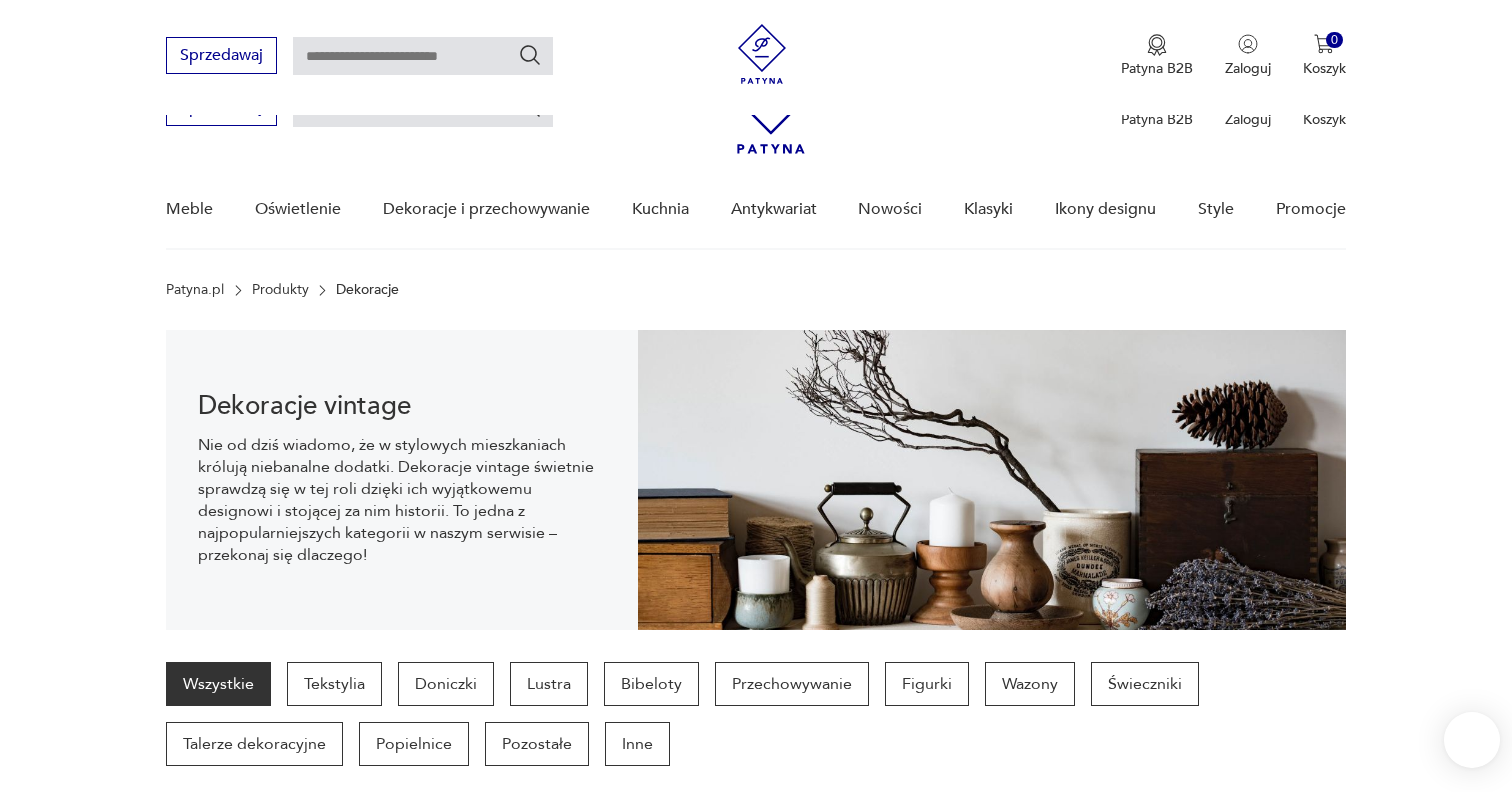 scroll, scrollTop: 554, scrollLeft: 0, axis: vertical 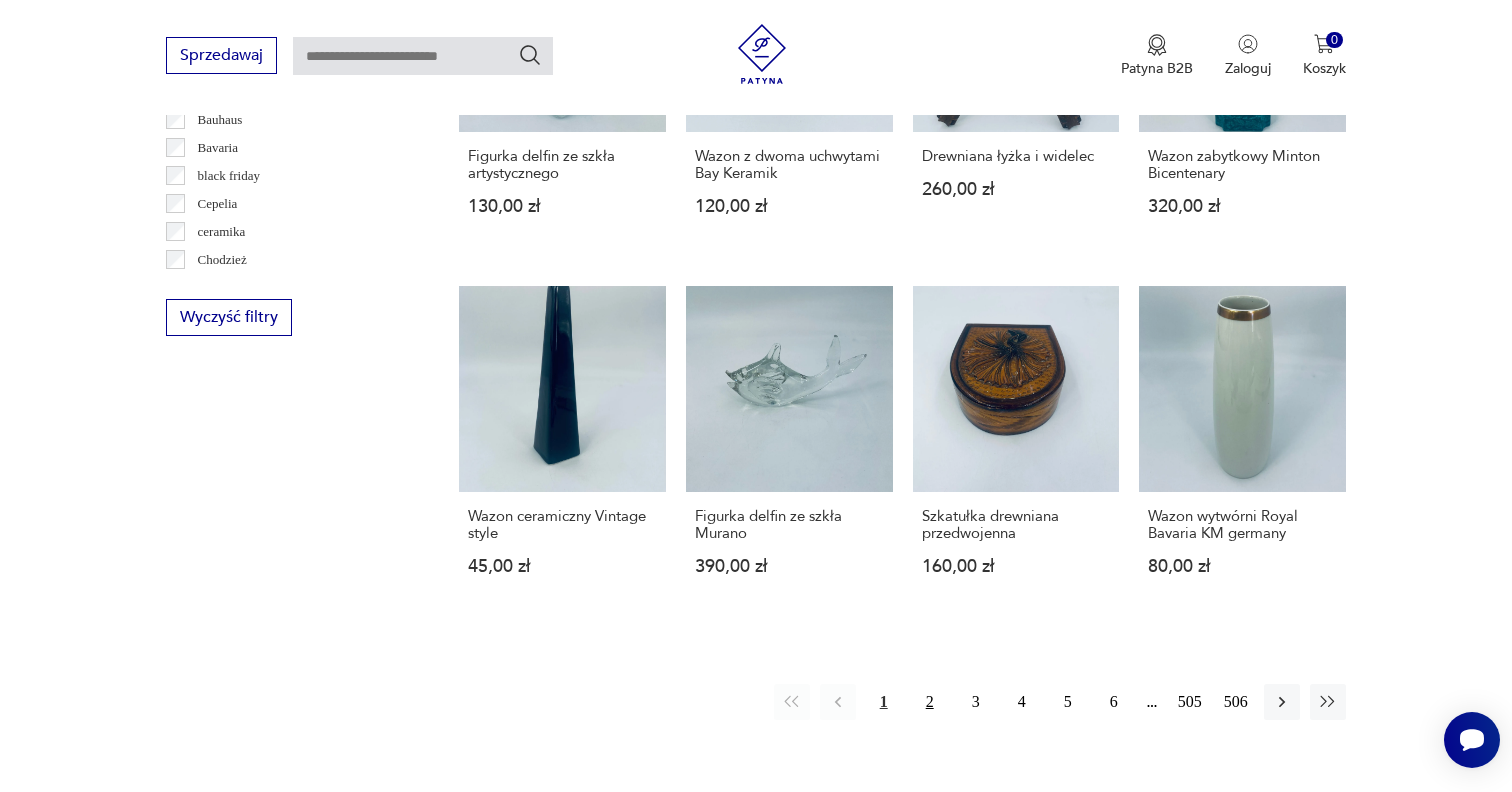 click on "2" at bounding box center [930, 702] 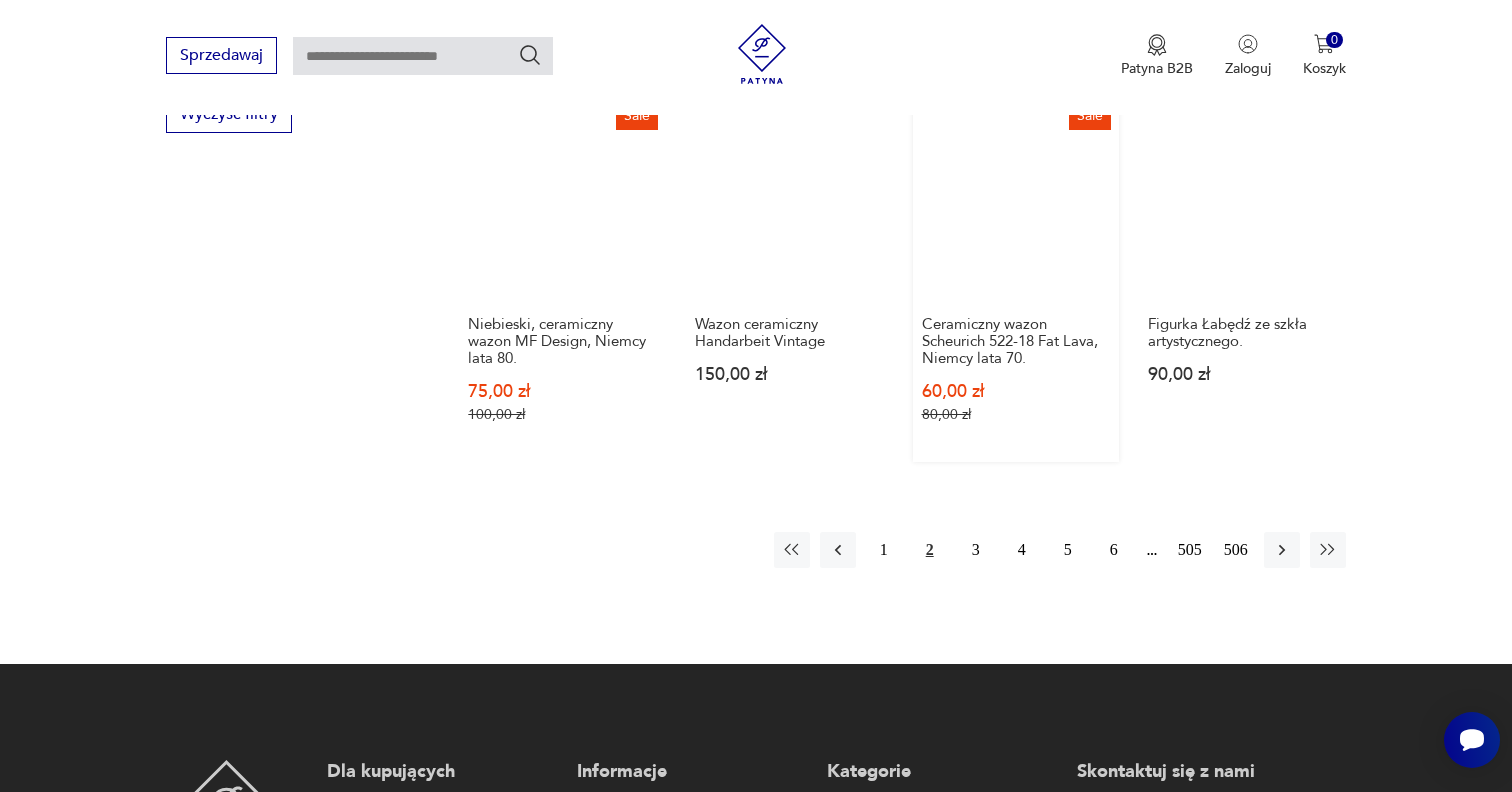 scroll, scrollTop: 2026, scrollLeft: 0, axis: vertical 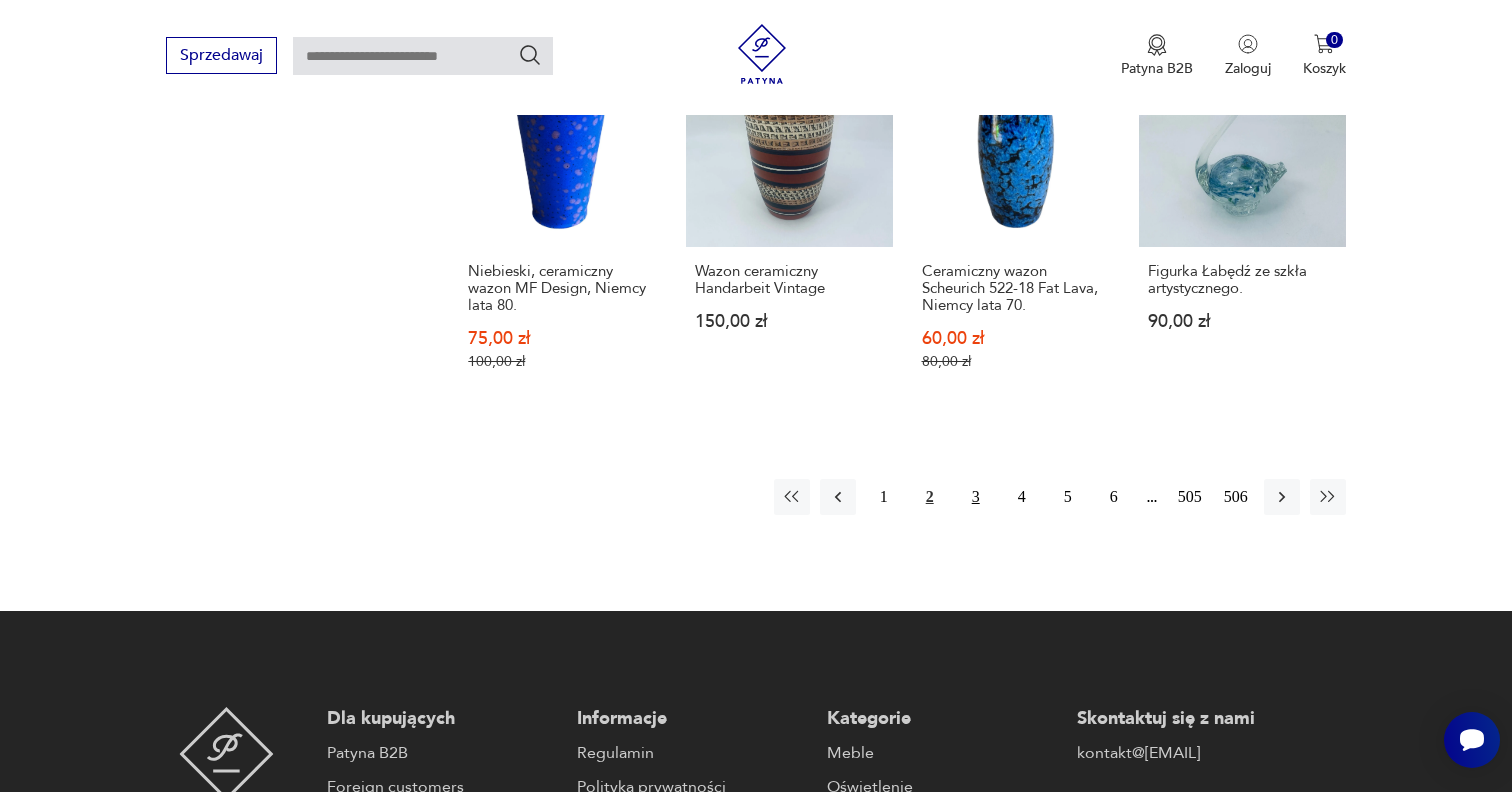 click on "3" at bounding box center [976, 497] 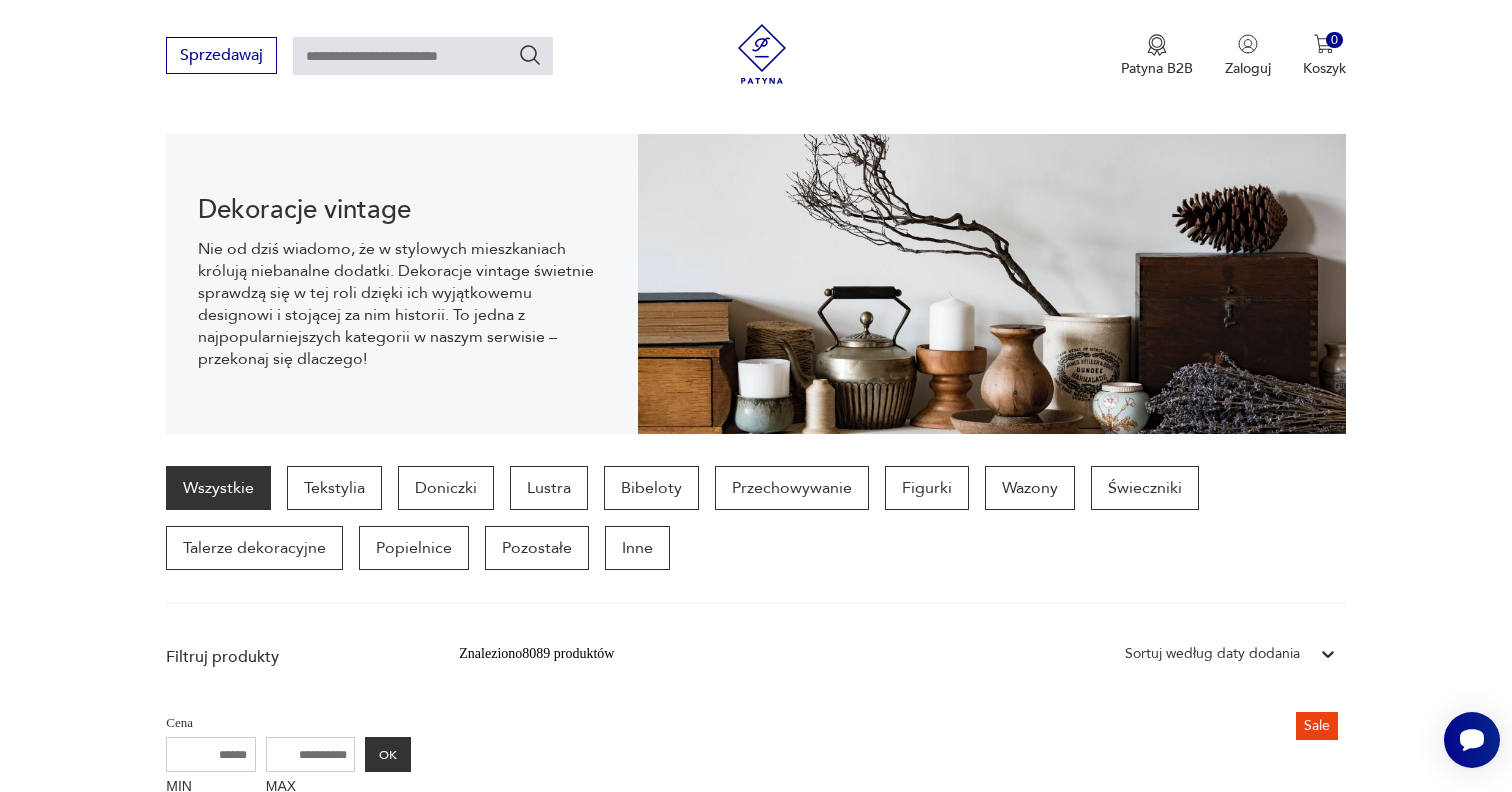 scroll, scrollTop: 116, scrollLeft: 0, axis: vertical 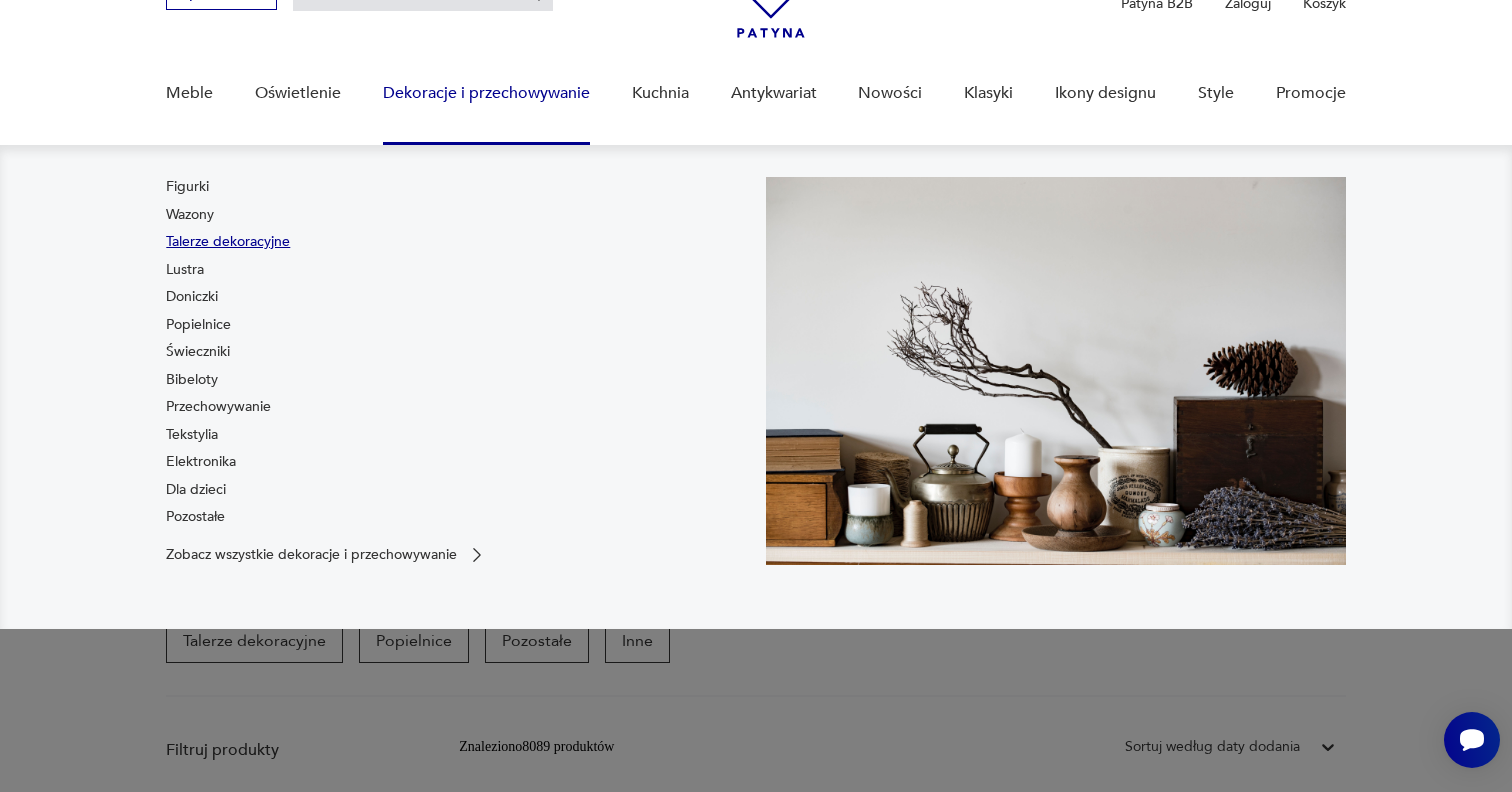click on "Talerze dekoracyjne" at bounding box center [228, 242] 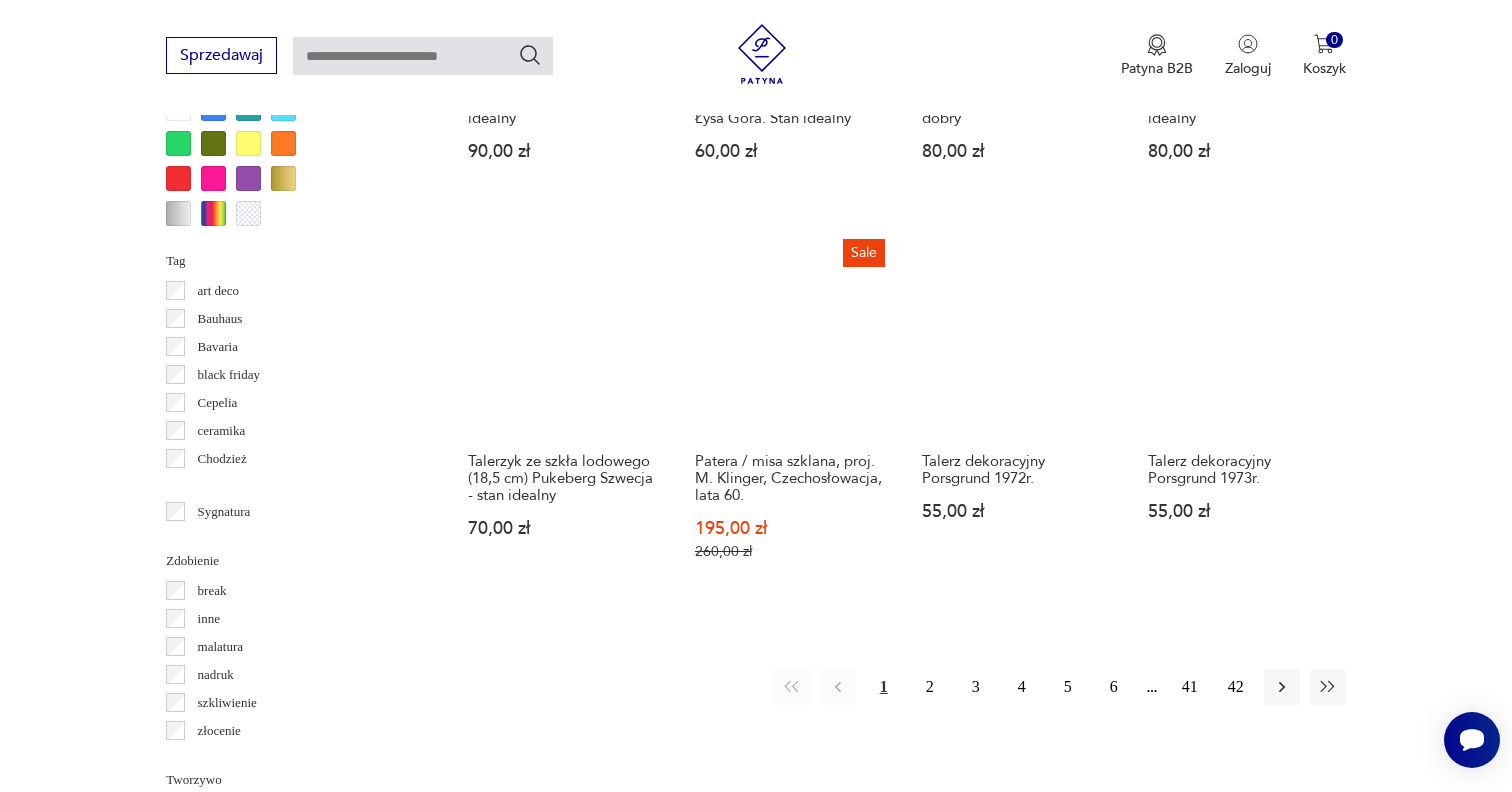 scroll, scrollTop: 1877, scrollLeft: 0, axis: vertical 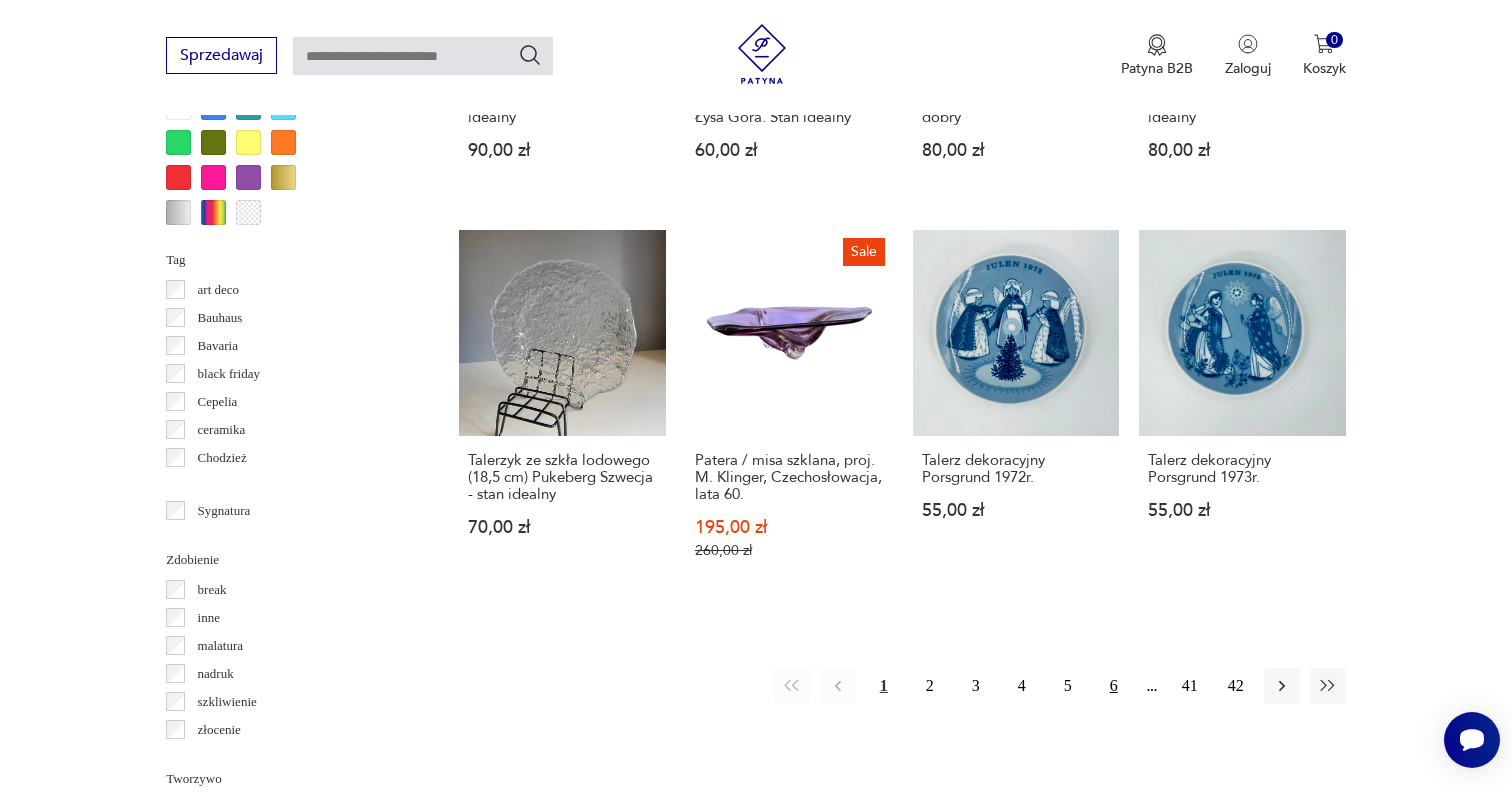 click on "6" at bounding box center (1114, 686) 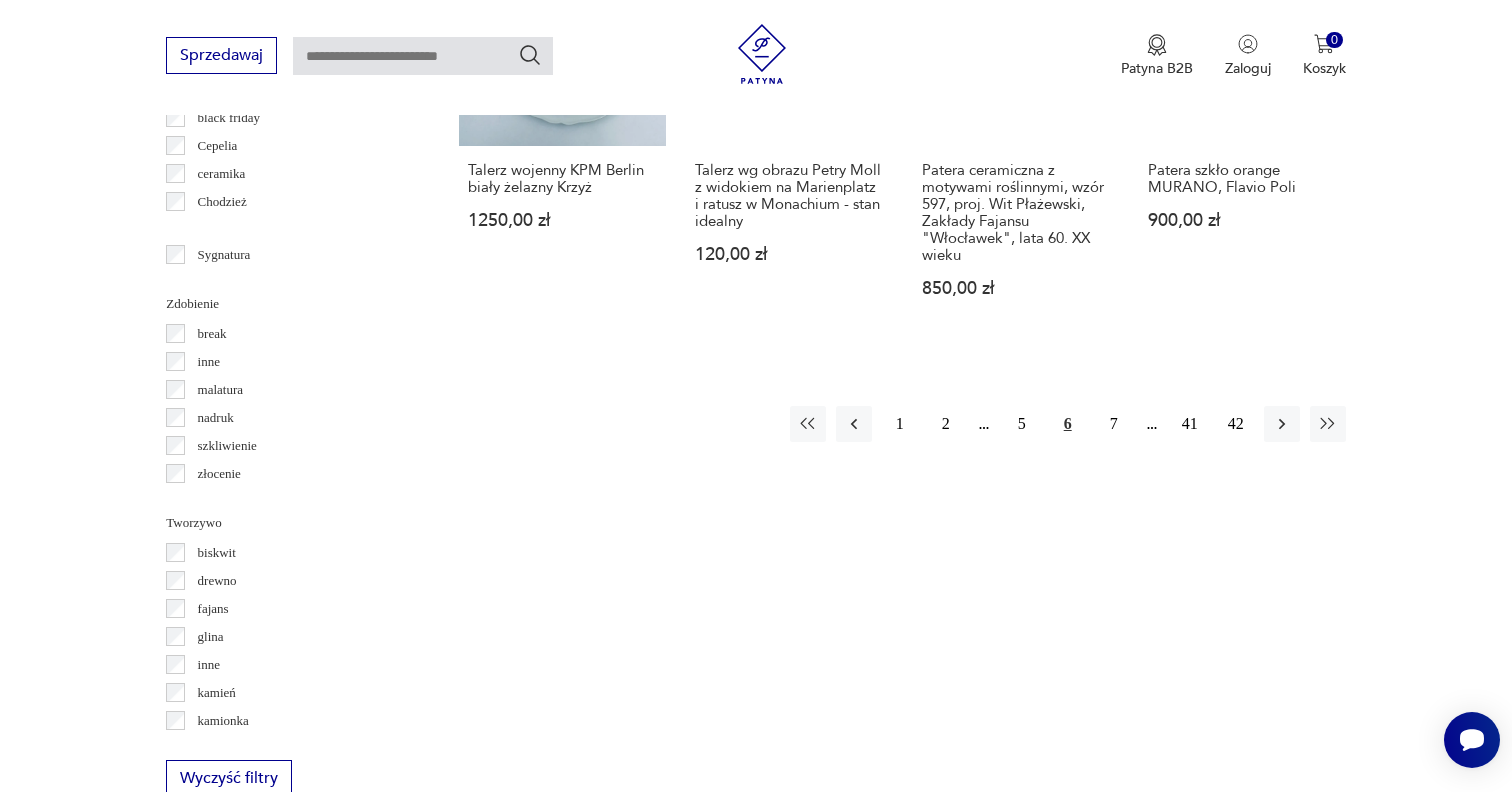 scroll, scrollTop: 2151, scrollLeft: 0, axis: vertical 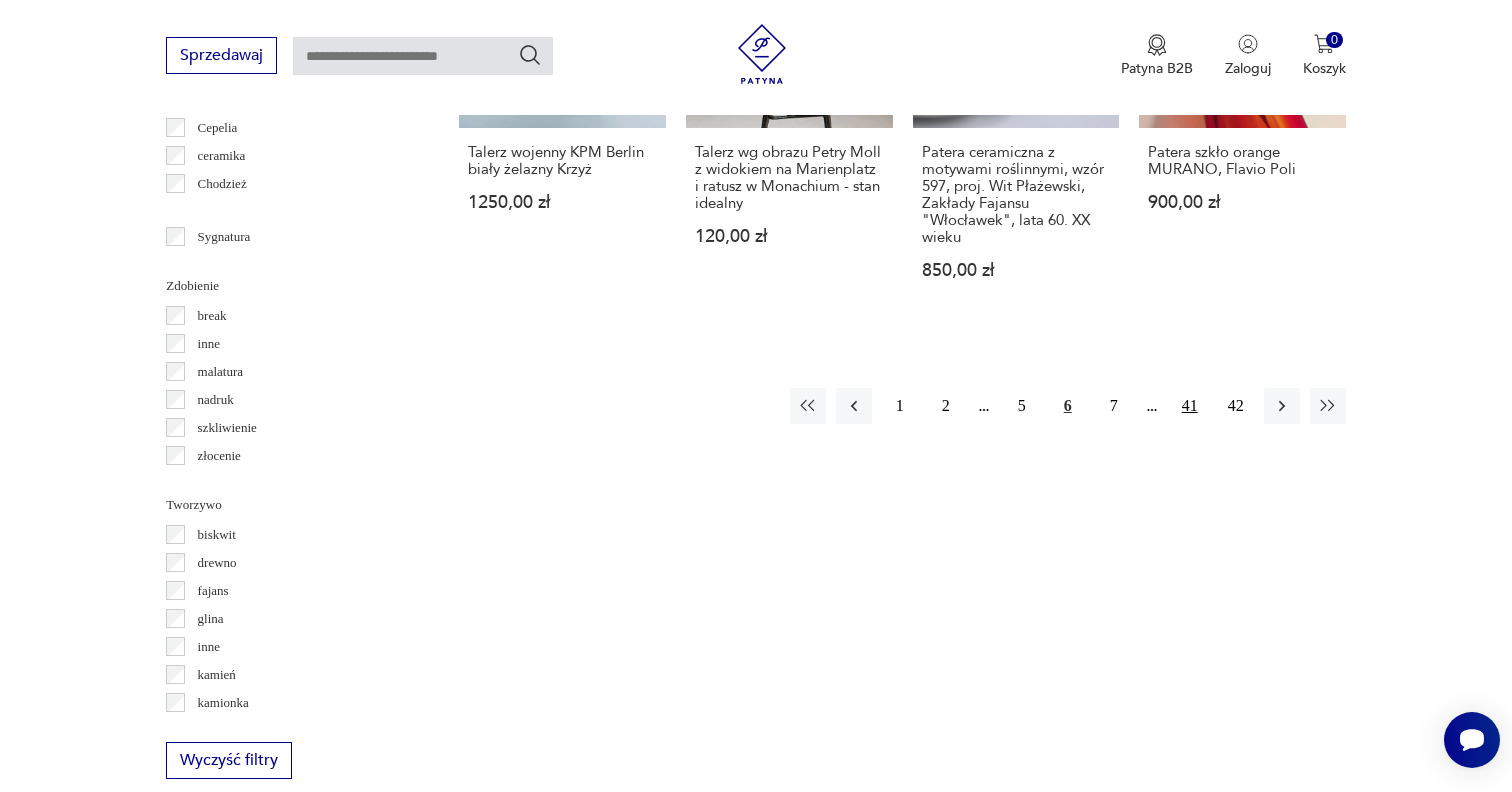 click on "41" at bounding box center (1190, 406) 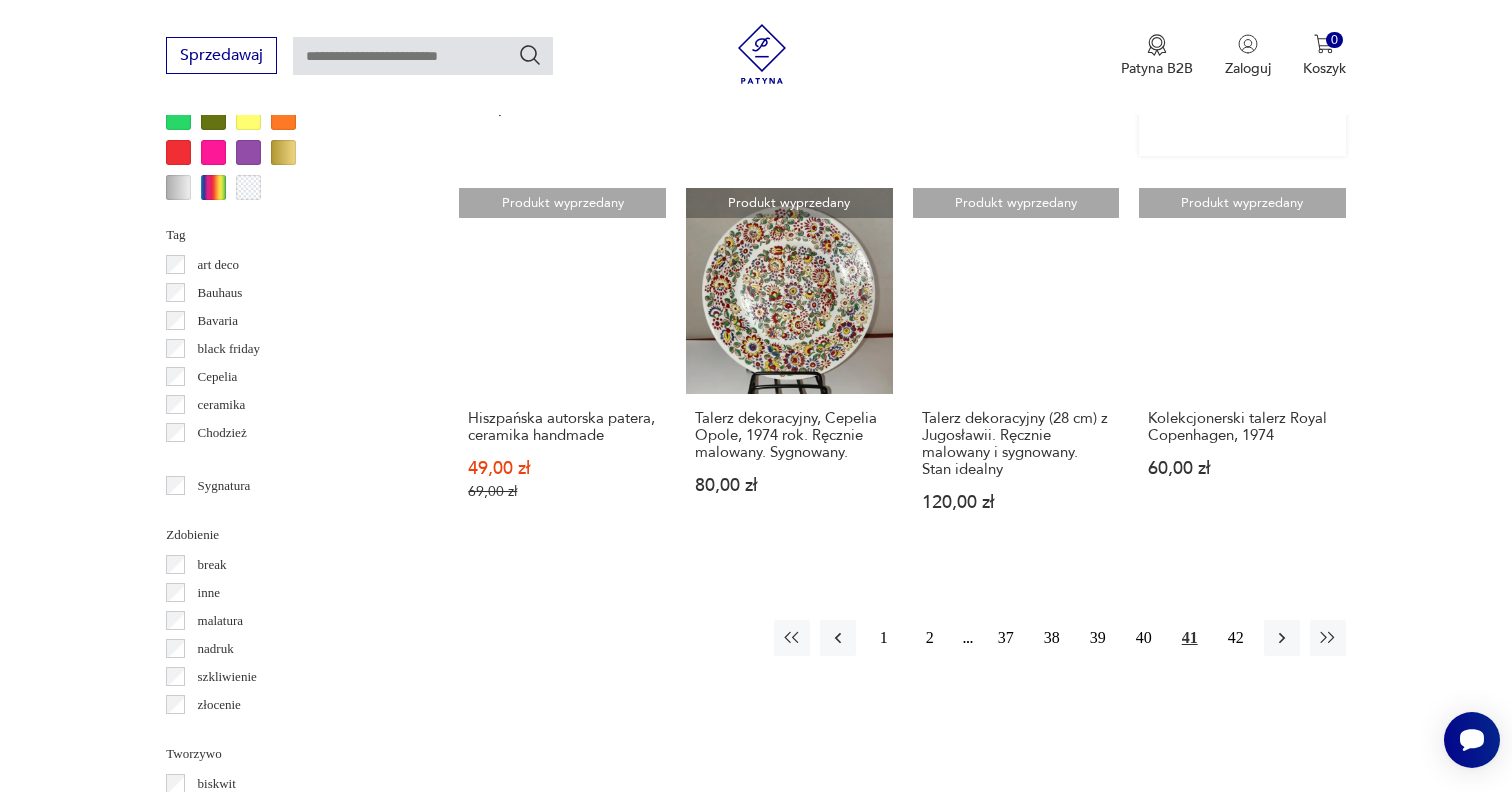 scroll, scrollTop: 1903, scrollLeft: 0, axis: vertical 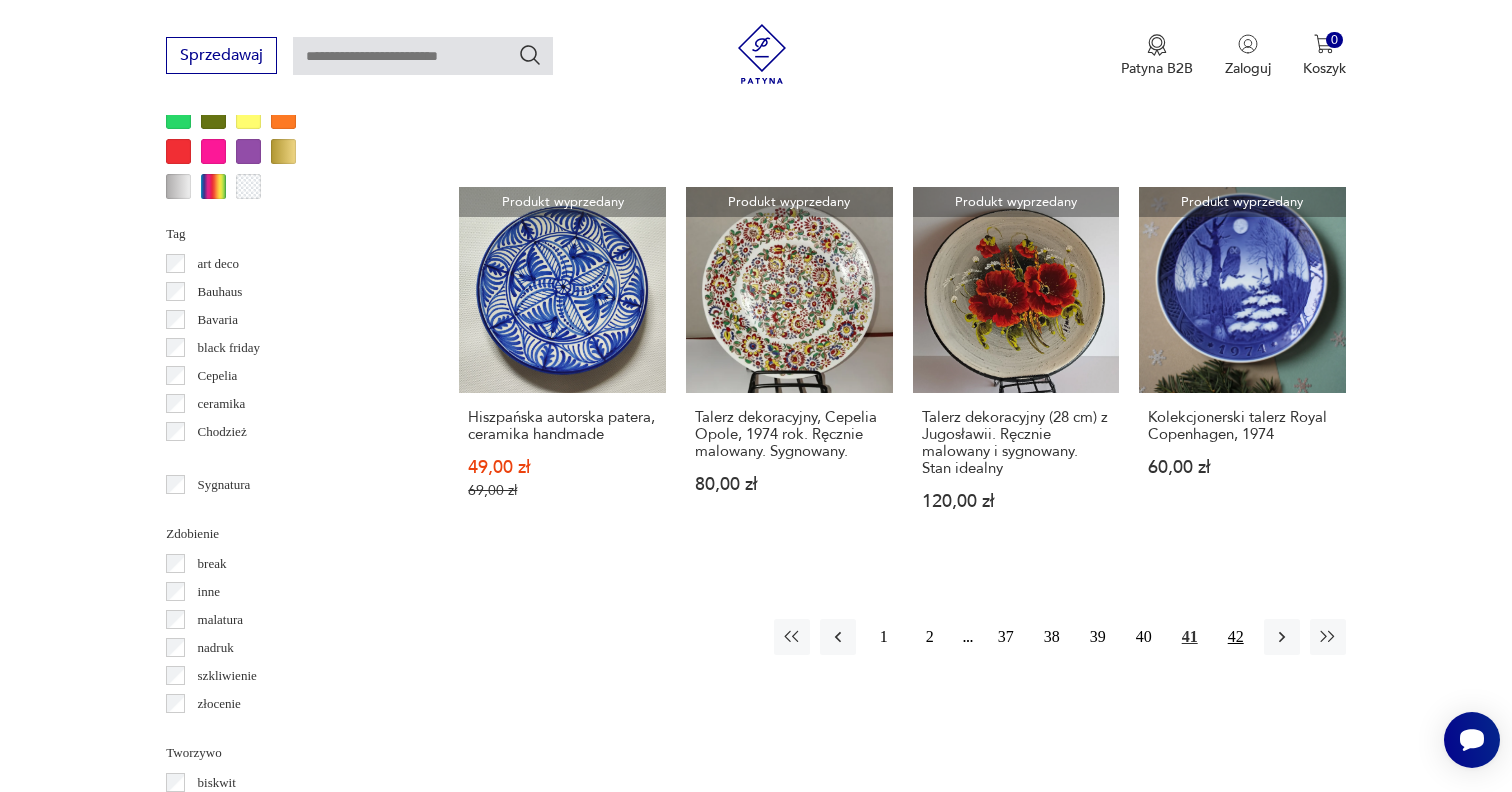 click on "42" at bounding box center [1236, 637] 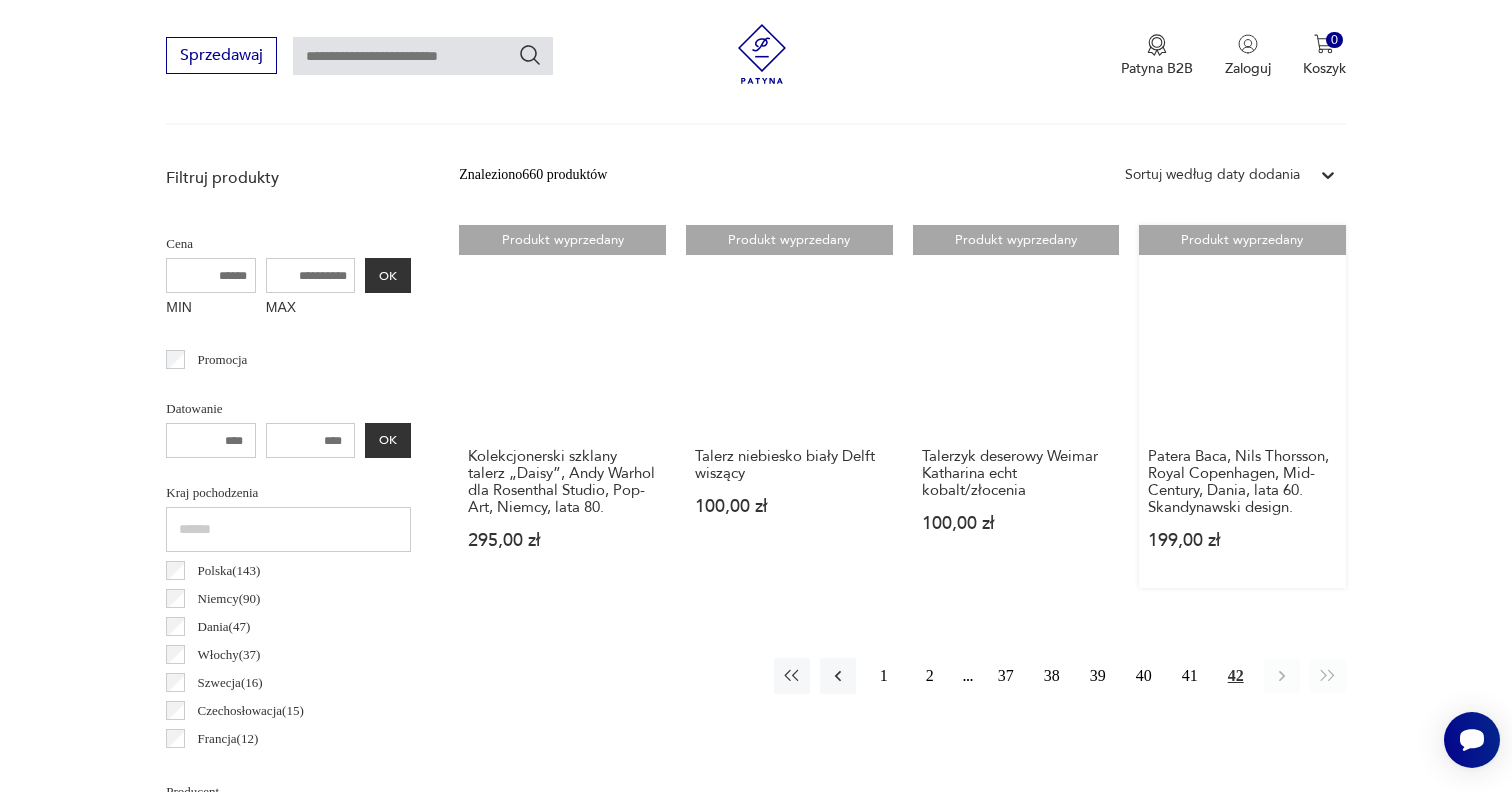 scroll, scrollTop: 681, scrollLeft: 0, axis: vertical 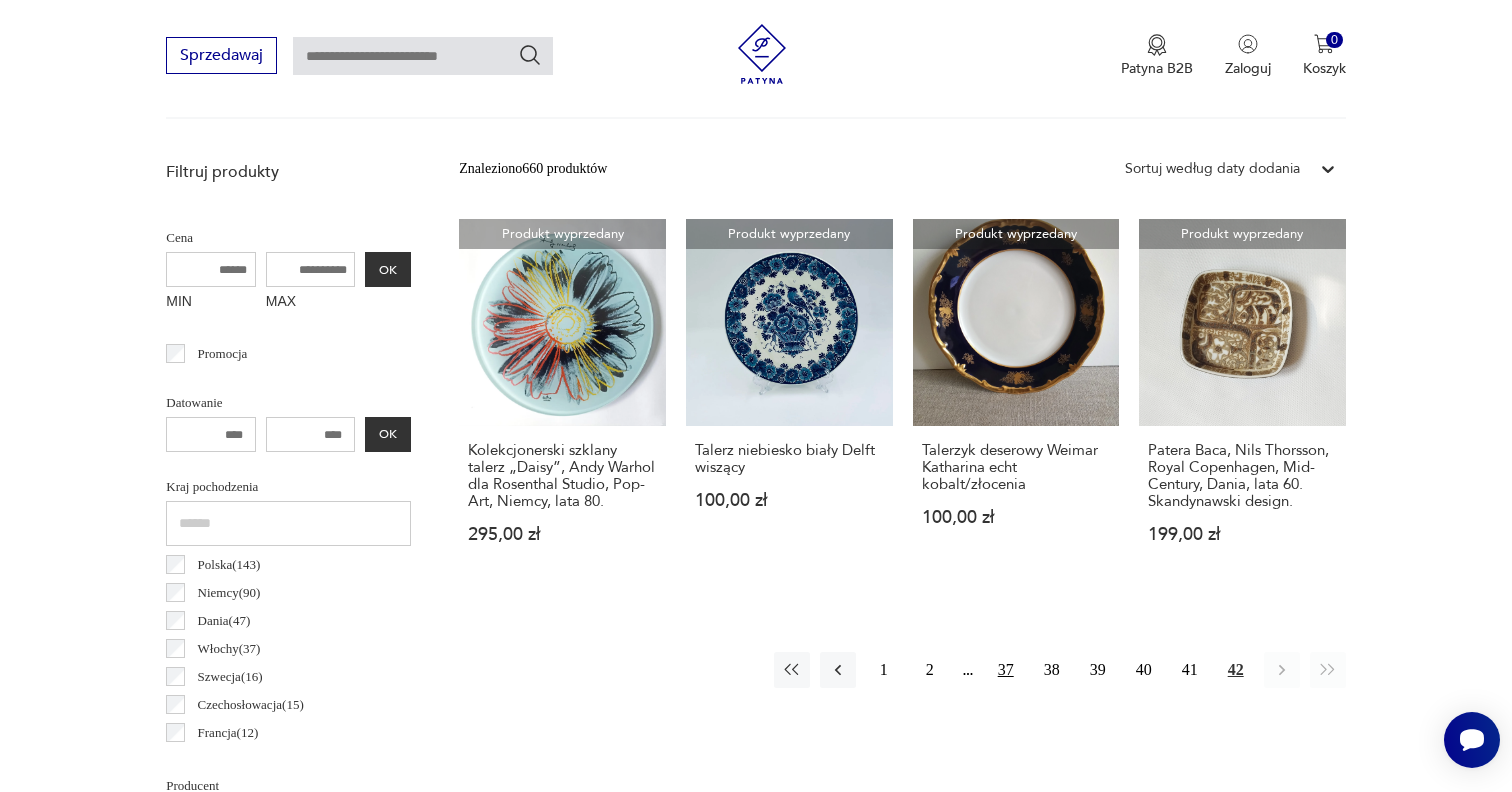 click on "37" at bounding box center [1006, 670] 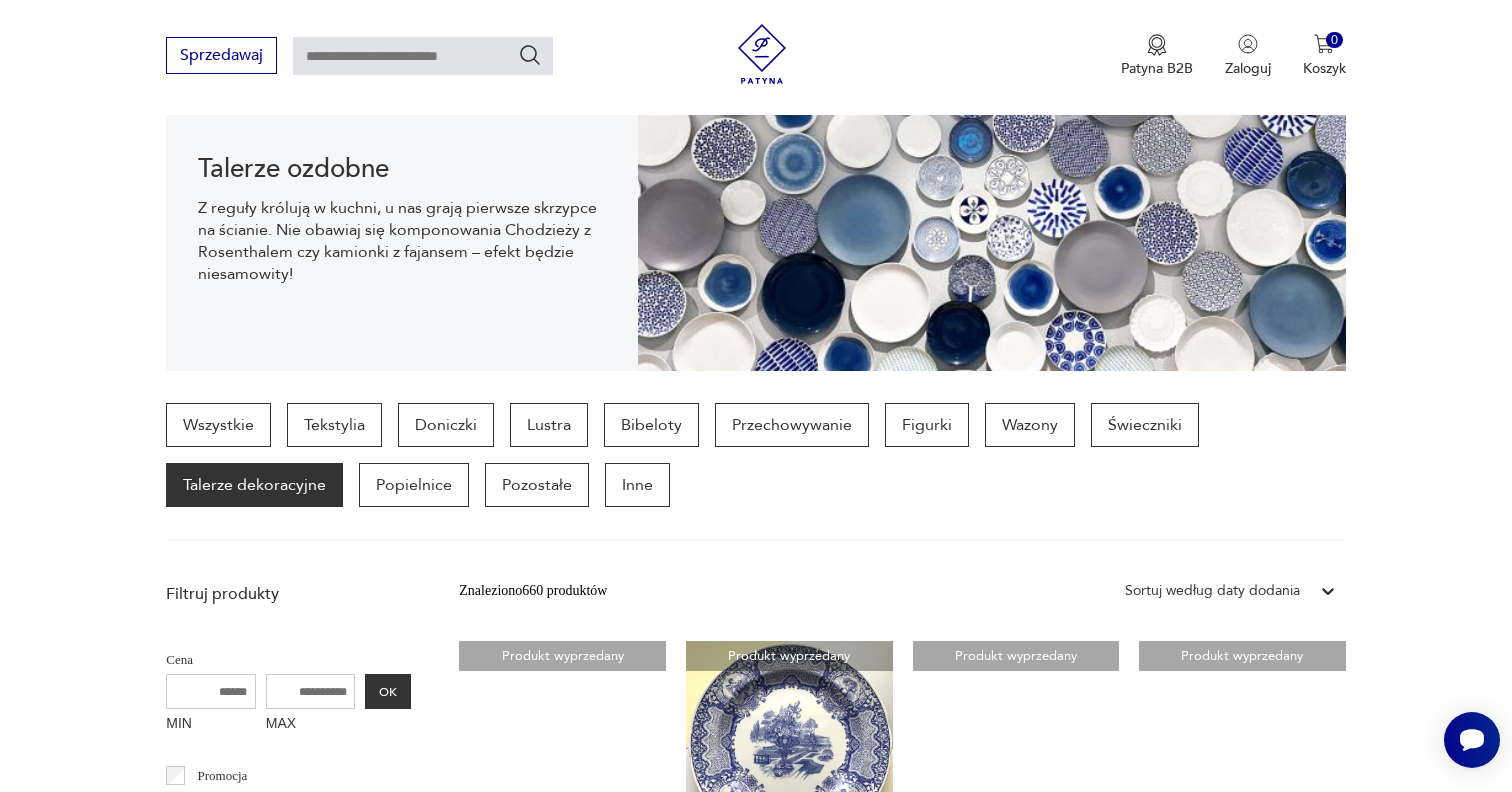 scroll, scrollTop: 152, scrollLeft: 0, axis: vertical 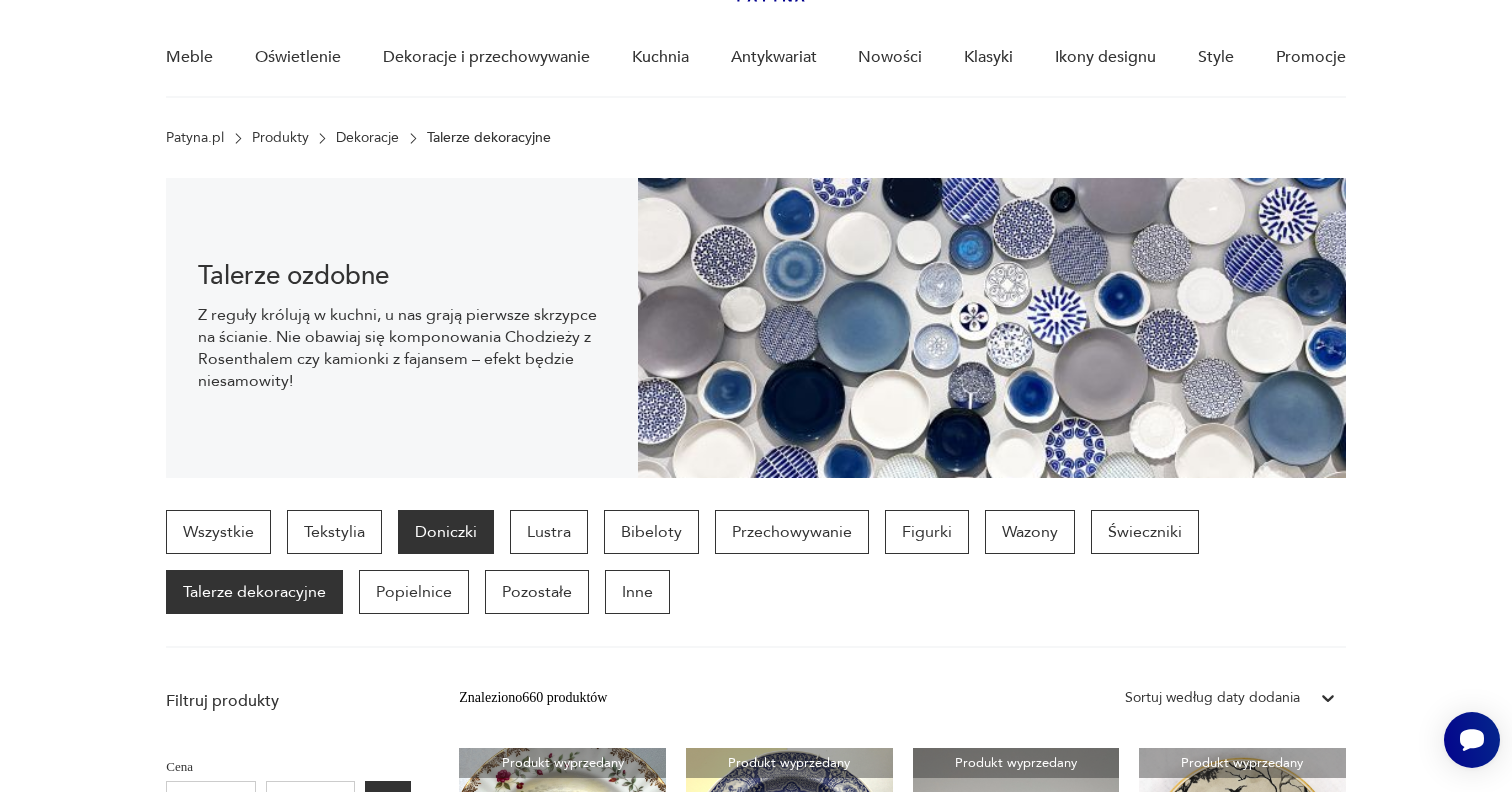 click on "Doniczki" at bounding box center [446, 532] 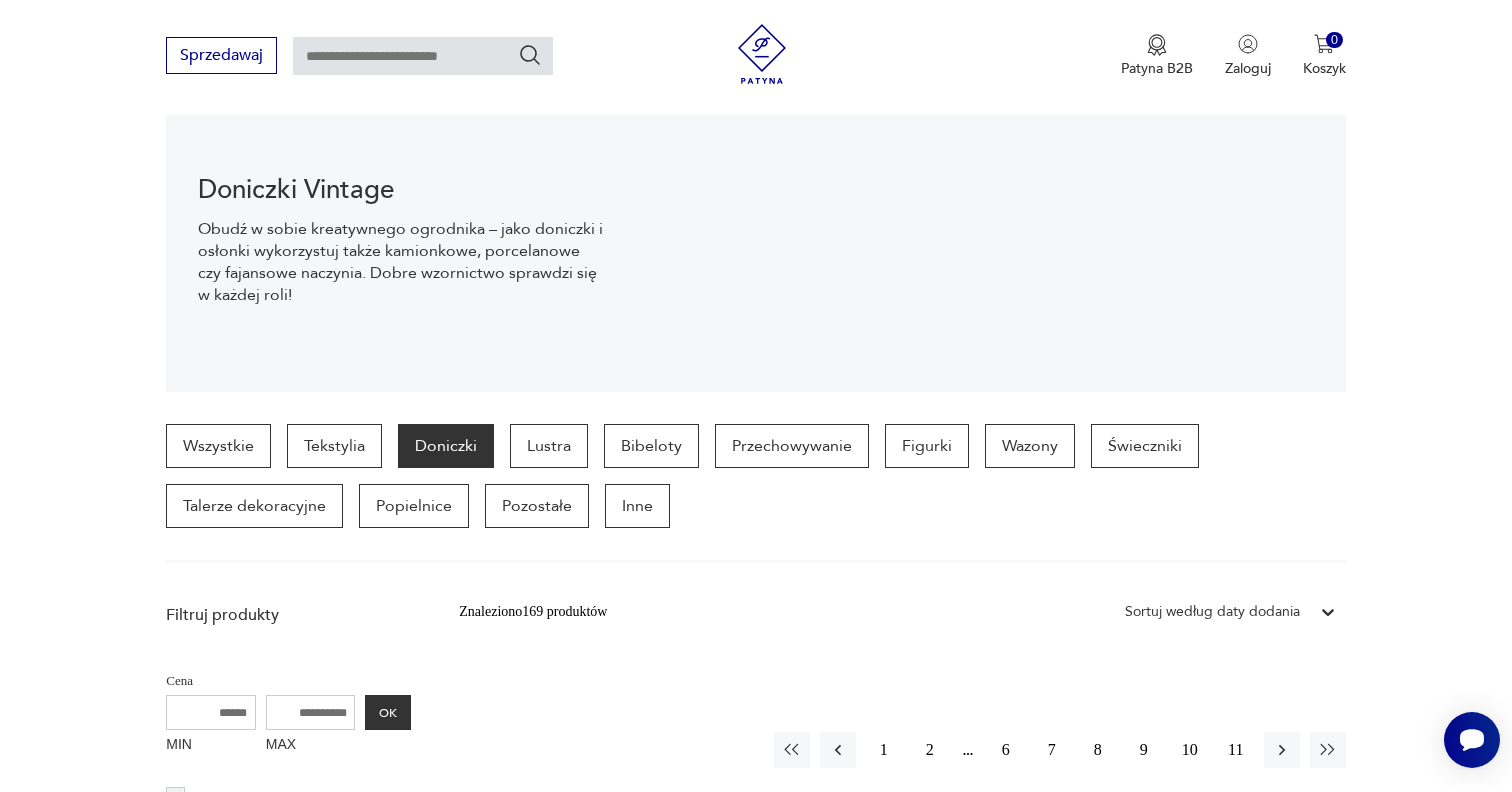 scroll, scrollTop: 183, scrollLeft: 0, axis: vertical 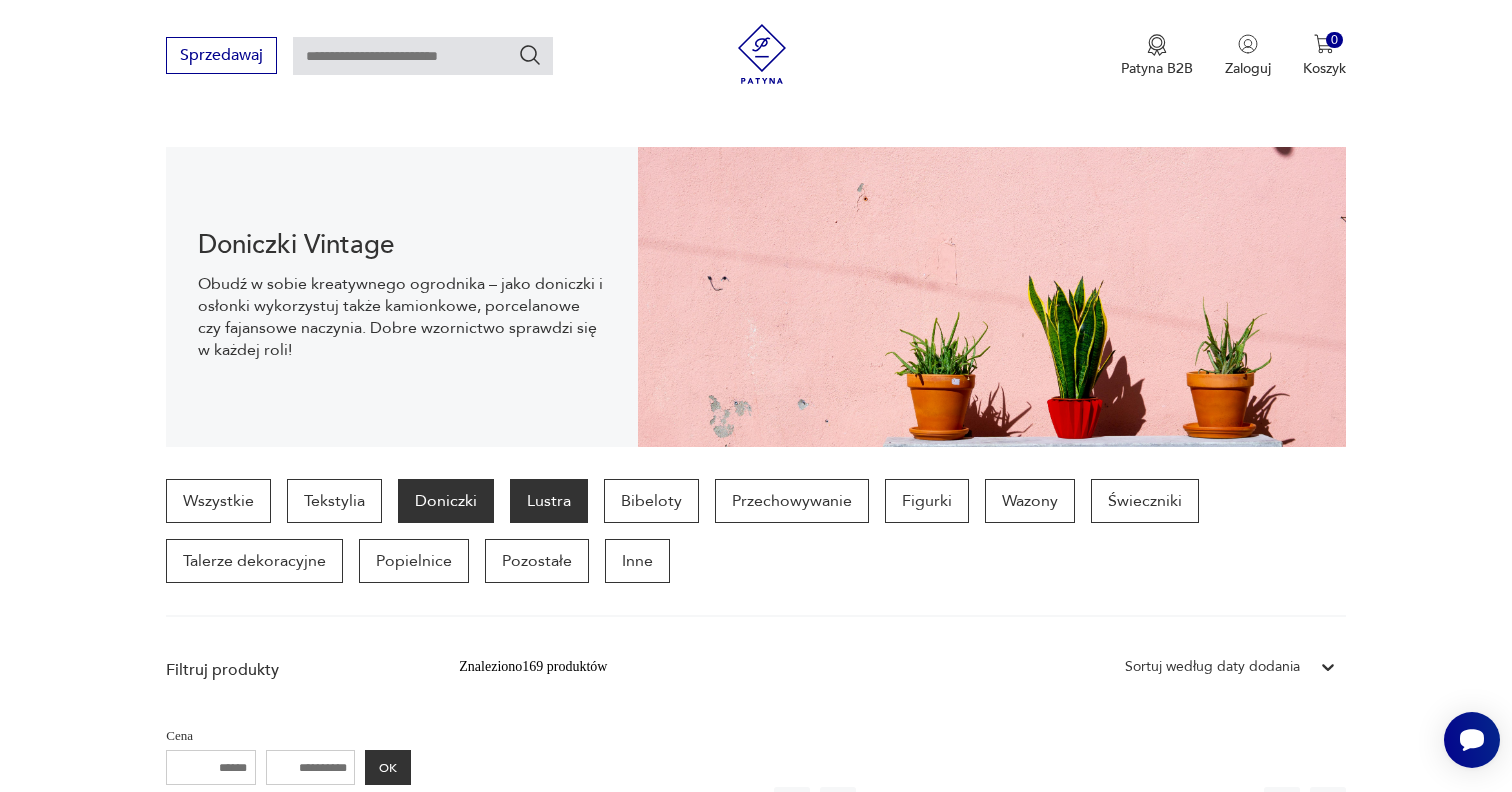 click on "Lustra" at bounding box center (549, 501) 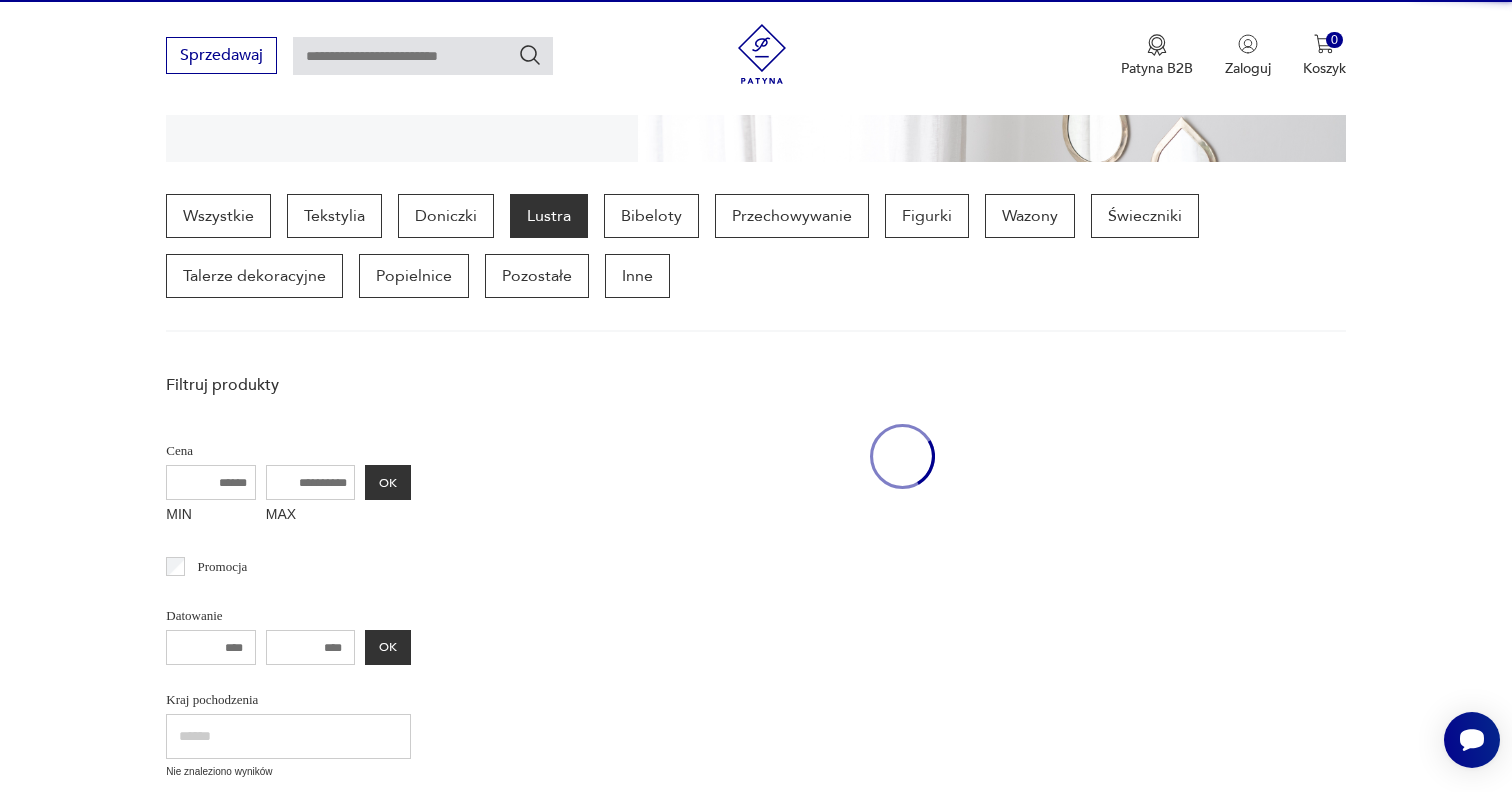scroll, scrollTop: 532, scrollLeft: 0, axis: vertical 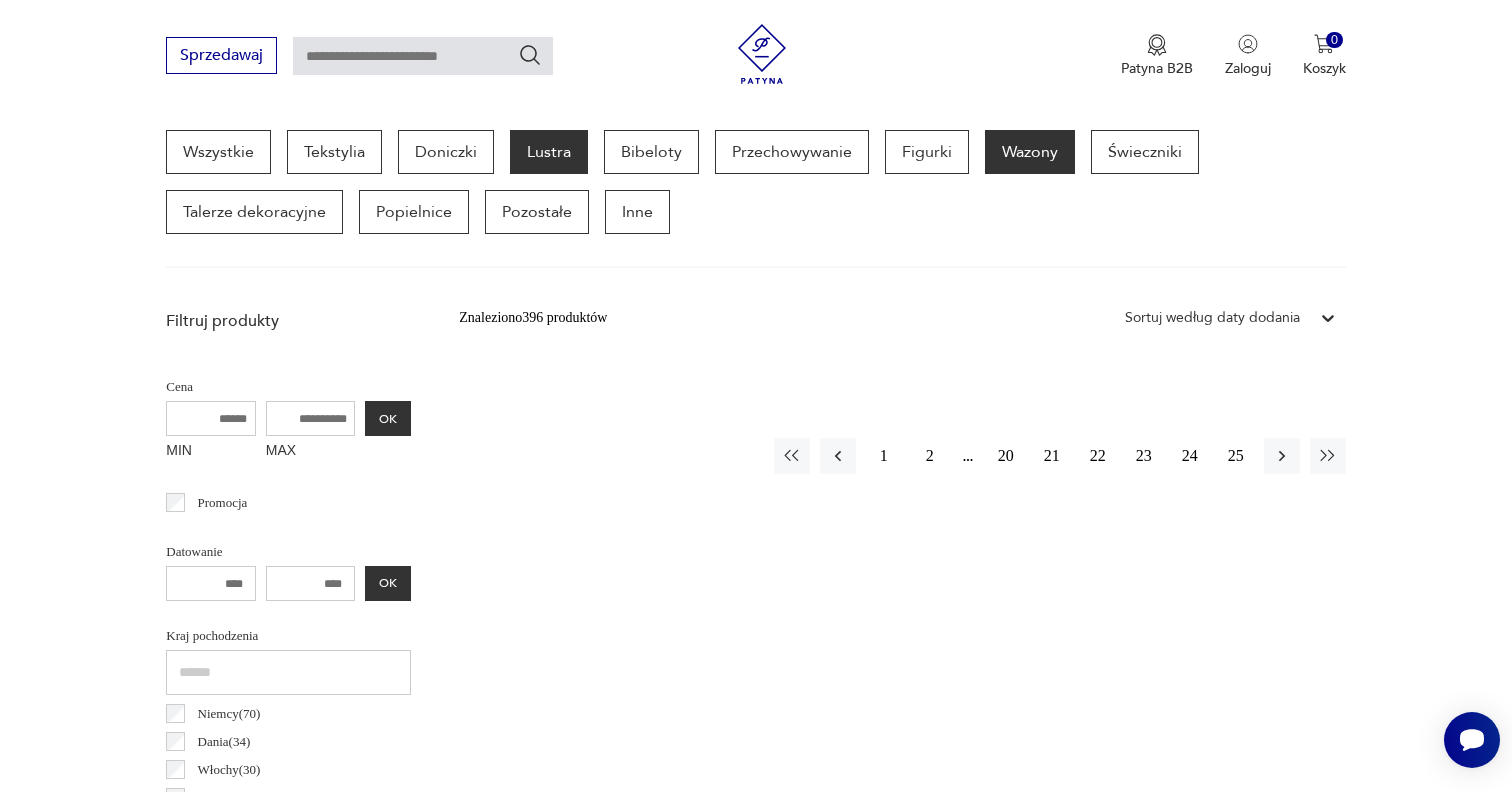 click on "Wazony" at bounding box center [1030, 152] 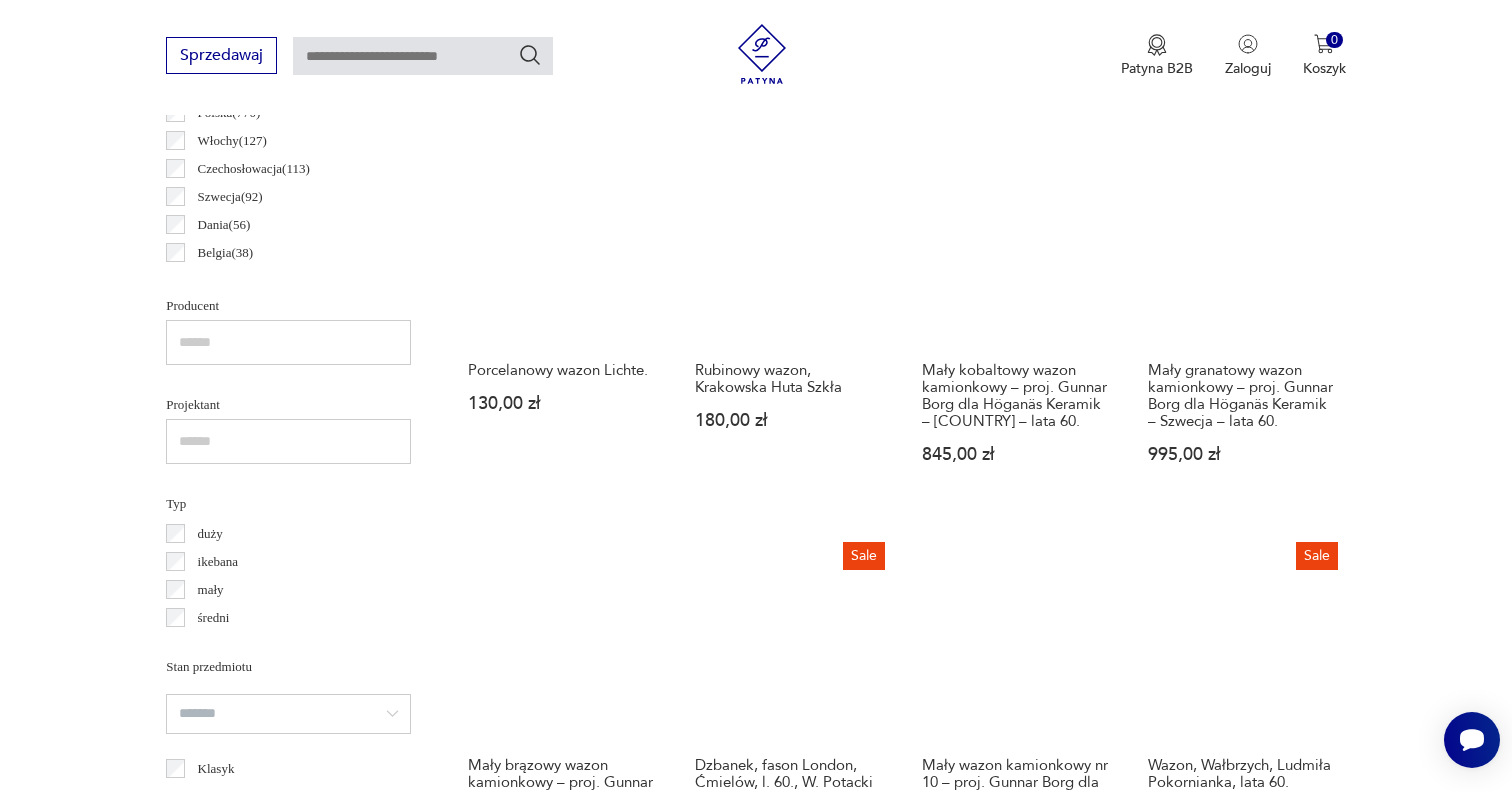 scroll, scrollTop: 1163, scrollLeft: 0, axis: vertical 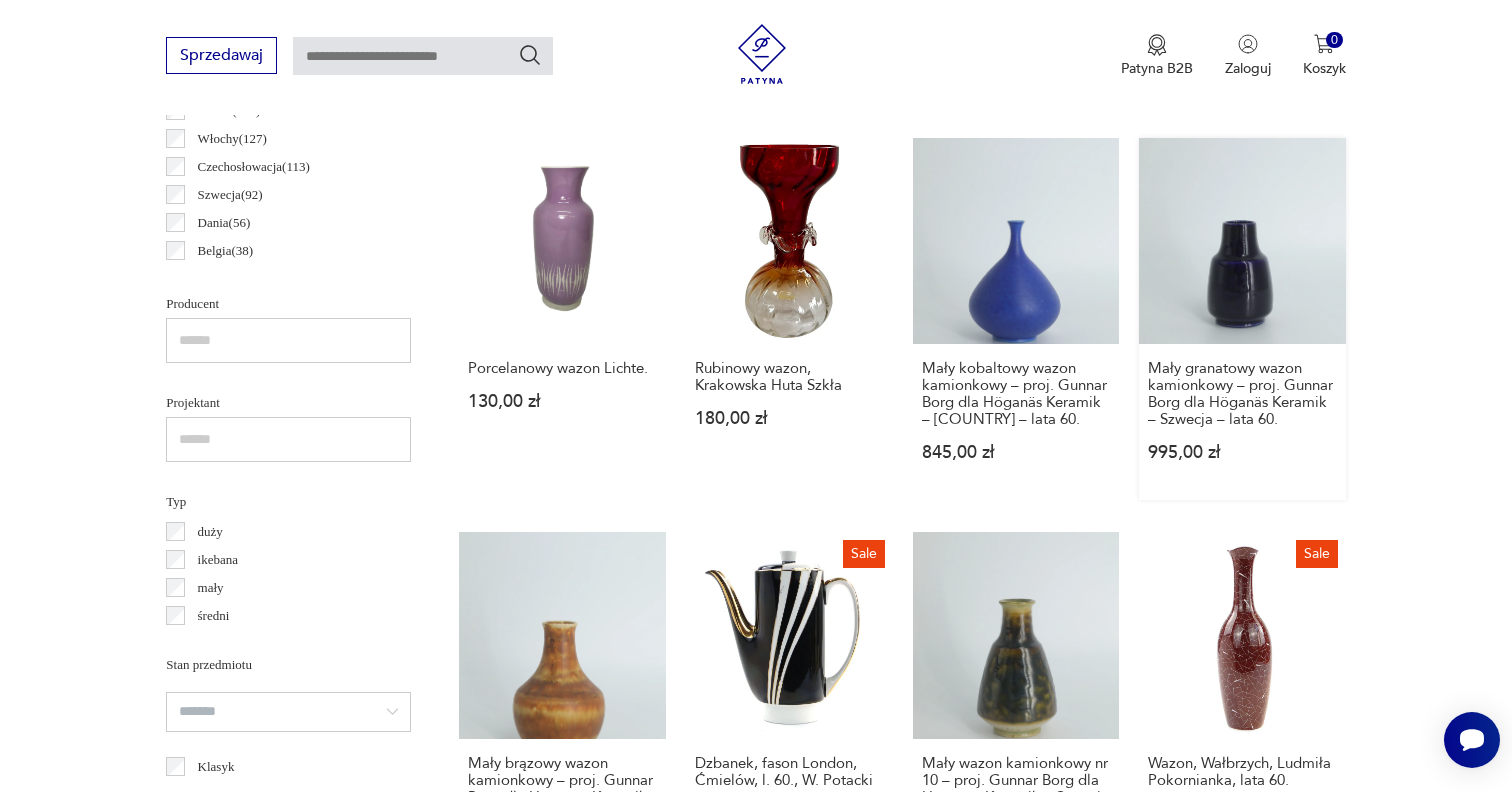 click on "Mały granatowy wazon kamionkowy – proj. Gunnar Borg dla Höganäs Keramik – Szwecja – lata 60. 995,00 zł" at bounding box center [1242, 319] 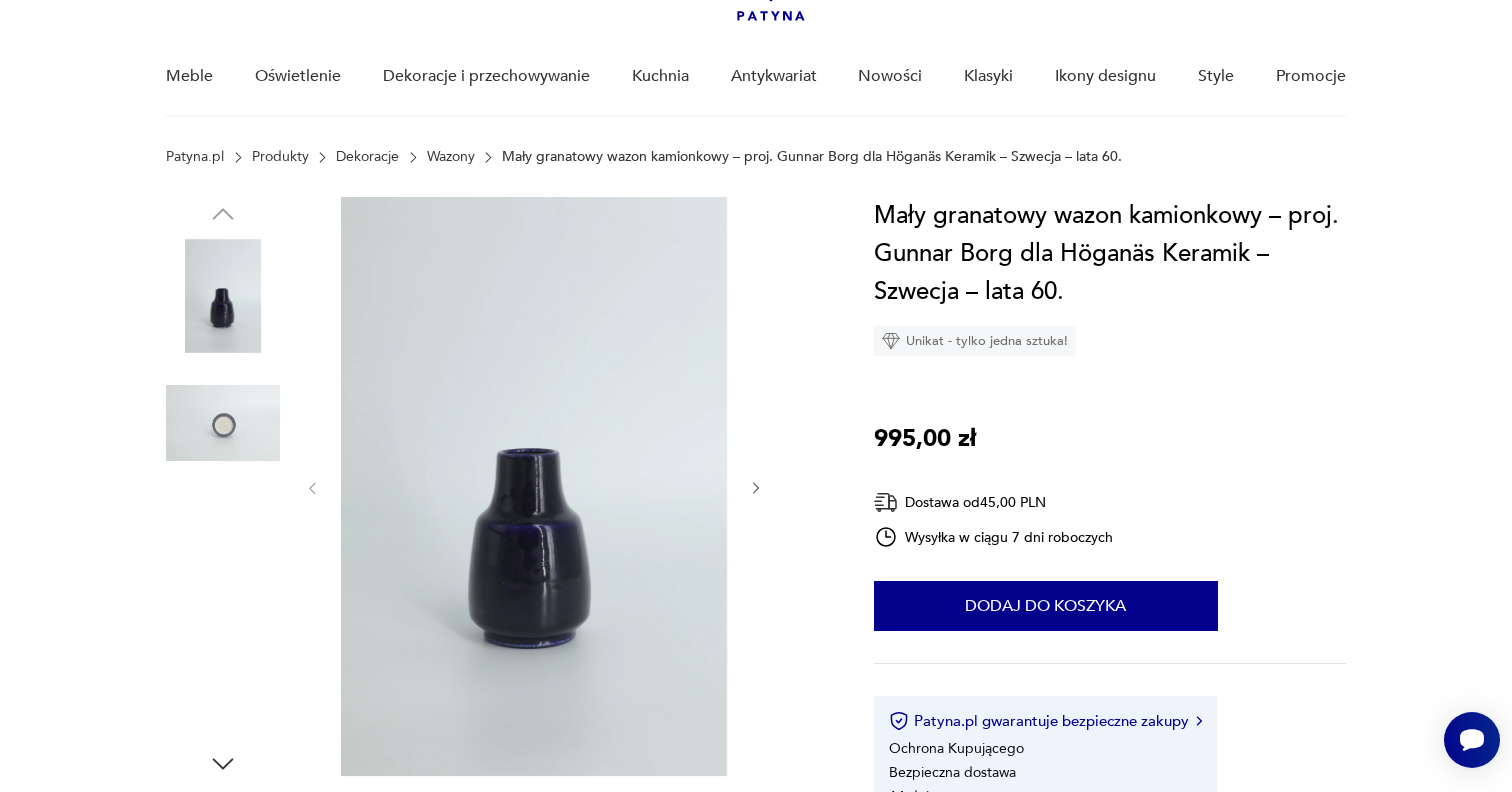 scroll, scrollTop: 188, scrollLeft: 0, axis: vertical 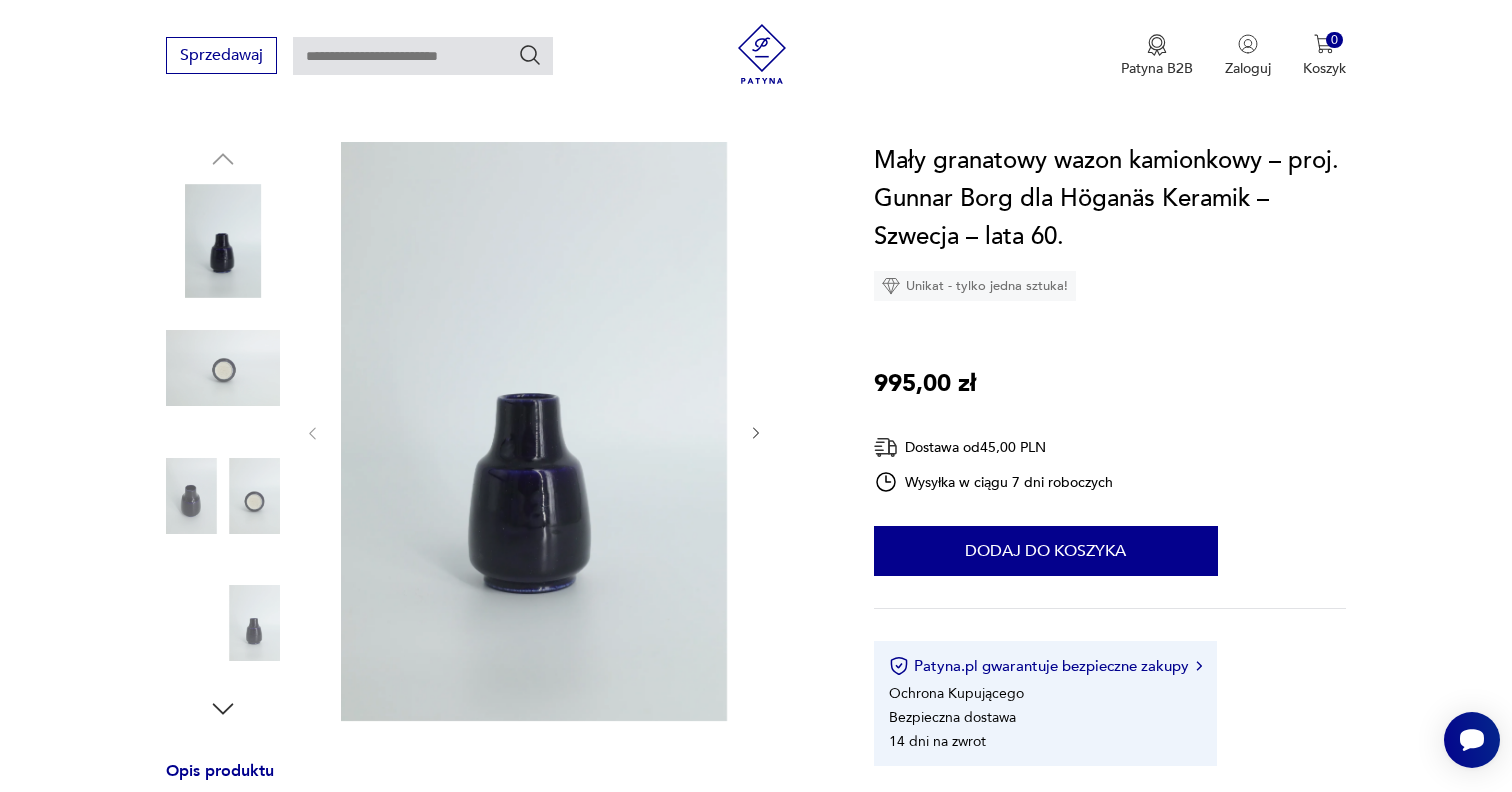 click 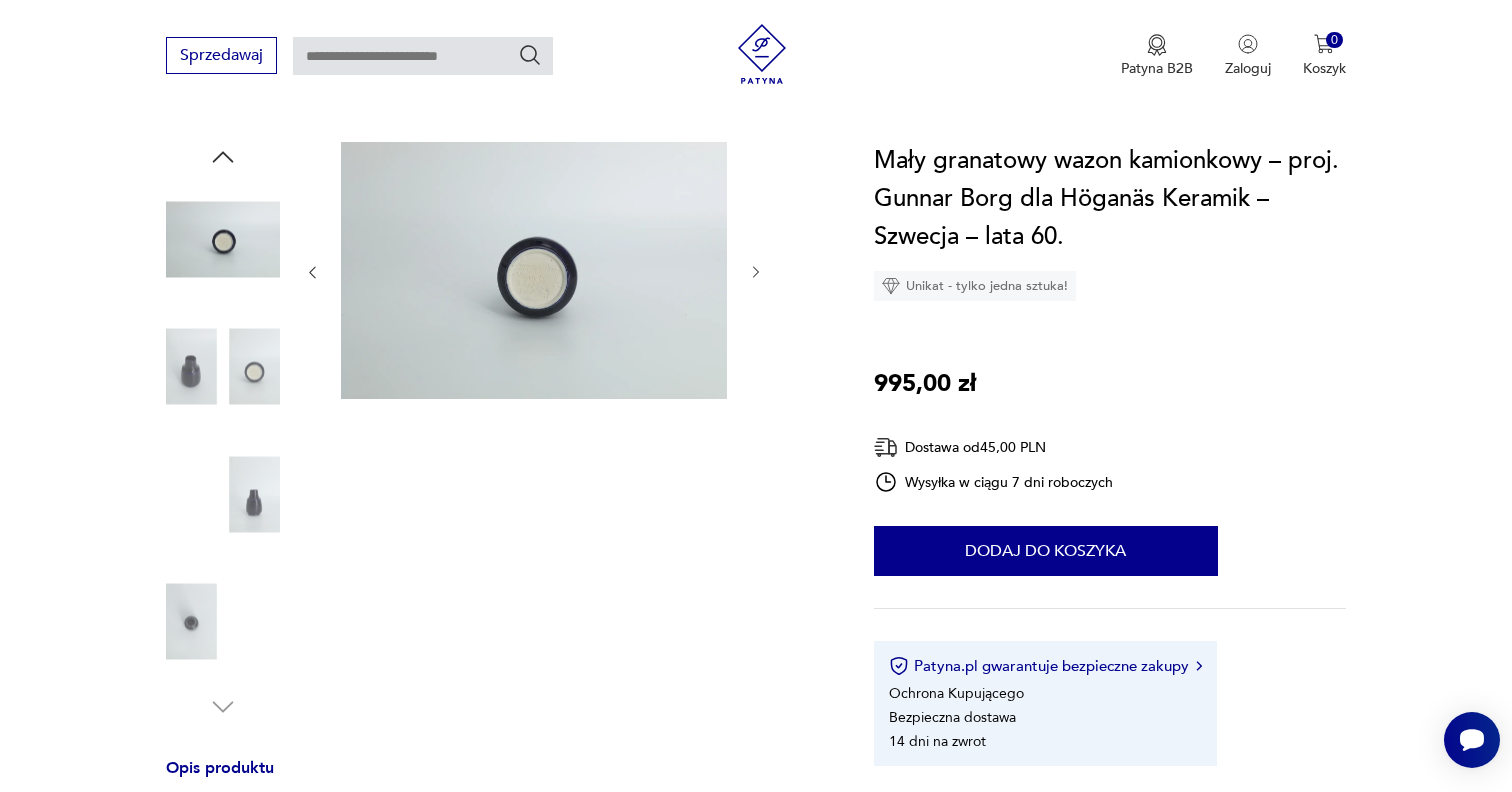 click at bounding box center [534, 432] 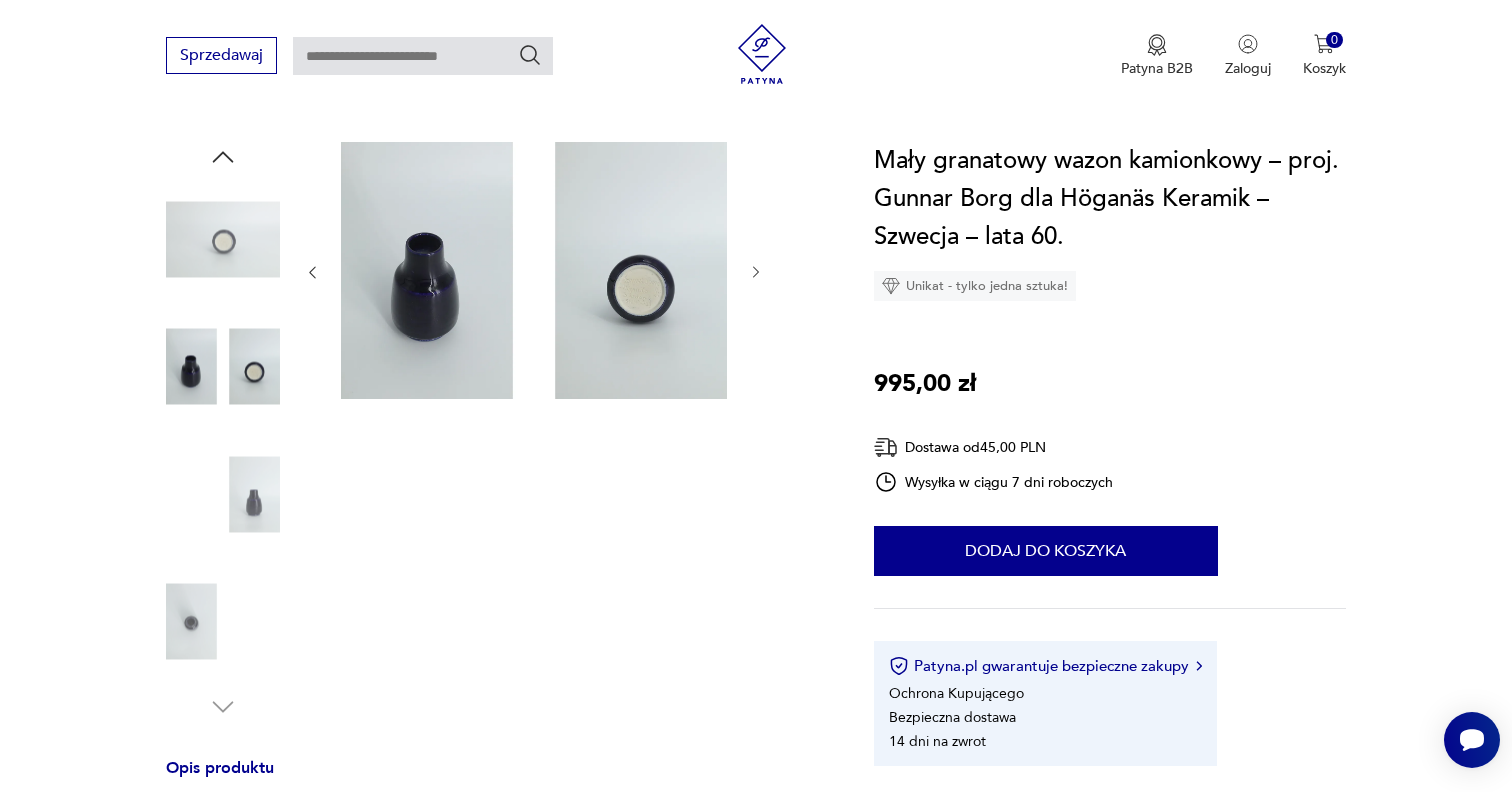 click 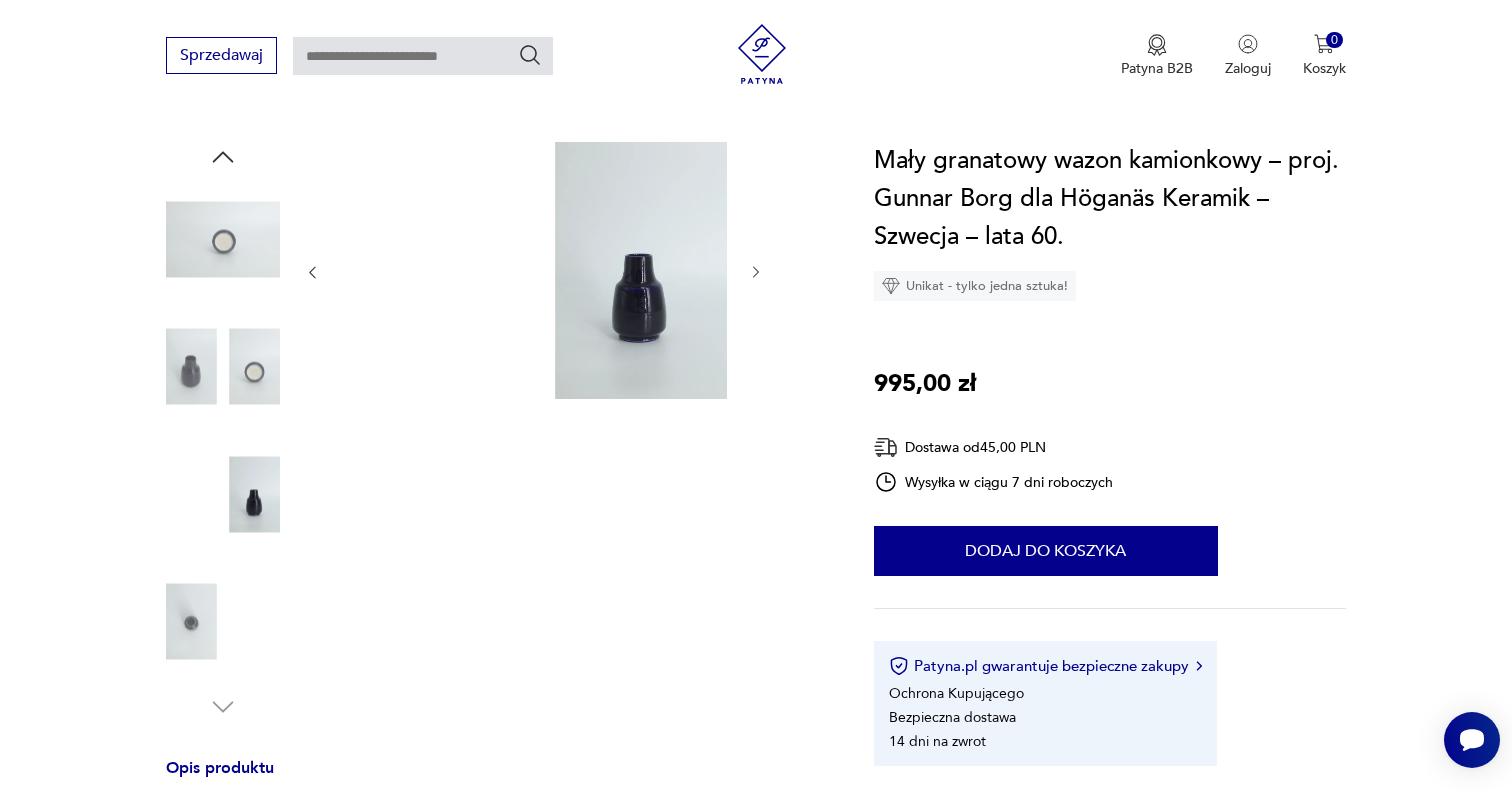 click 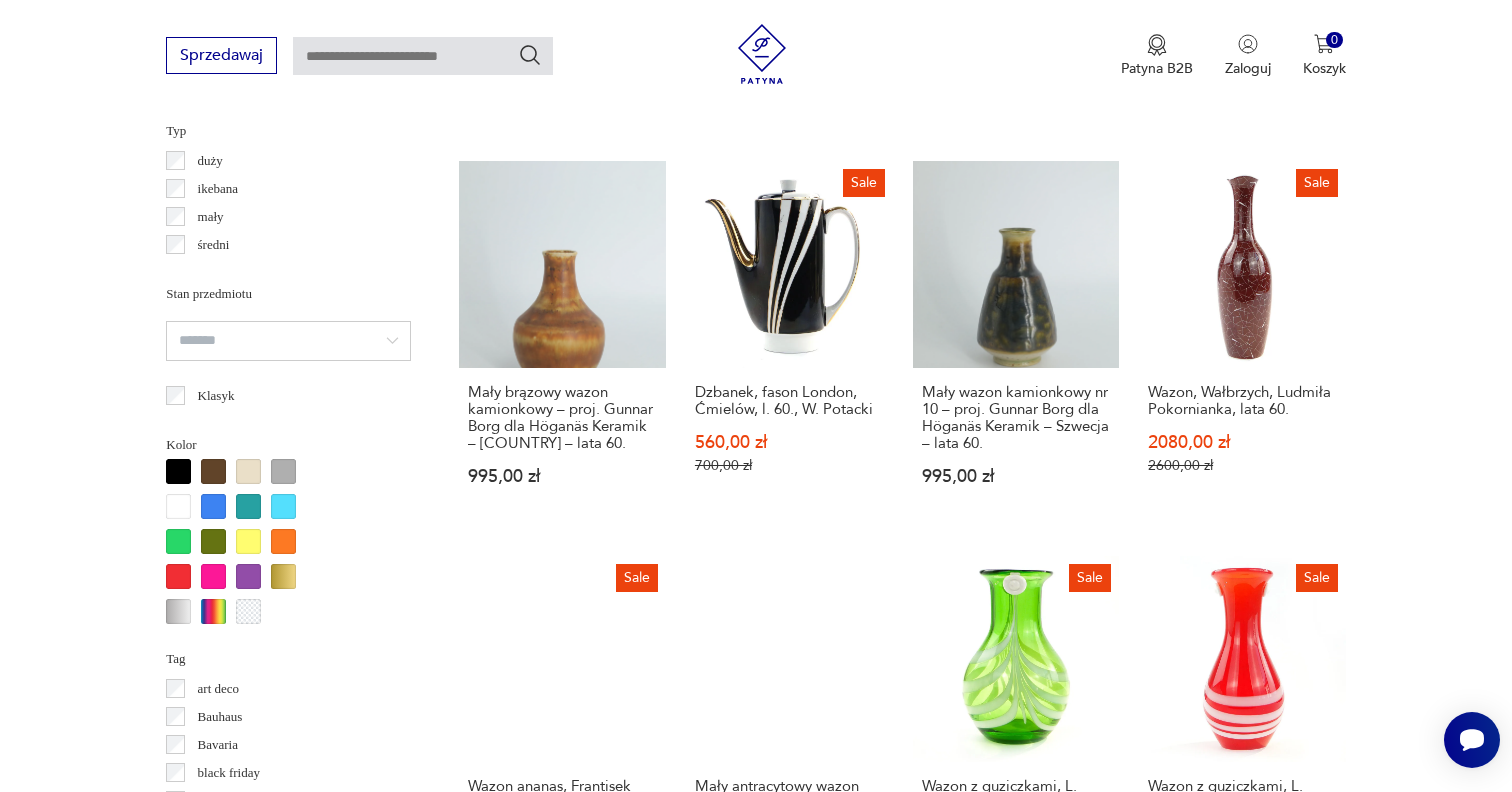 scroll, scrollTop: 1535, scrollLeft: 0, axis: vertical 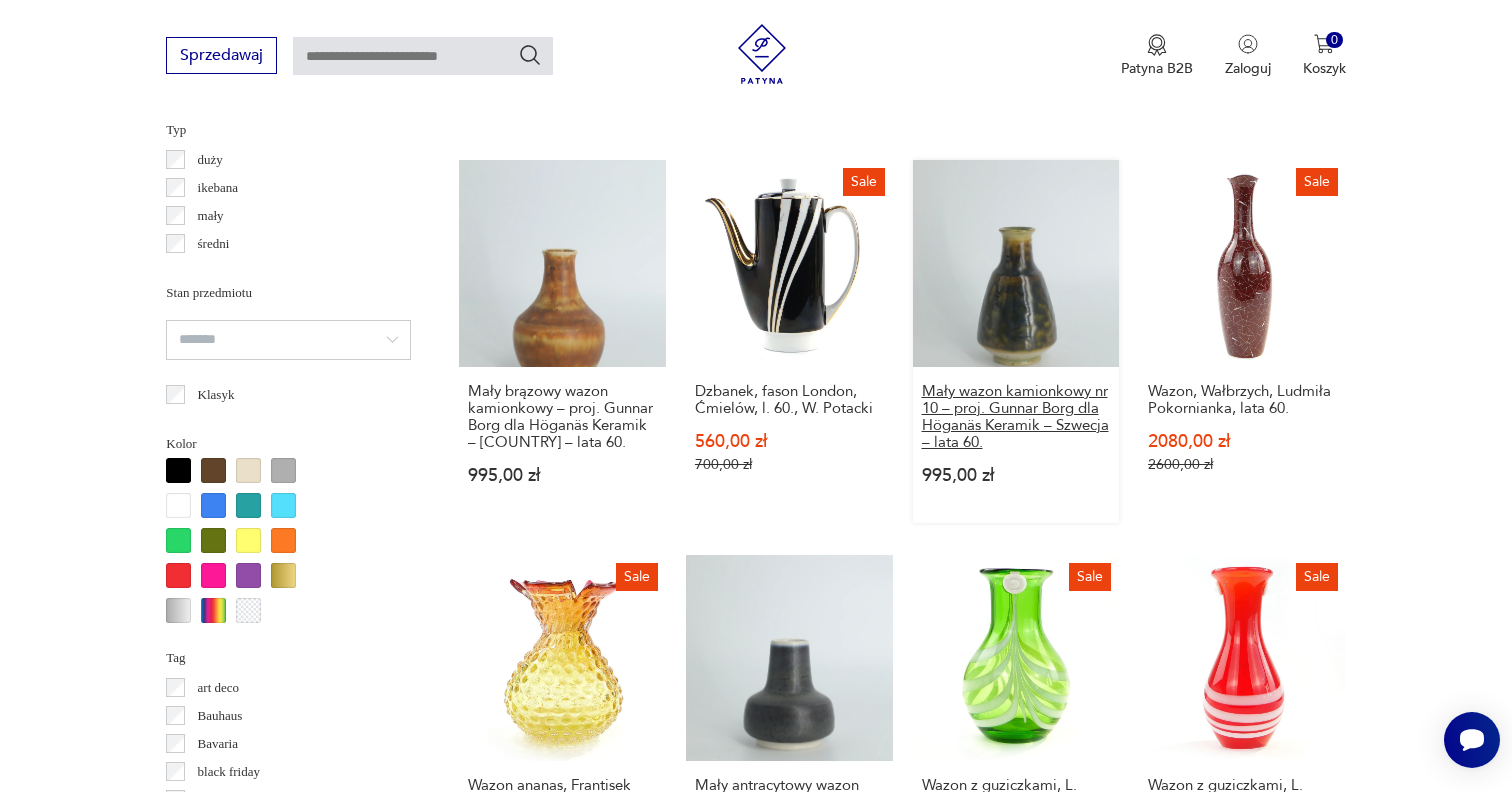 click on "Mały wazon kamionkowy nr 10 – proj. Gunnar Borg dla Höganäs Keramik – Szwecja – lata 60." at bounding box center [1016, 417] 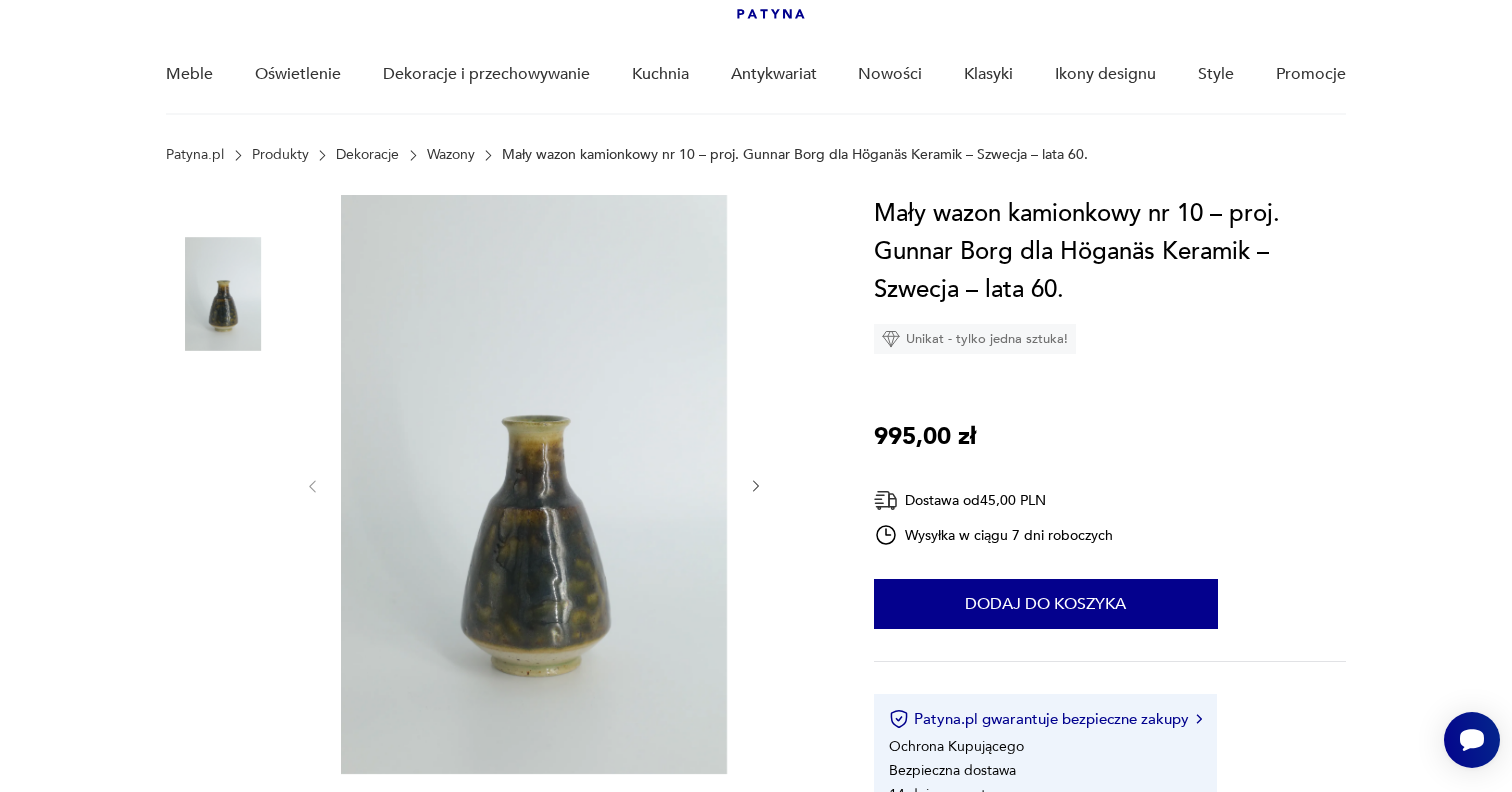 scroll, scrollTop: 172, scrollLeft: 0, axis: vertical 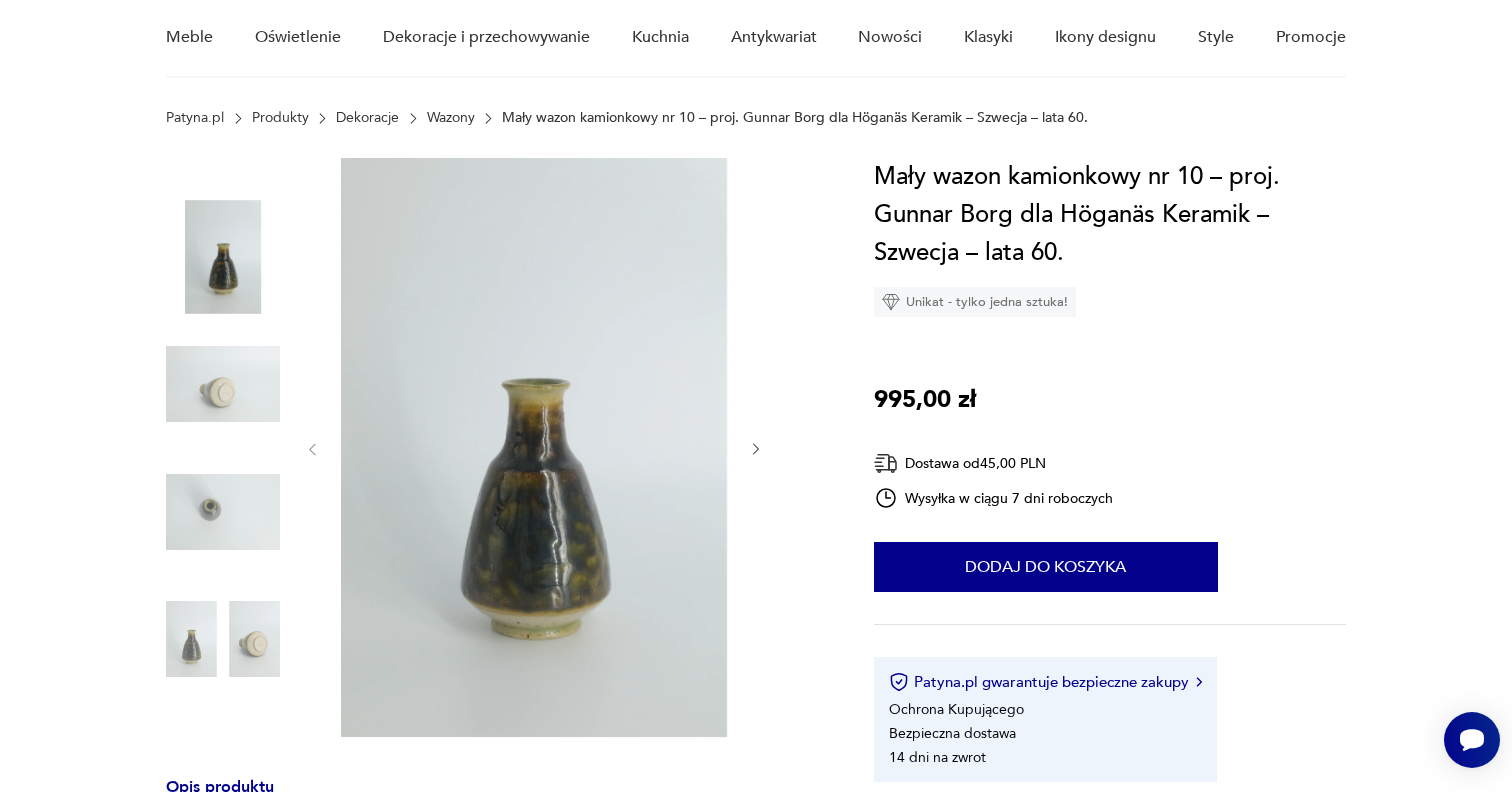click 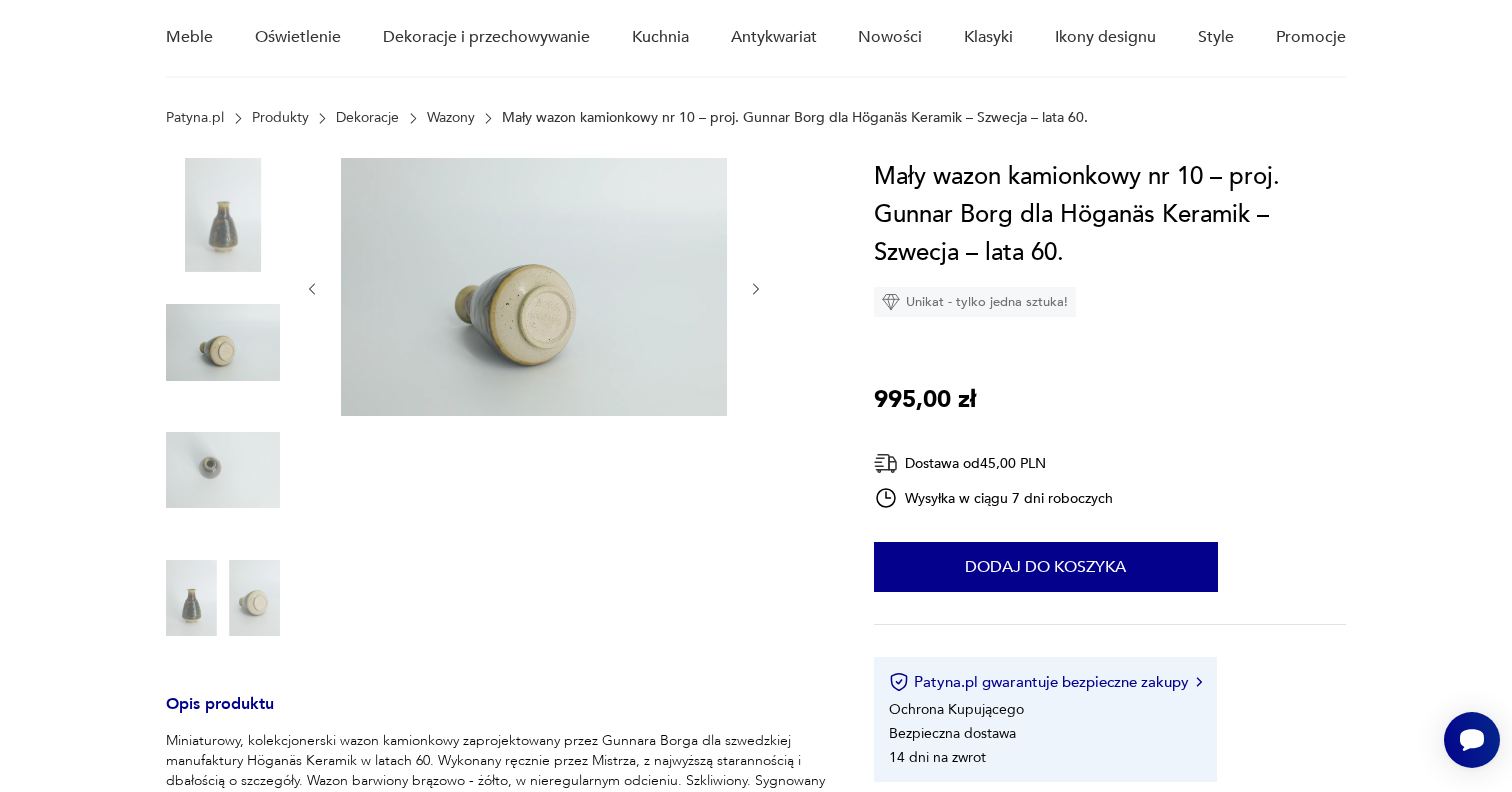 drag, startPoint x: 758, startPoint y: 448, endPoint x: 761, endPoint y: 428, distance: 20.22375 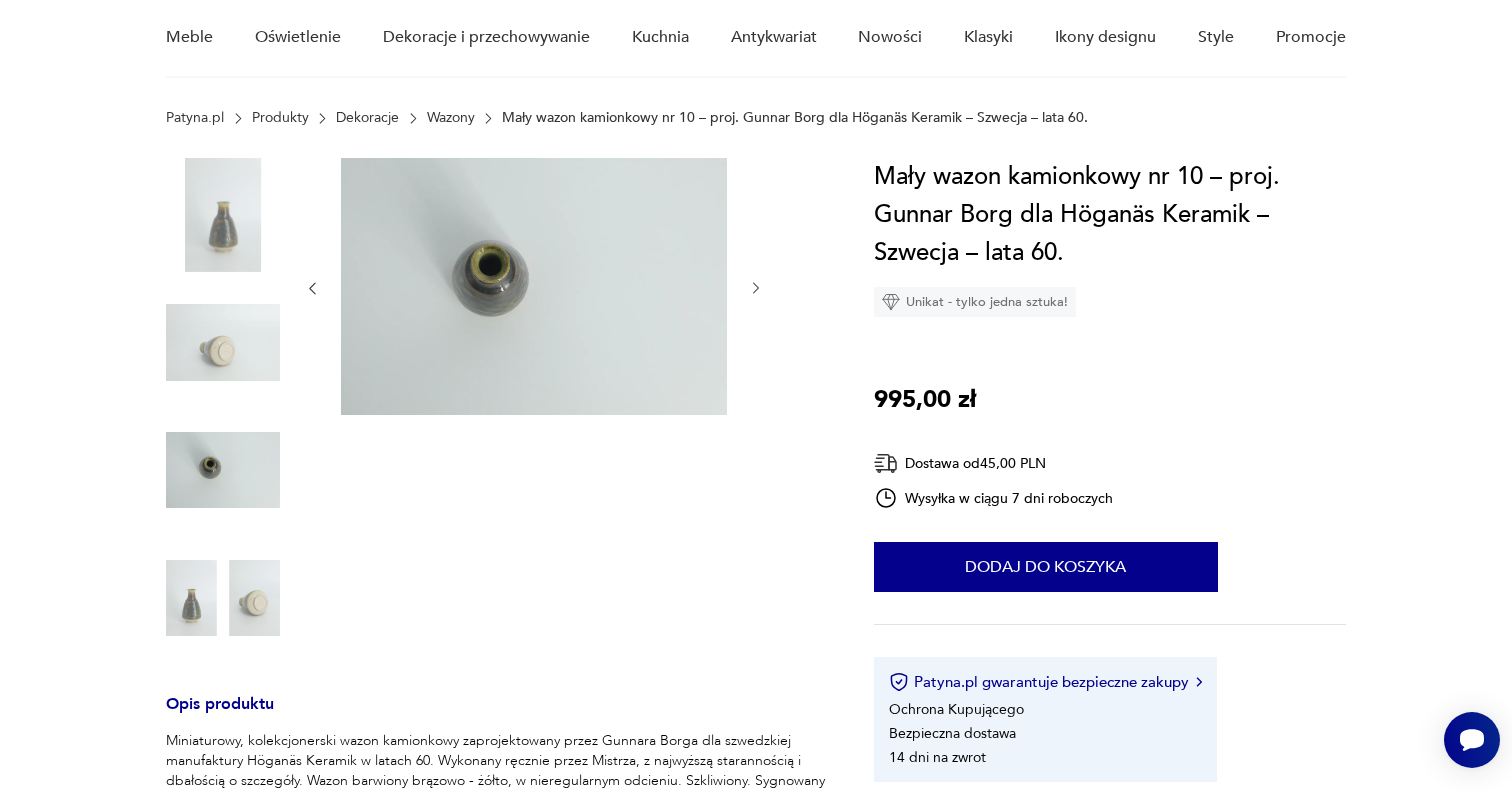click 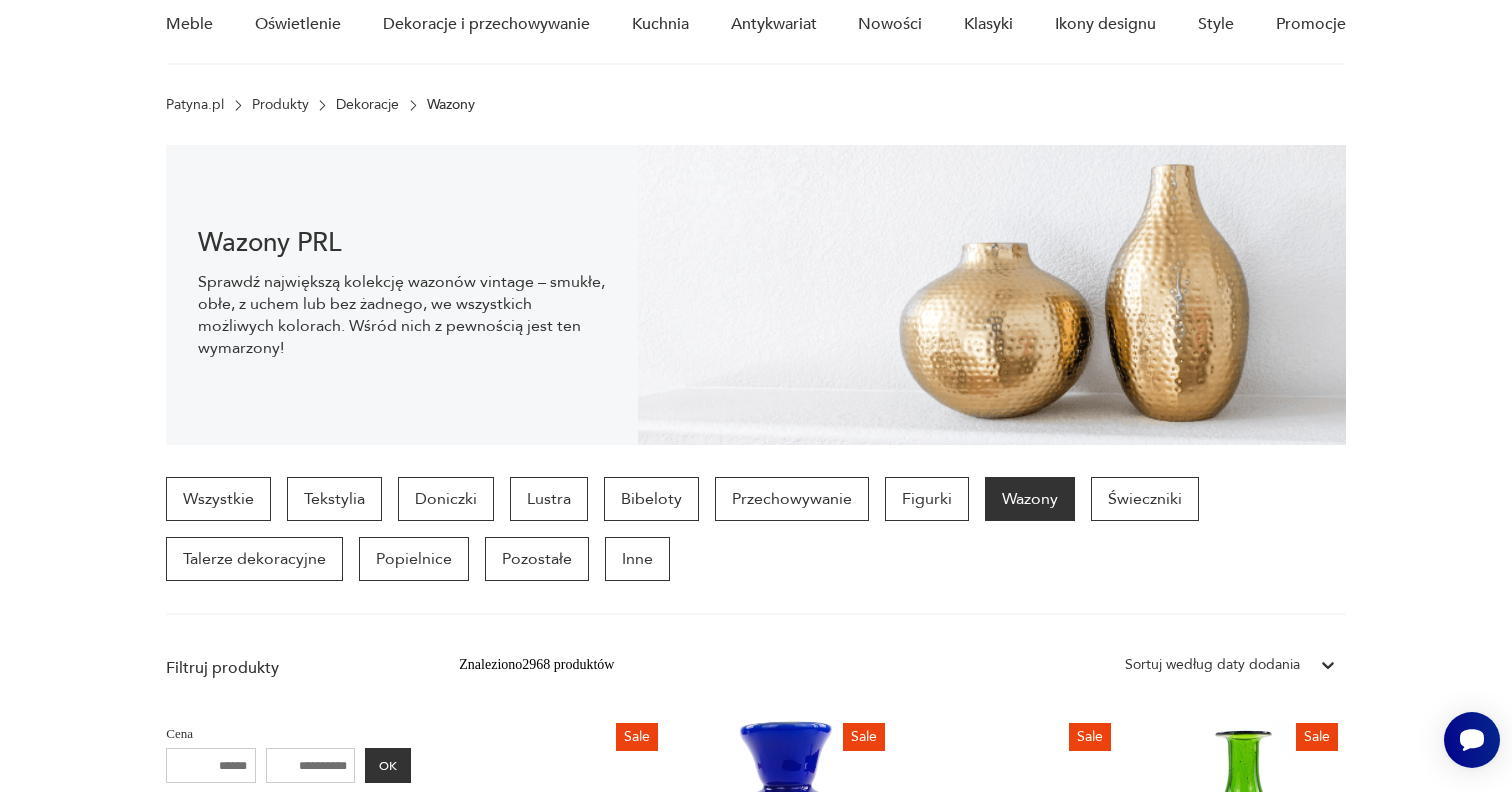 scroll, scrollTop: 210, scrollLeft: 0, axis: vertical 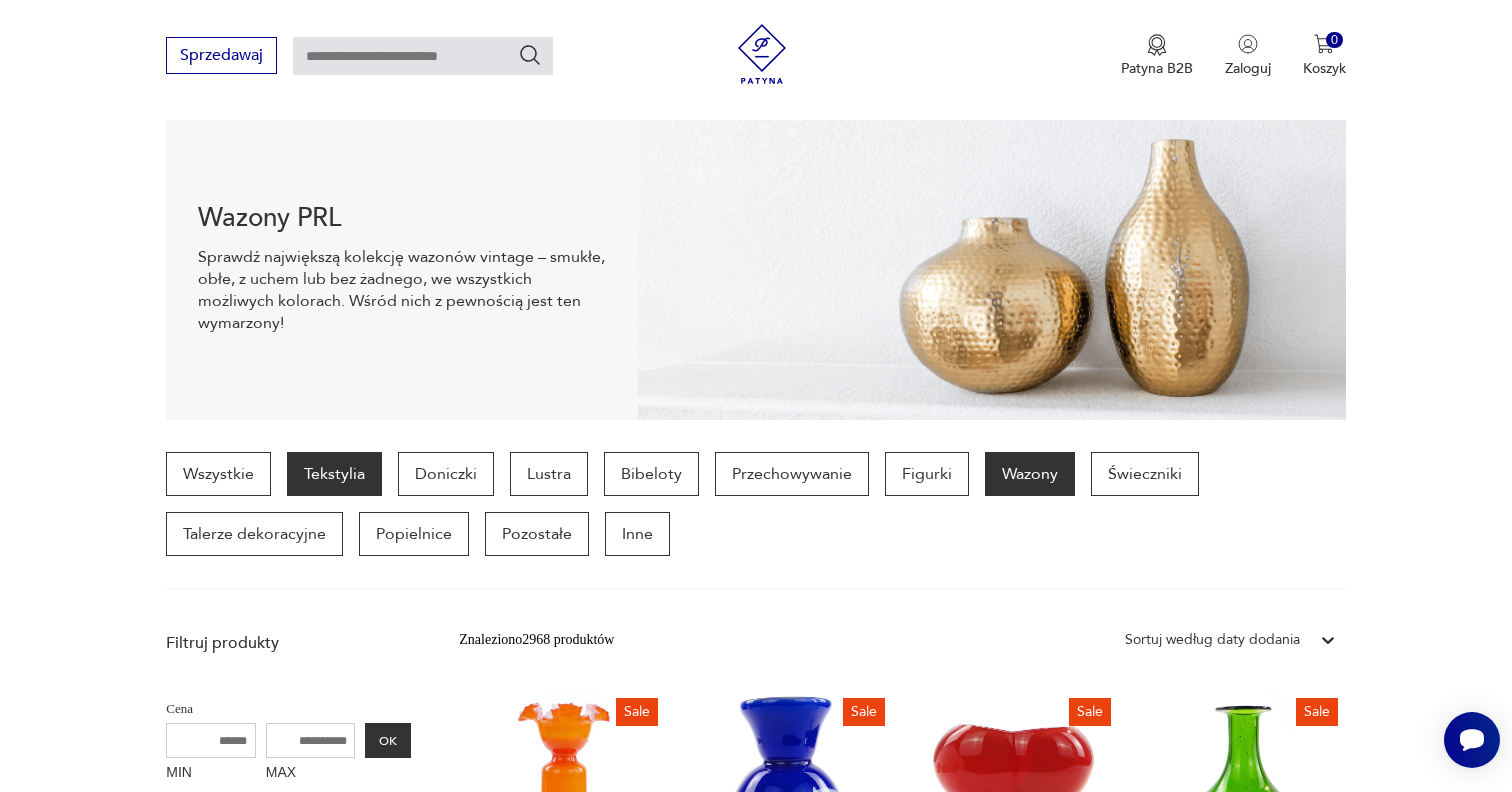 click on "Tekstylia" at bounding box center [334, 474] 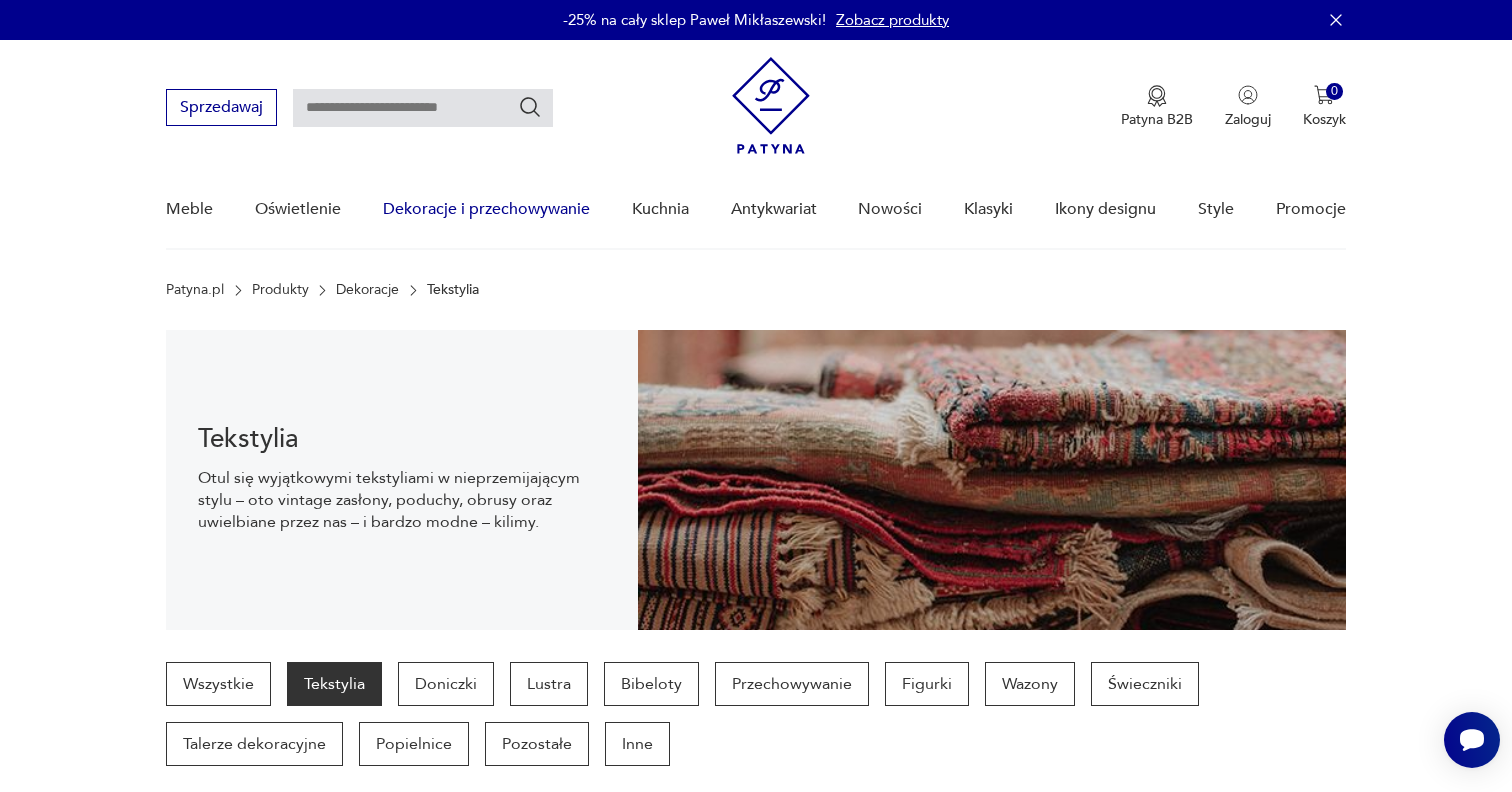 scroll, scrollTop: 0, scrollLeft: 0, axis: both 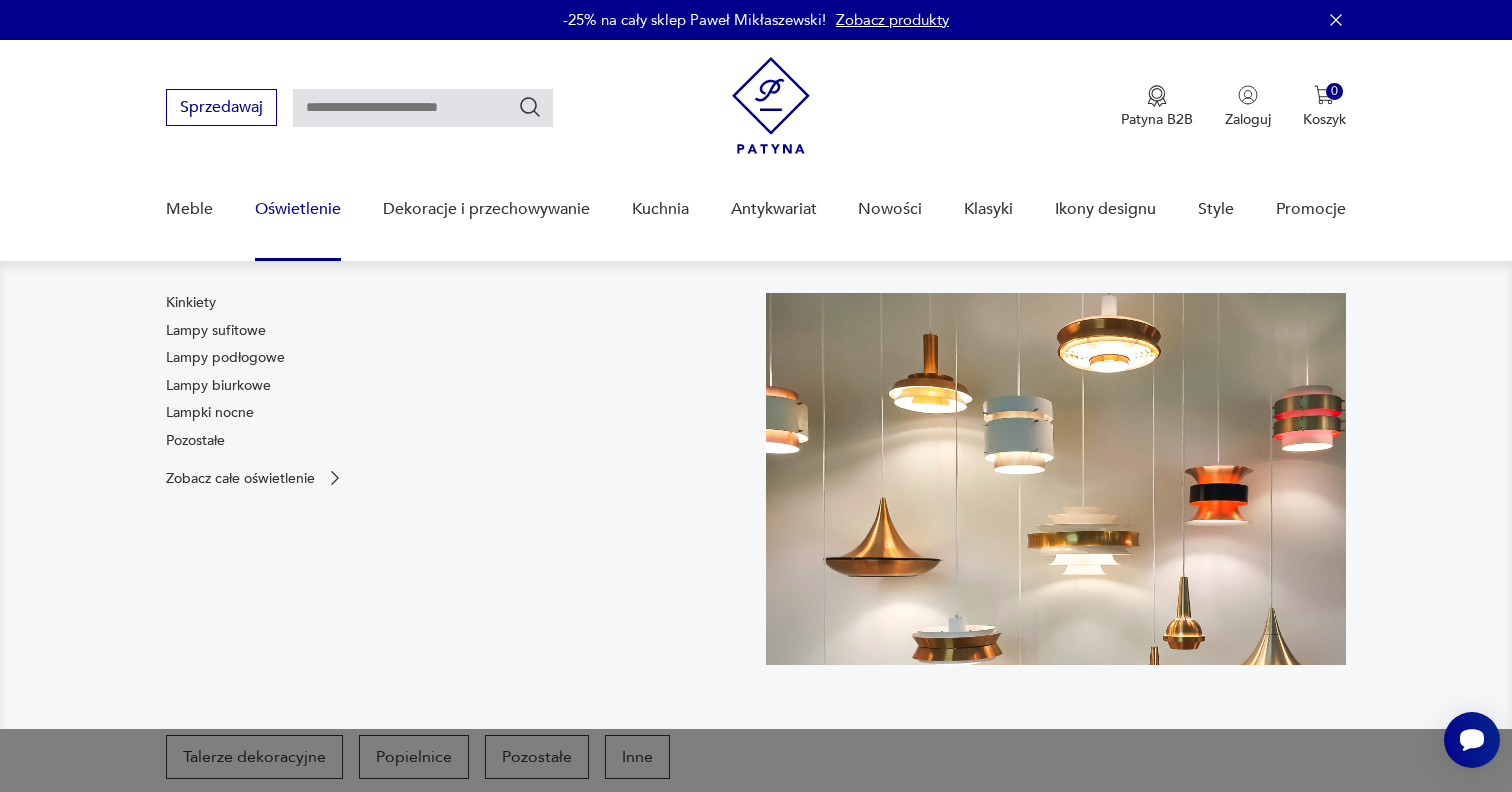 click on "Oświetlenie" at bounding box center (298, 209) 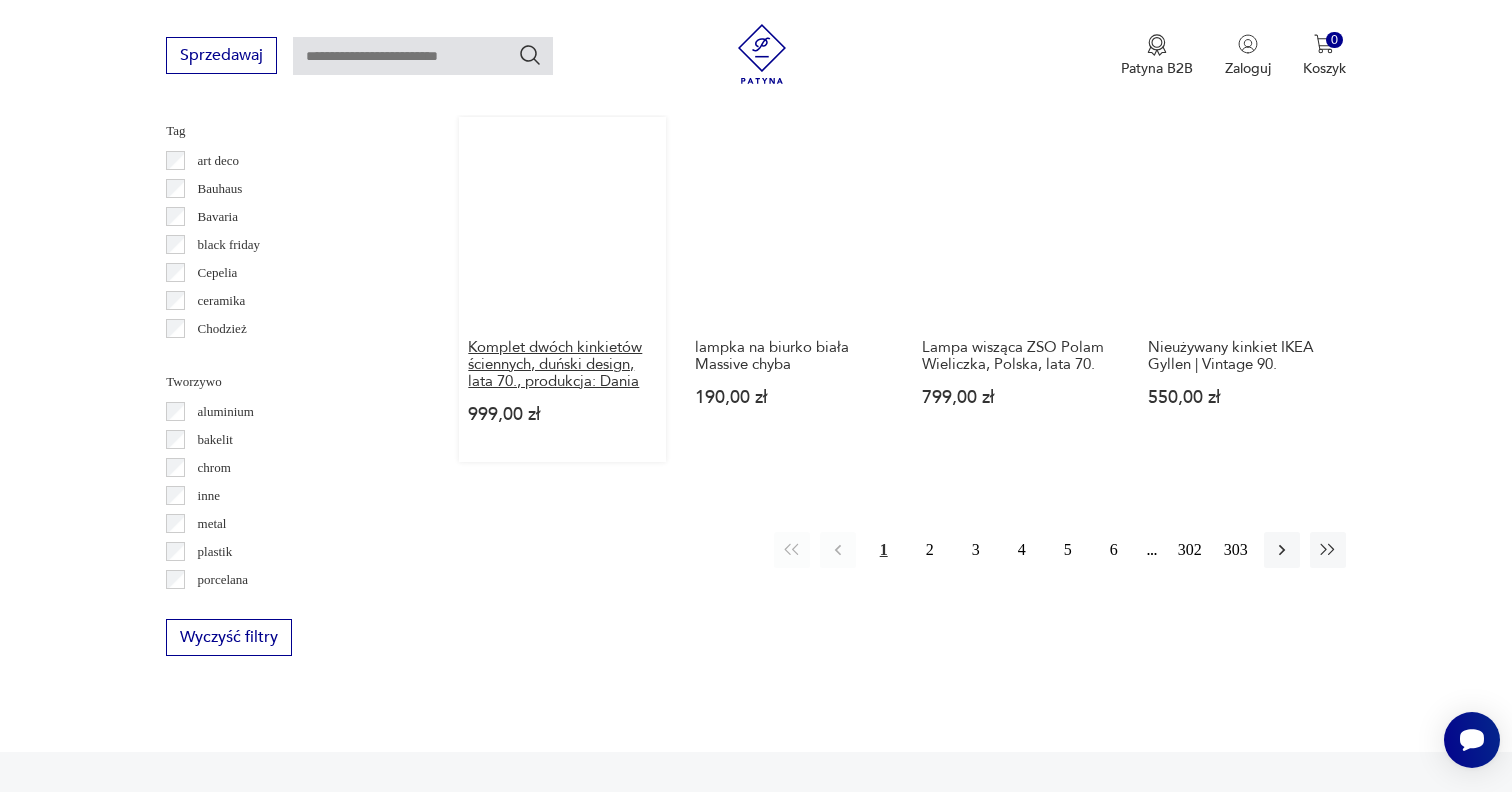 scroll, scrollTop: 1960, scrollLeft: 0, axis: vertical 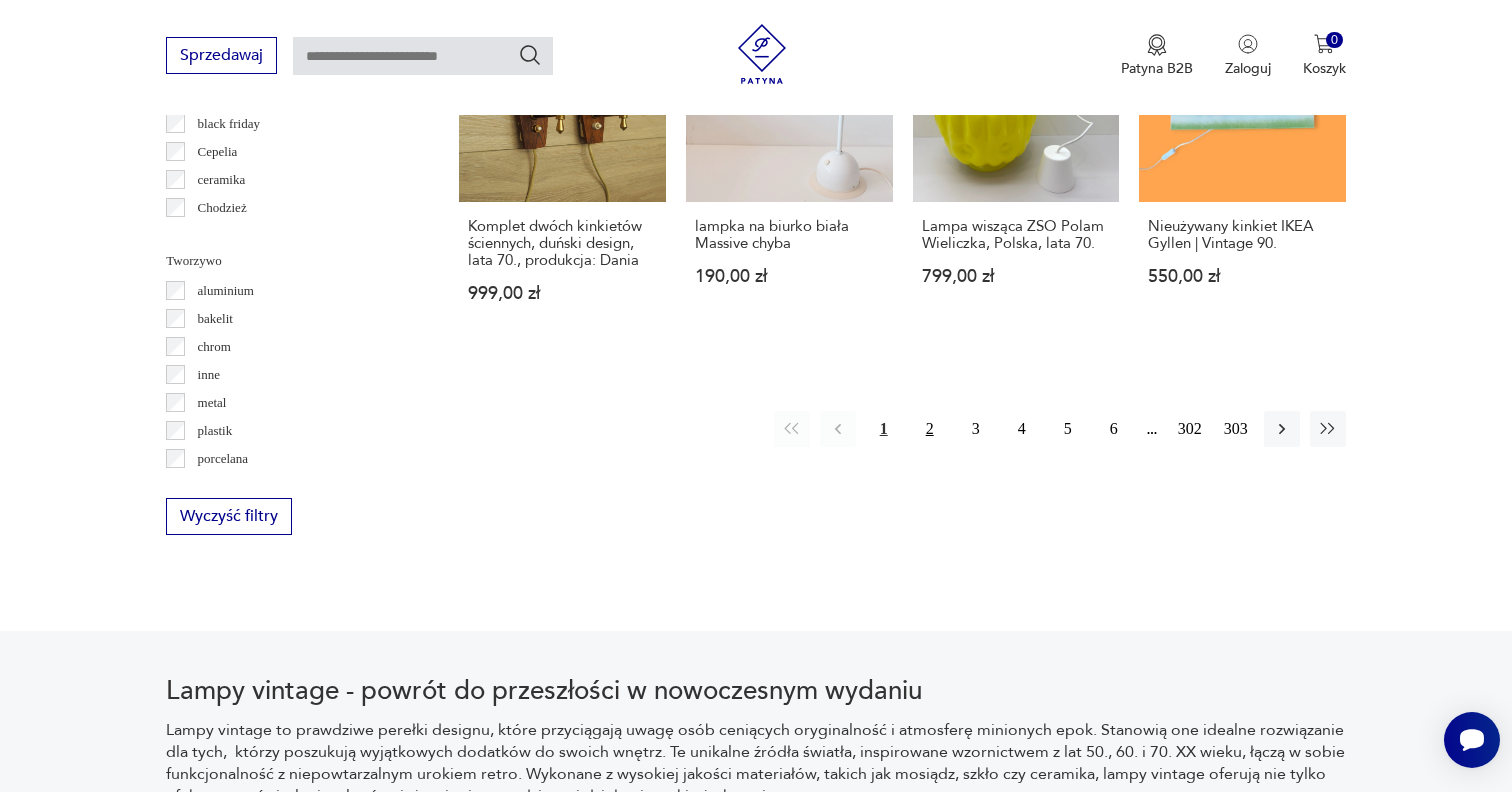 click on "2" at bounding box center [930, 429] 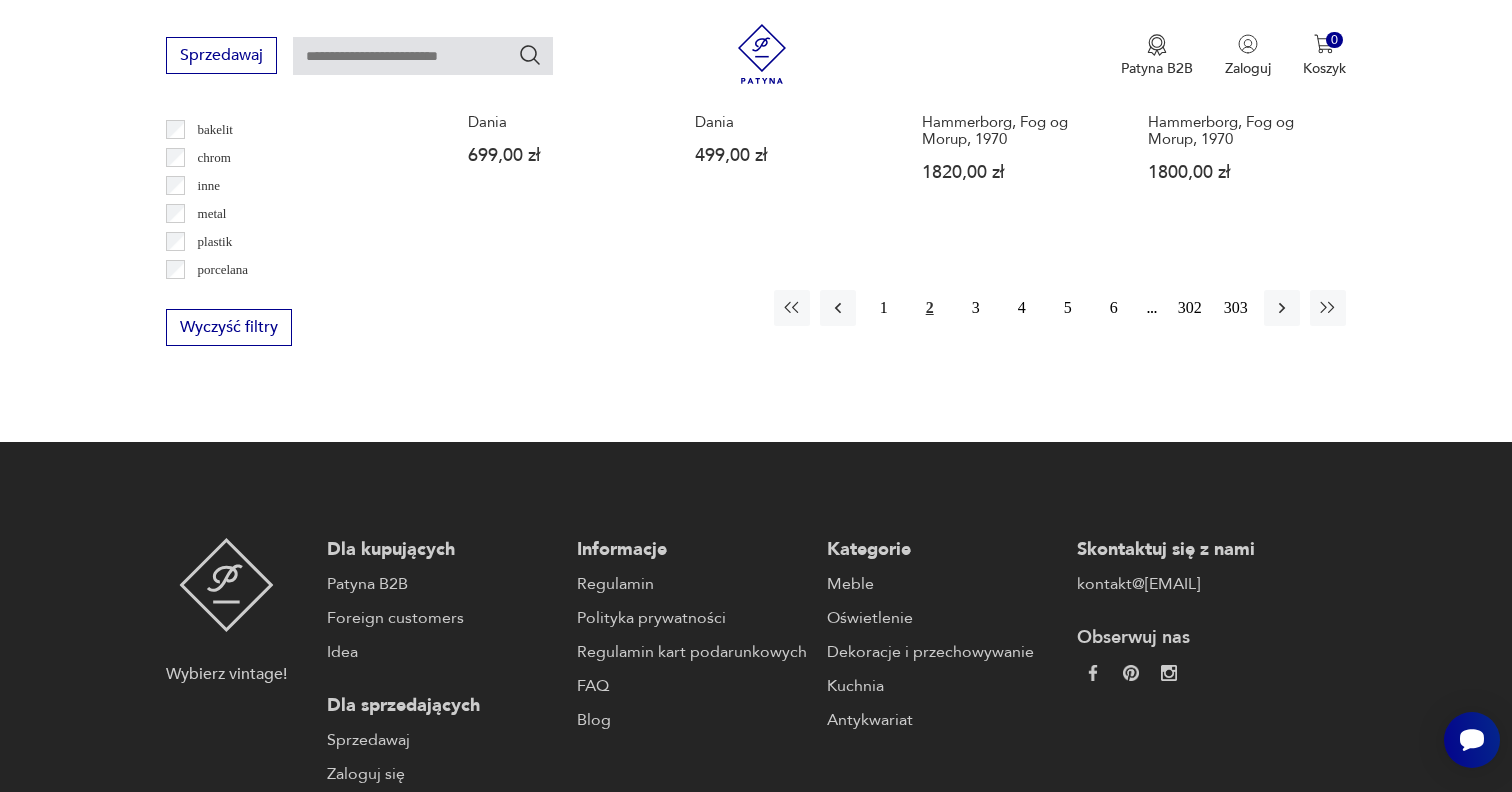 scroll, scrollTop: 2161, scrollLeft: 0, axis: vertical 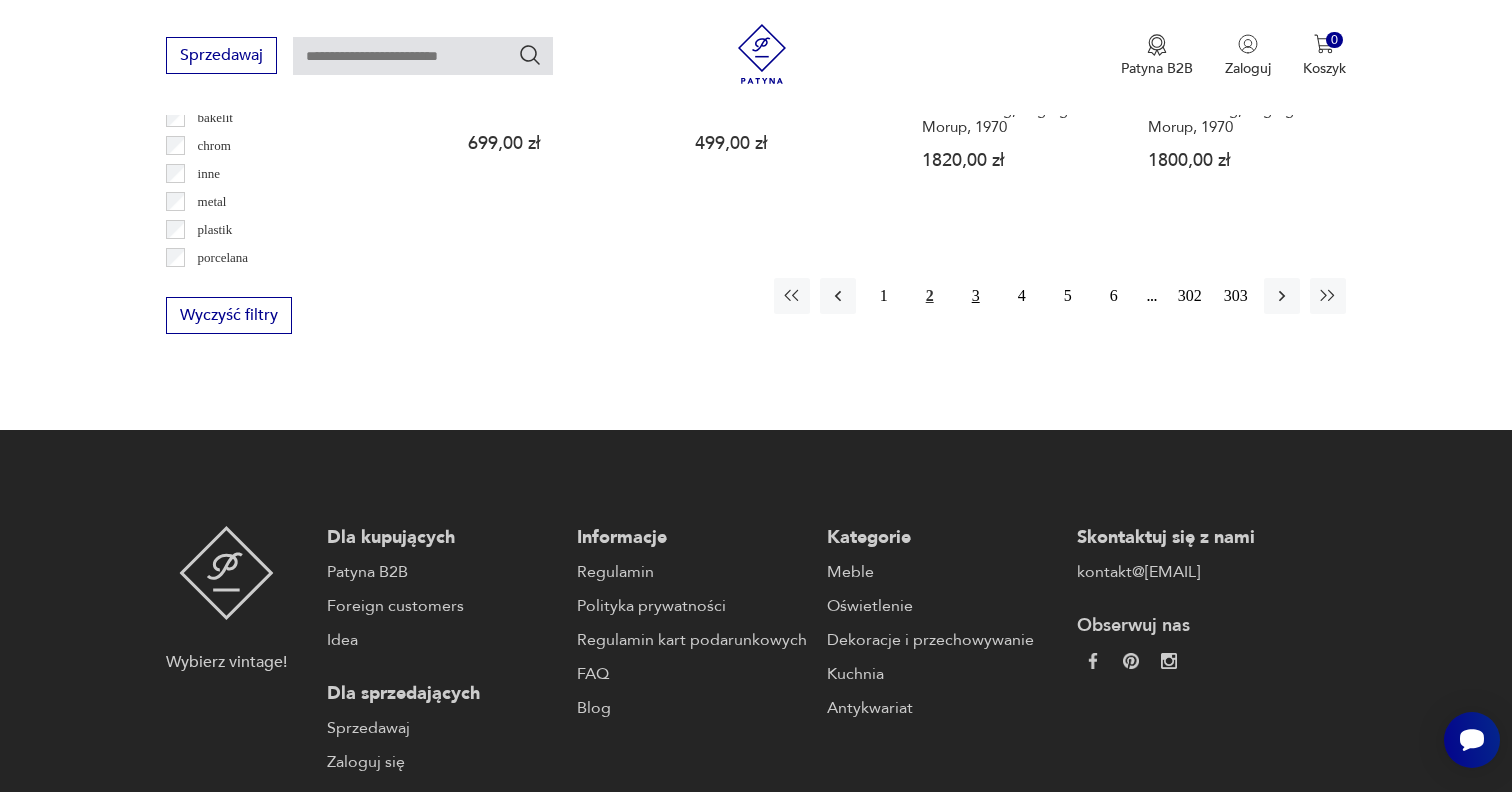 click on "3" at bounding box center (976, 296) 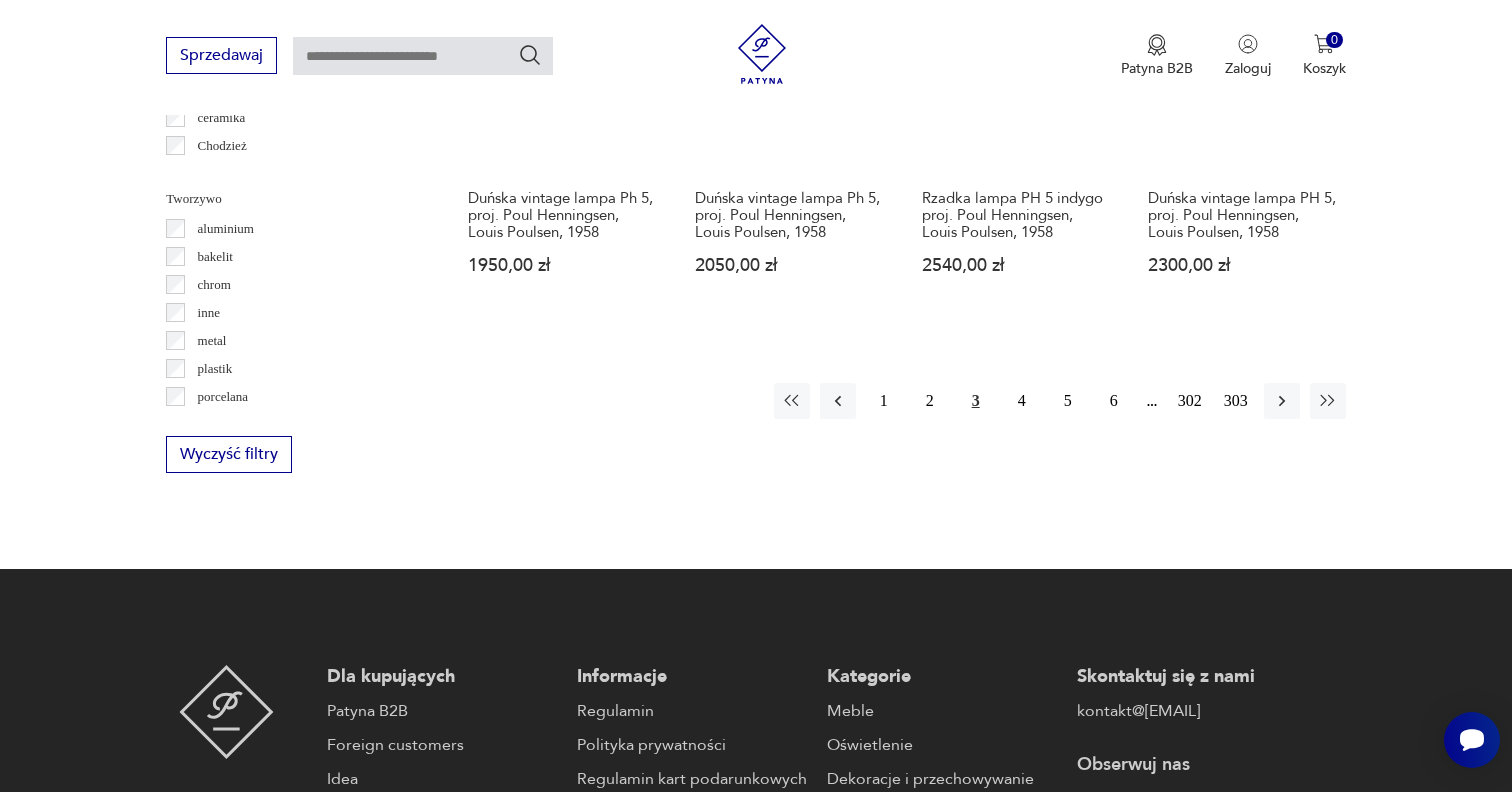 scroll, scrollTop: 2039, scrollLeft: 0, axis: vertical 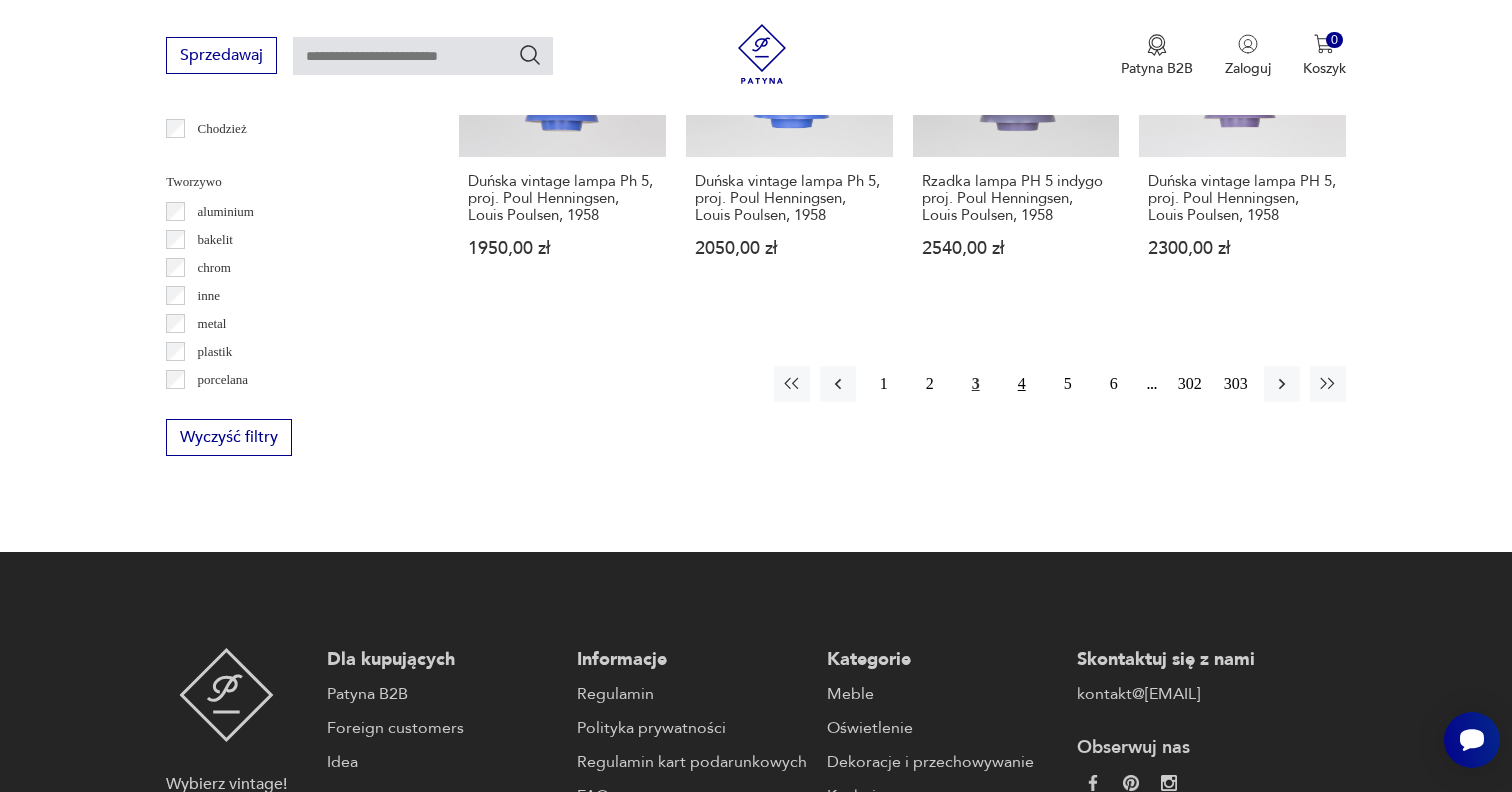click on "4" at bounding box center [1022, 384] 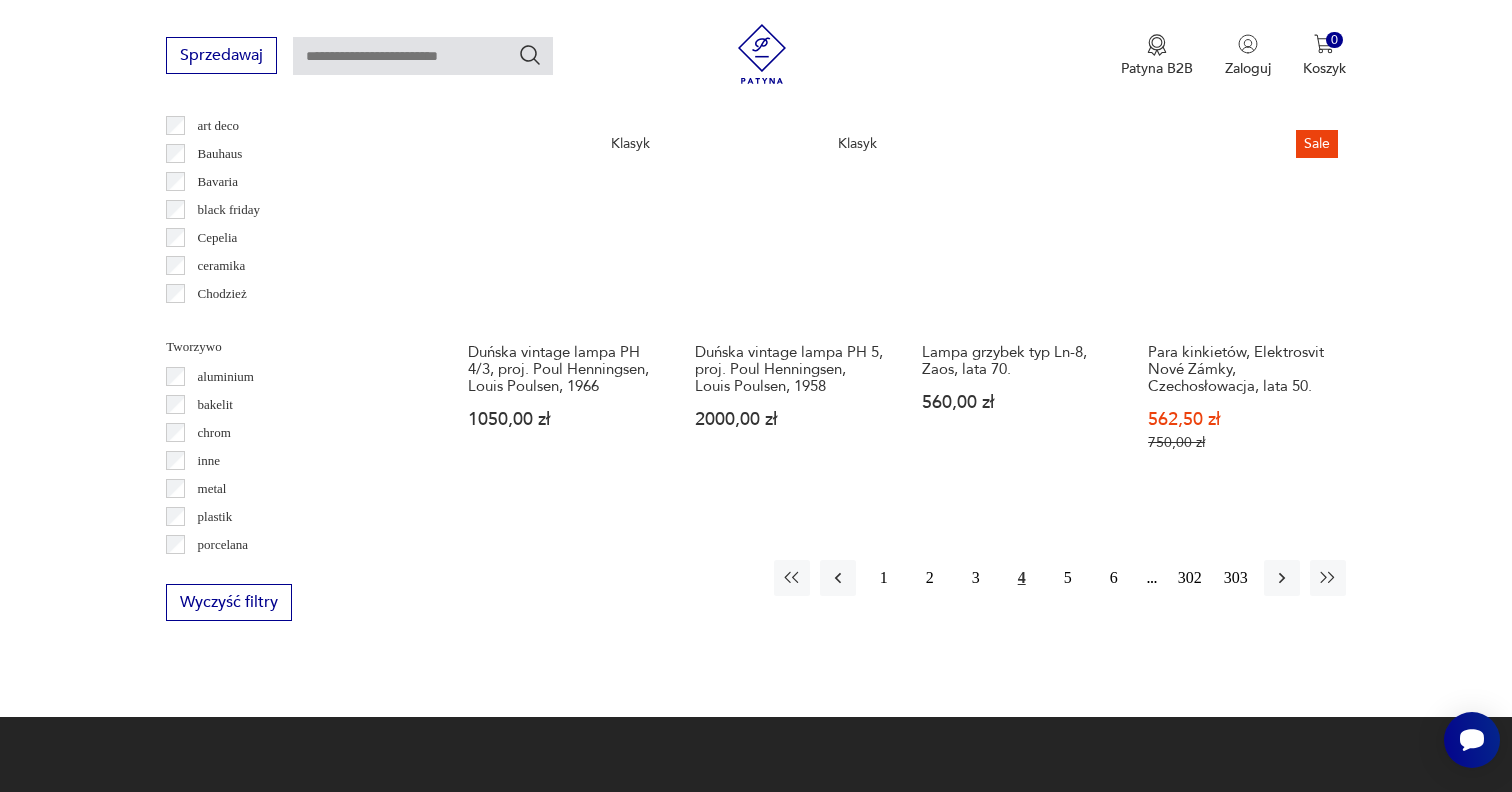 scroll, scrollTop: 1877, scrollLeft: 0, axis: vertical 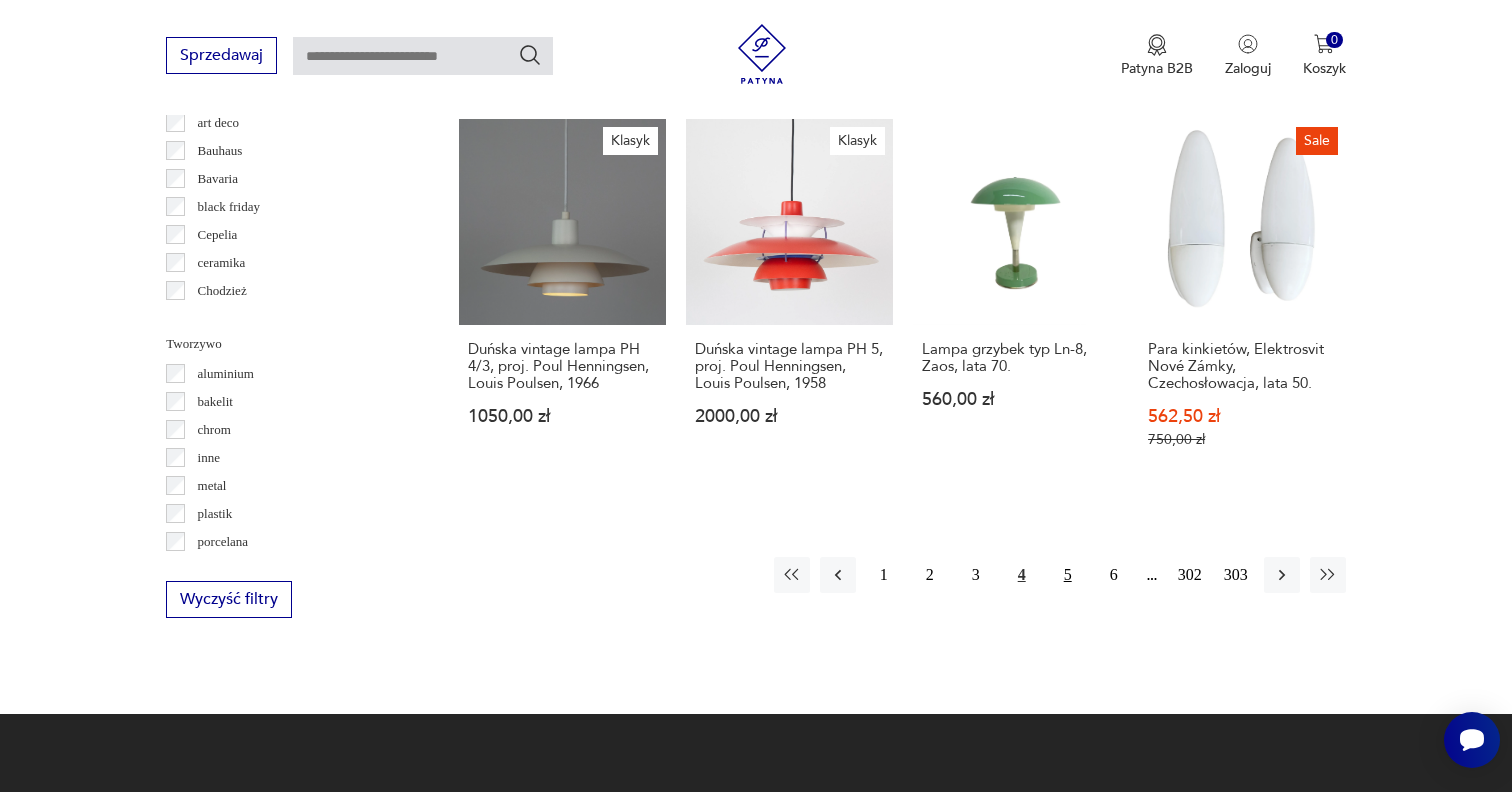 click on "5" at bounding box center [1068, 575] 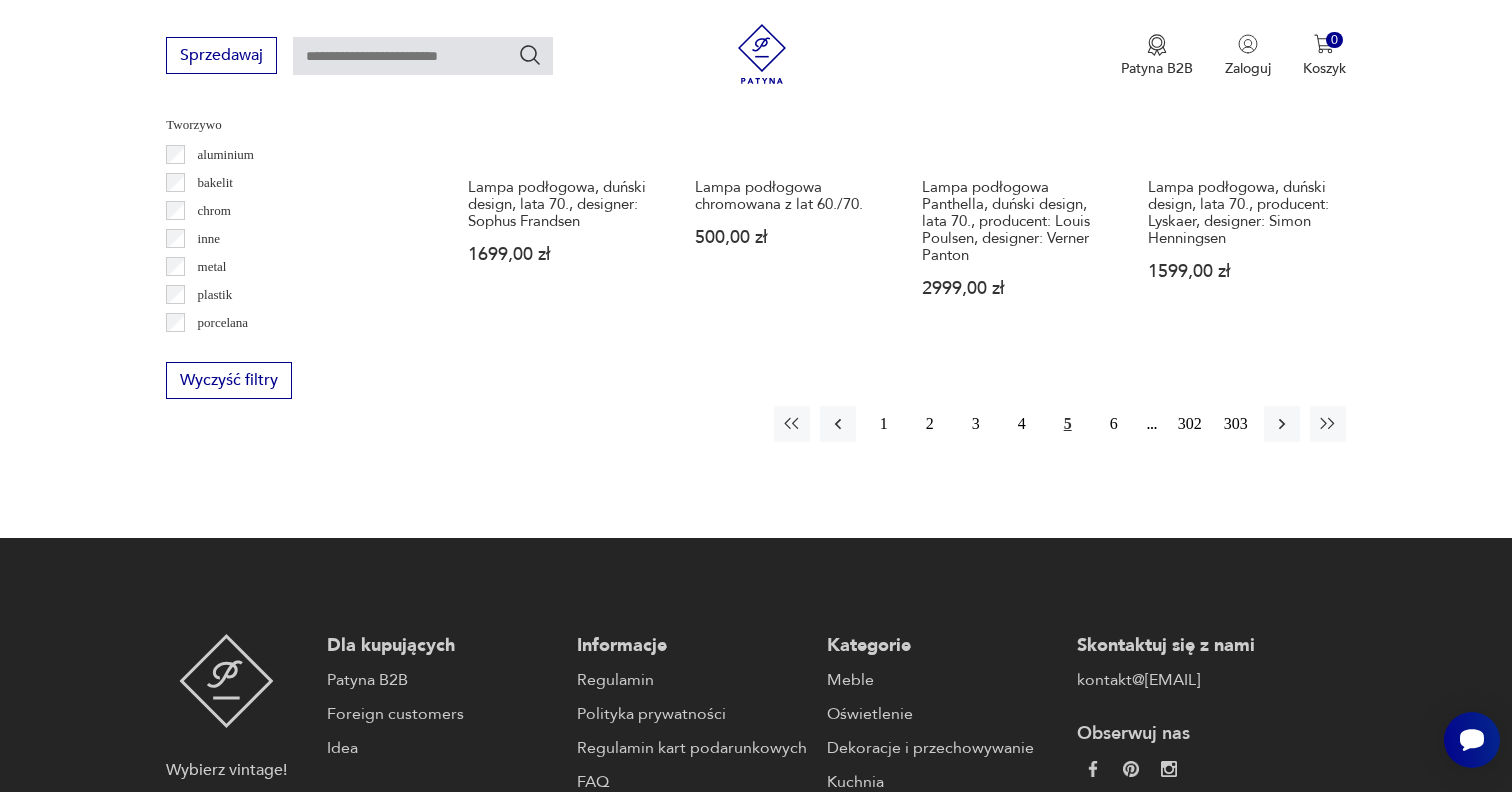 scroll, scrollTop: 2170, scrollLeft: 0, axis: vertical 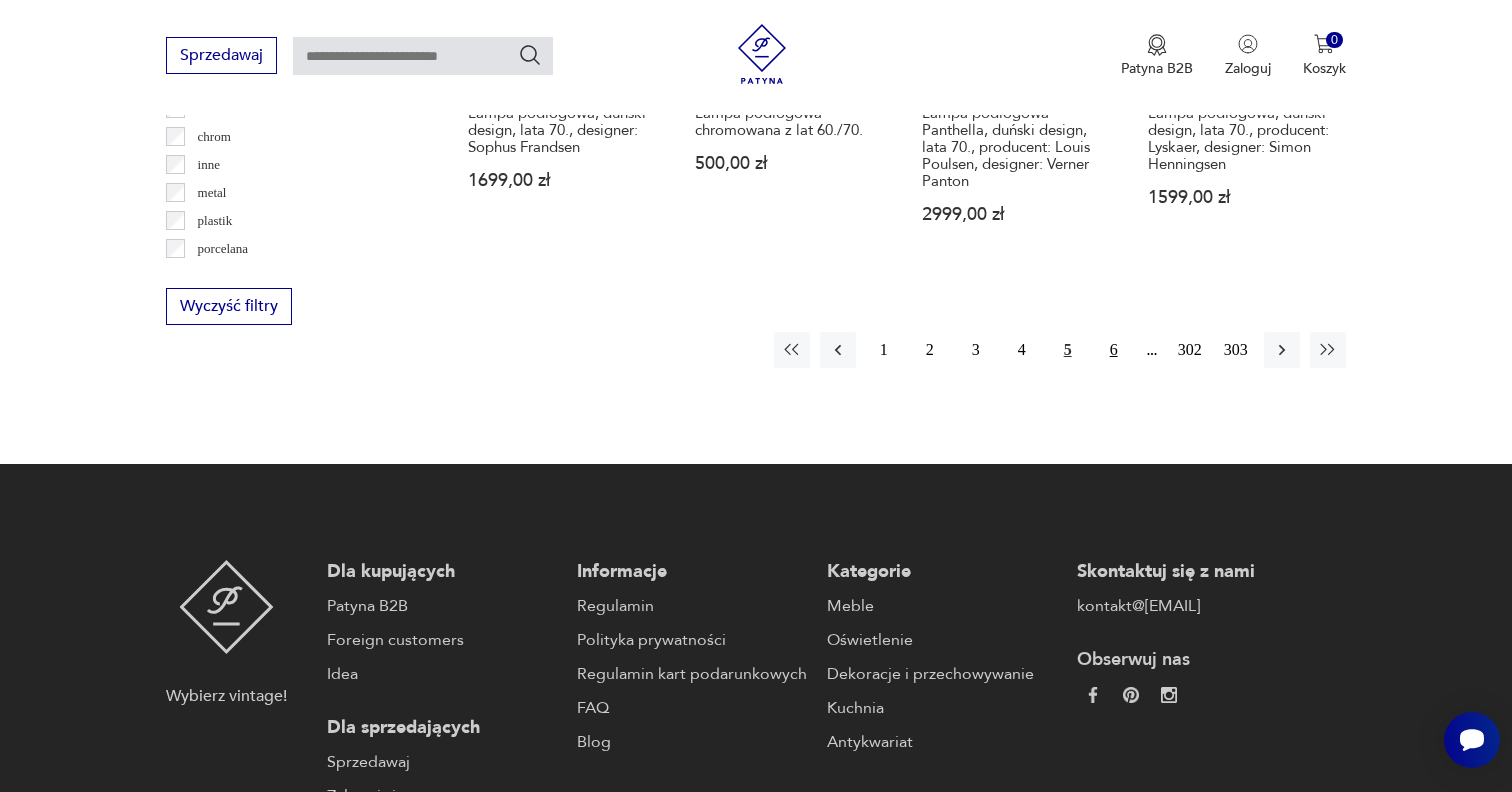 click on "6" at bounding box center [1114, 350] 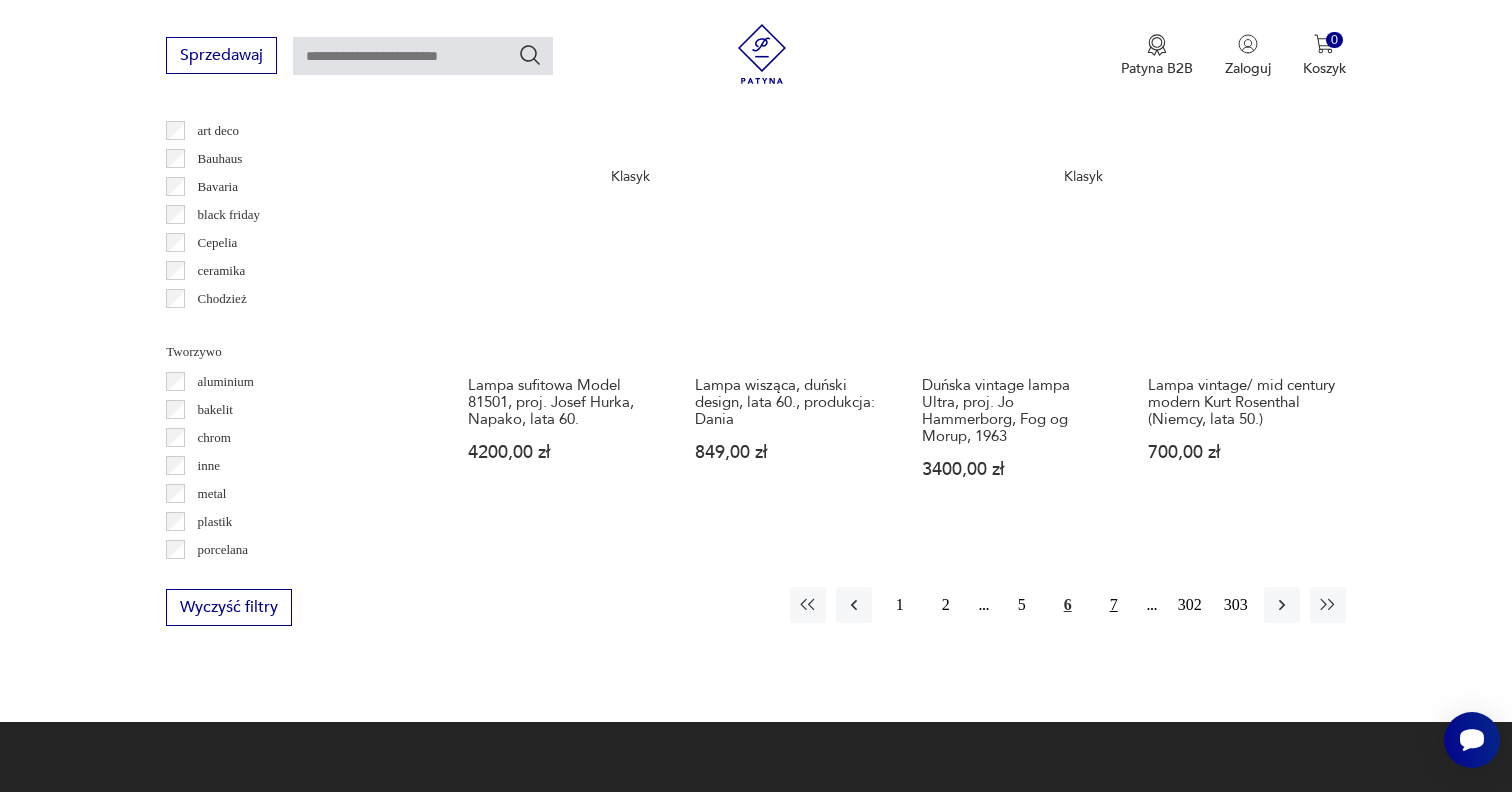 scroll, scrollTop: 1873, scrollLeft: 0, axis: vertical 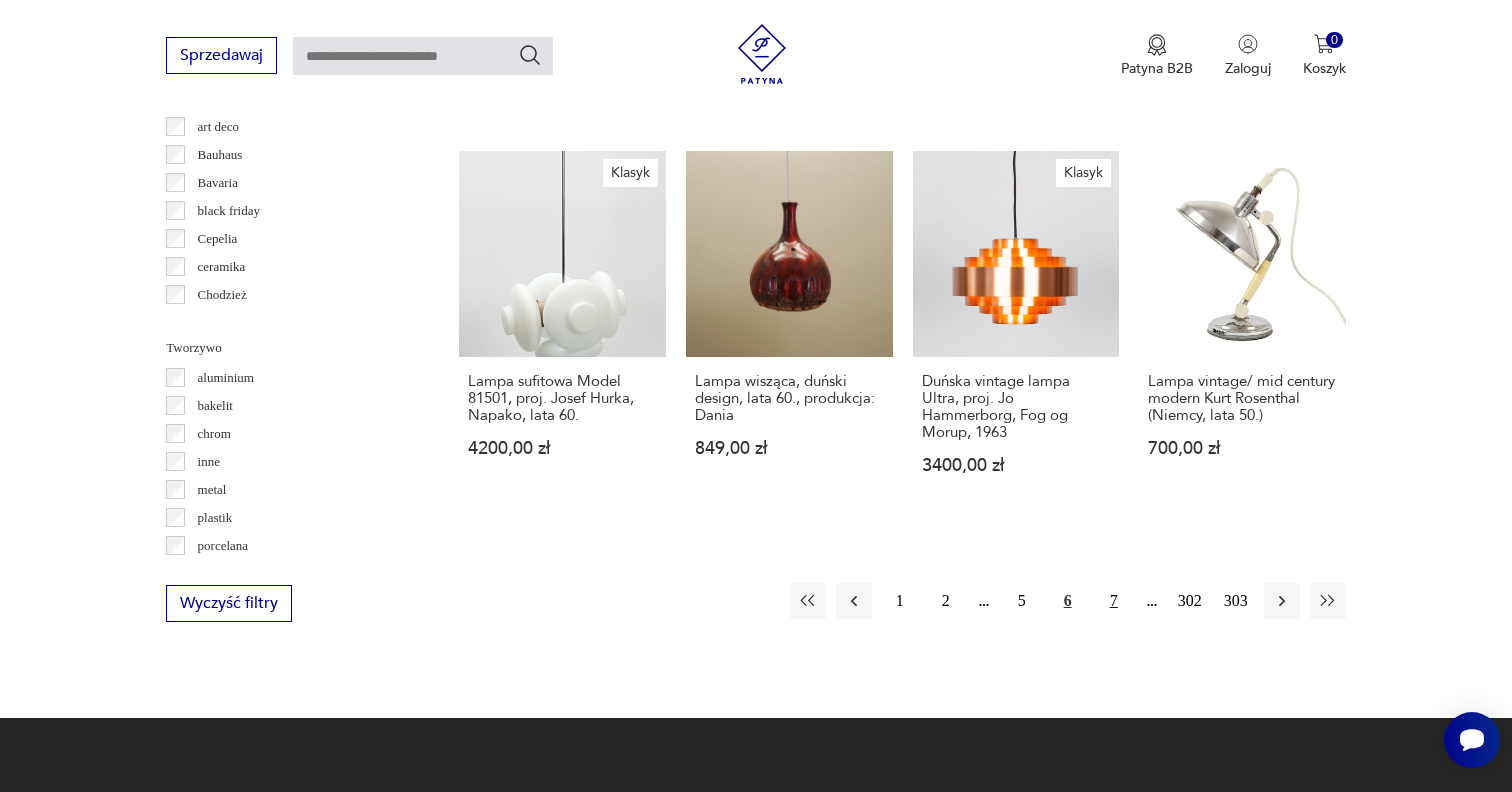 click on "7" at bounding box center (1114, 601) 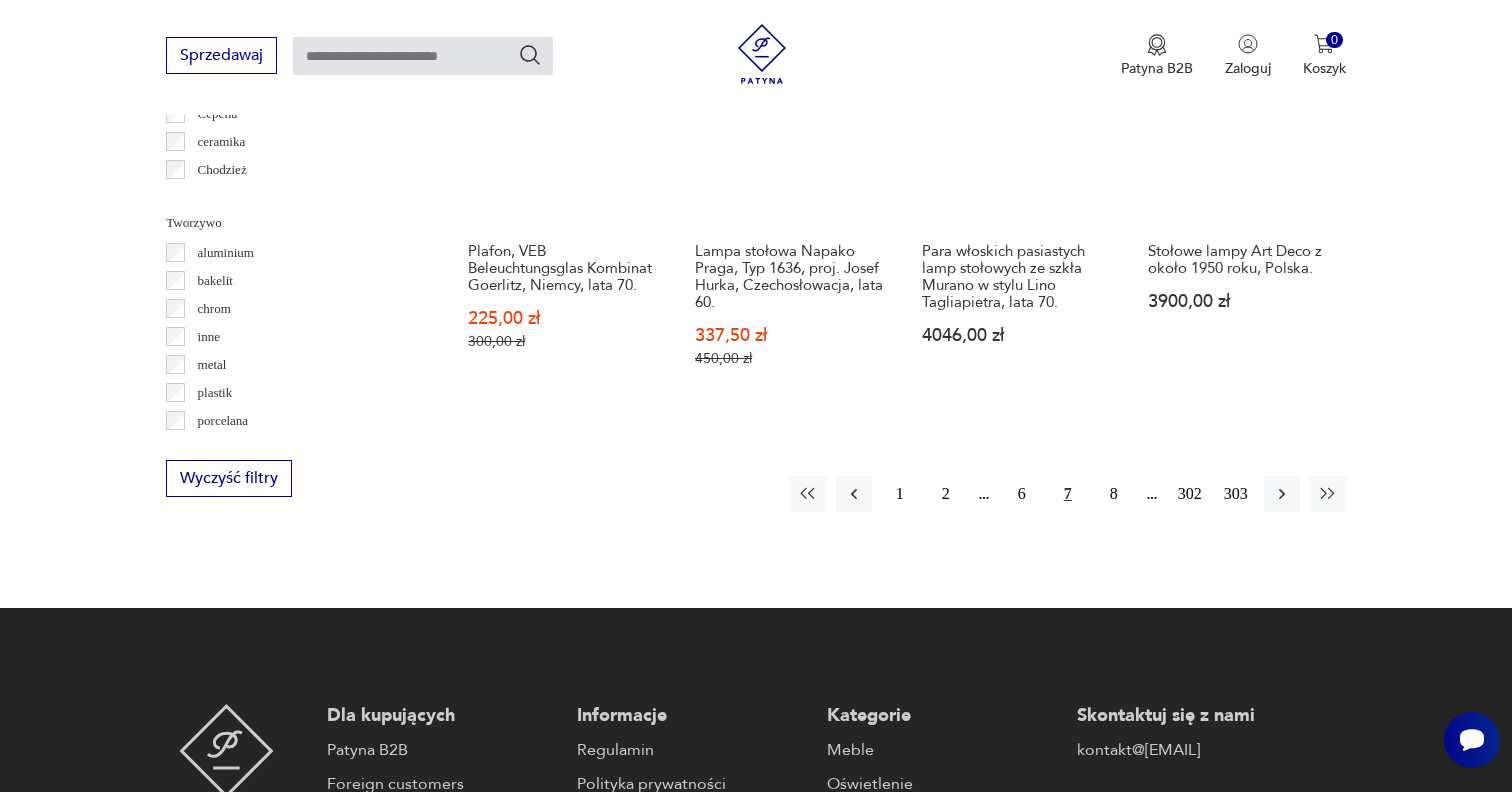 scroll, scrollTop: 2109, scrollLeft: 0, axis: vertical 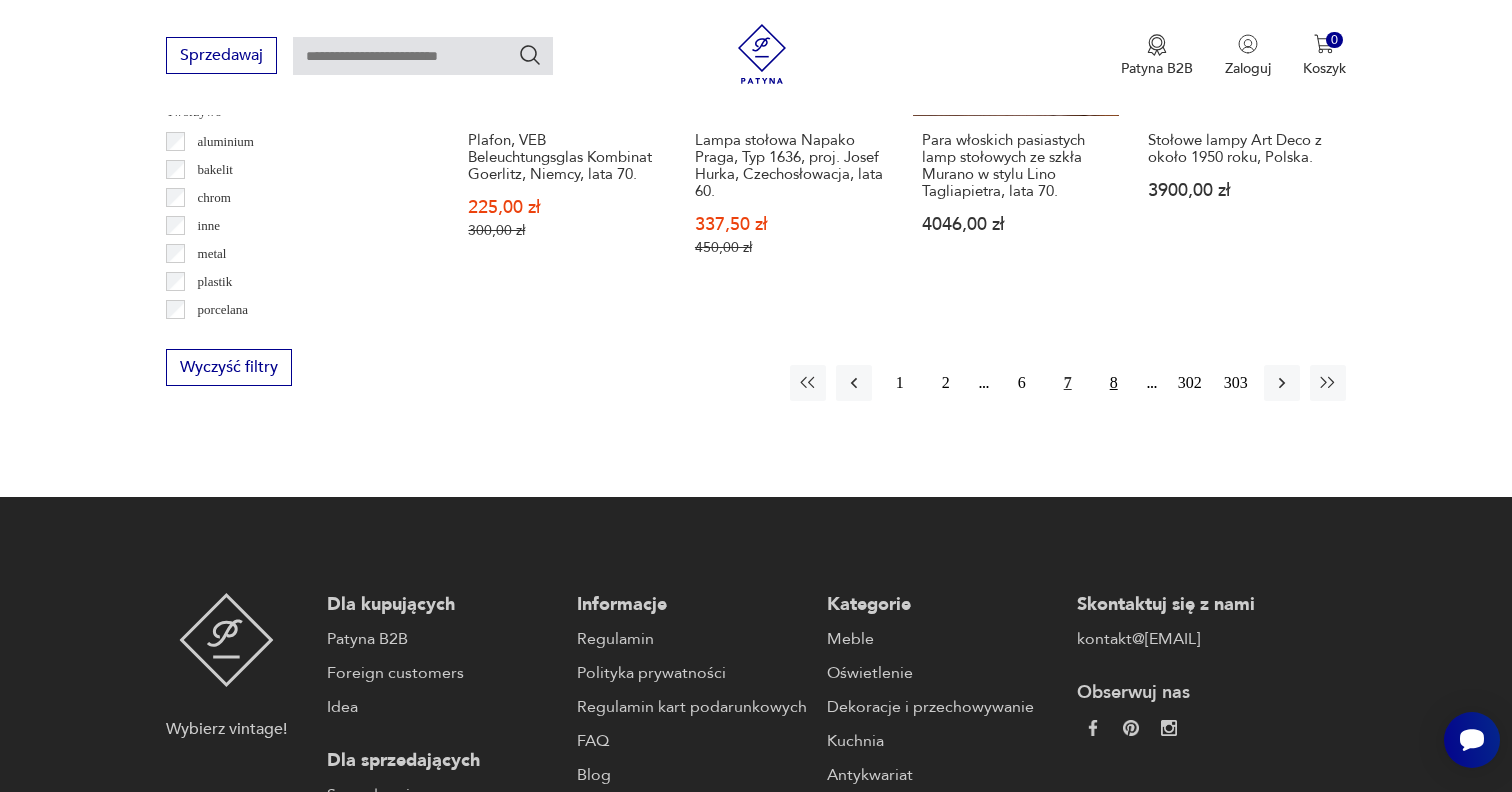 click on "8" at bounding box center [1114, 383] 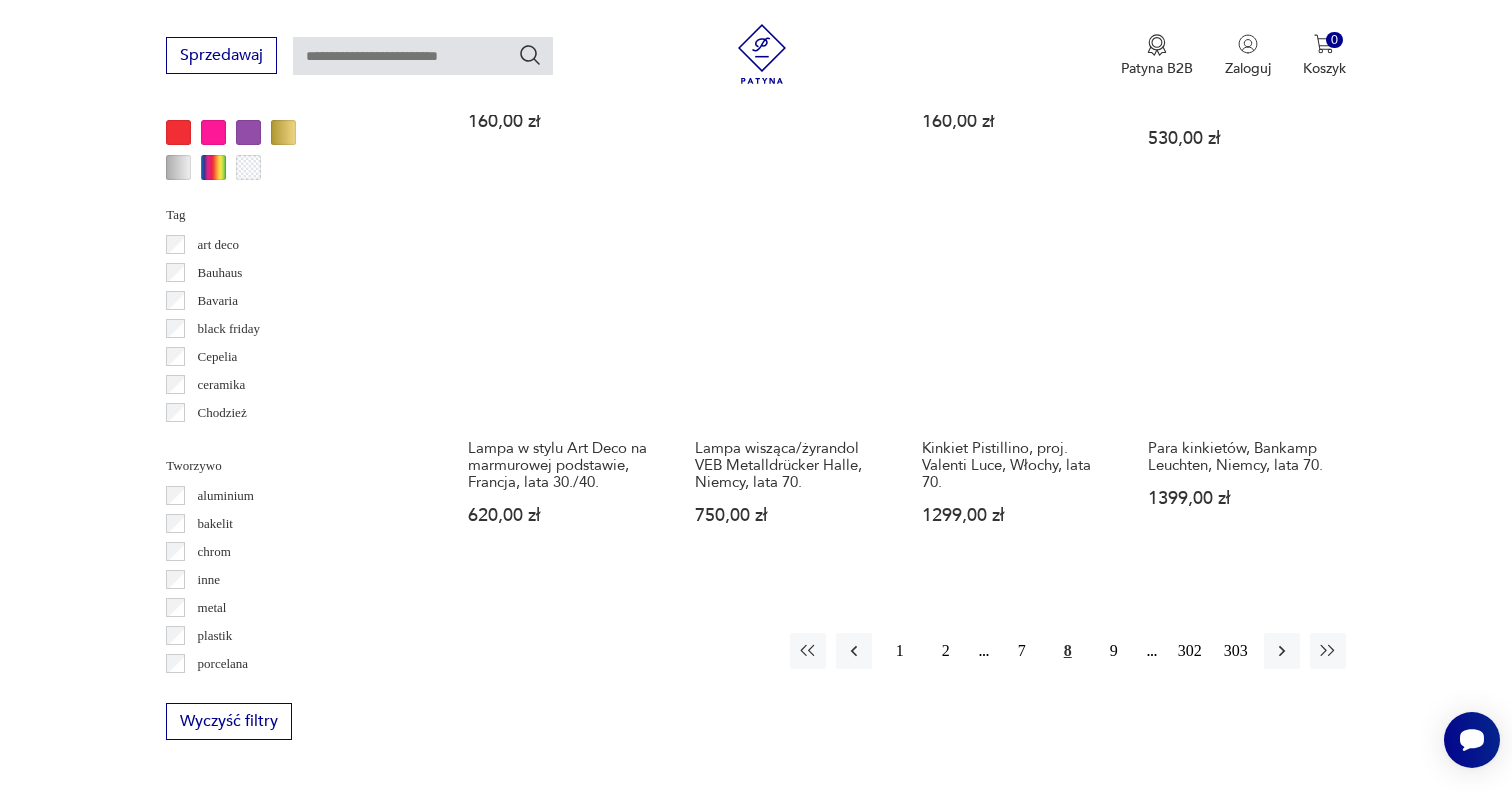 scroll, scrollTop: 1797, scrollLeft: 0, axis: vertical 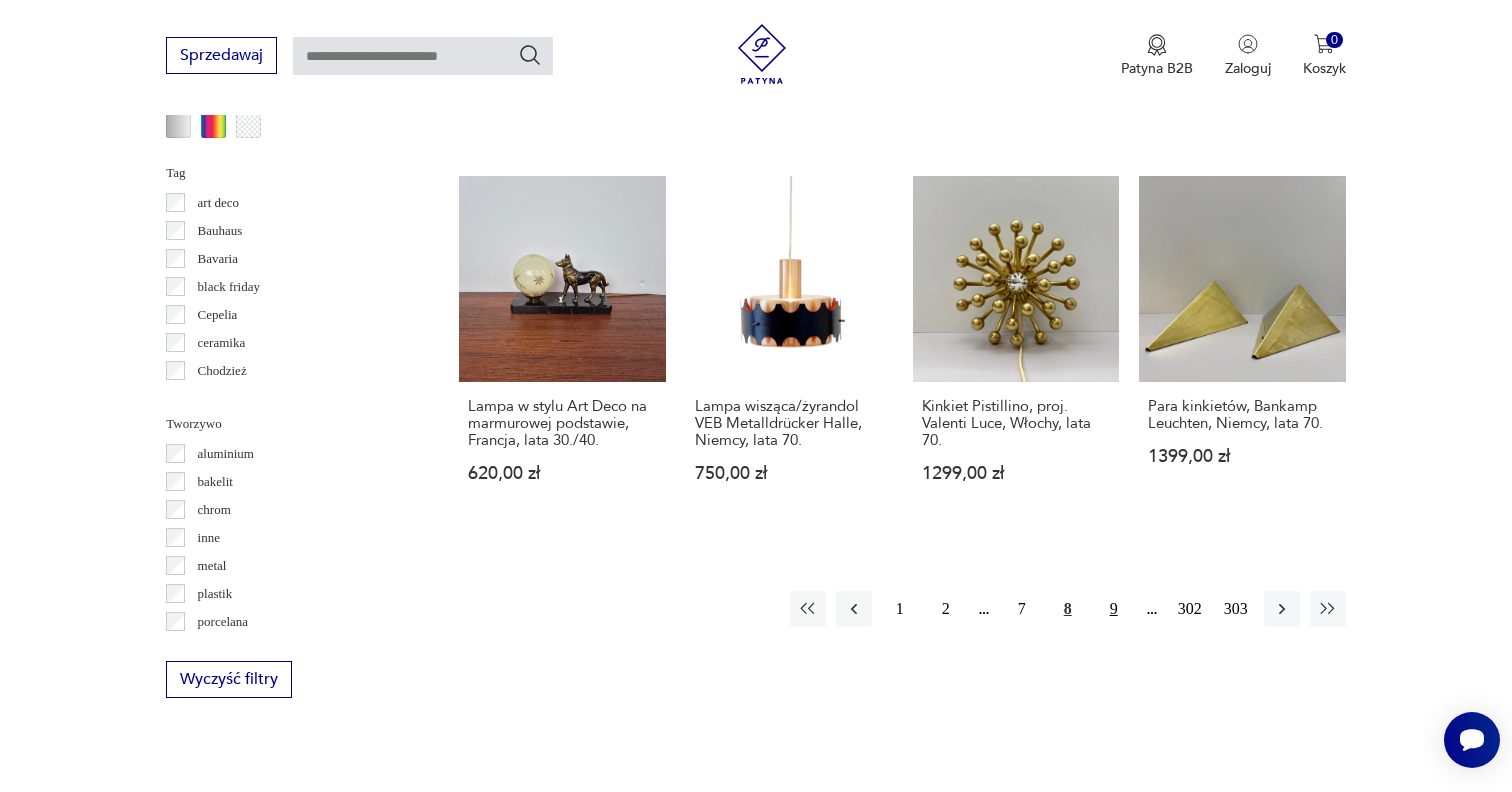 click on "9" at bounding box center [1114, 609] 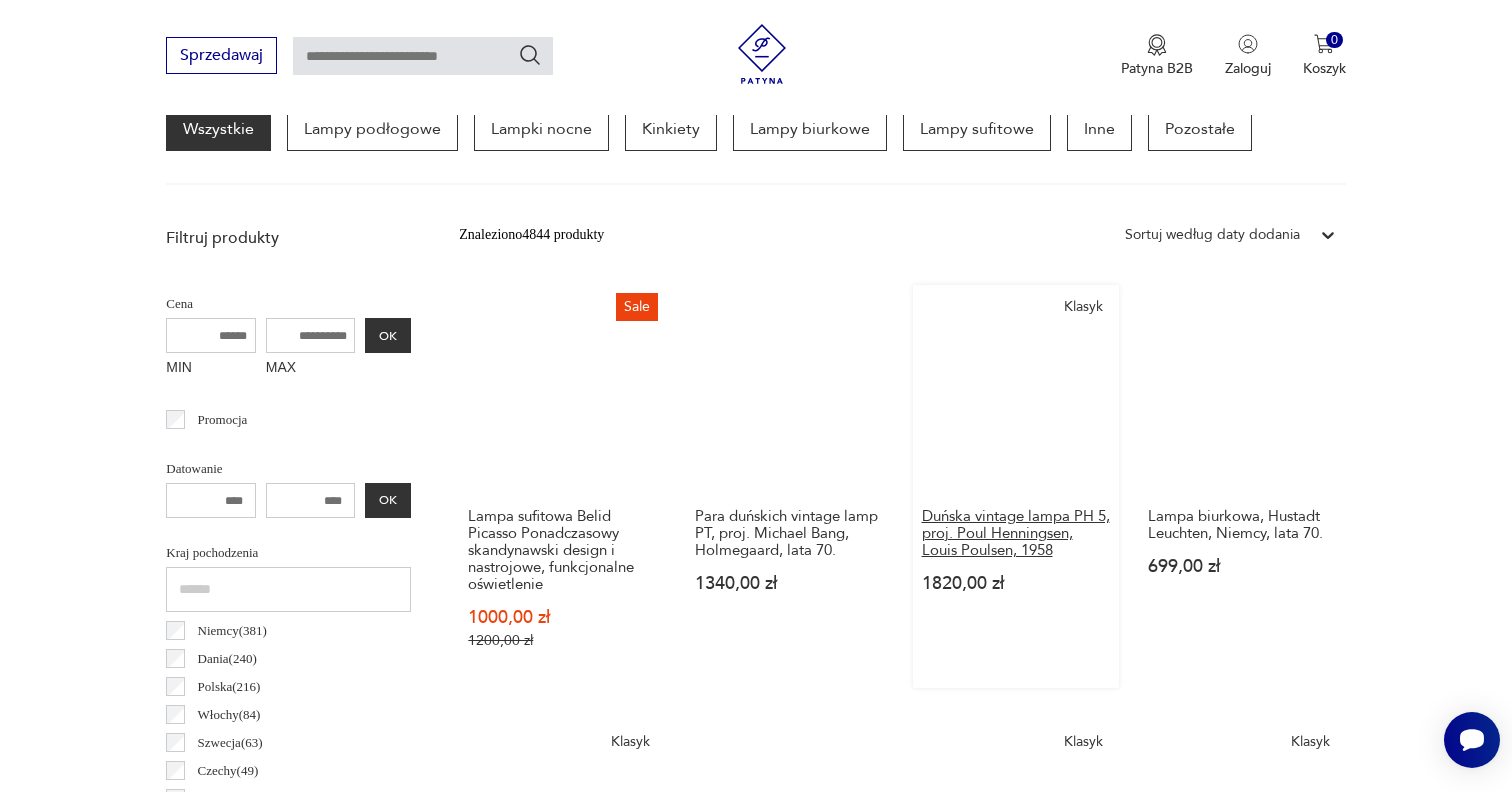 scroll, scrollTop: 600, scrollLeft: 0, axis: vertical 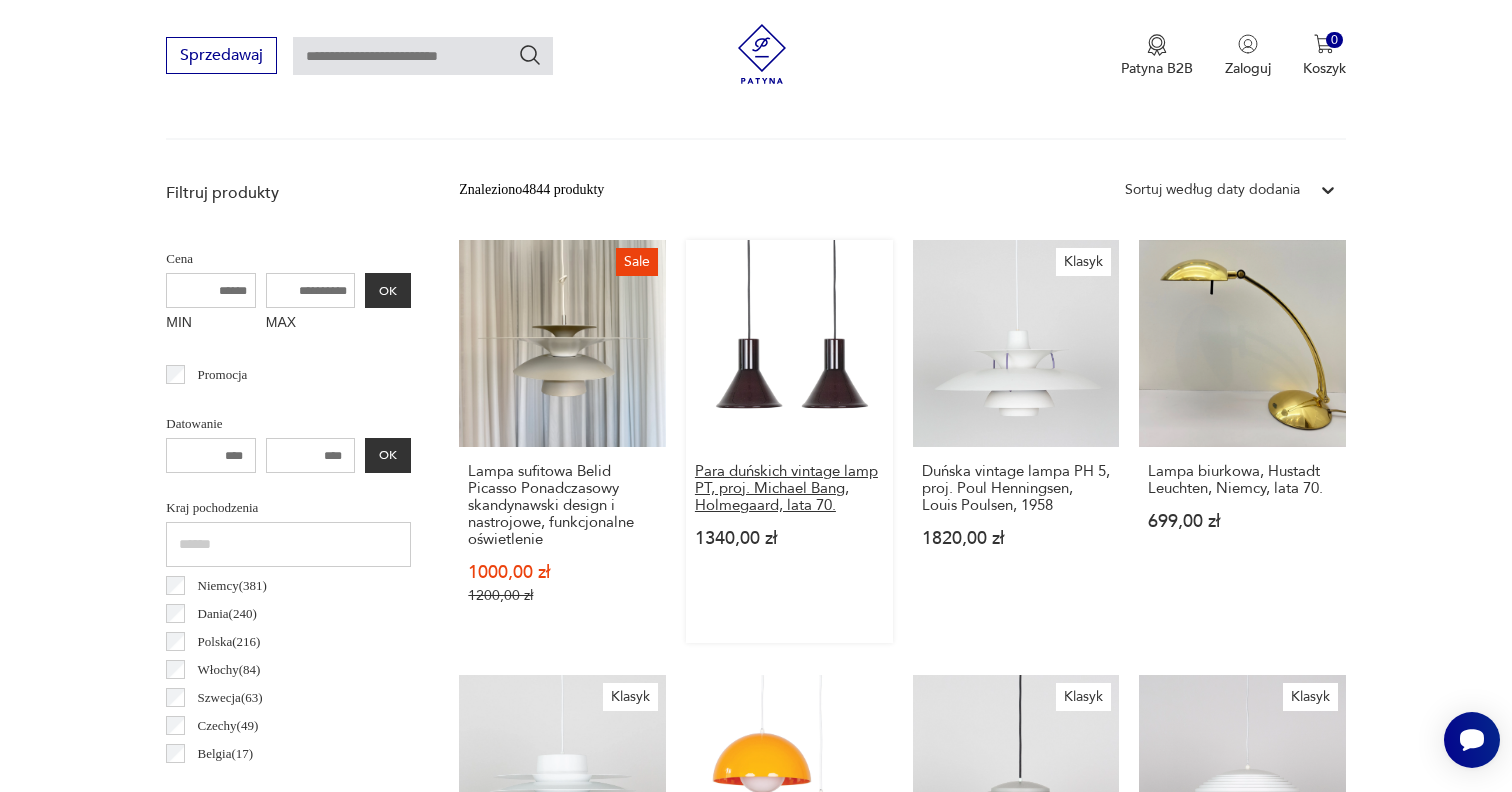 click on "Para duńskich vintage lamp PT, proj. Michael Bang, Holmegaard, lata 70." at bounding box center [789, 488] 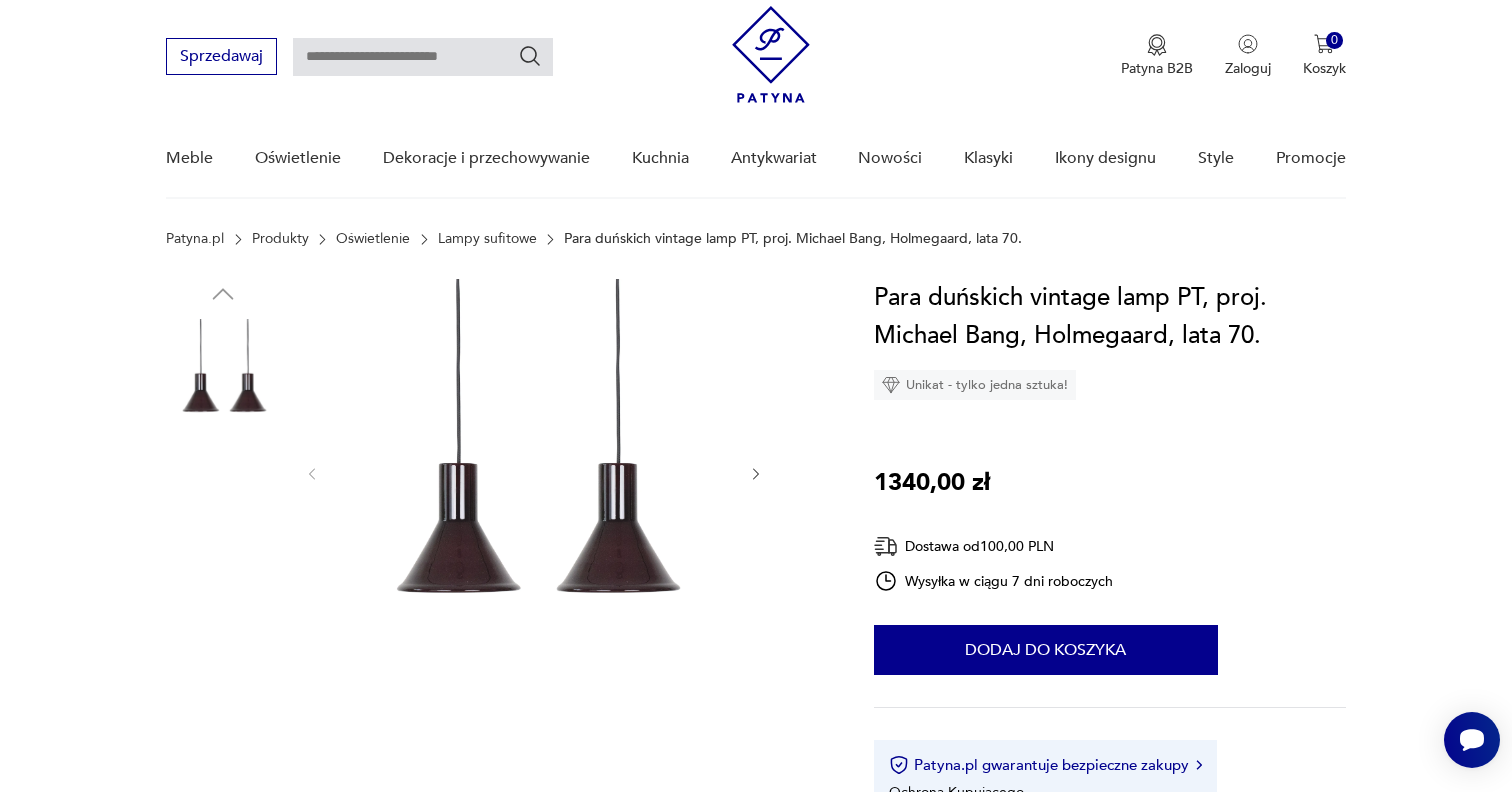 scroll, scrollTop: 68, scrollLeft: 0, axis: vertical 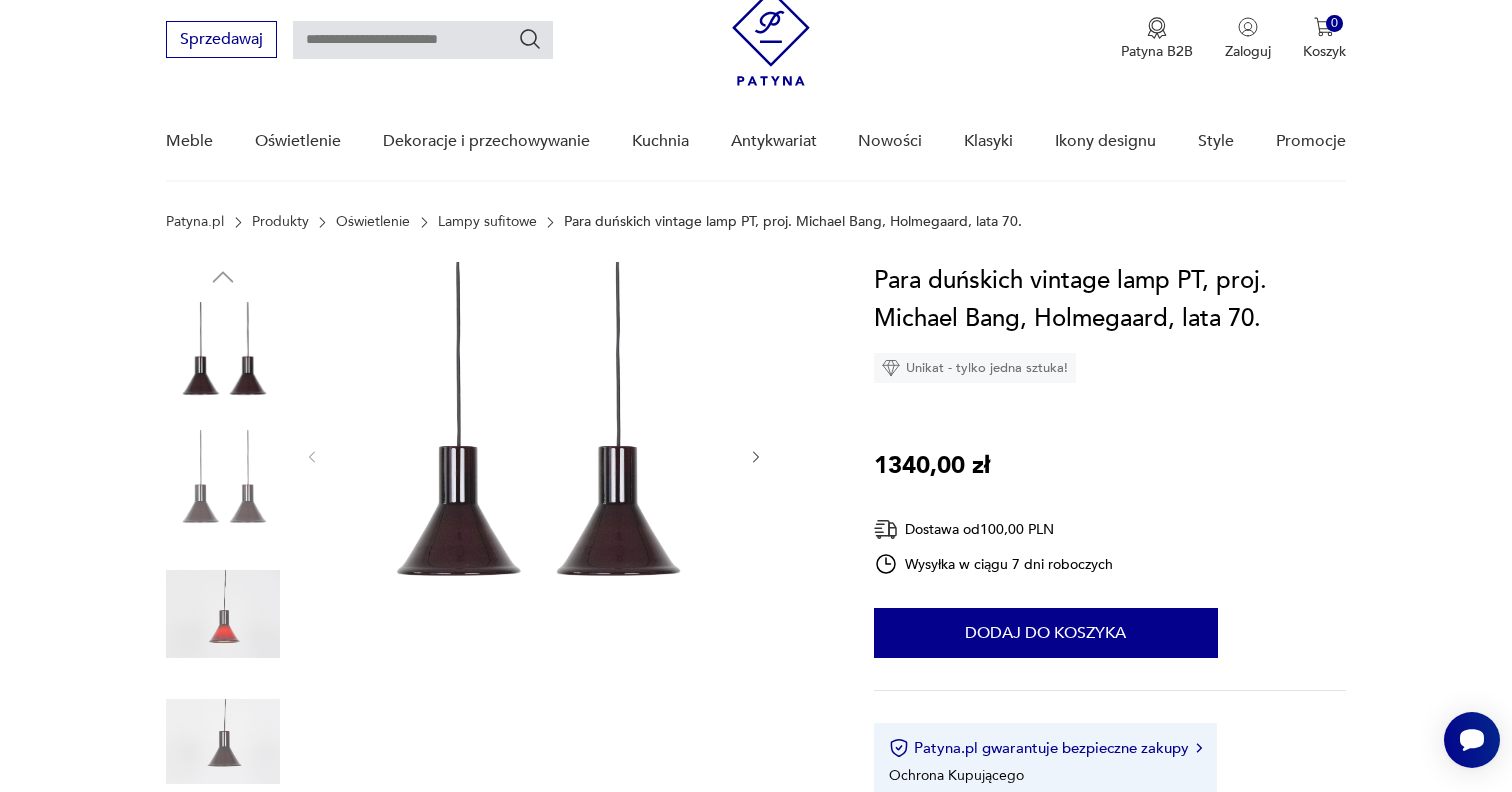 click at bounding box center (223, 614) 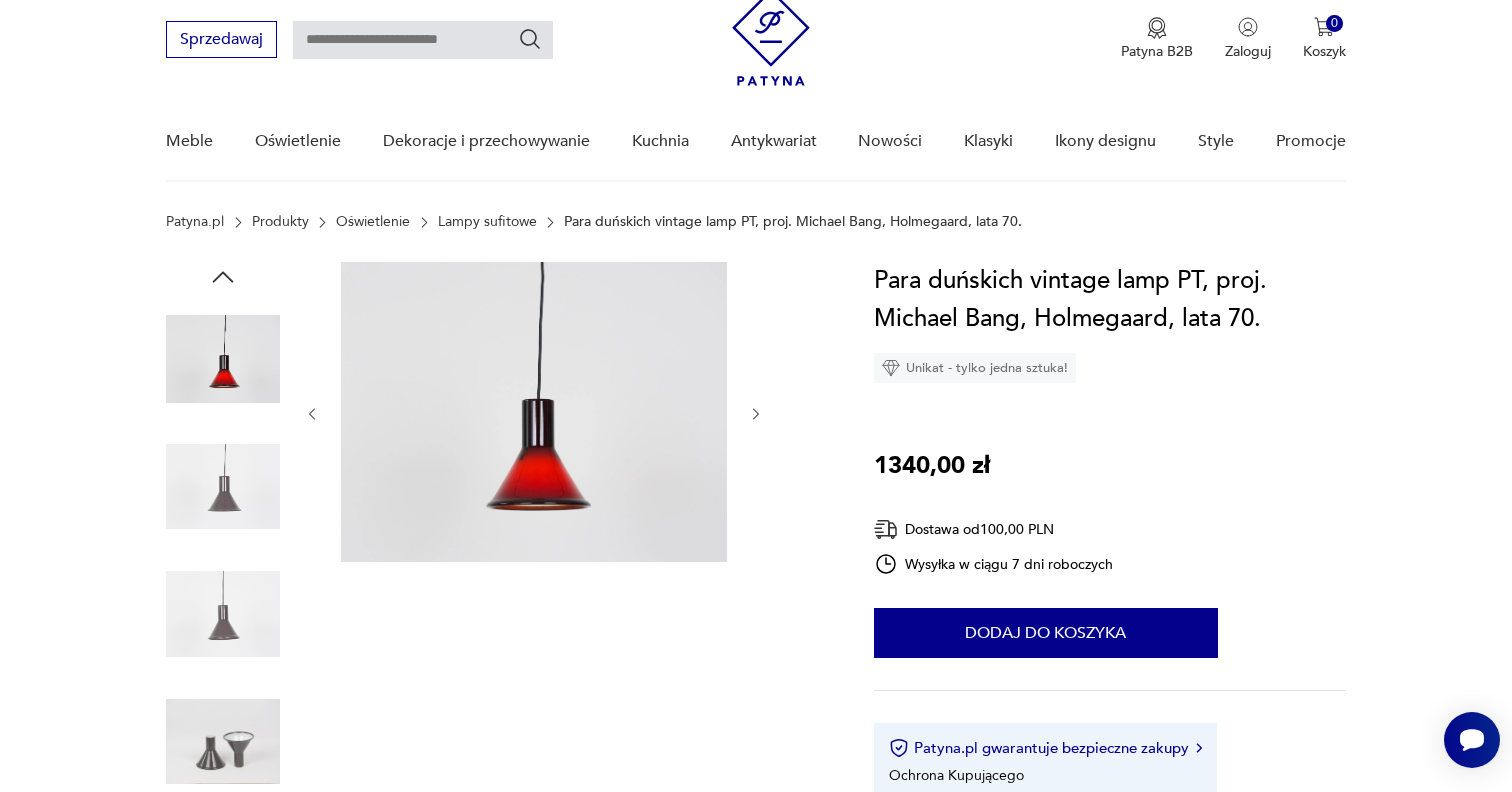 click at bounding box center (223, 614) 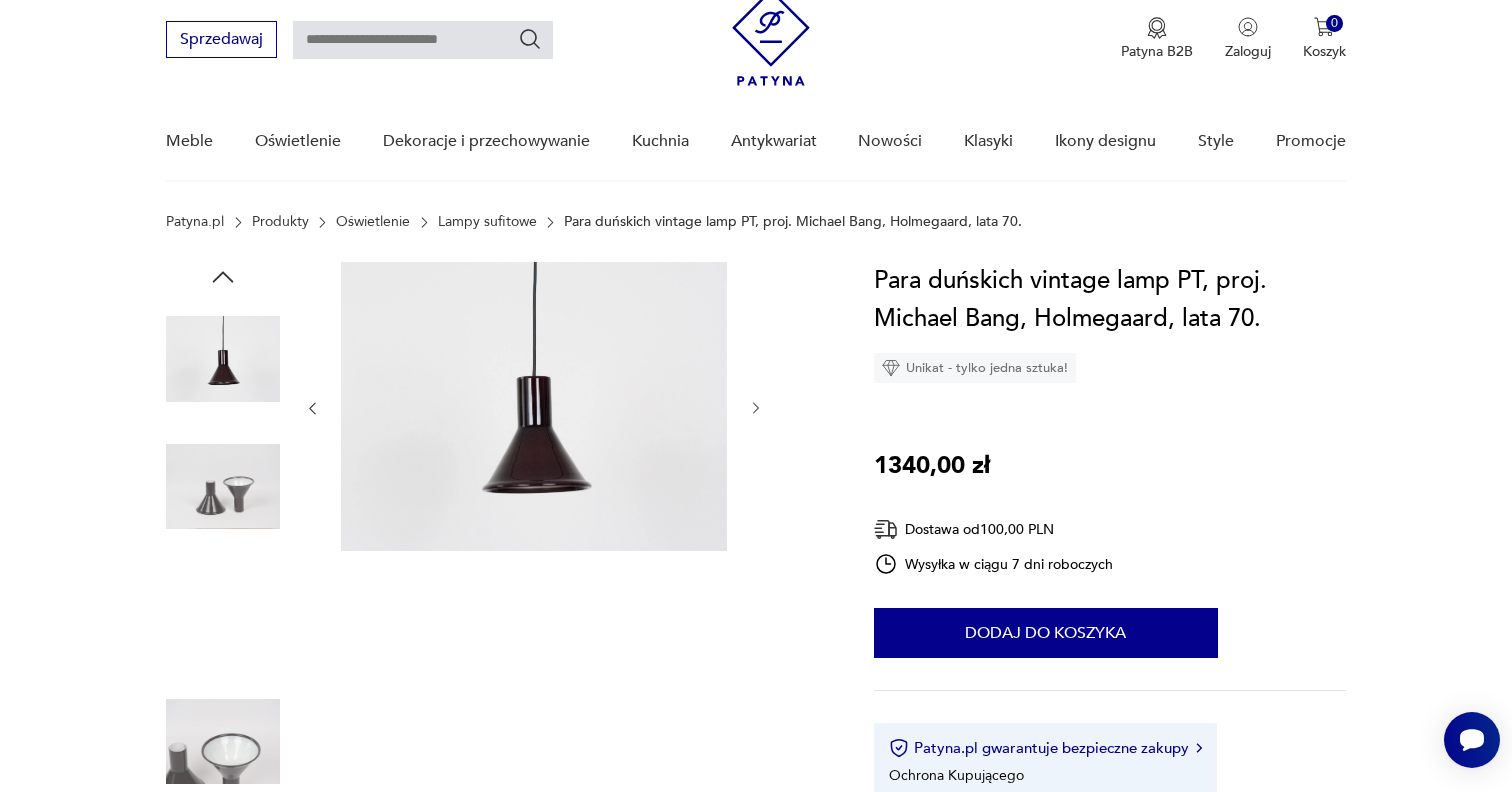 click at bounding box center [223, 614] 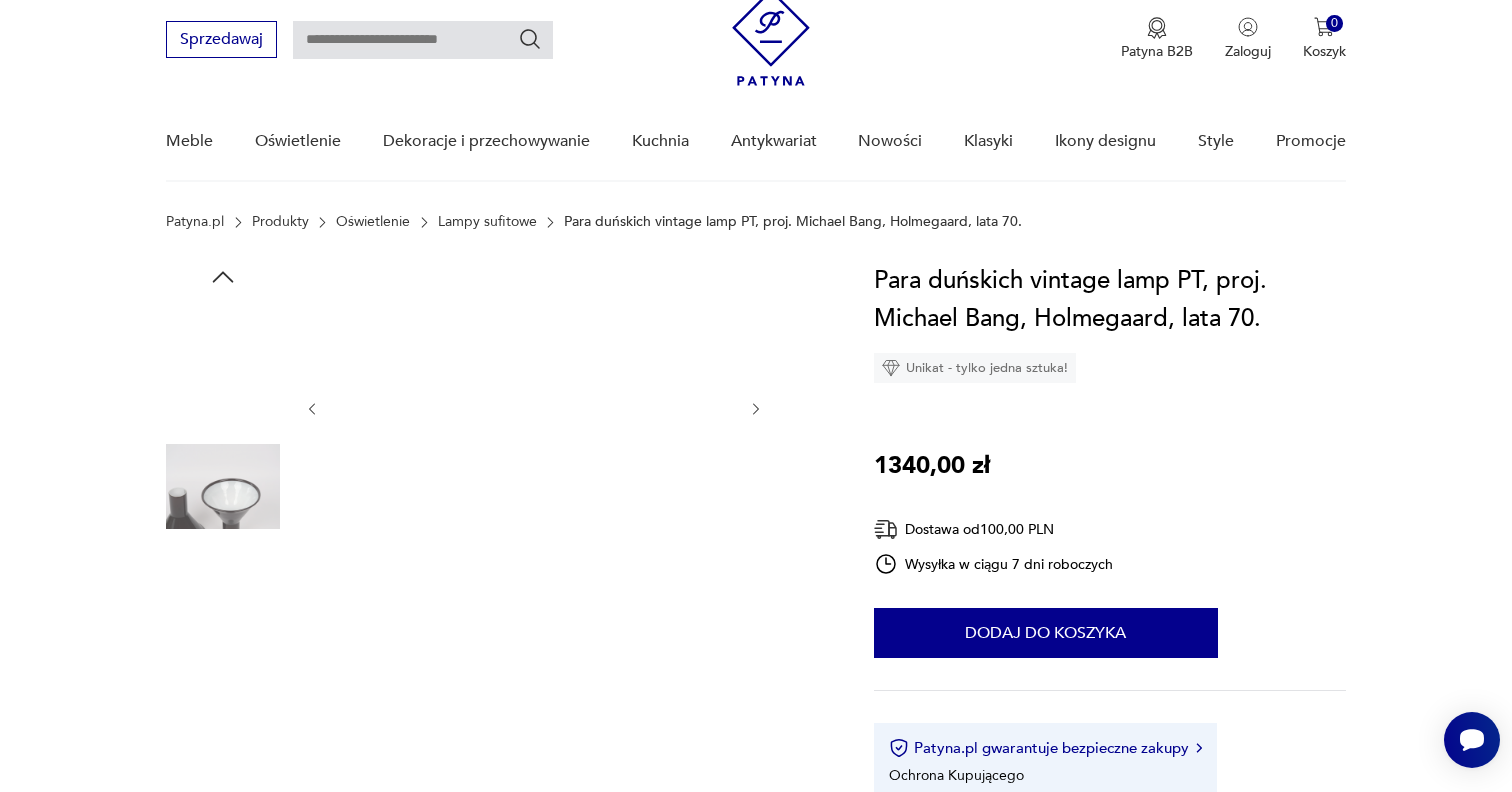 click at bounding box center [223, 614] 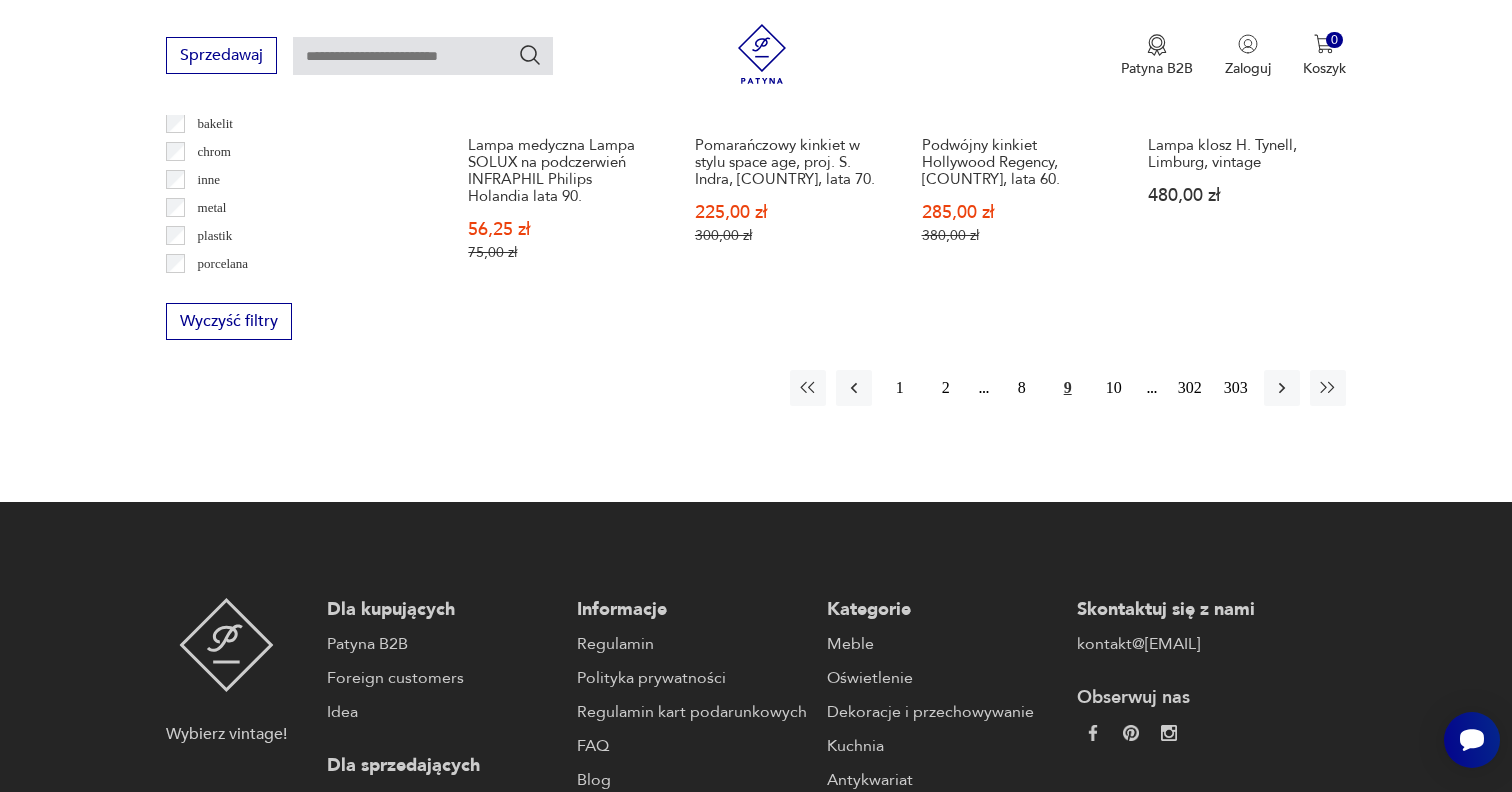 scroll, scrollTop: 2185, scrollLeft: 0, axis: vertical 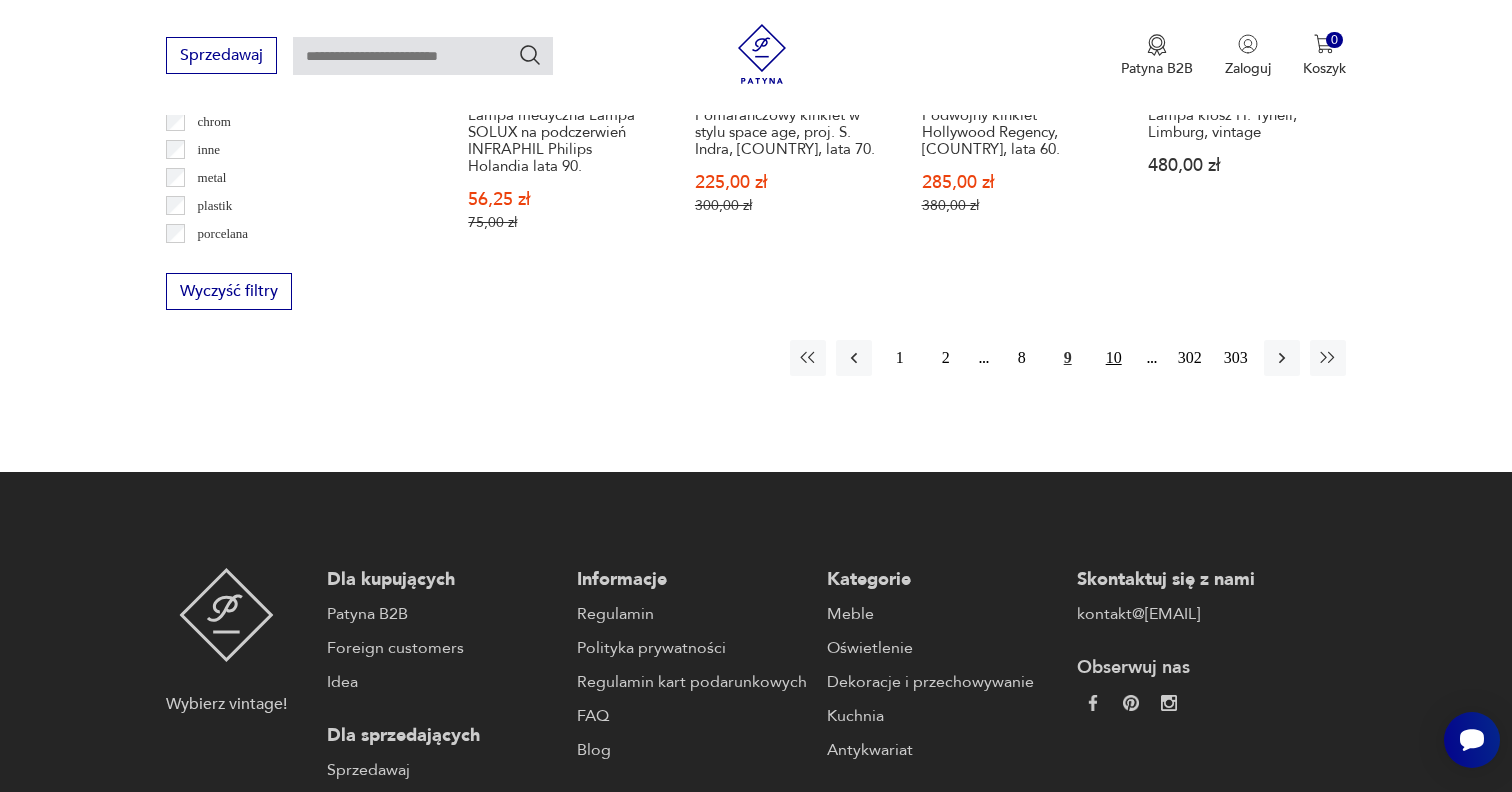 click on "10" at bounding box center (1114, 358) 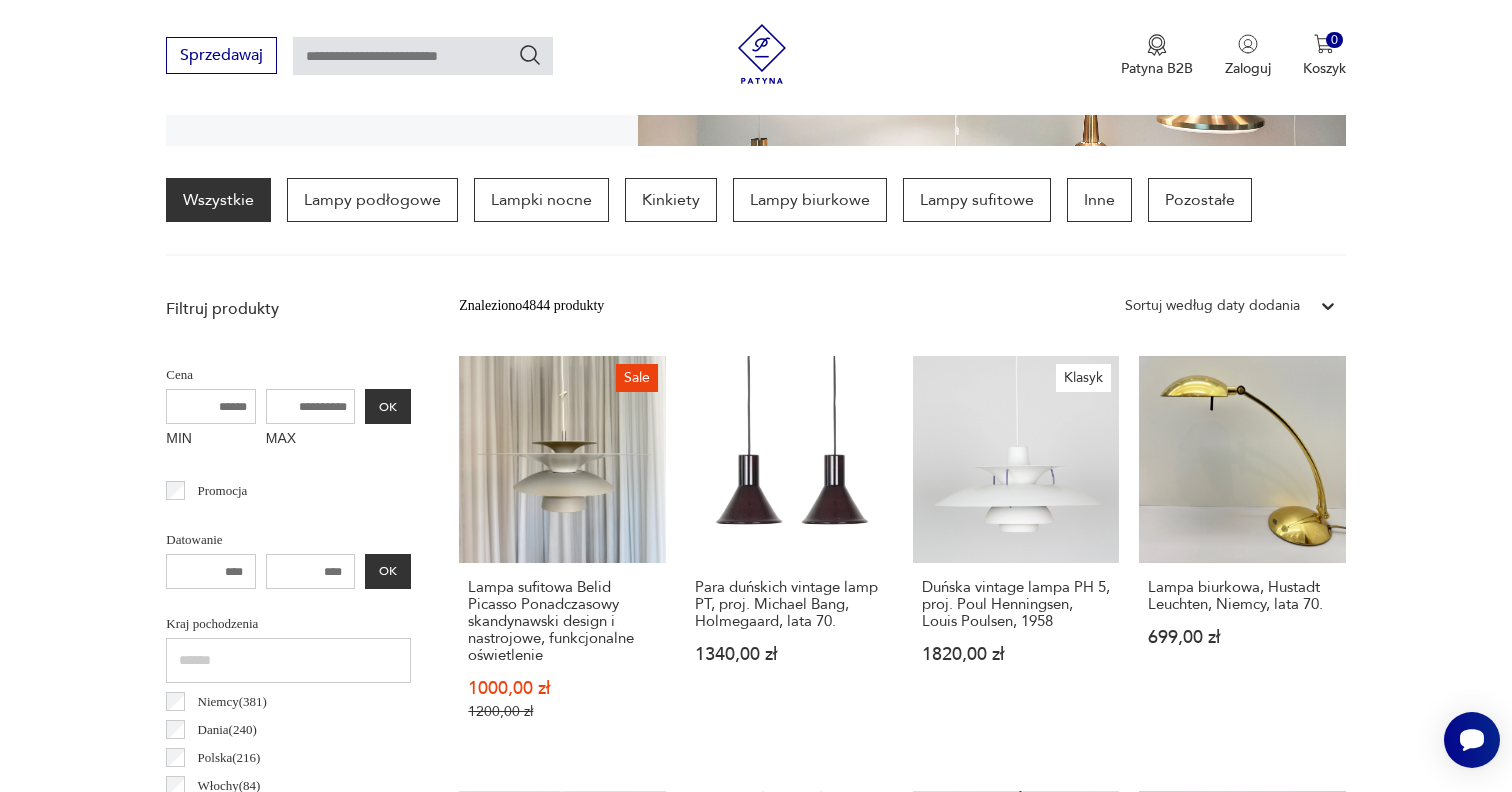 scroll, scrollTop: 472, scrollLeft: 0, axis: vertical 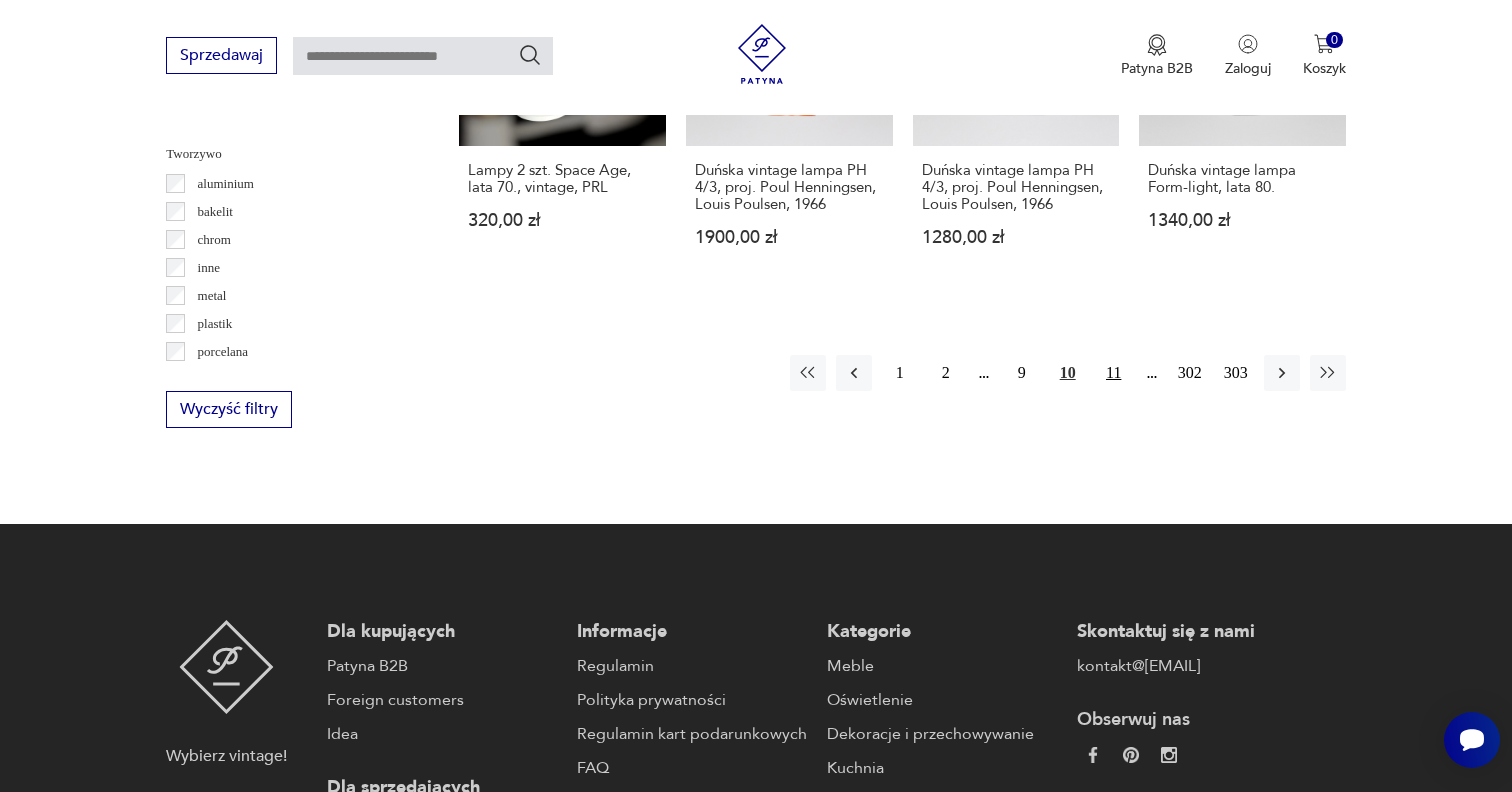 click on "11" at bounding box center (1114, 373) 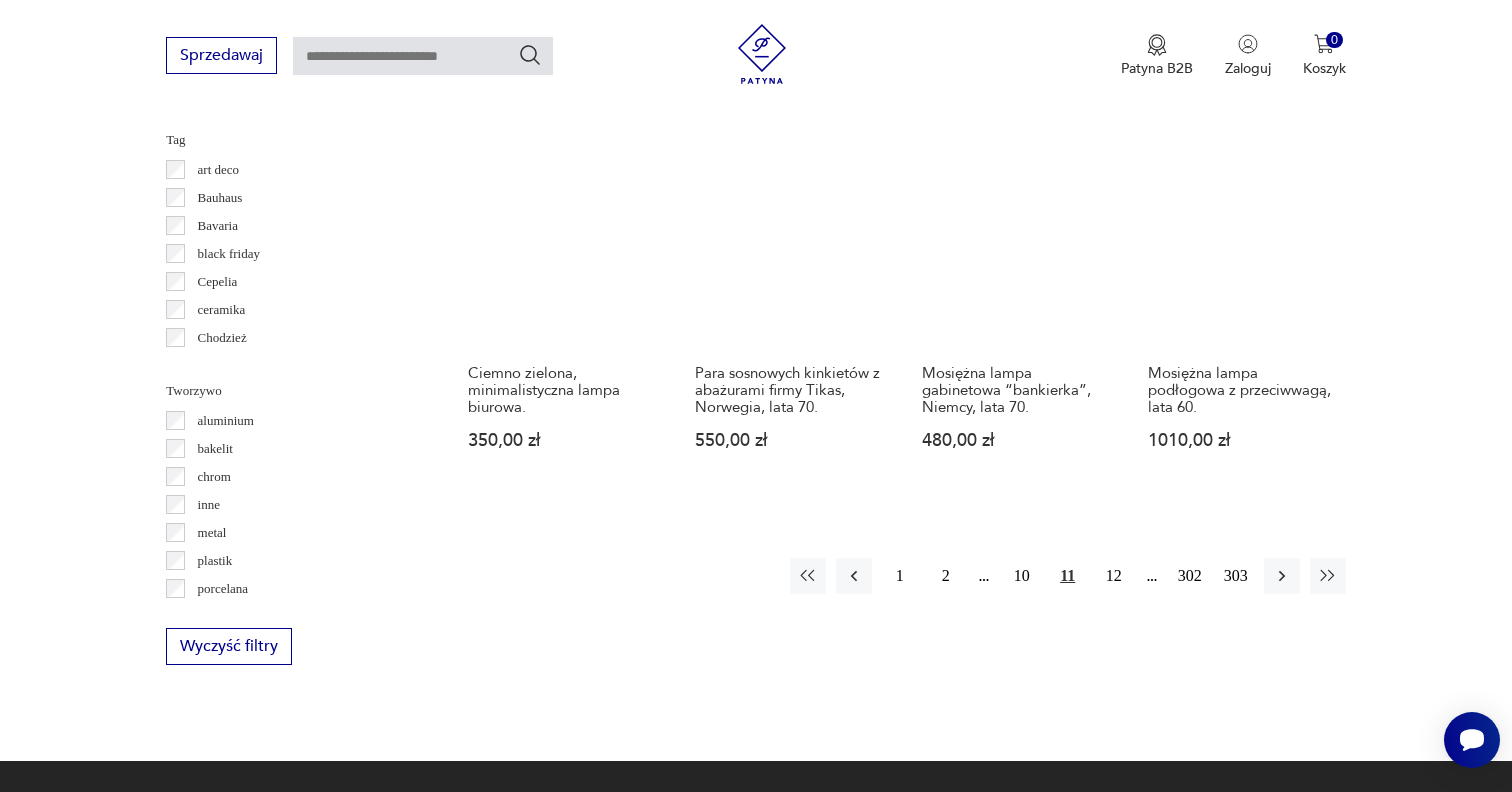 scroll, scrollTop: 1859, scrollLeft: 0, axis: vertical 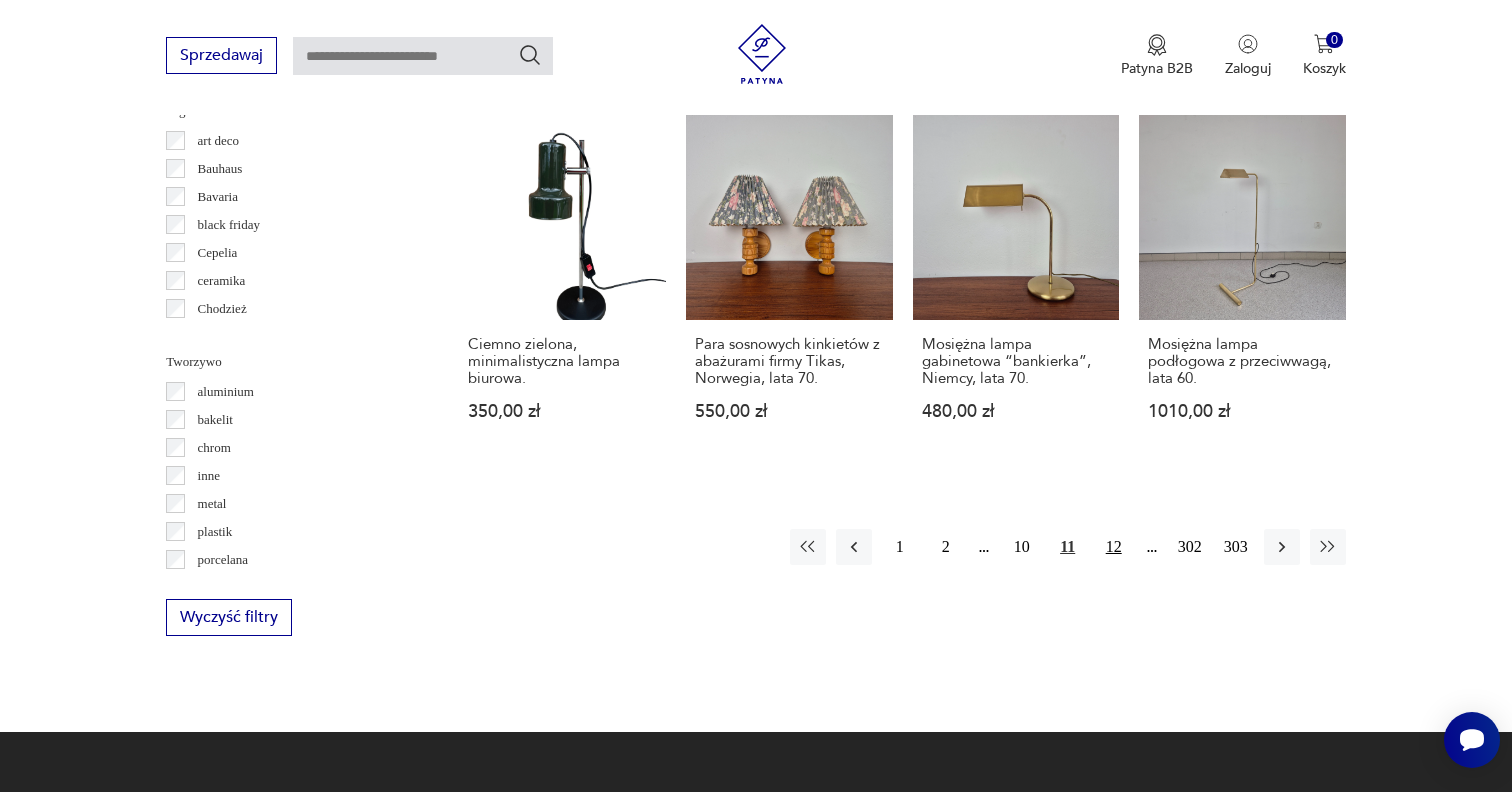 click on "12" at bounding box center [1114, 547] 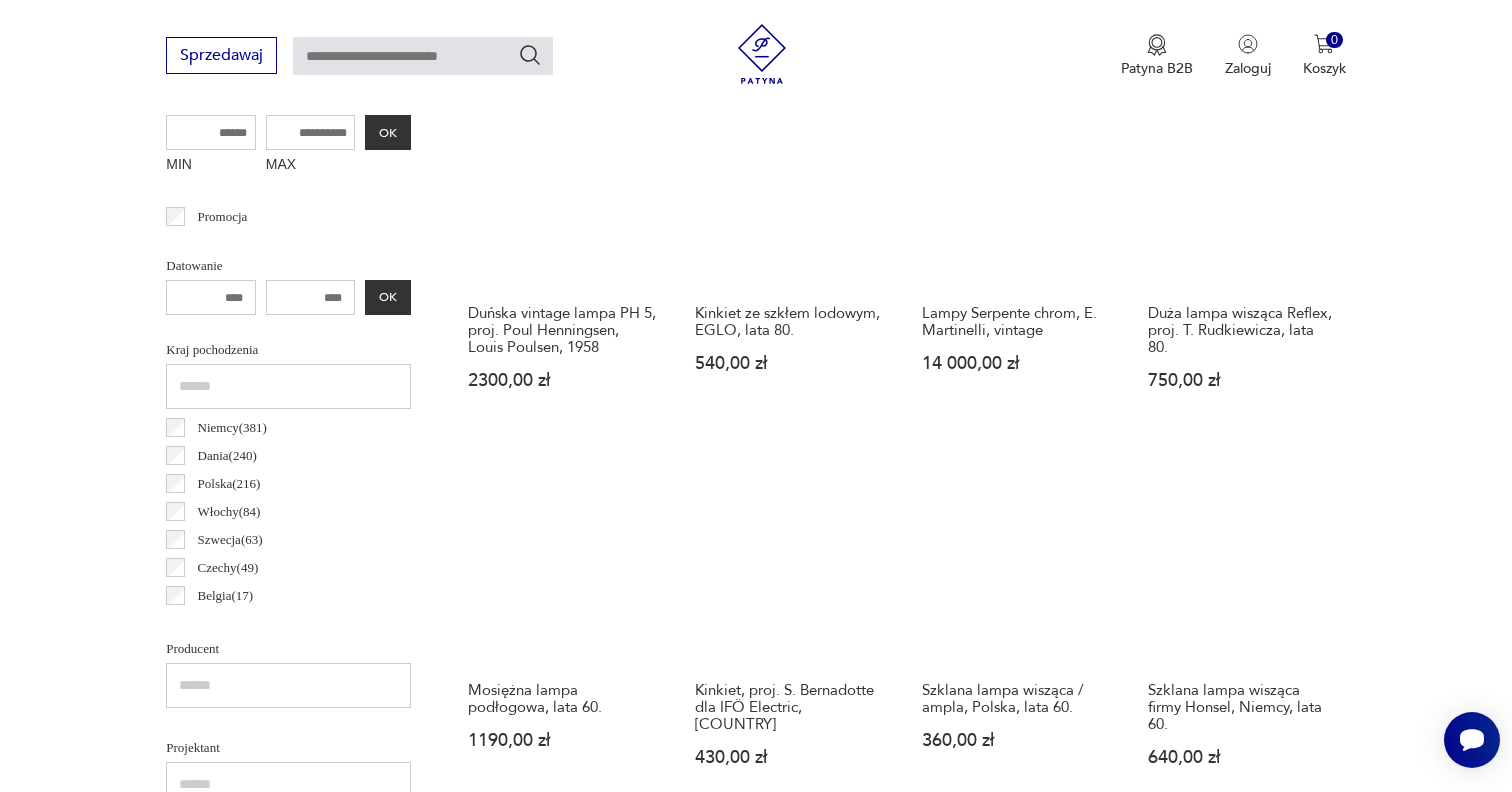 scroll, scrollTop: 472, scrollLeft: 0, axis: vertical 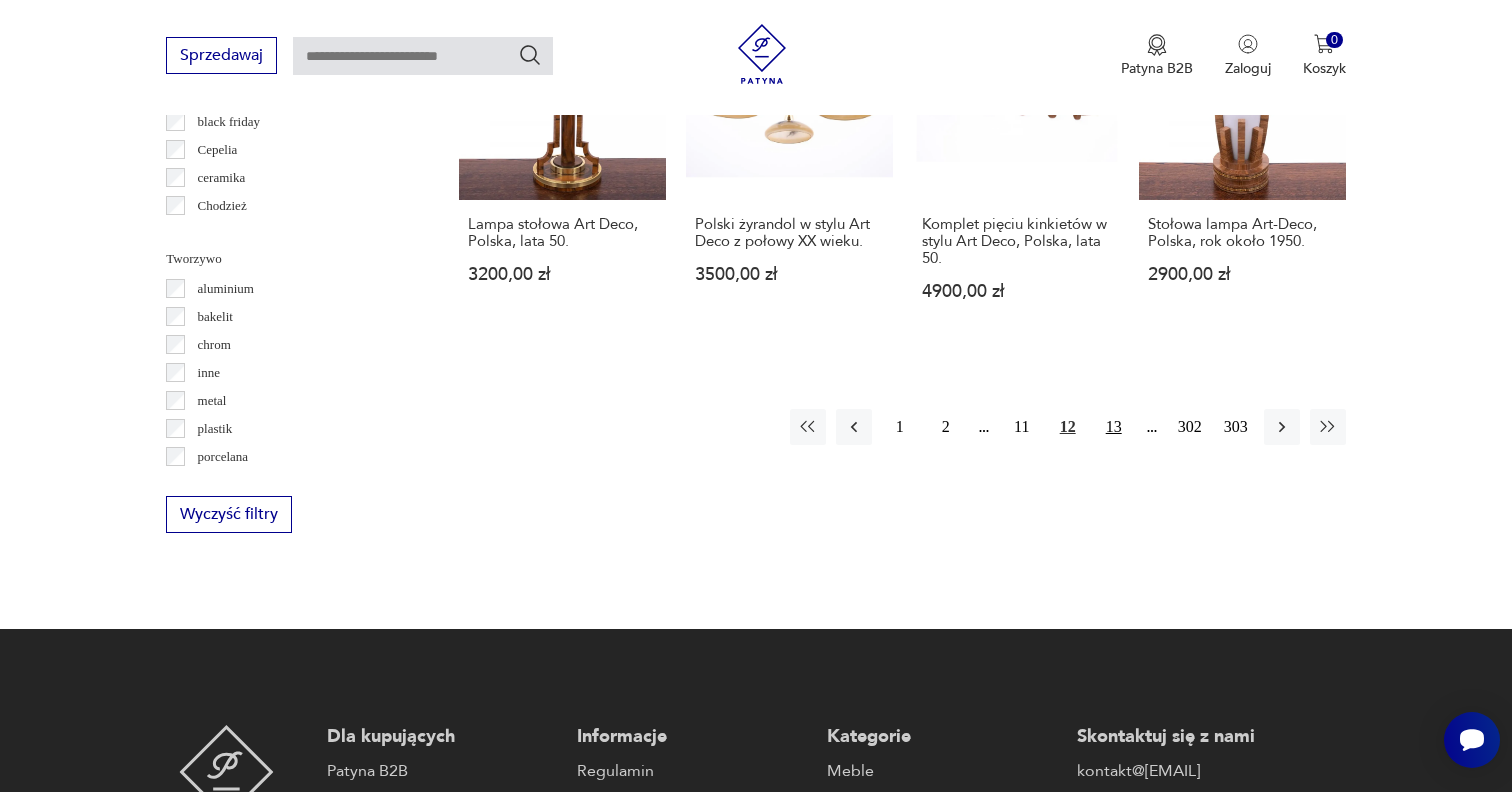 click on "13" at bounding box center (1114, 427) 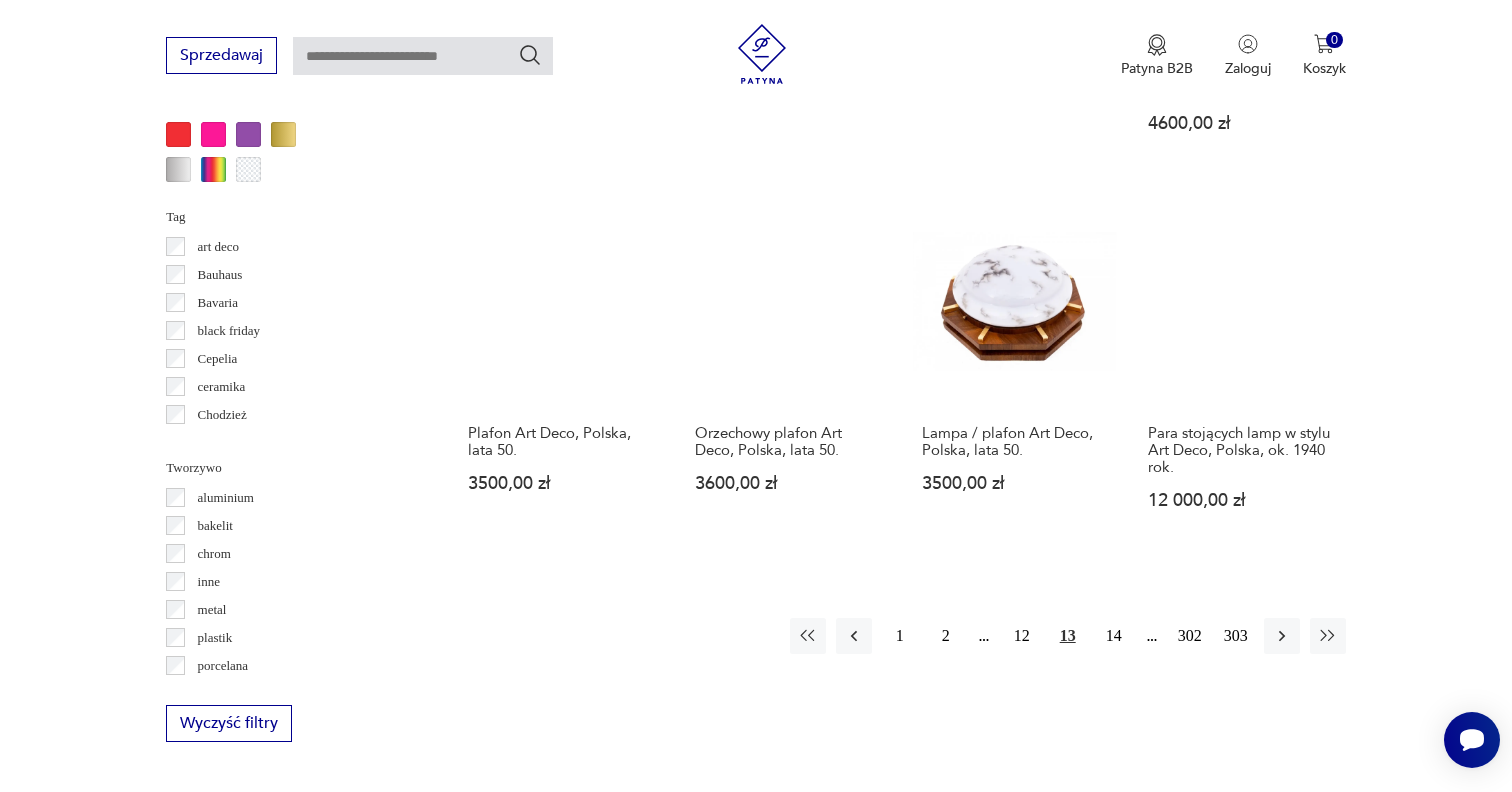scroll, scrollTop: 1937, scrollLeft: 0, axis: vertical 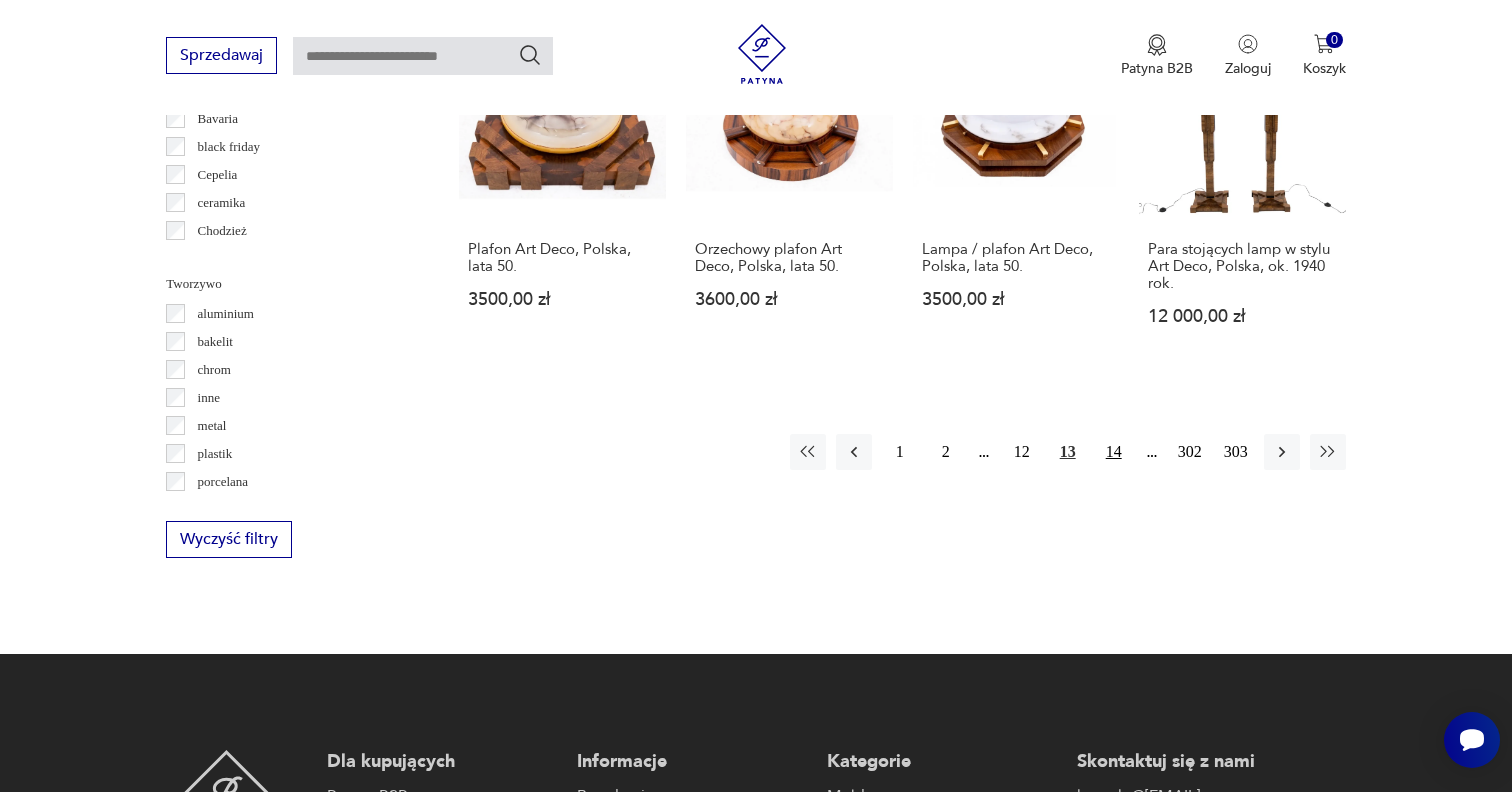 click on "14" at bounding box center [1114, 452] 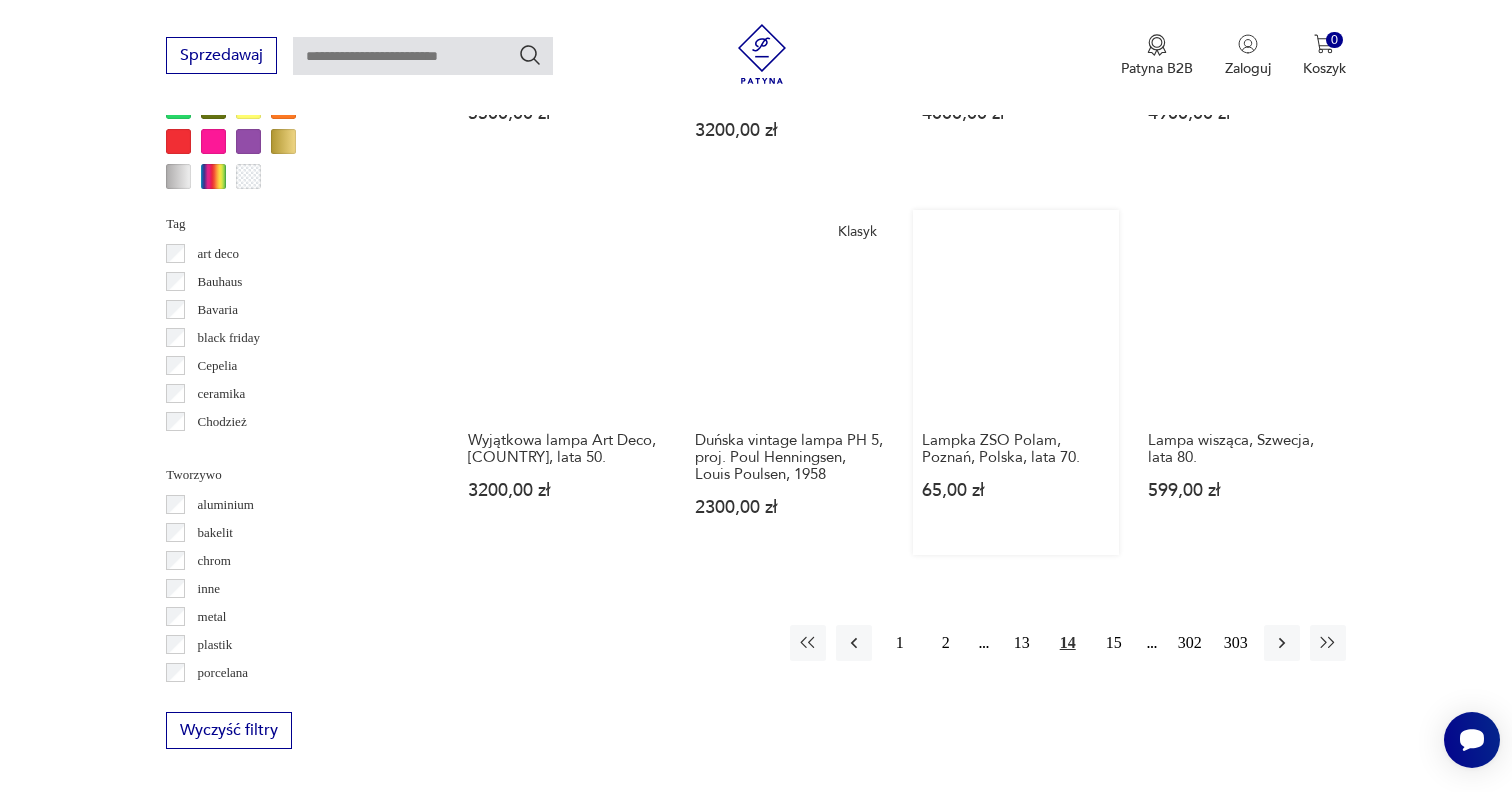 scroll, scrollTop: 1759, scrollLeft: 0, axis: vertical 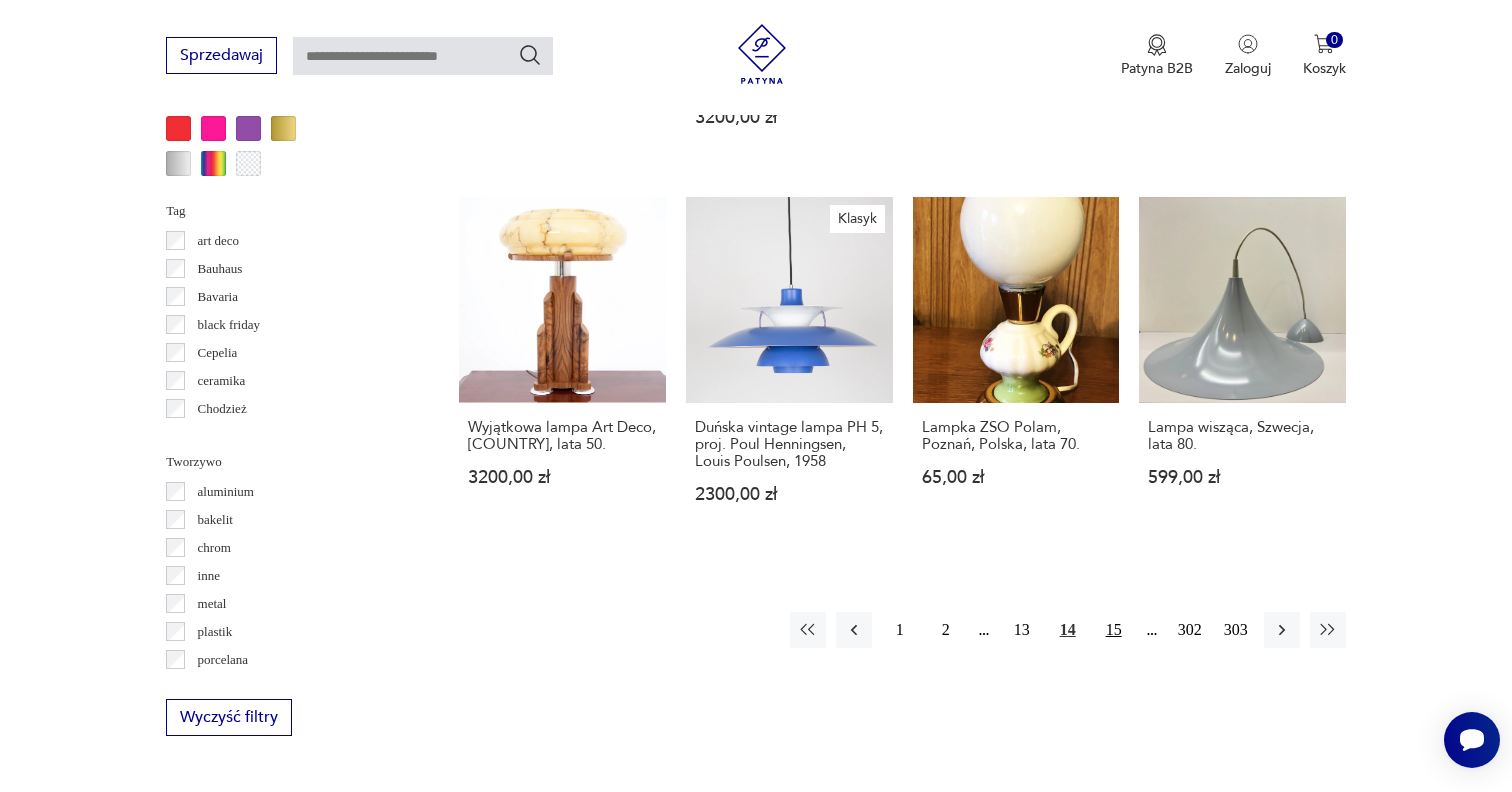 click on "15" at bounding box center (1114, 630) 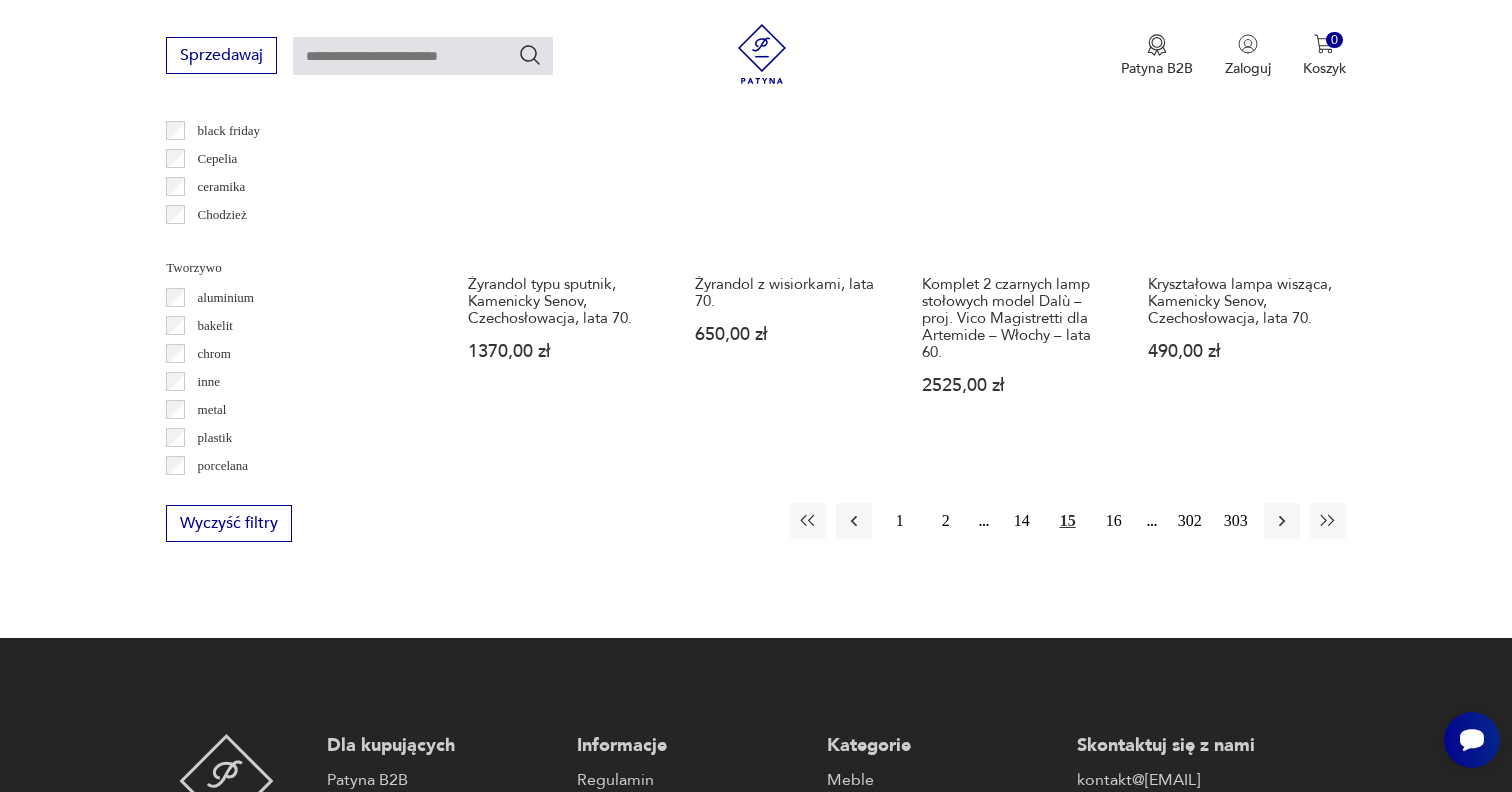 scroll, scrollTop: 1956, scrollLeft: 0, axis: vertical 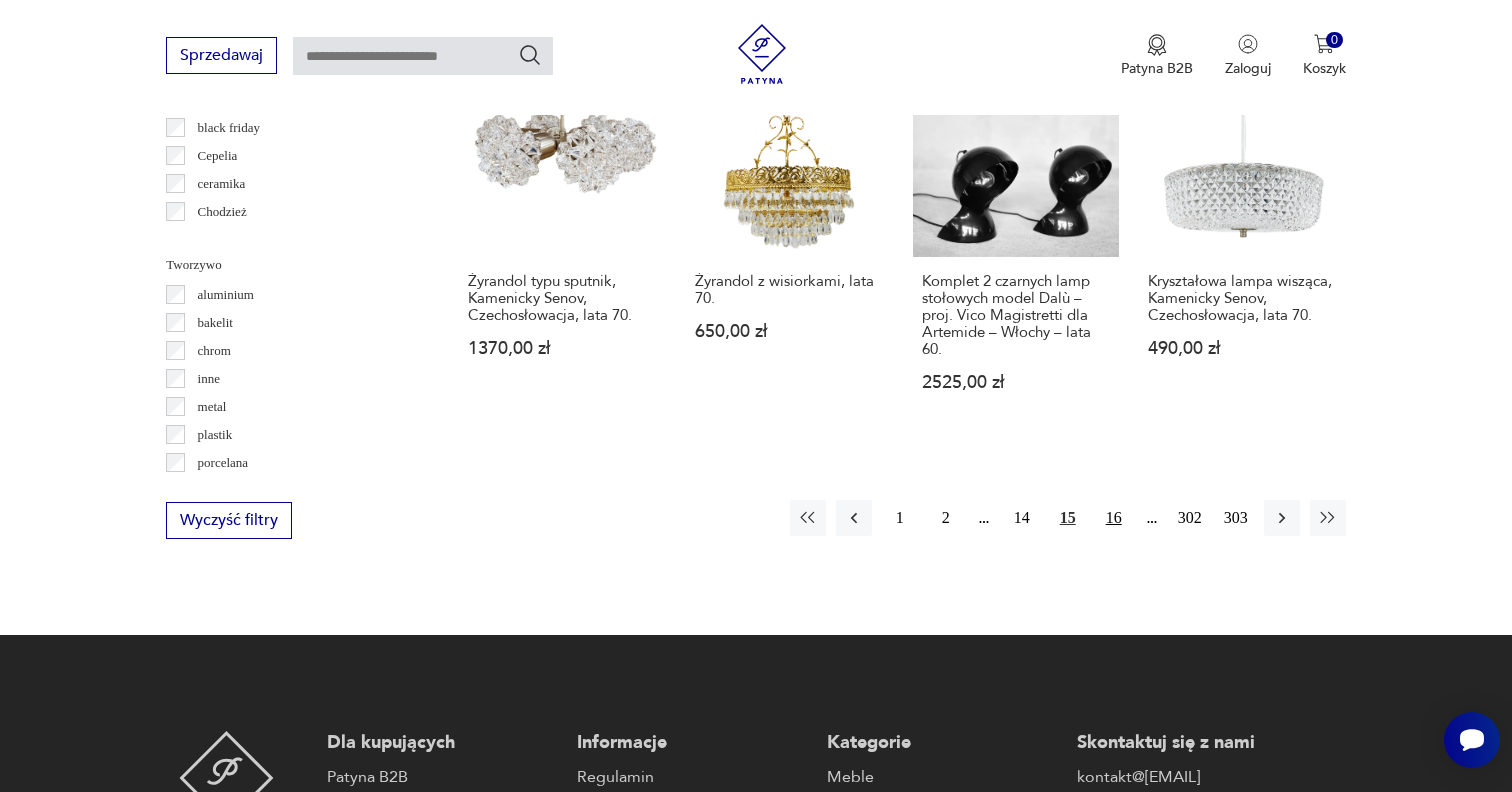 click on "16" at bounding box center (1114, 518) 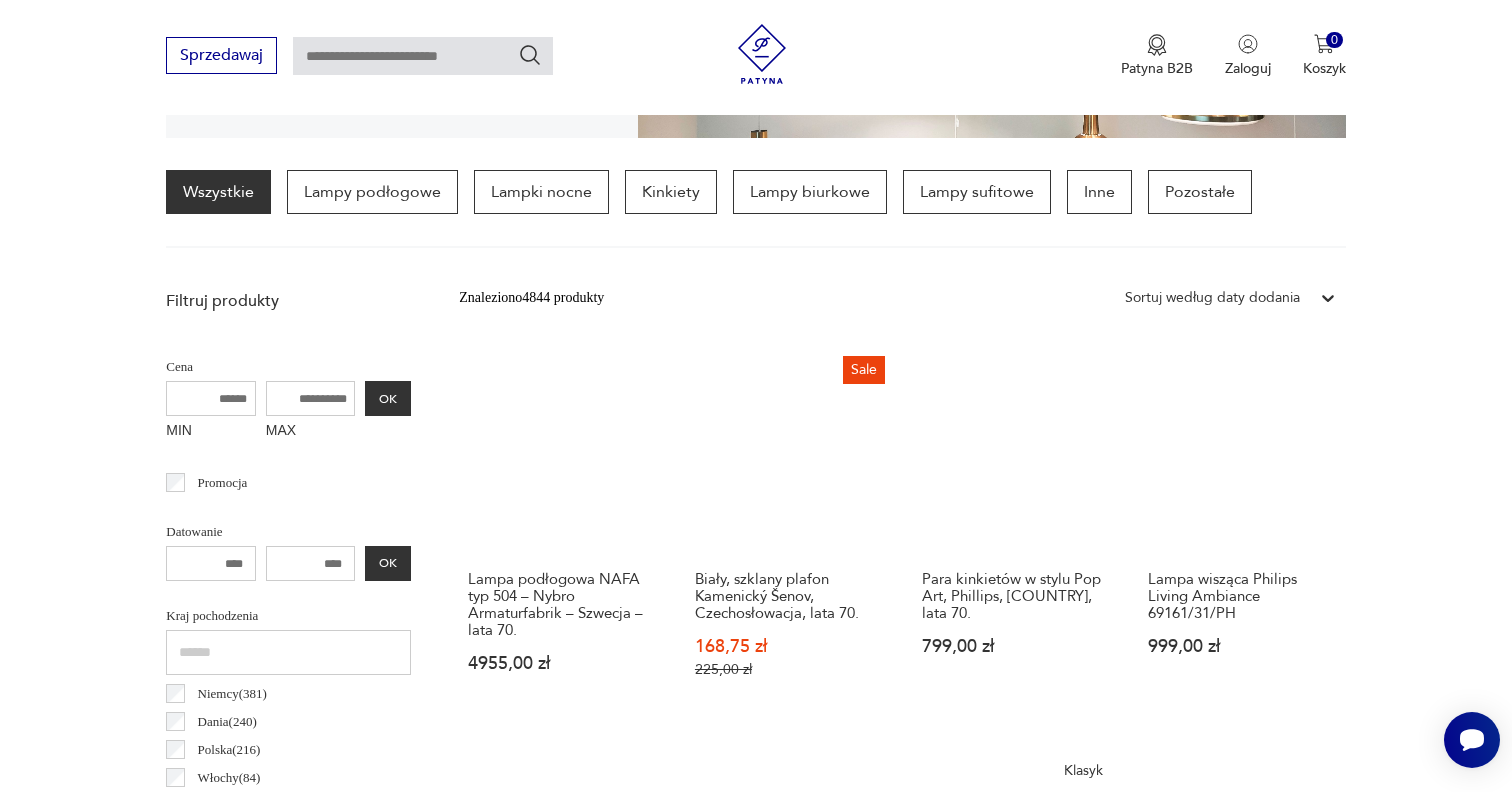 scroll, scrollTop: 493, scrollLeft: 0, axis: vertical 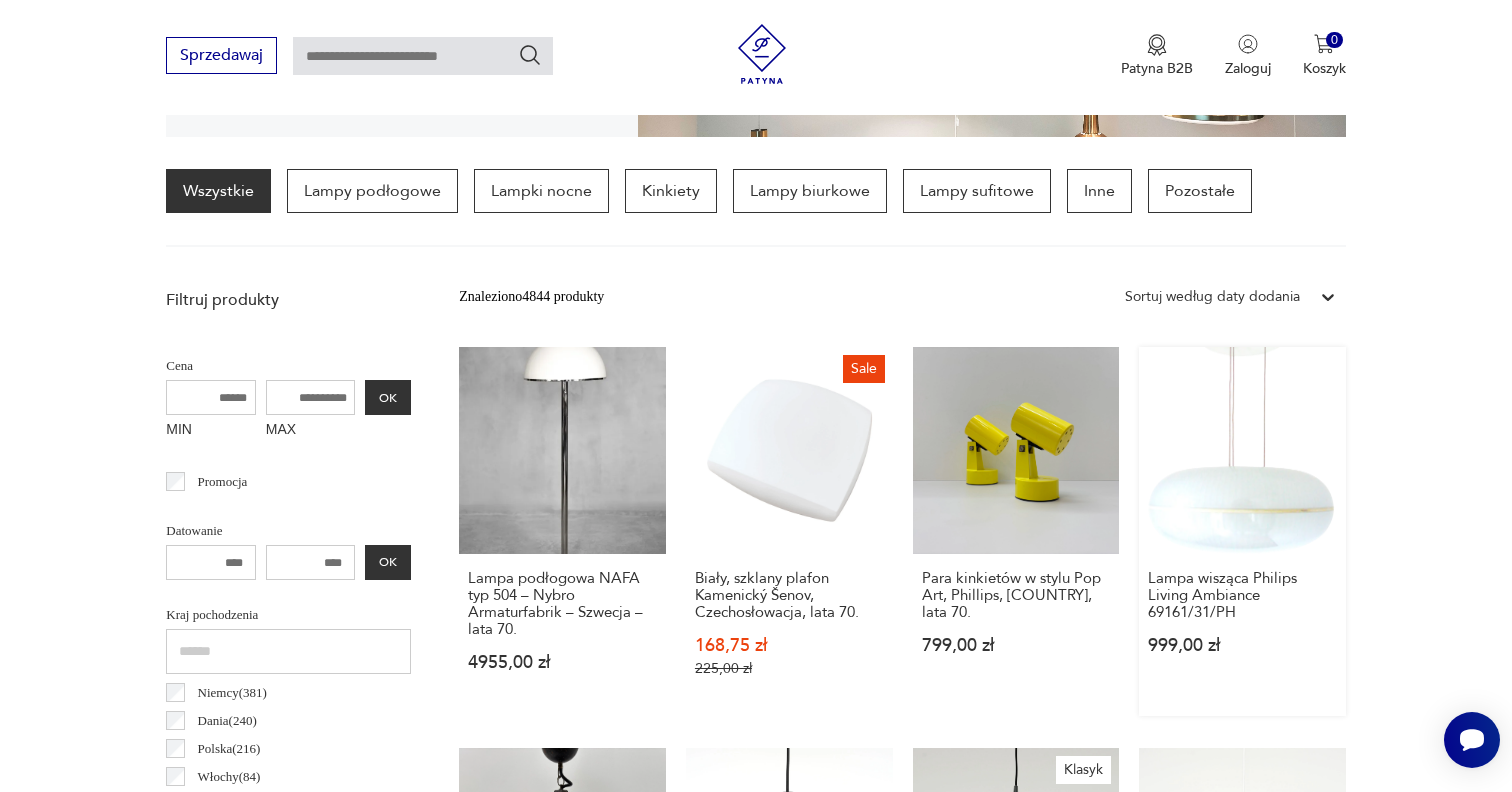 click on "Lampa wisząca Philips Living Ambiance 69161/31/PH 999,00 zł" at bounding box center [1242, 531] 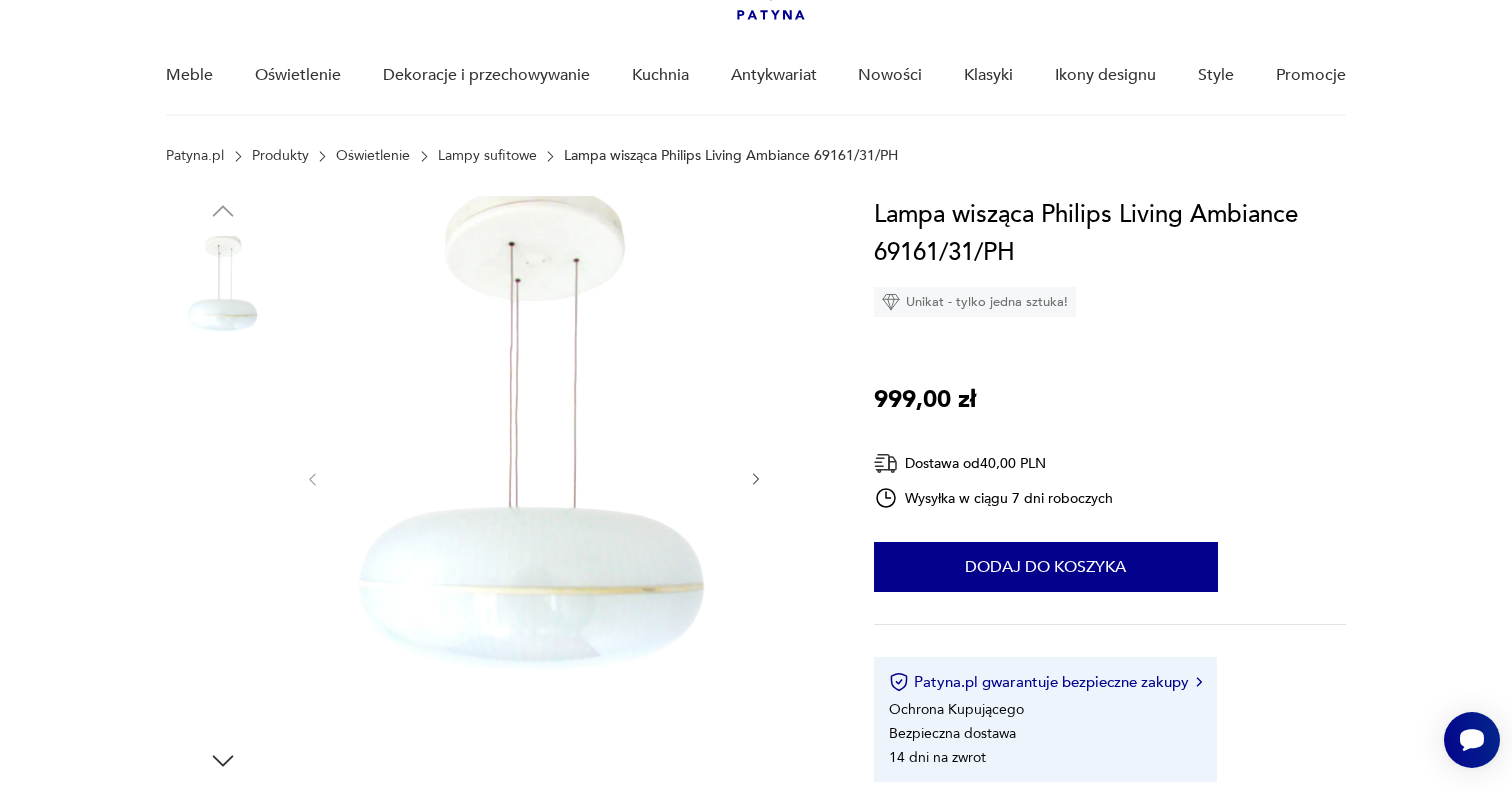 scroll, scrollTop: 135, scrollLeft: 0, axis: vertical 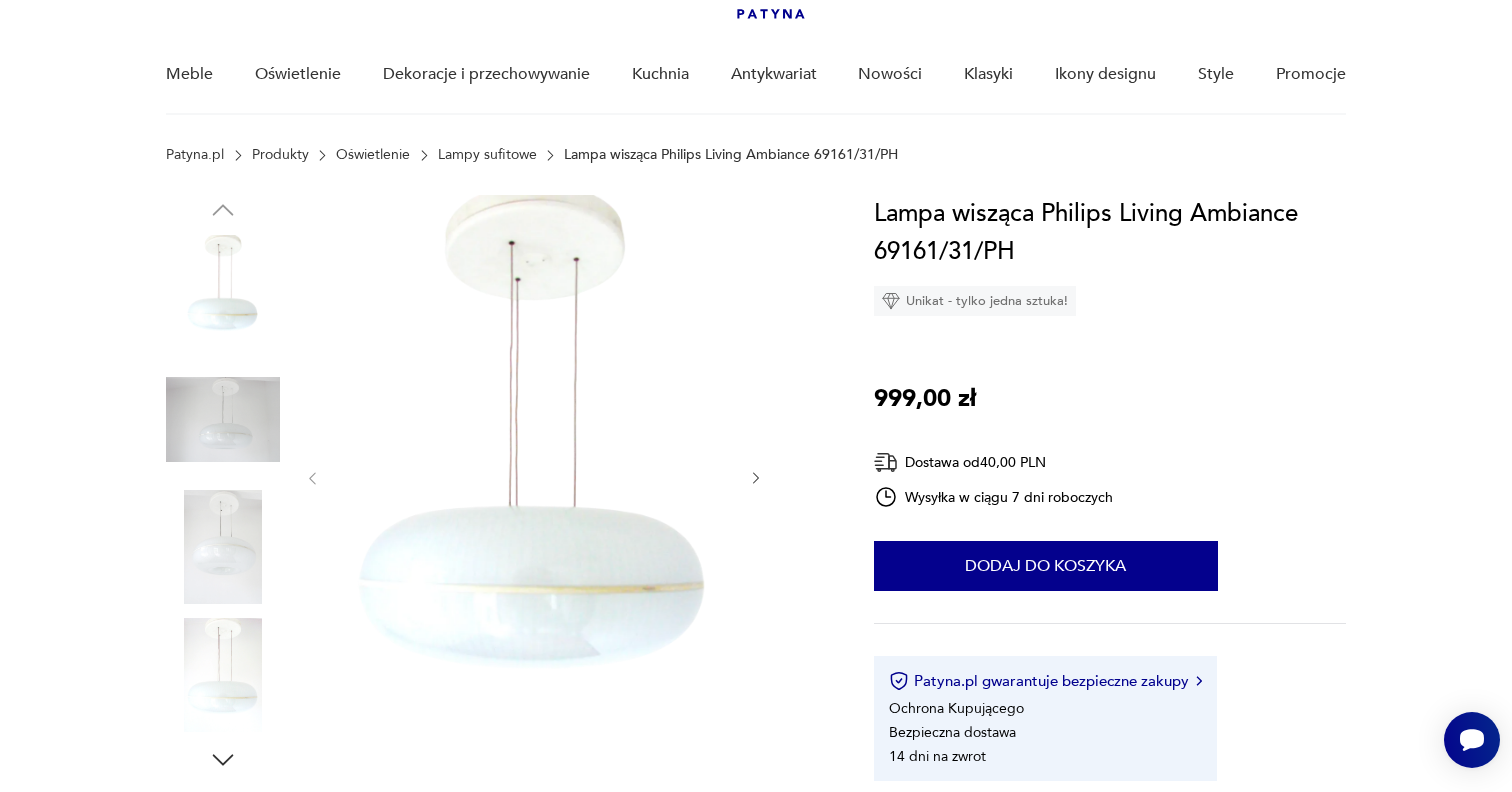 click 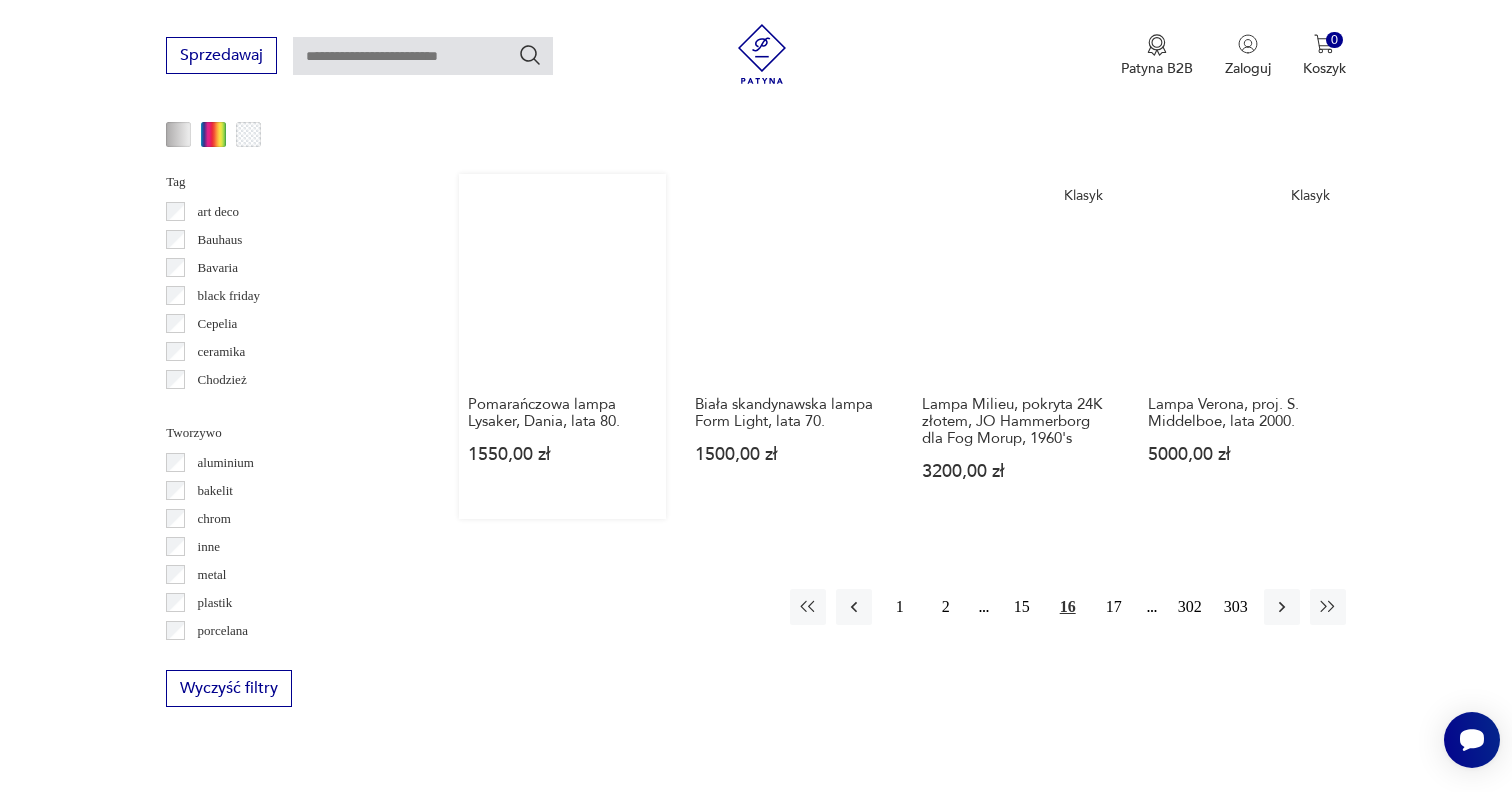 scroll, scrollTop: 1807, scrollLeft: 0, axis: vertical 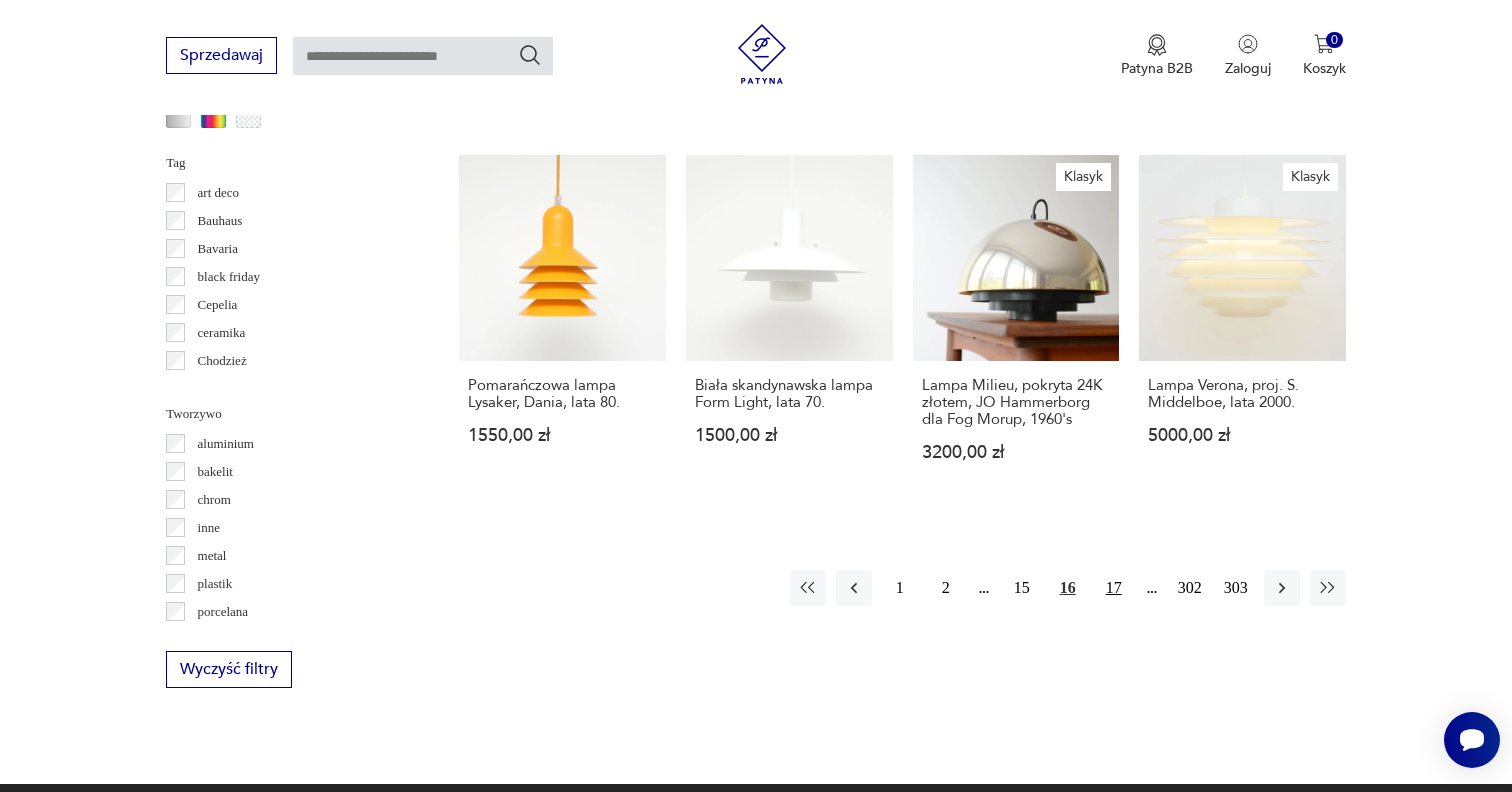 click on "17" at bounding box center [1114, 588] 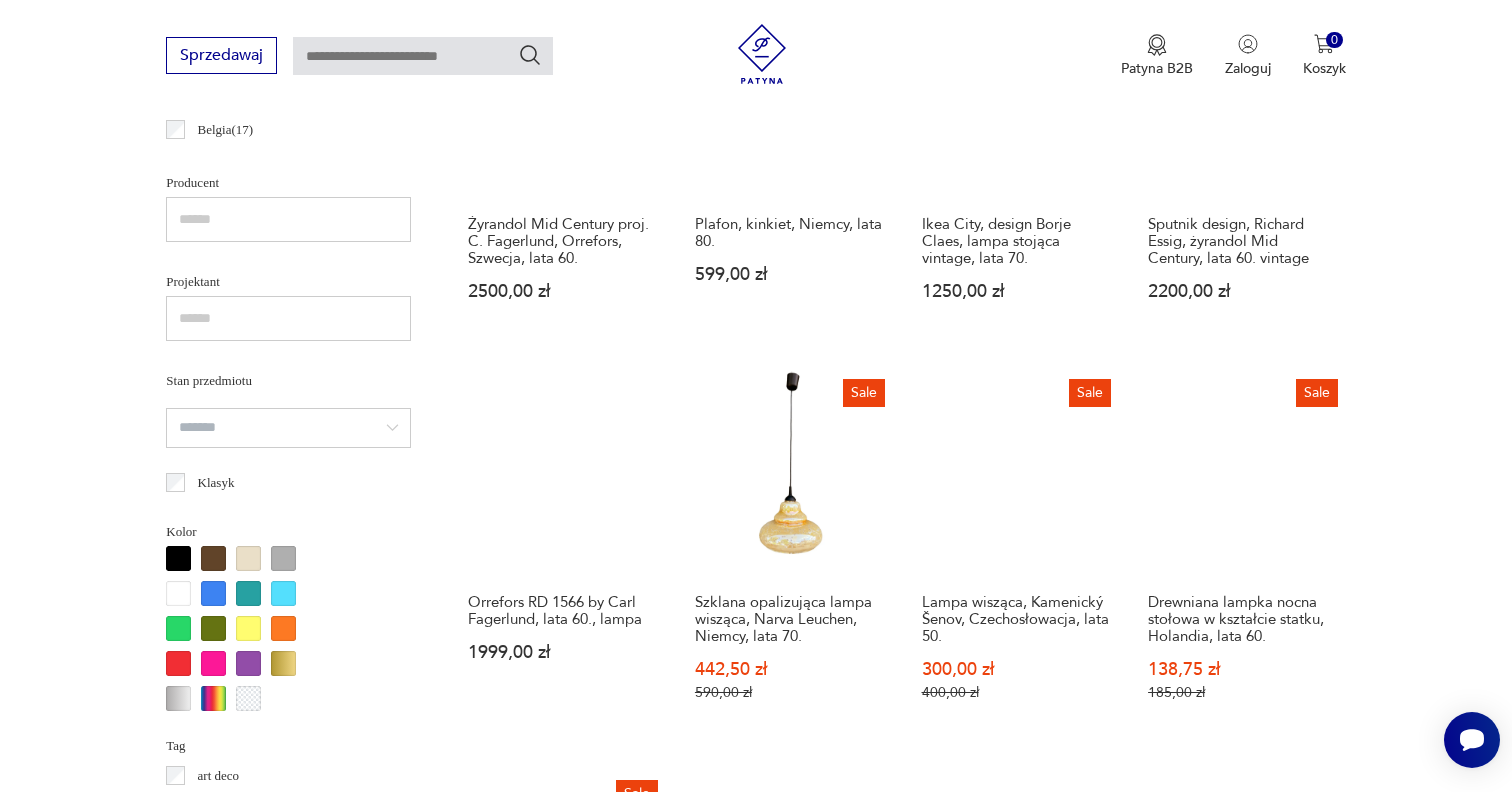 scroll, scrollTop: 1225, scrollLeft: 0, axis: vertical 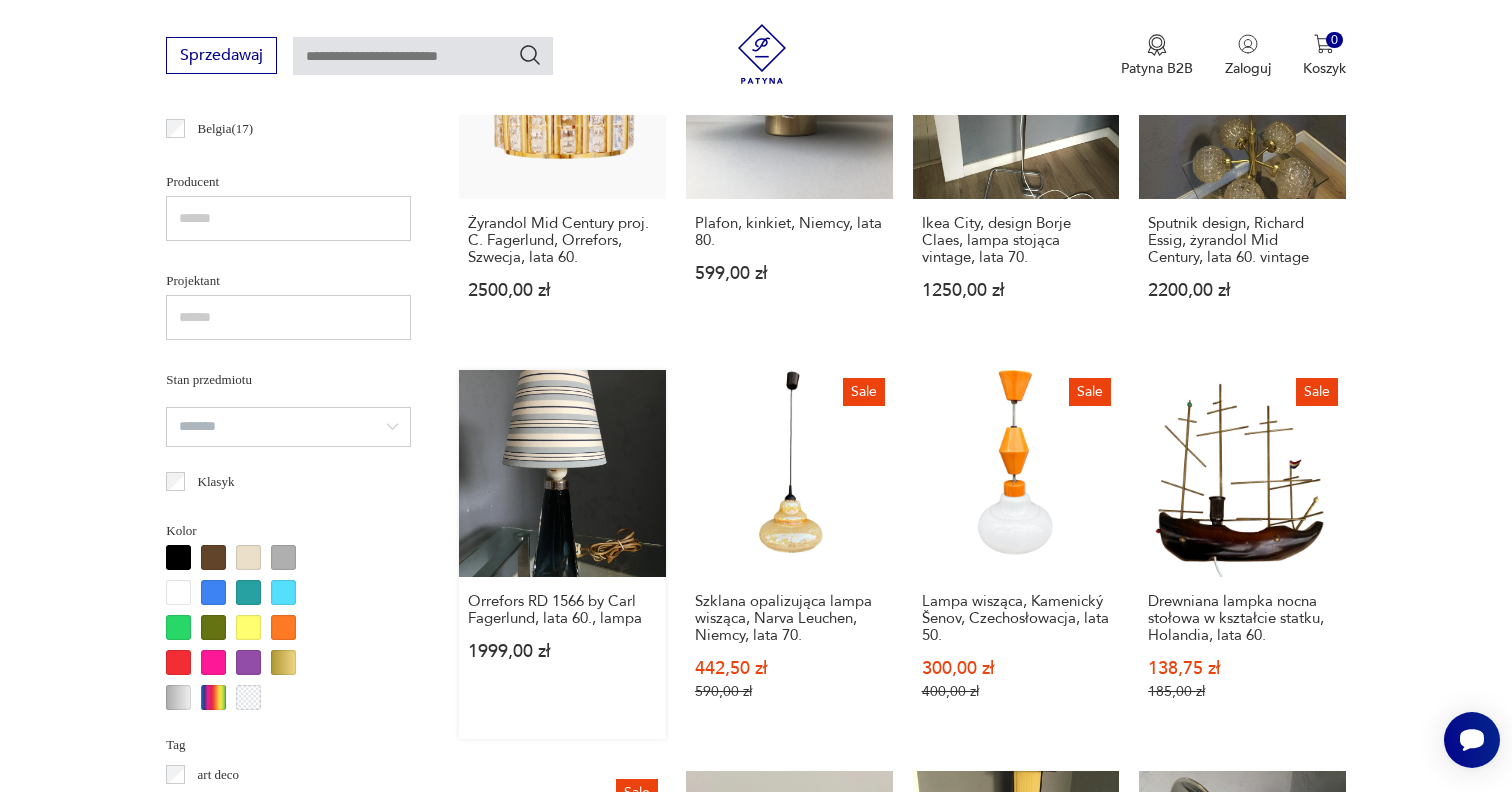 click on "Orrefors RD 1566 by Carl Fagerlund, lata 60., lampa 1999,00 zł" at bounding box center (562, 554) 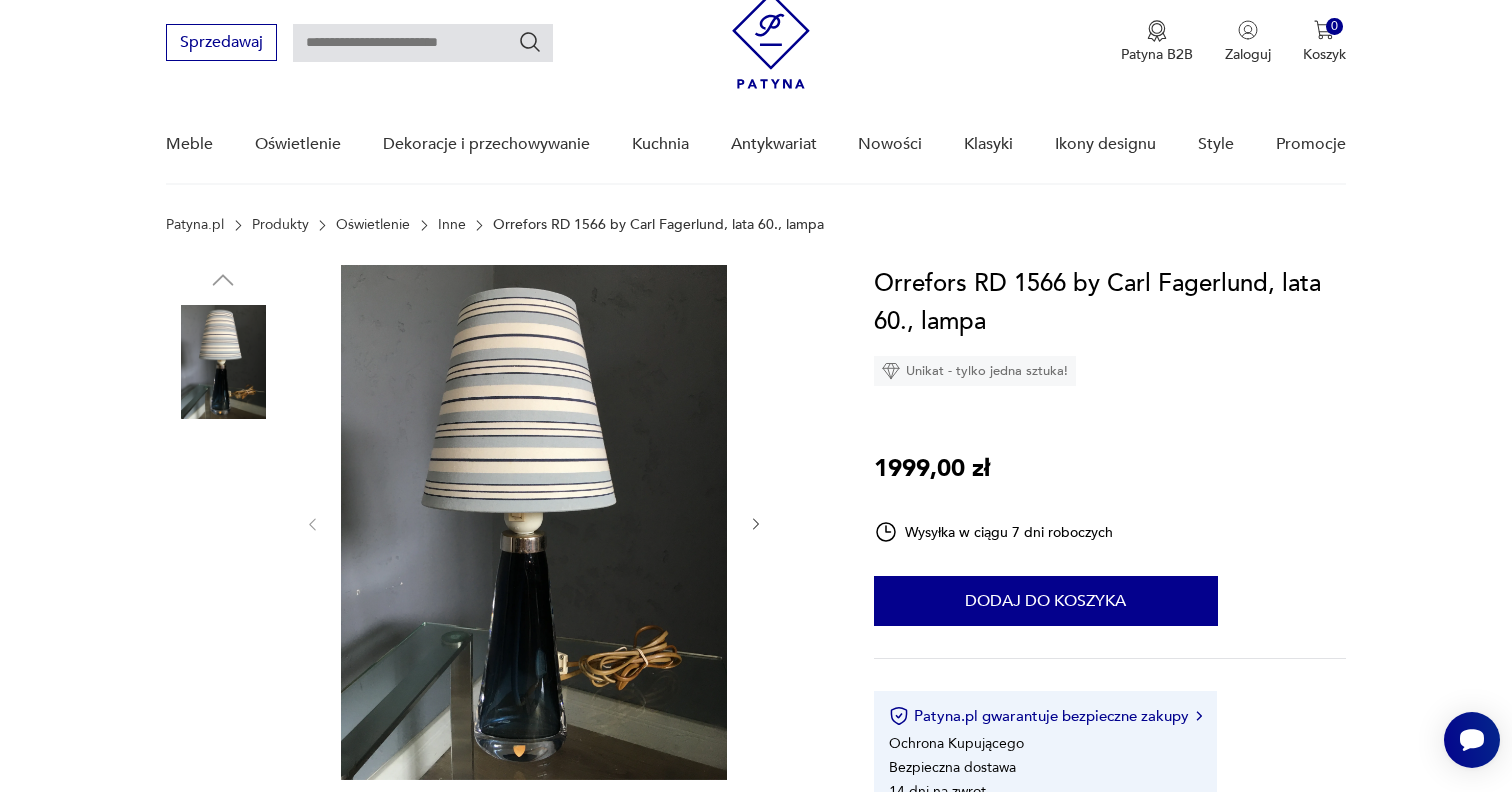 scroll, scrollTop: 73, scrollLeft: 0, axis: vertical 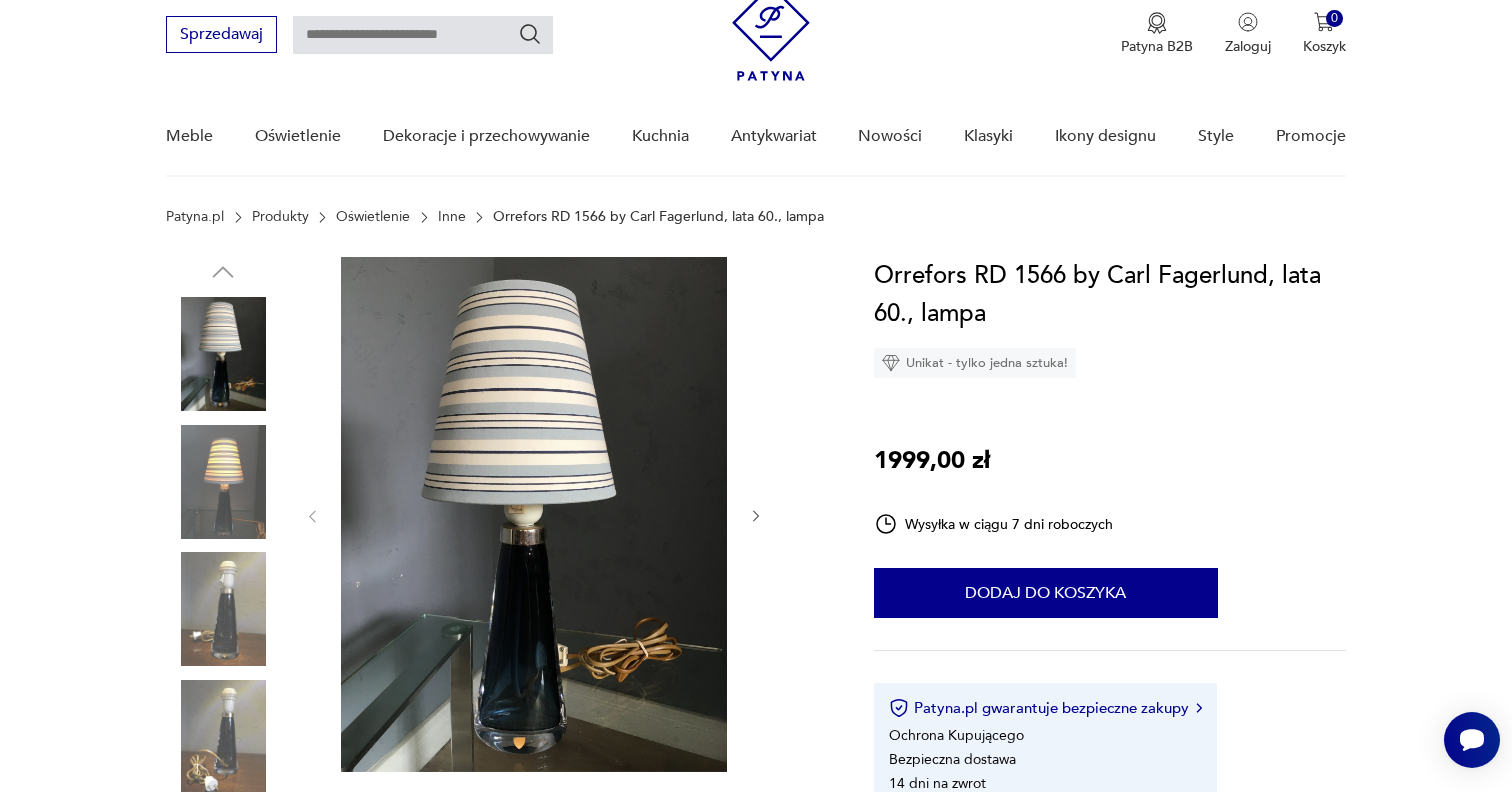 click 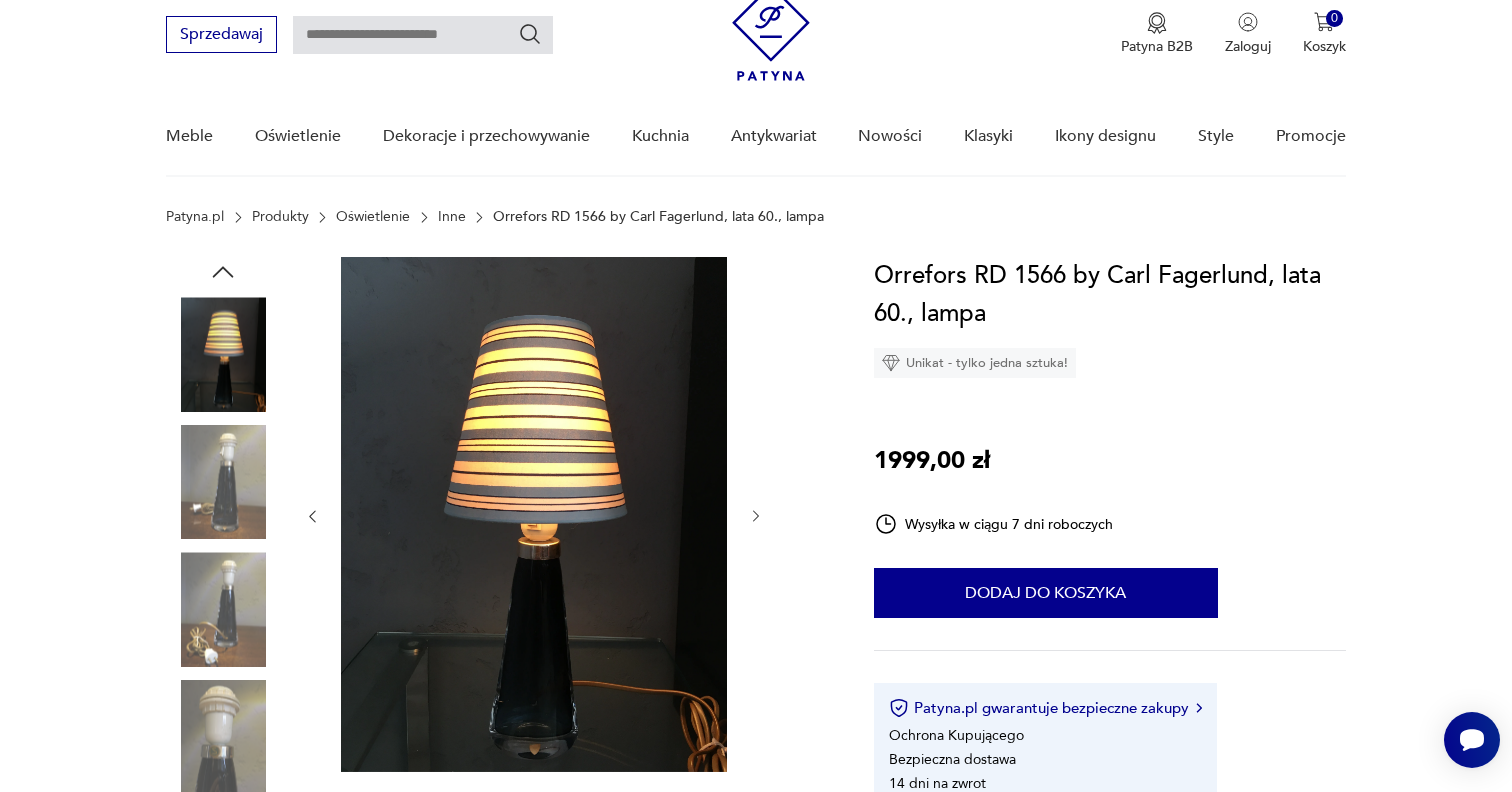 click 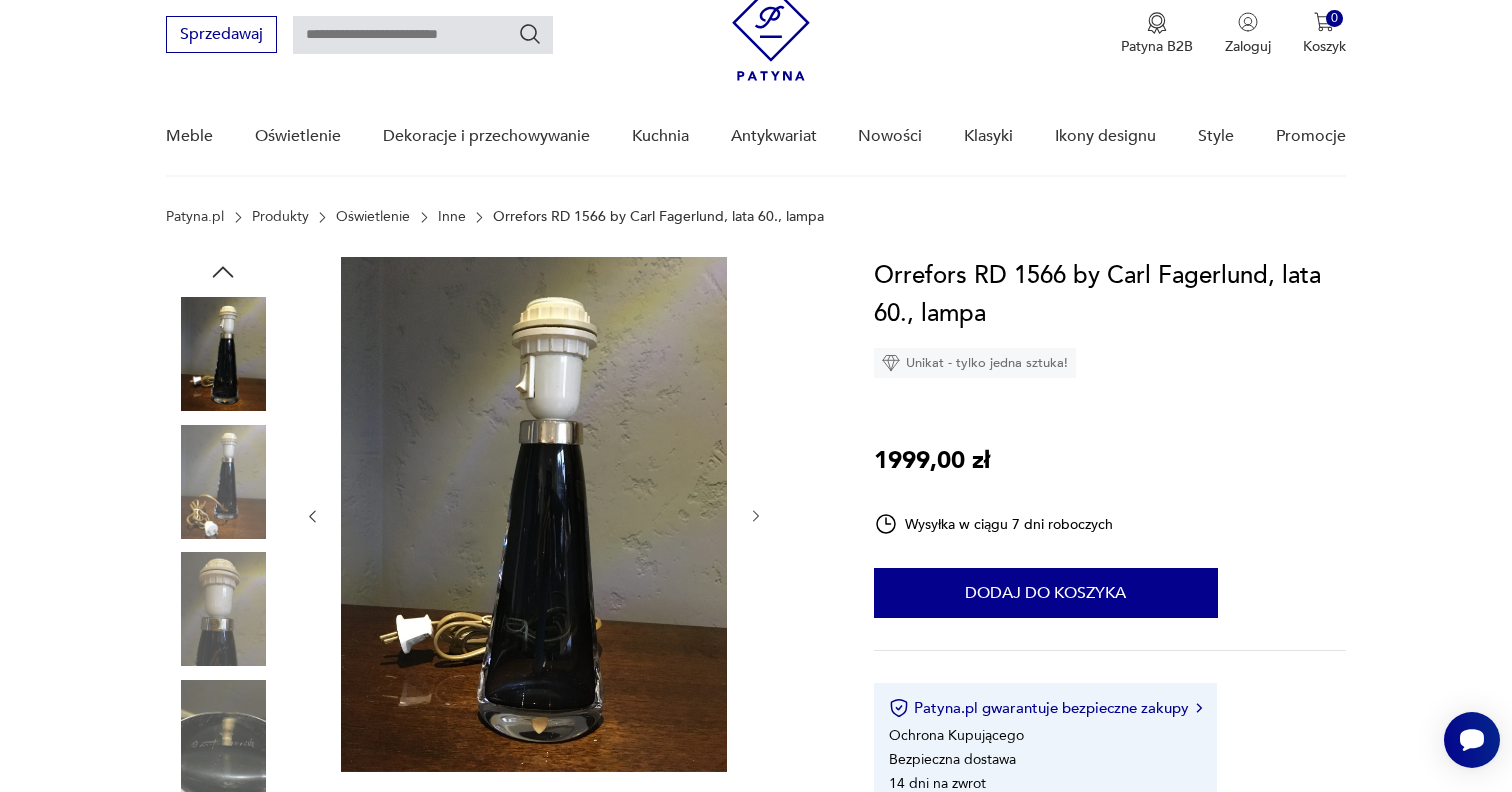click 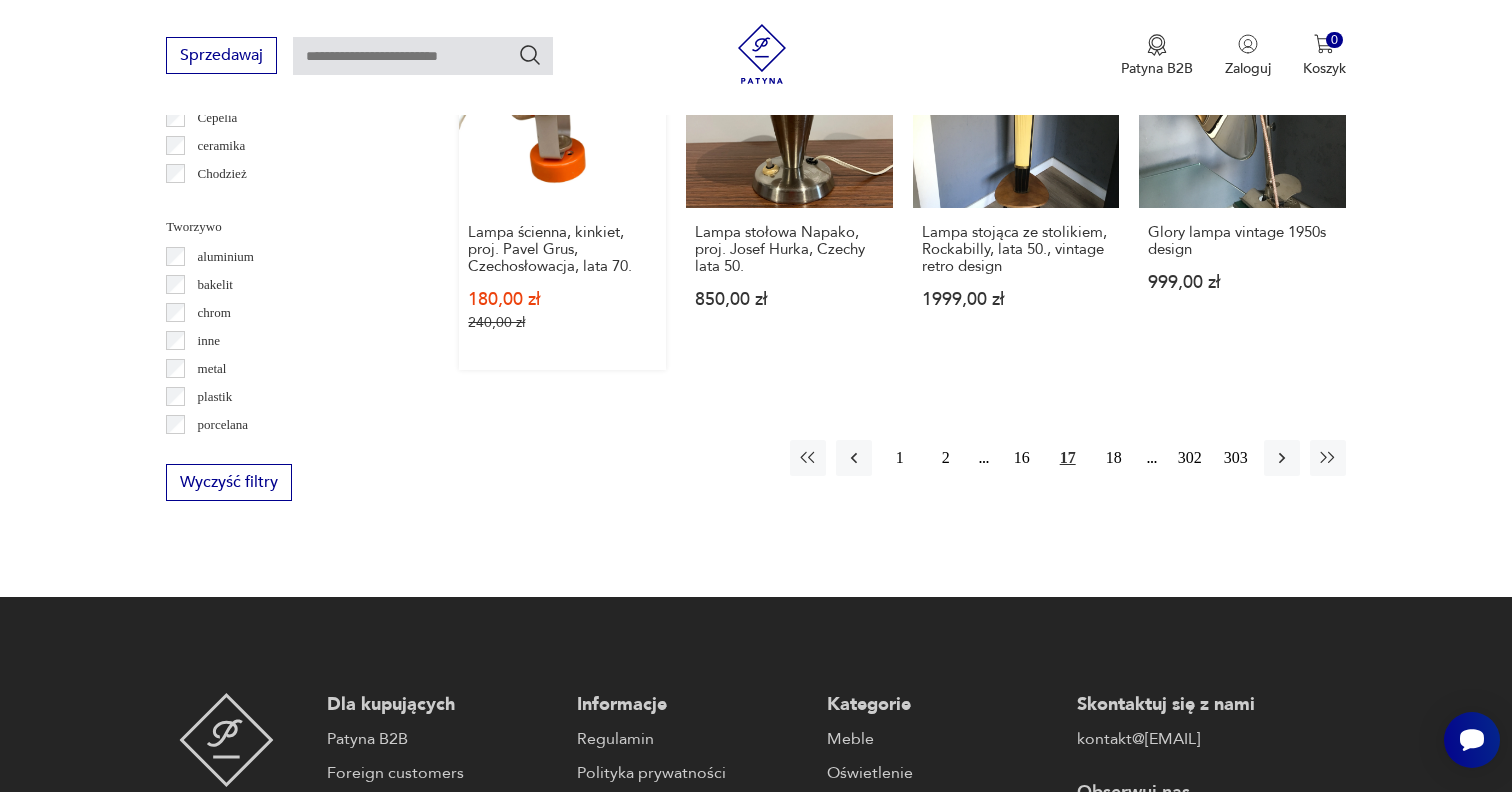 scroll, scrollTop: 2018, scrollLeft: 0, axis: vertical 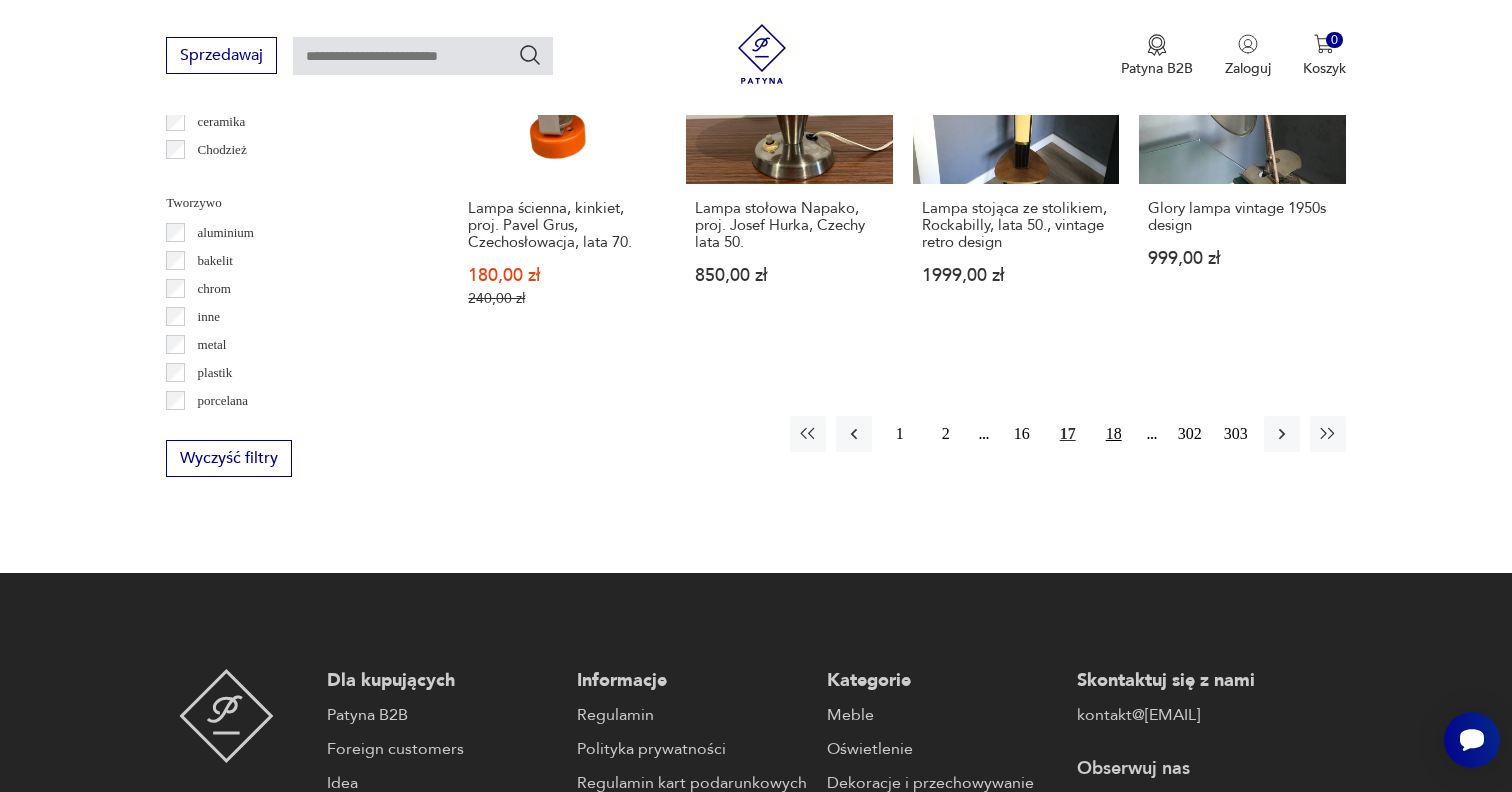 click on "18" at bounding box center [1114, 434] 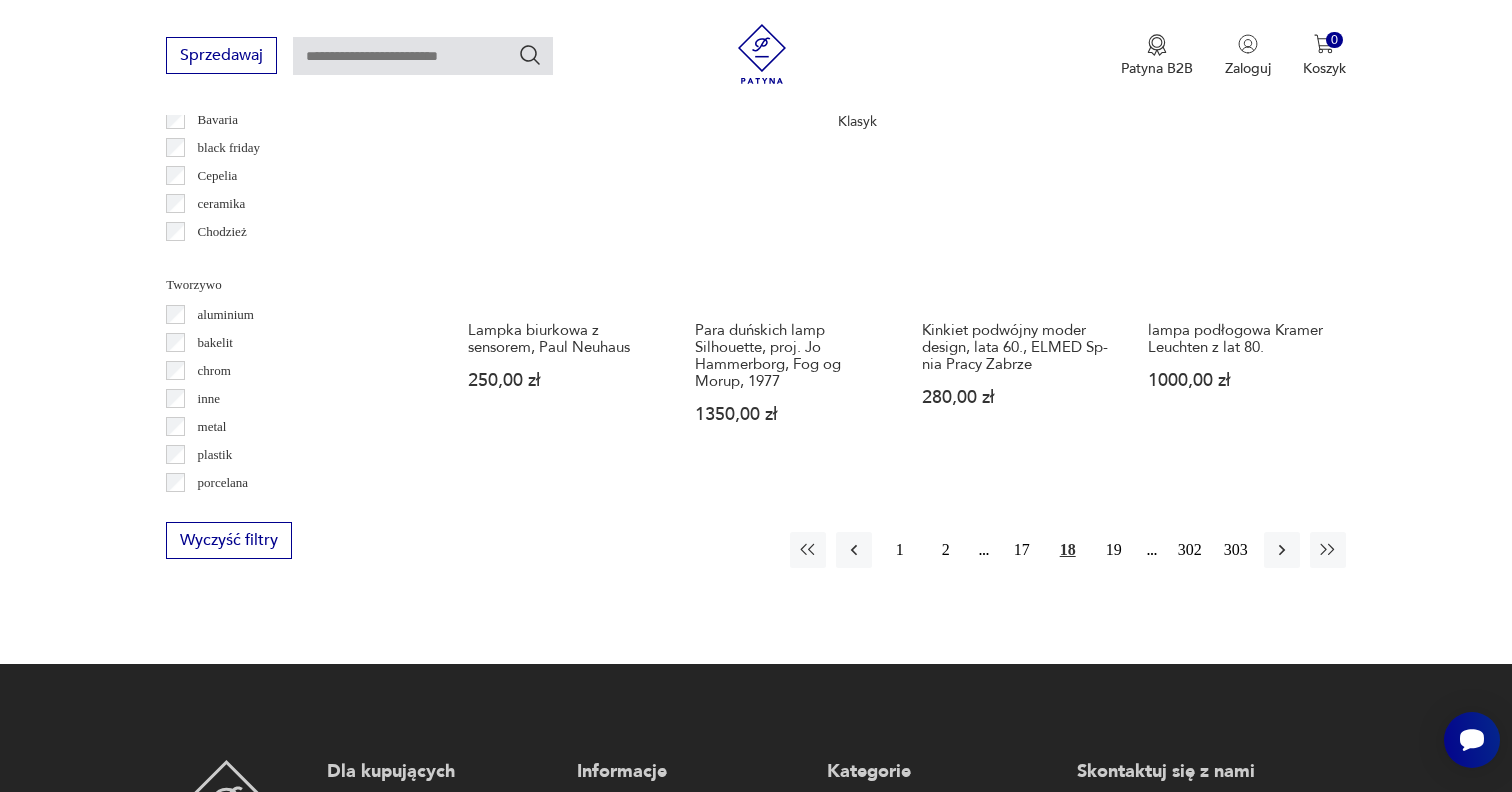 scroll, scrollTop: 1980, scrollLeft: 0, axis: vertical 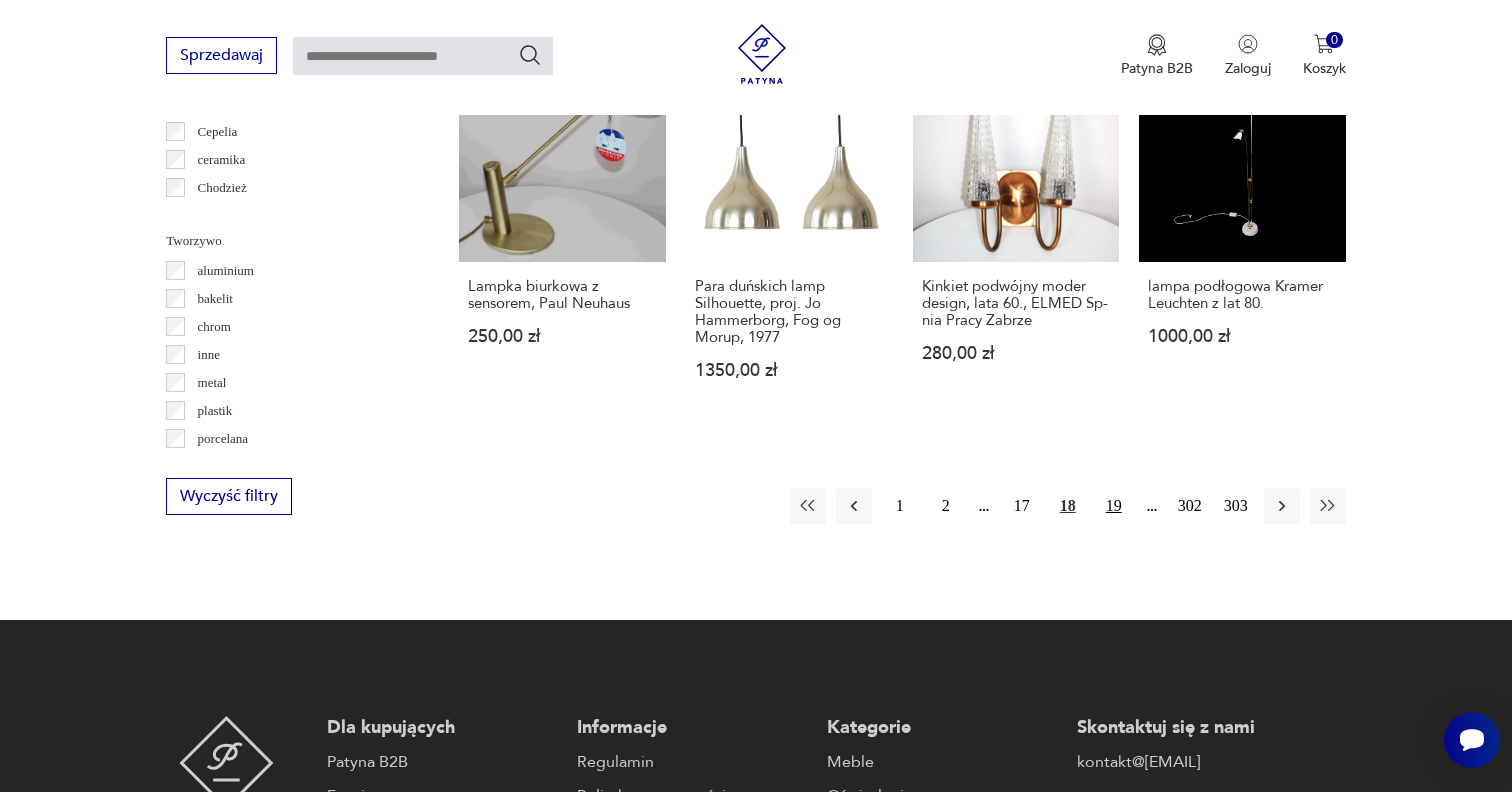 click on "19" at bounding box center [1114, 506] 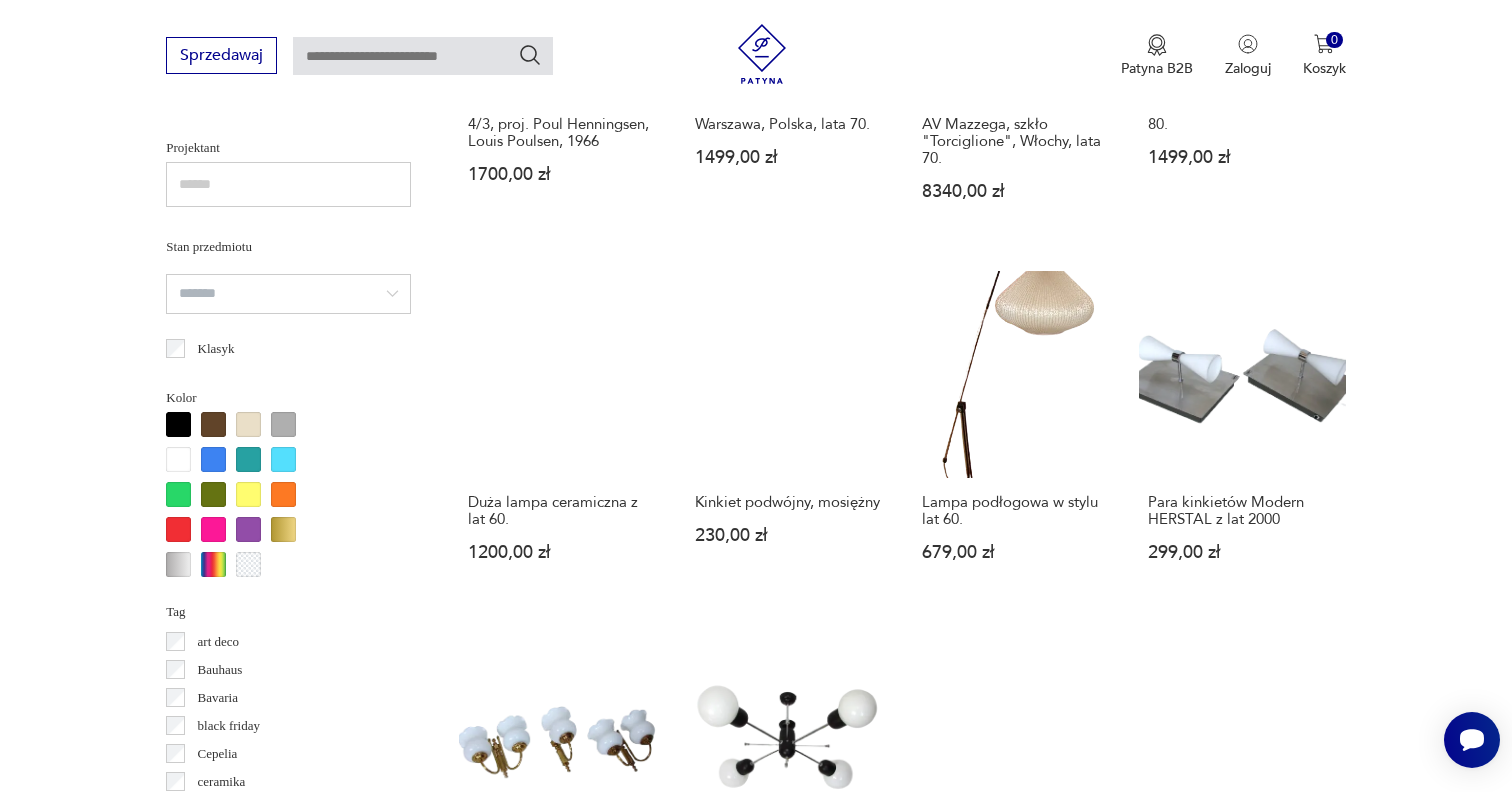 scroll, scrollTop: 1366, scrollLeft: 0, axis: vertical 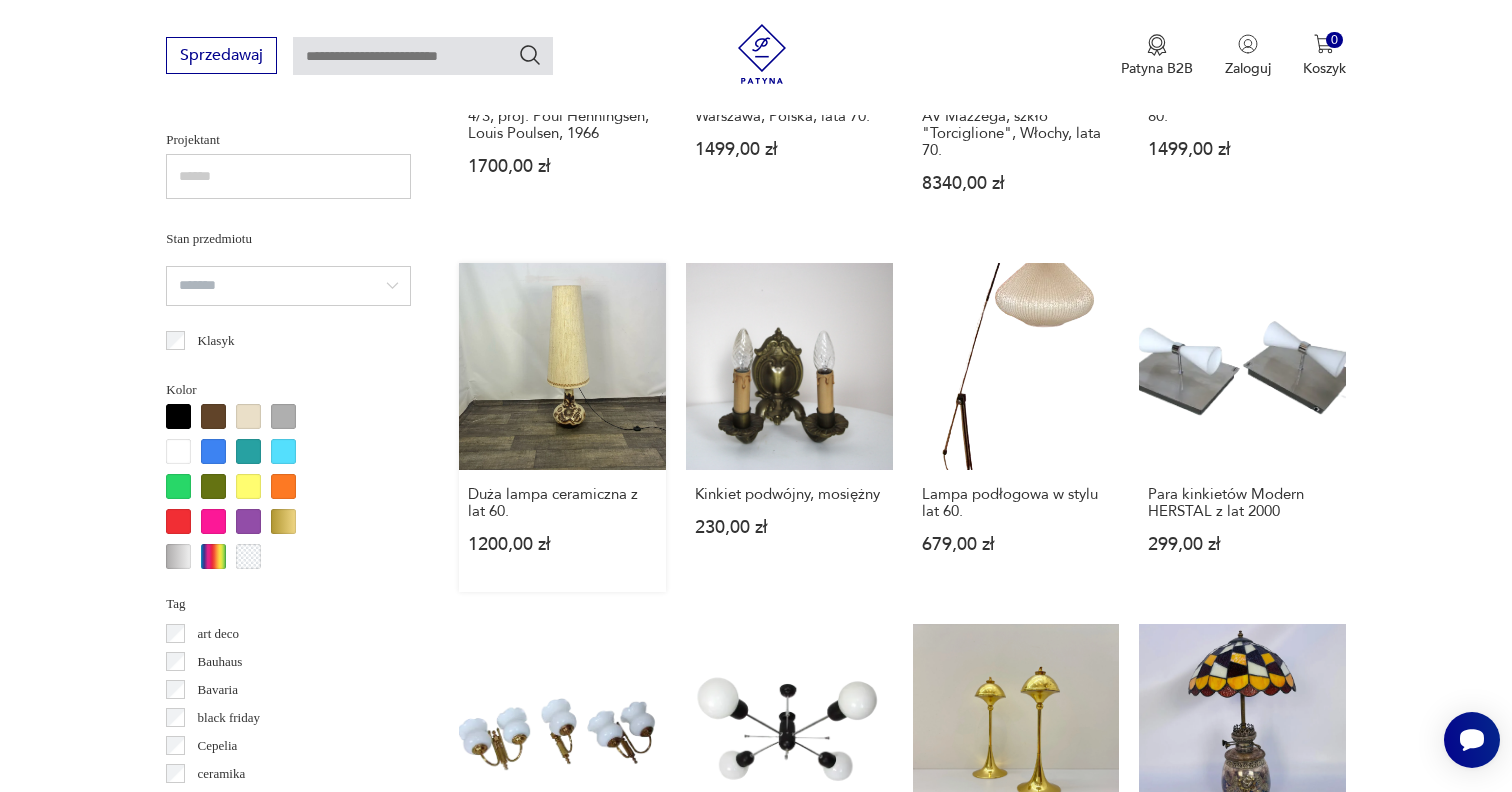 click on "Duża lampa ceramiczna z lat 60. 1200,00 zł" at bounding box center [562, 427] 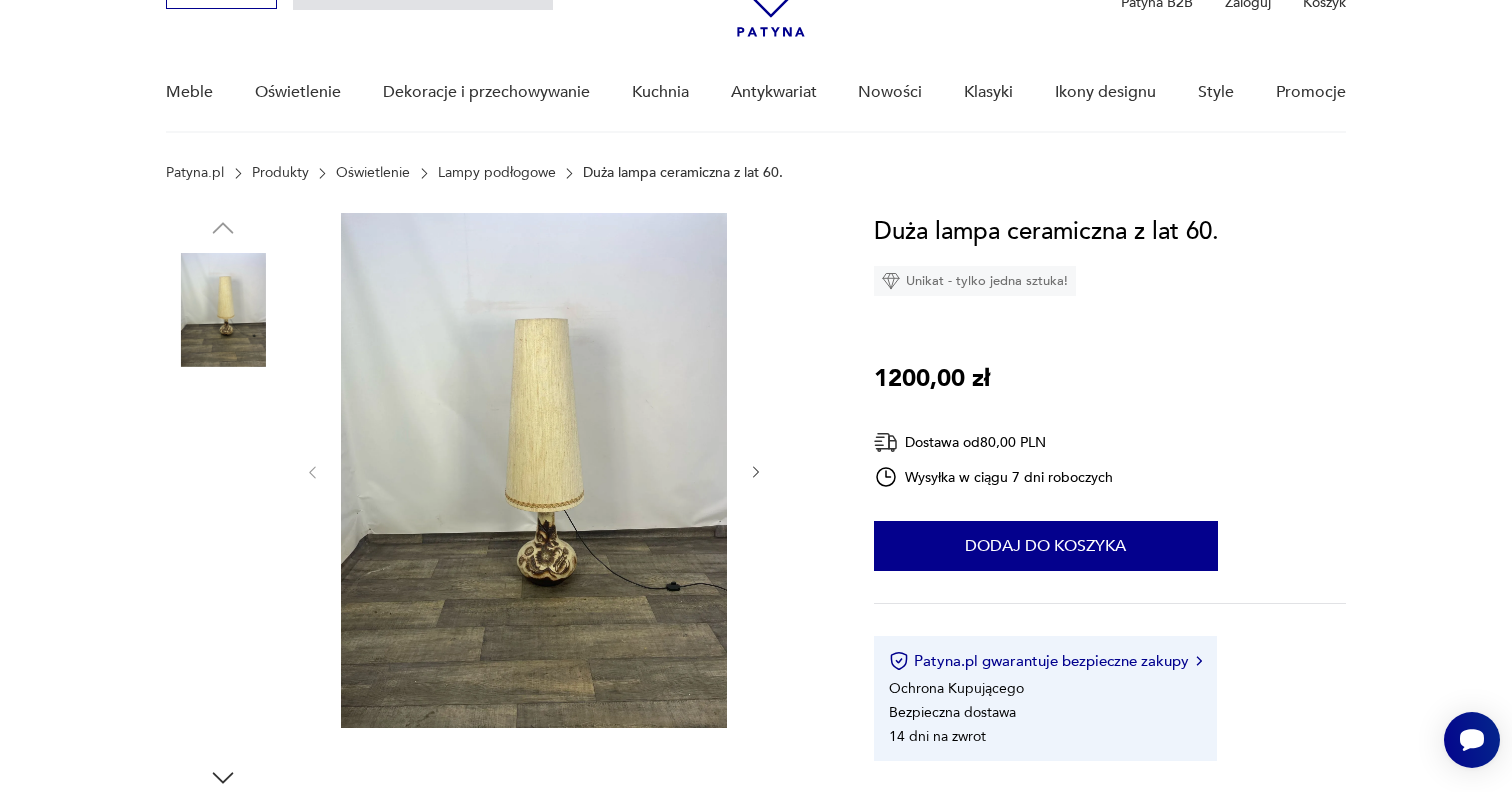 scroll, scrollTop: 119, scrollLeft: 0, axis: vertical 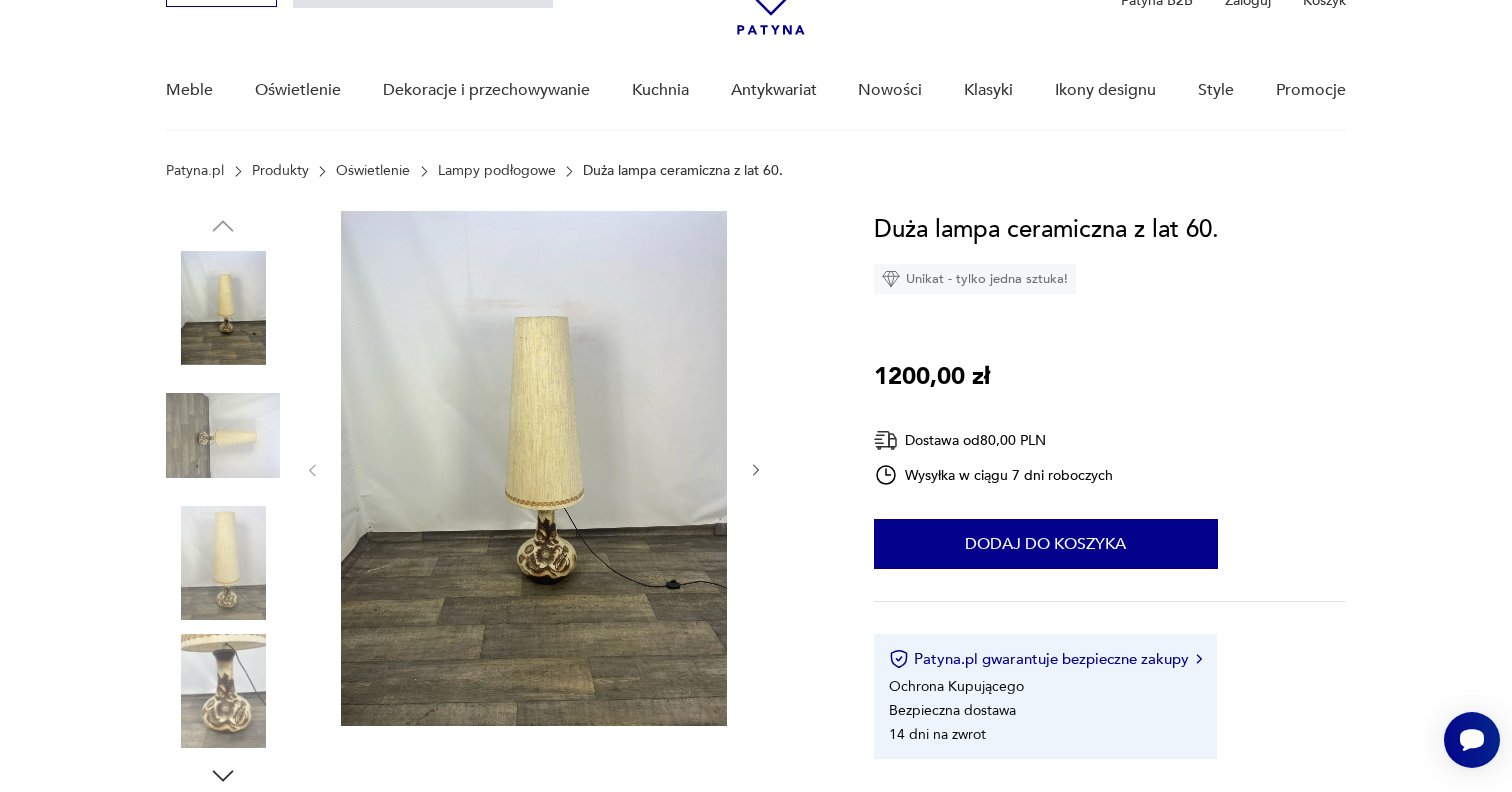 click at bounding box center [223, 563] 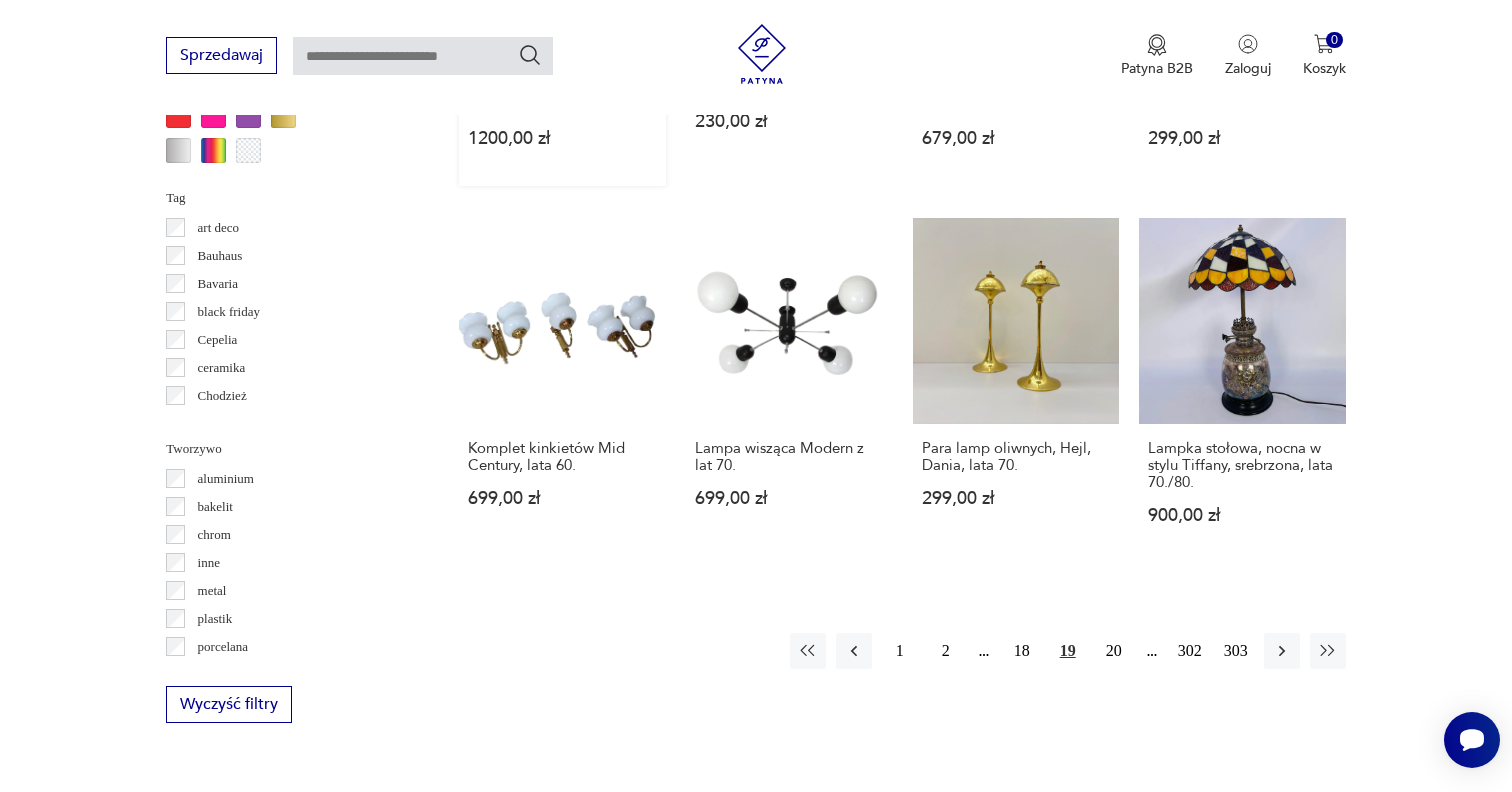 scroll, scrollTop: 1785, scrollLeft: 0, axis: vertical 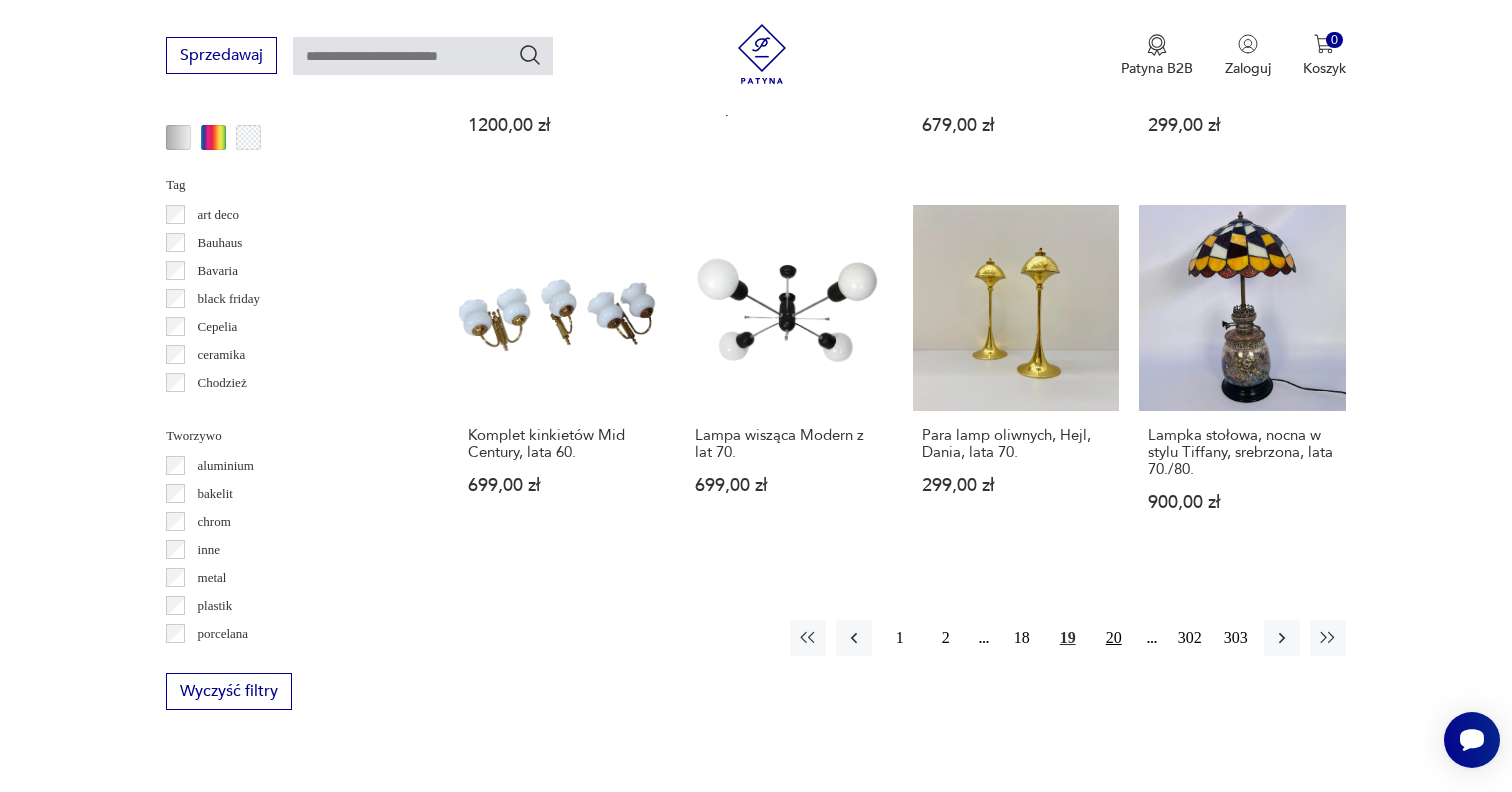 click on "20" at bounding box center (1114, 638) 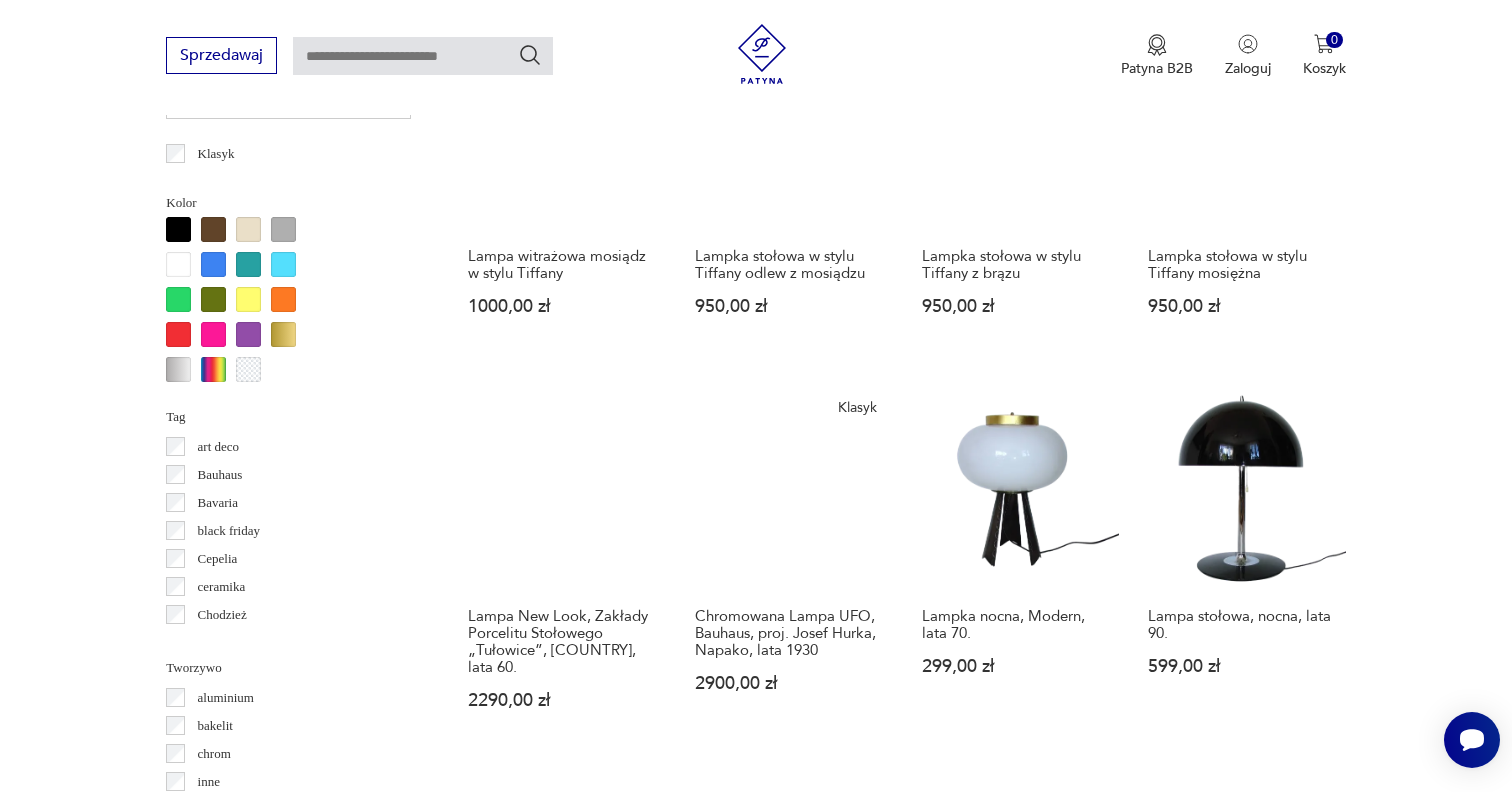 scroll, scrollTop: 1568, scrollLeft: 0, axis: vertical 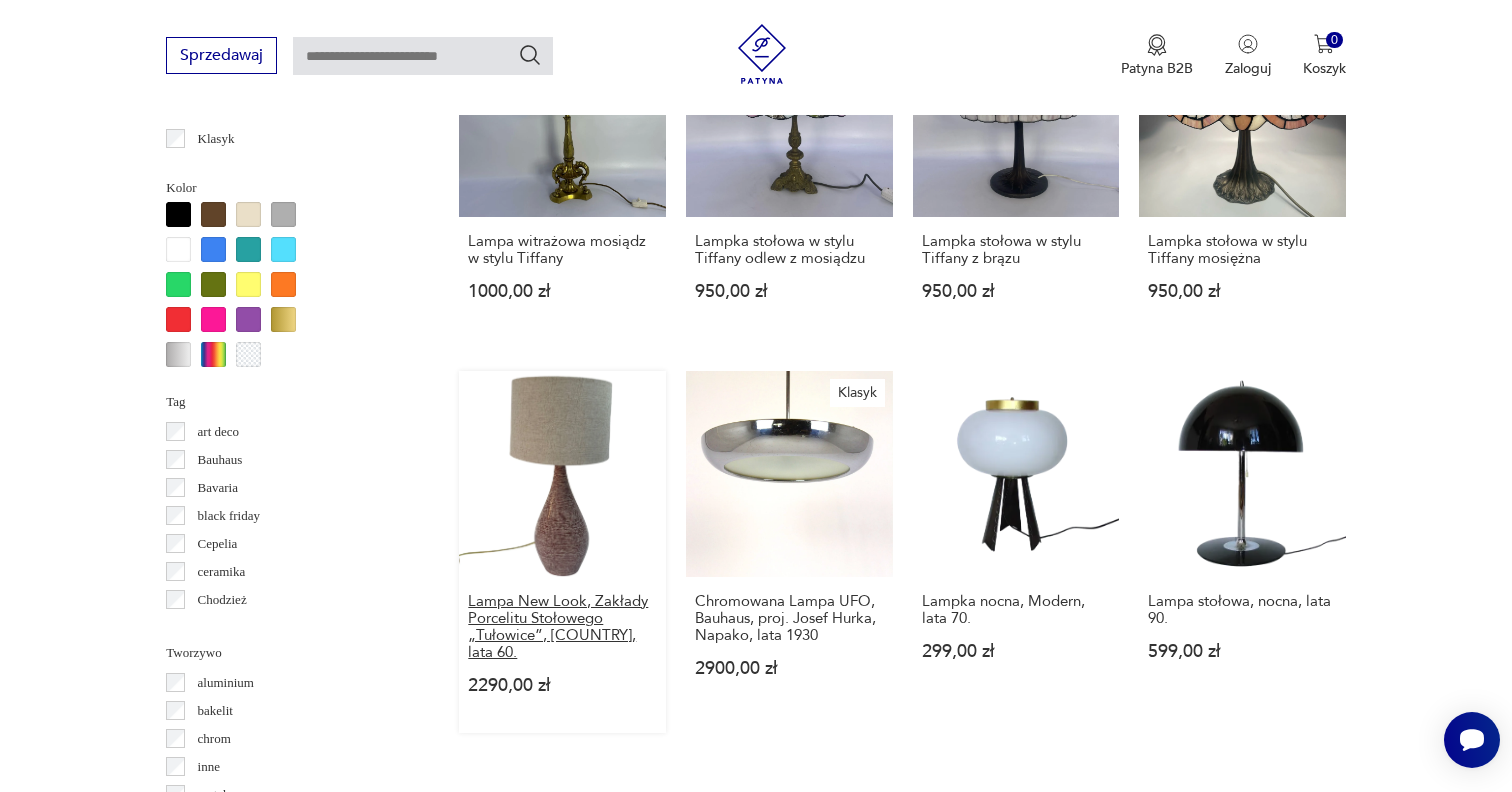click on "Lampa New Look, Zakłady Porcelitu Stołowego „Tułowice”, [COUNTRY], lata 60." at bounding box center (562, 627) 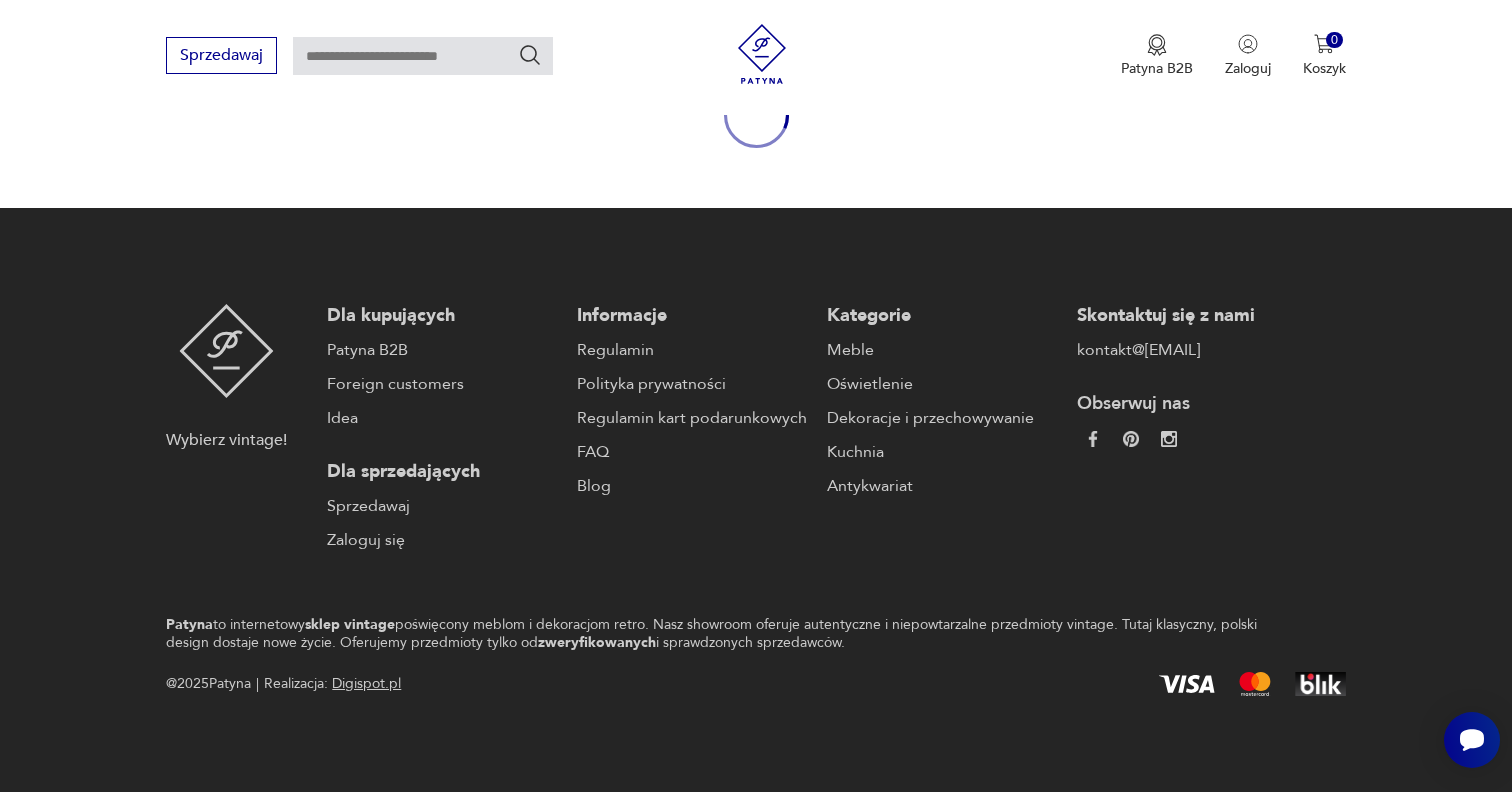 scroll, scrollTop: 0, scrollLeft: 0, axis: both 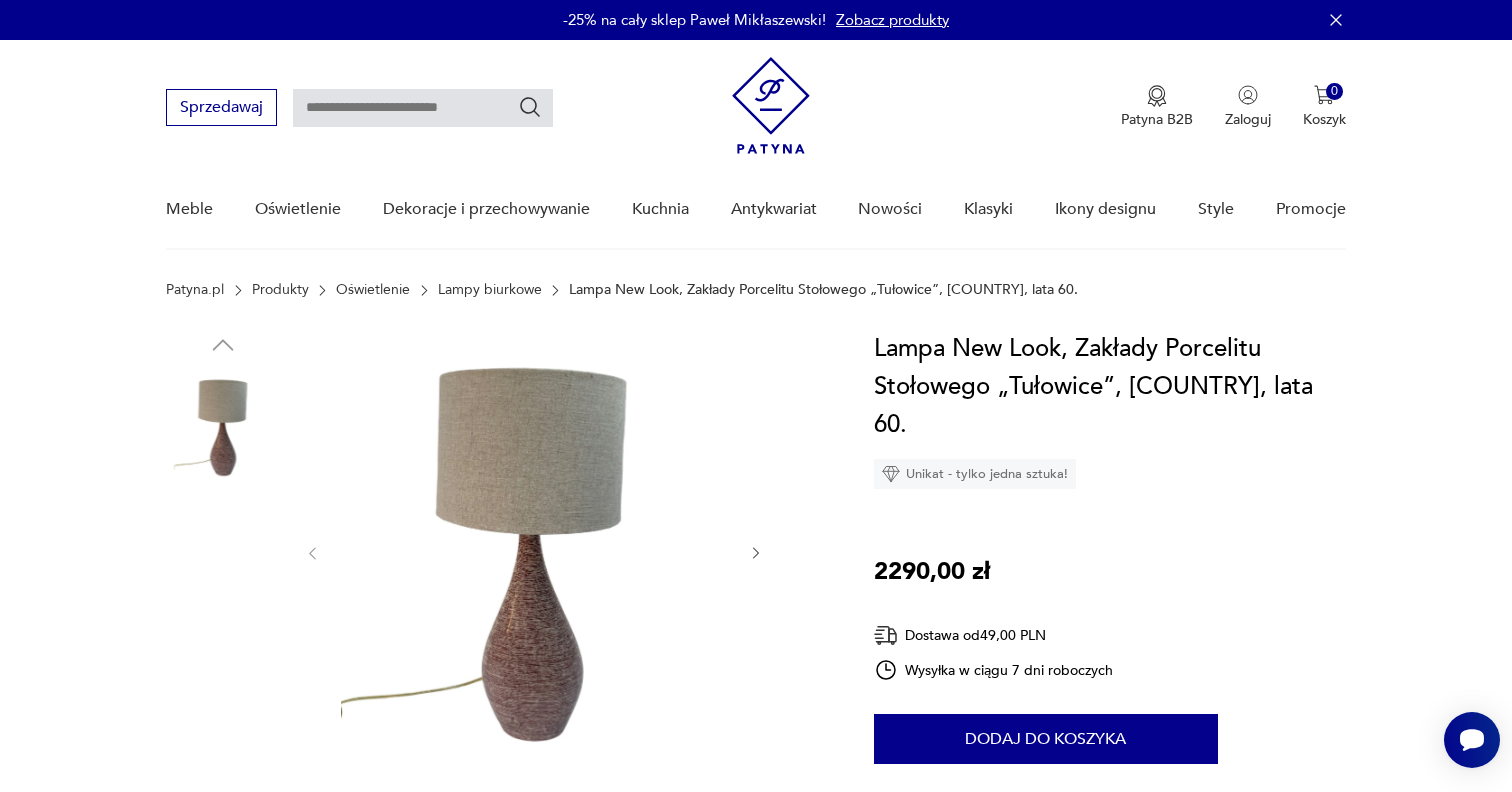 click at bounding box center (223, 682) 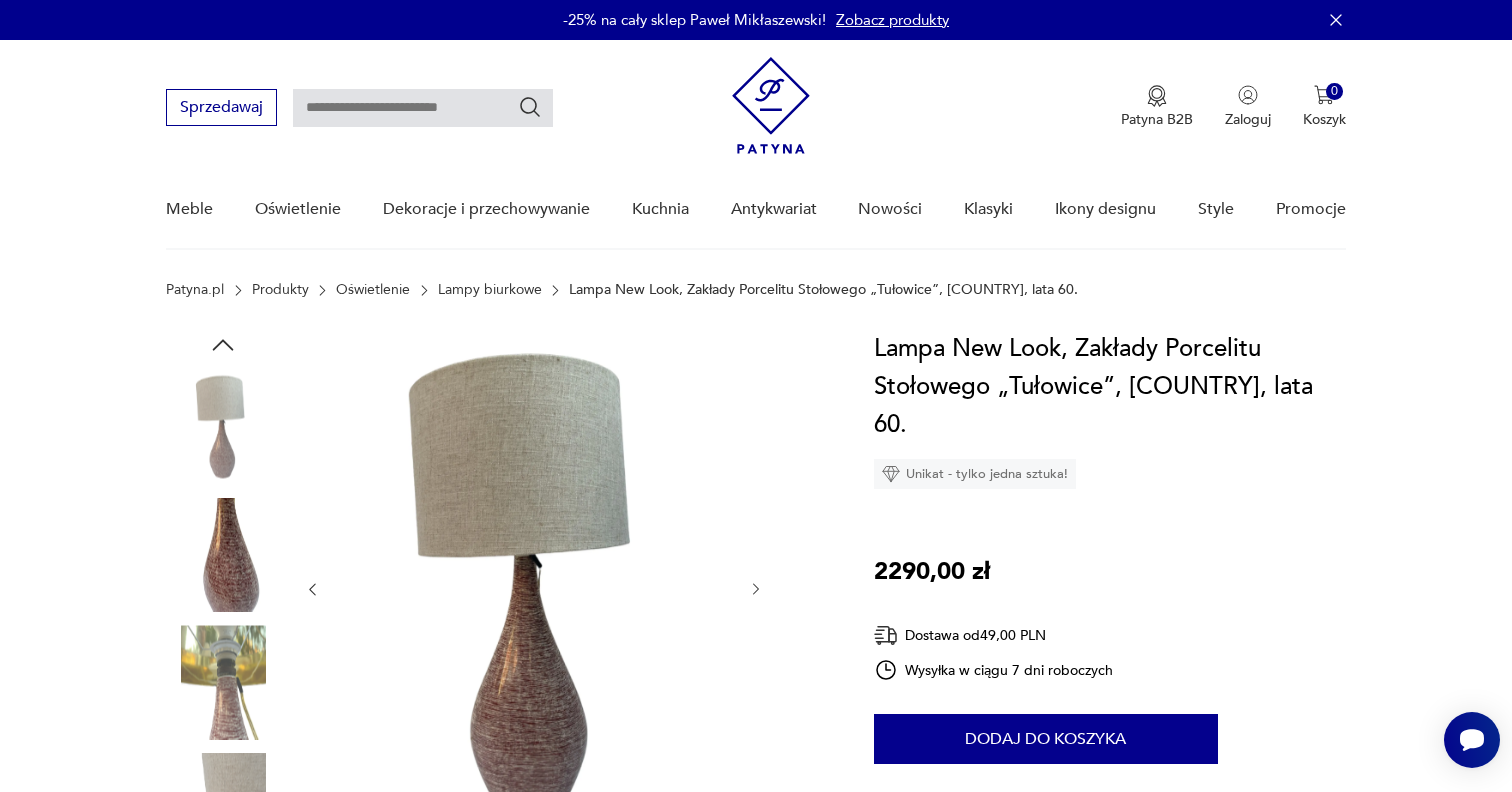 click at bounding box center (223, 682) 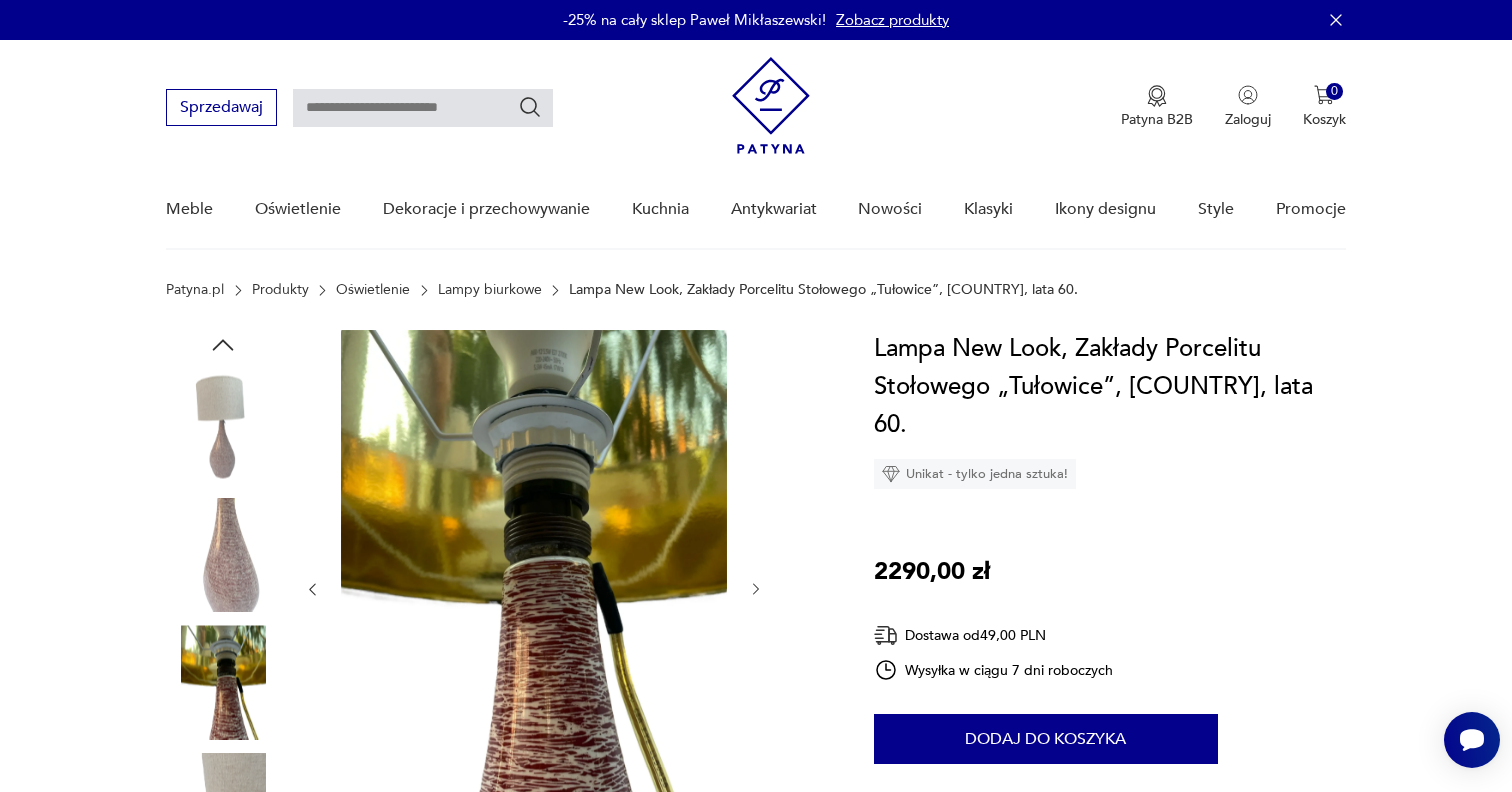 click at bounding box center [223, 555] 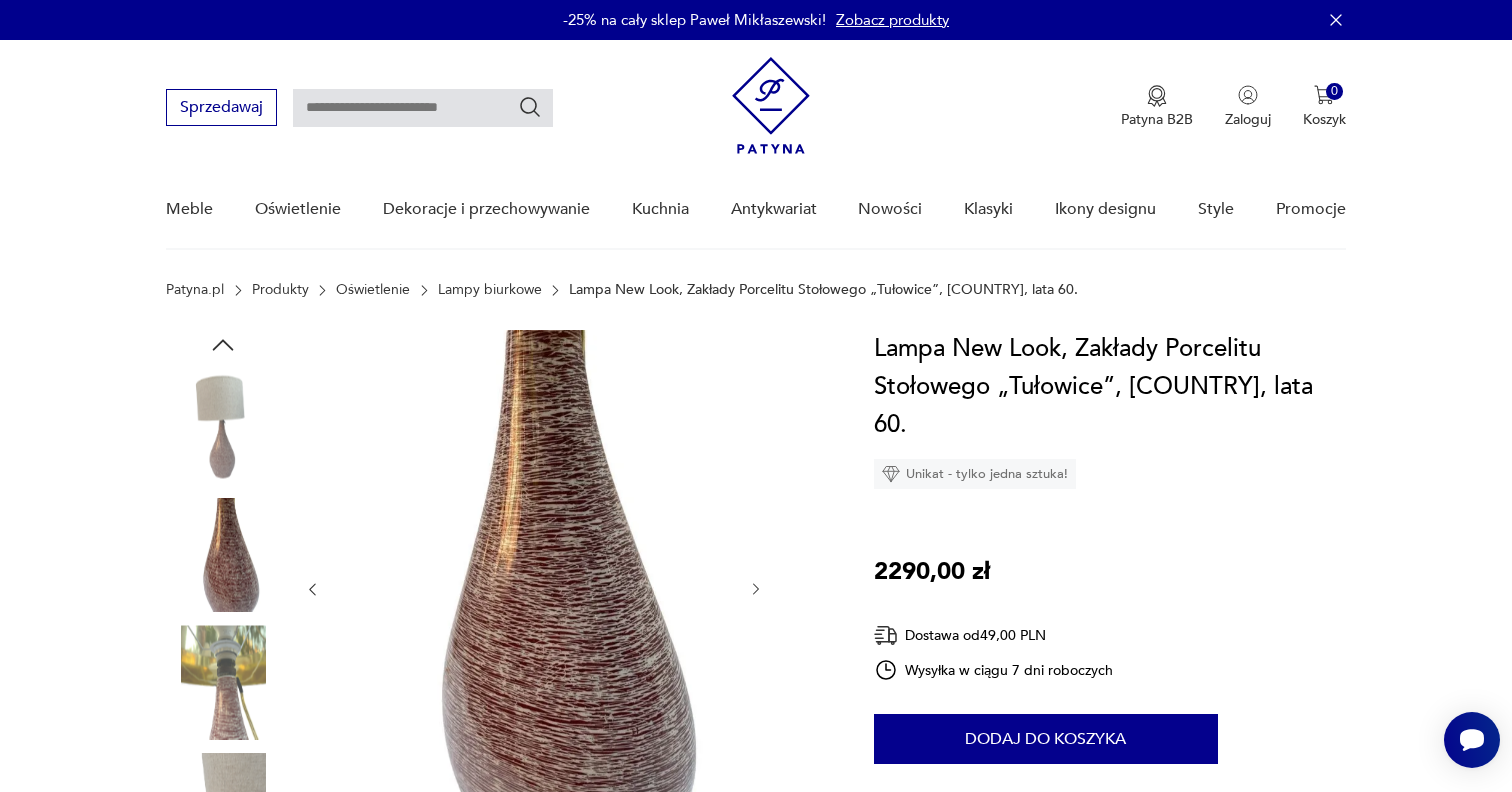 click at bounding box center [223, 427] 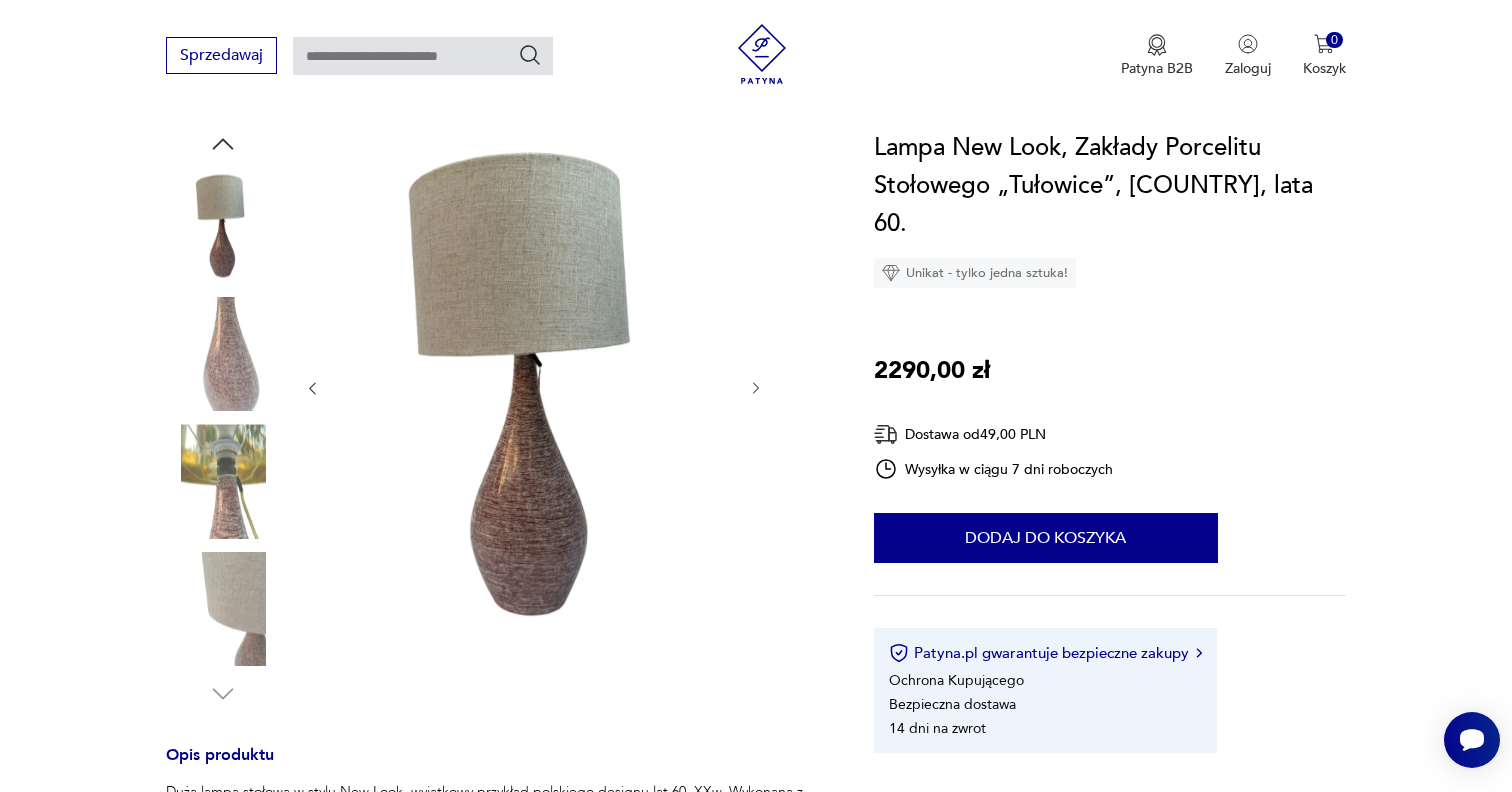 scroll, scrollTop: 211, scrollLeft: 0, axis: vertical 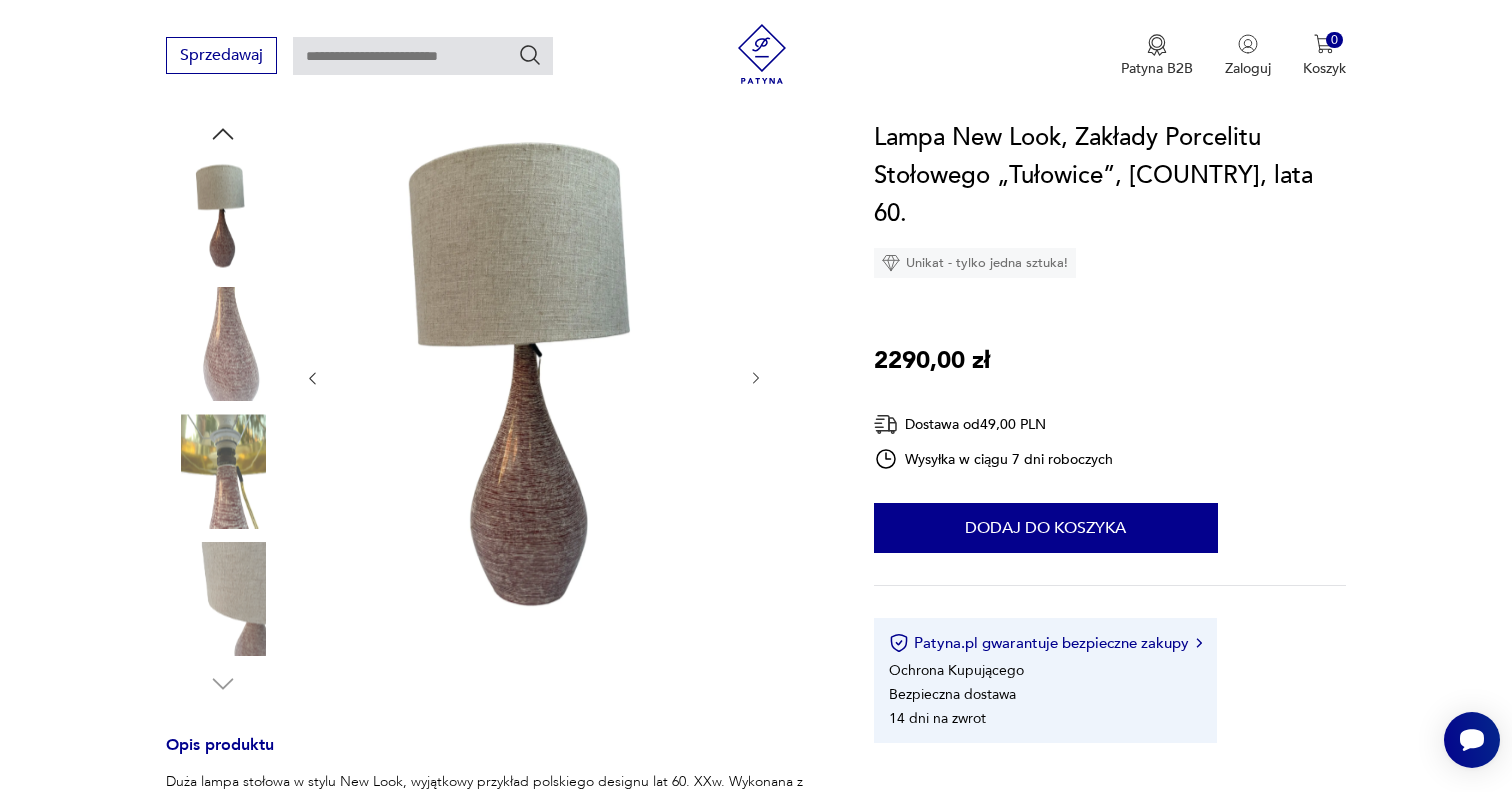 click at bounding box center [223, 599] 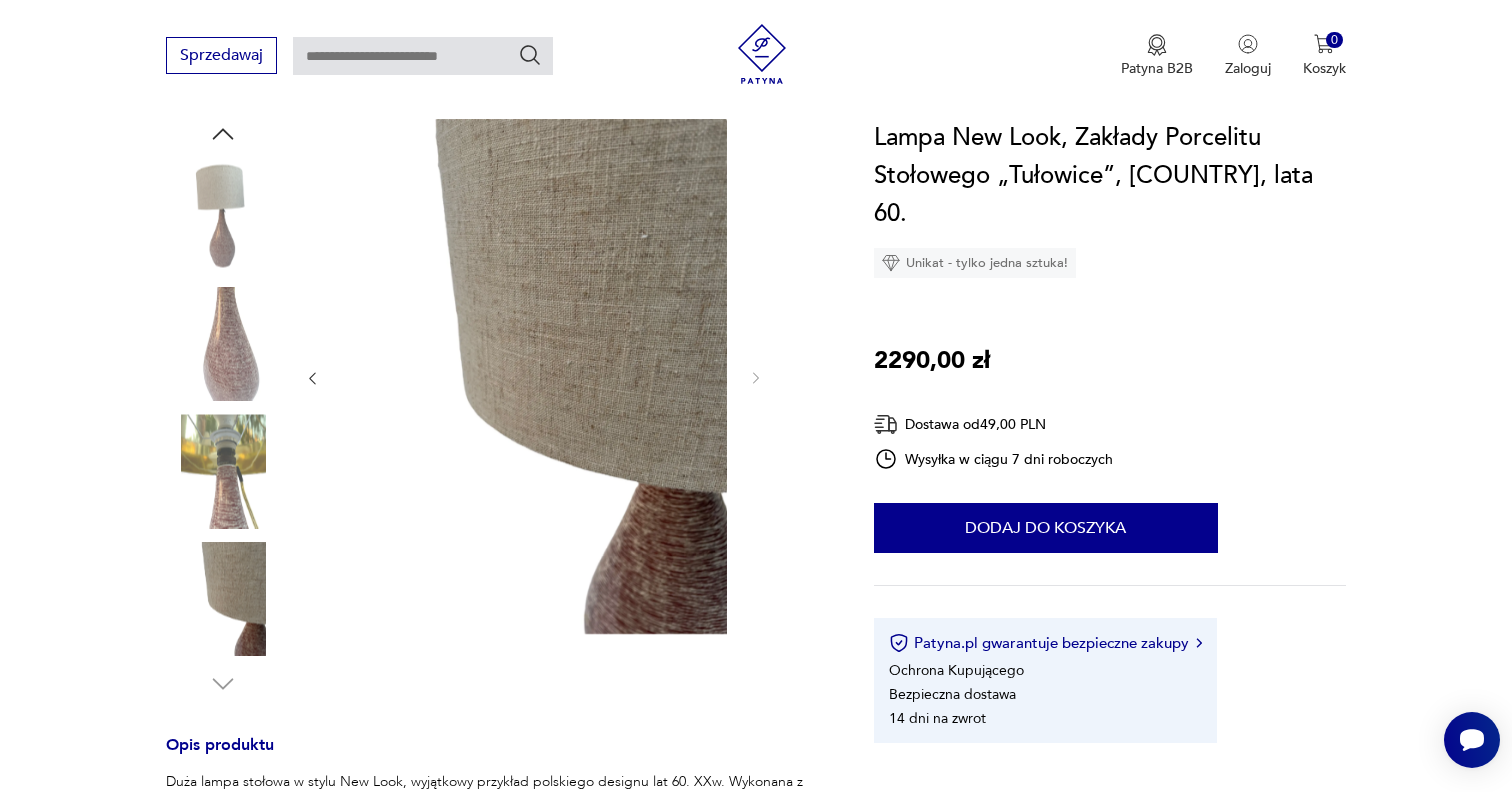 click at bounding box center [223, 344] 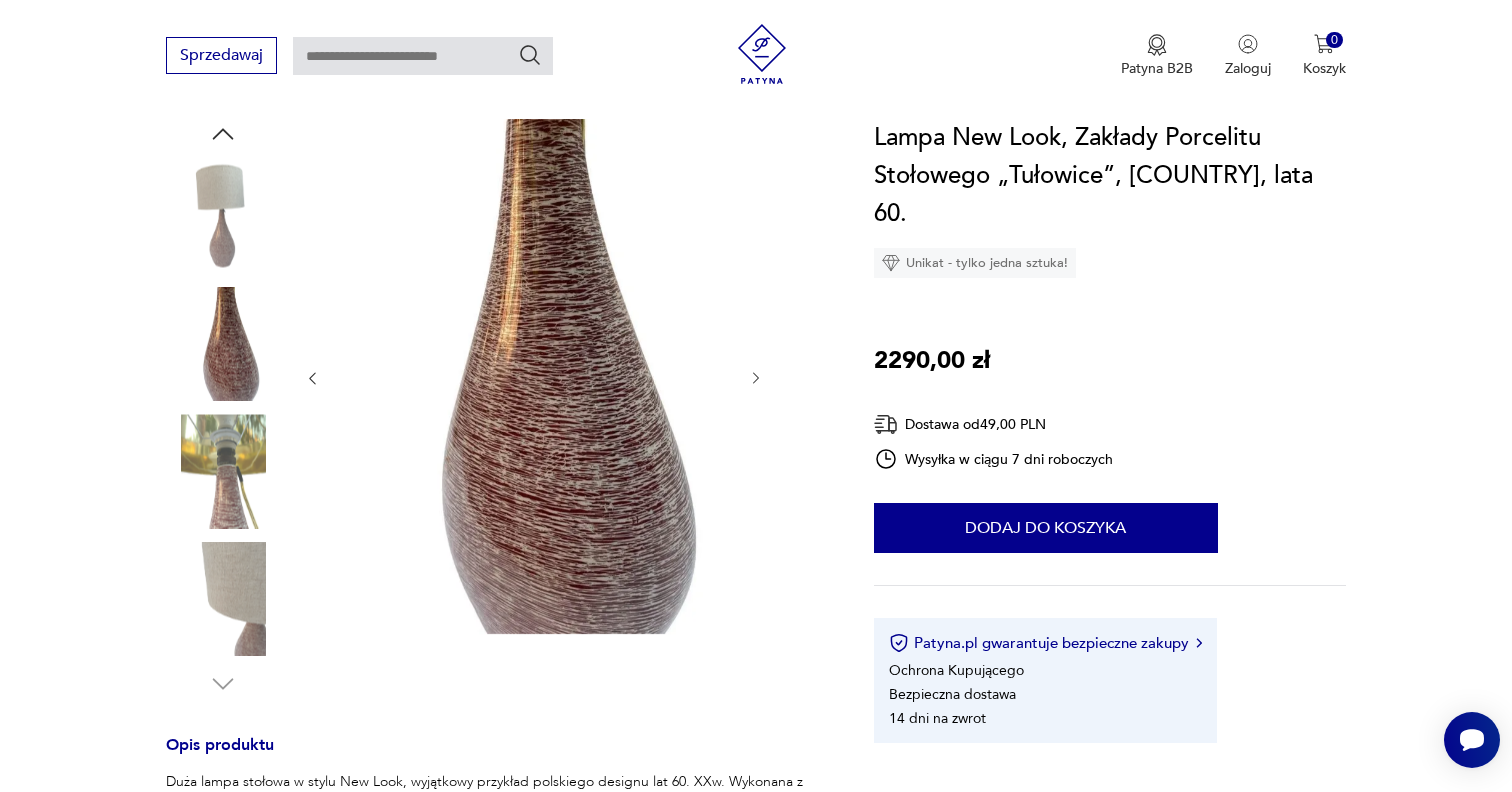 click at bounding box center [223, 216] 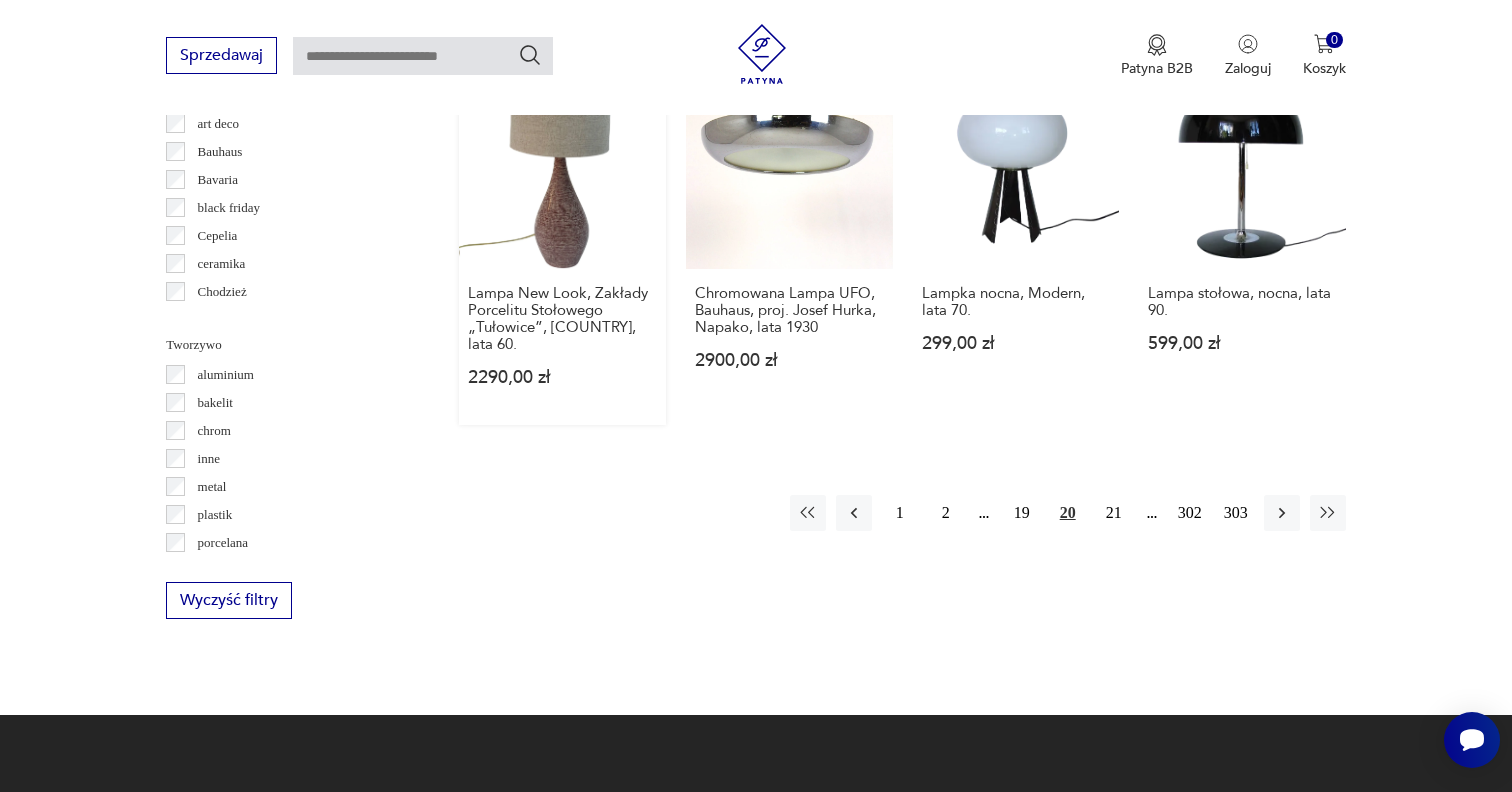 scroll, scrollTop: 1899, scrollLeft: 0, axis: vertical 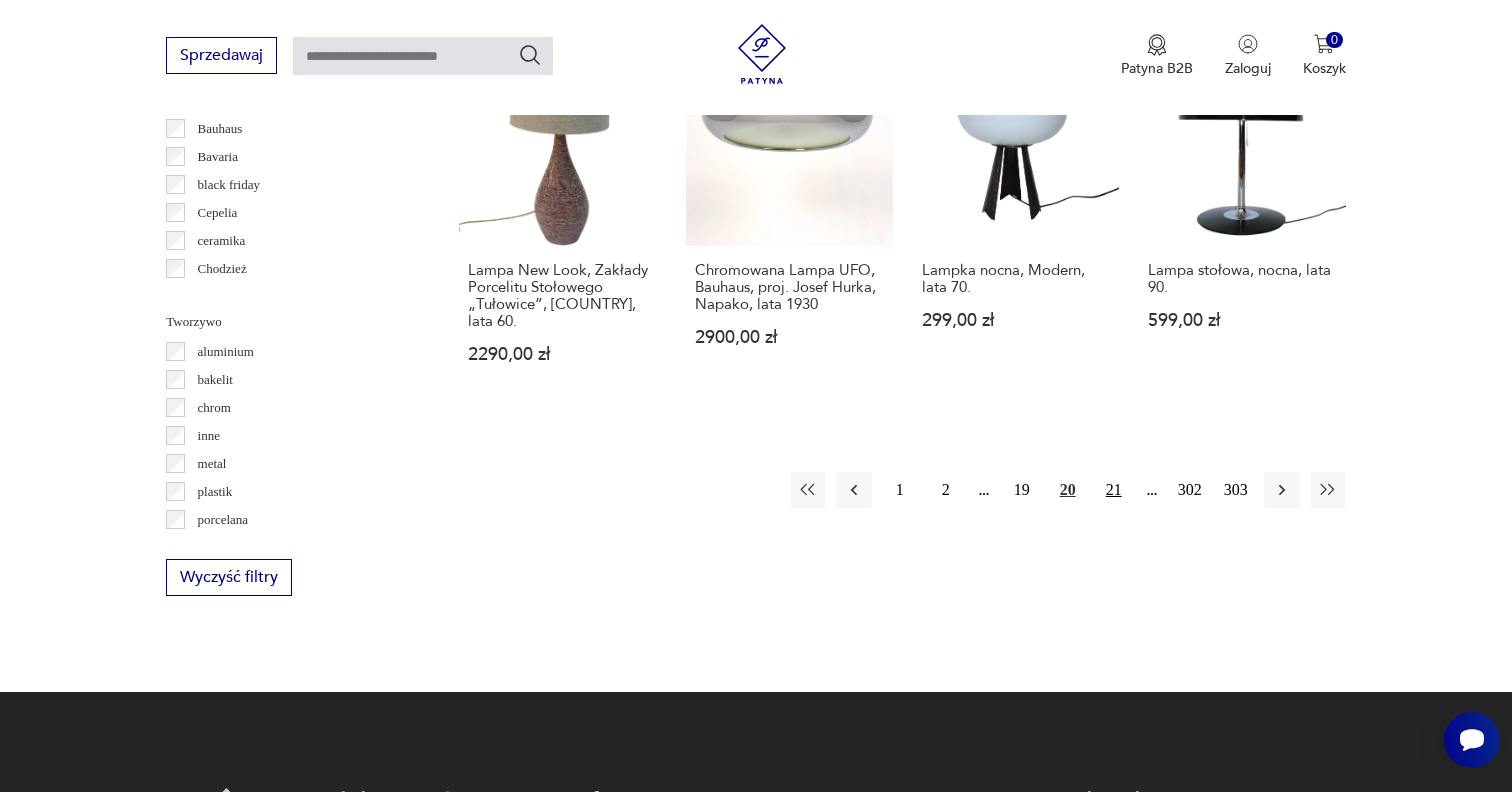 click on "21" at bounding box center [1114, 490] 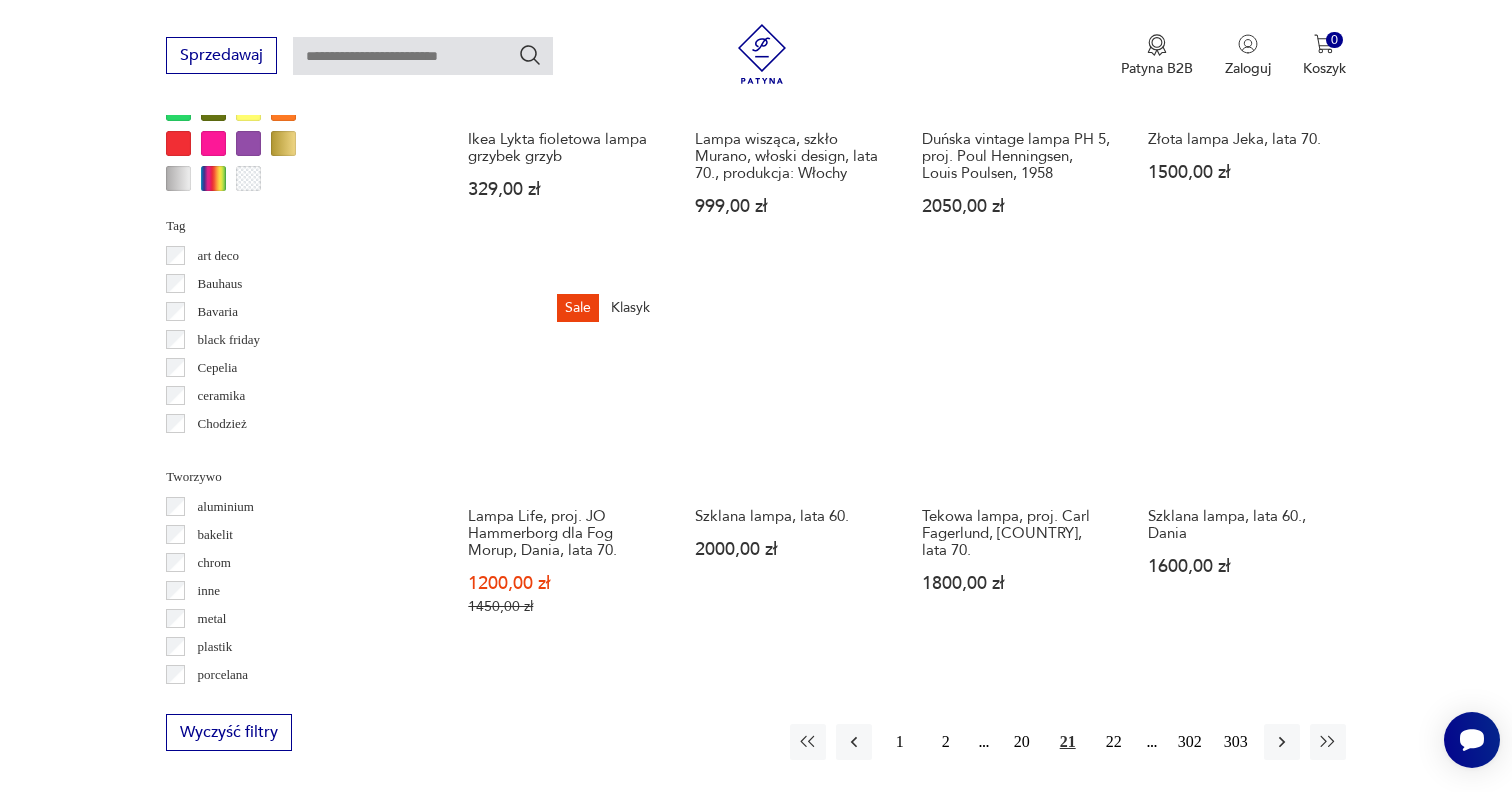 scroll, scrollTop: 1753, scrollLeft: 0, axis: vertical 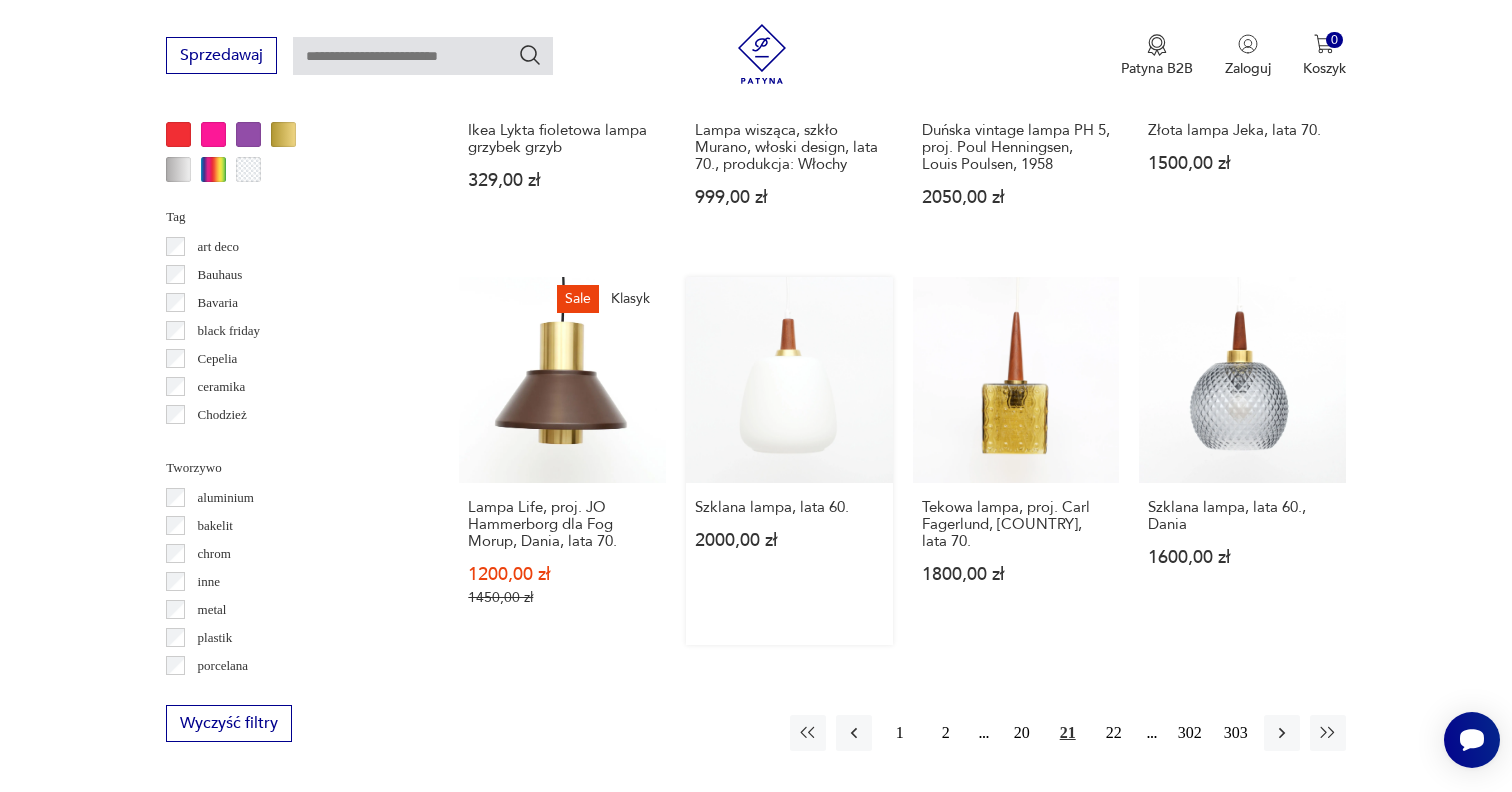 click on "Szklana lampa, lata 60. 2000,00 zł" at bounding box center [789, 461] 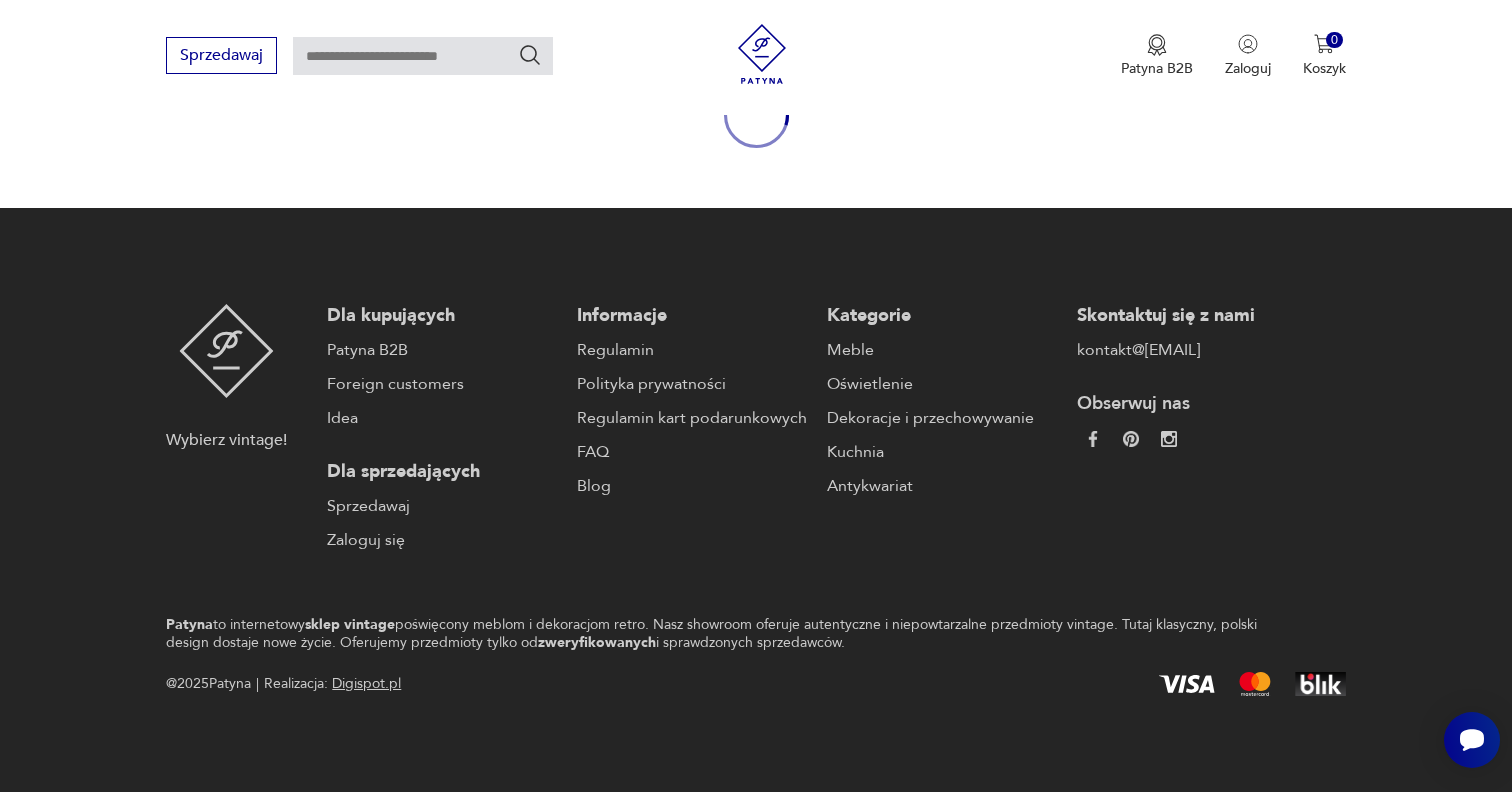 scroll, scrollTop: 0, scrollLeft: 0, axis: both 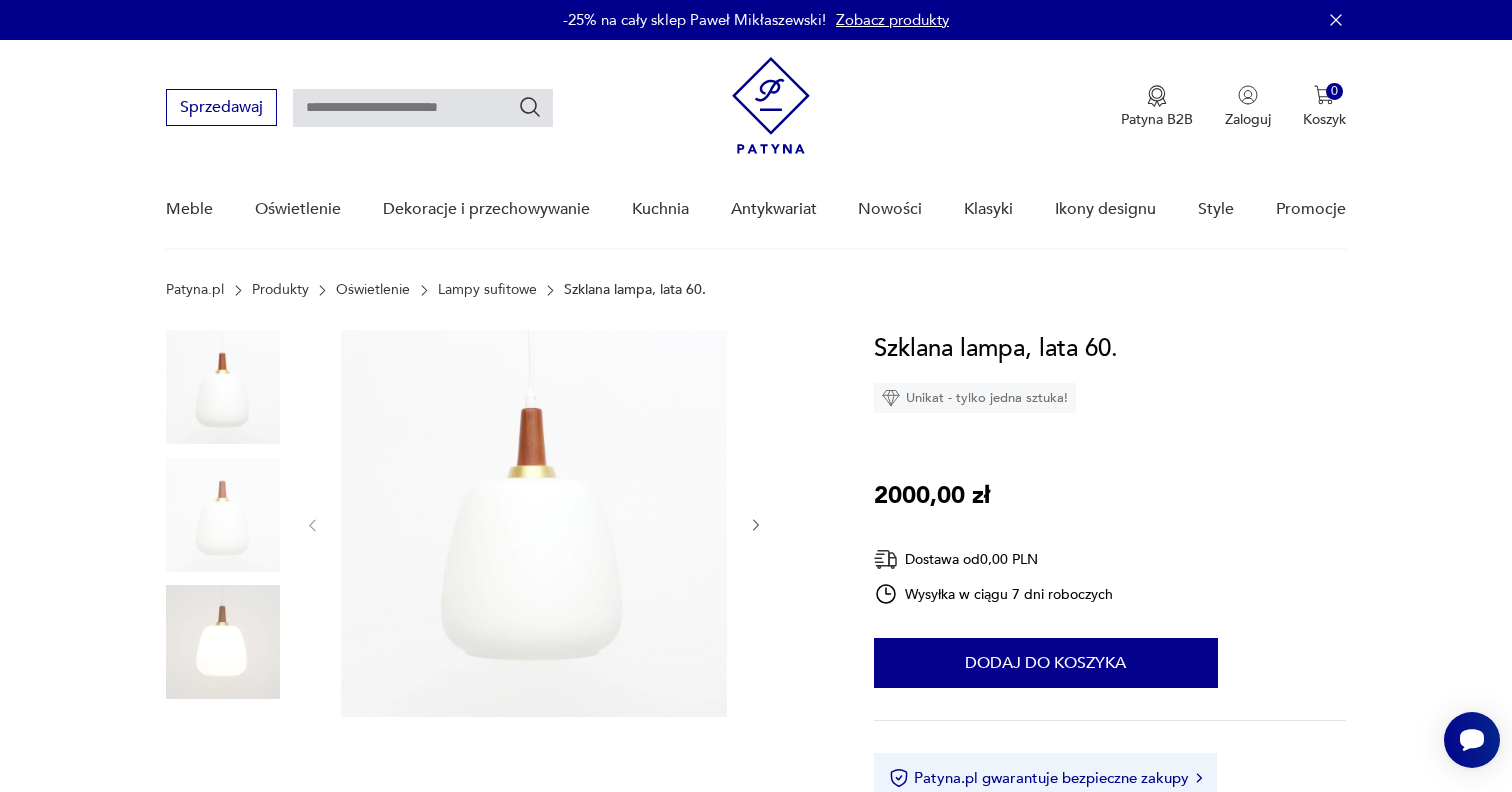 click 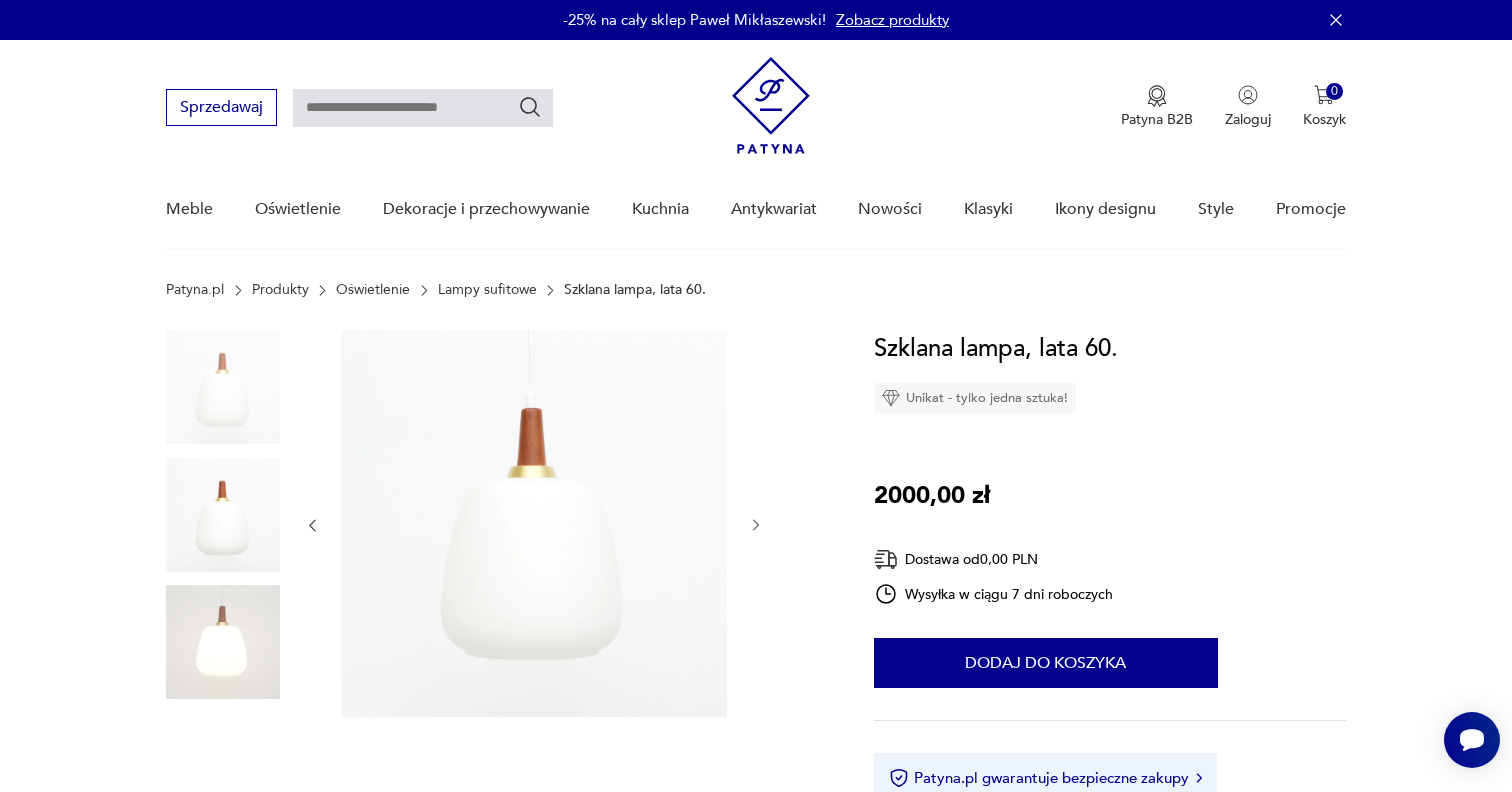 click 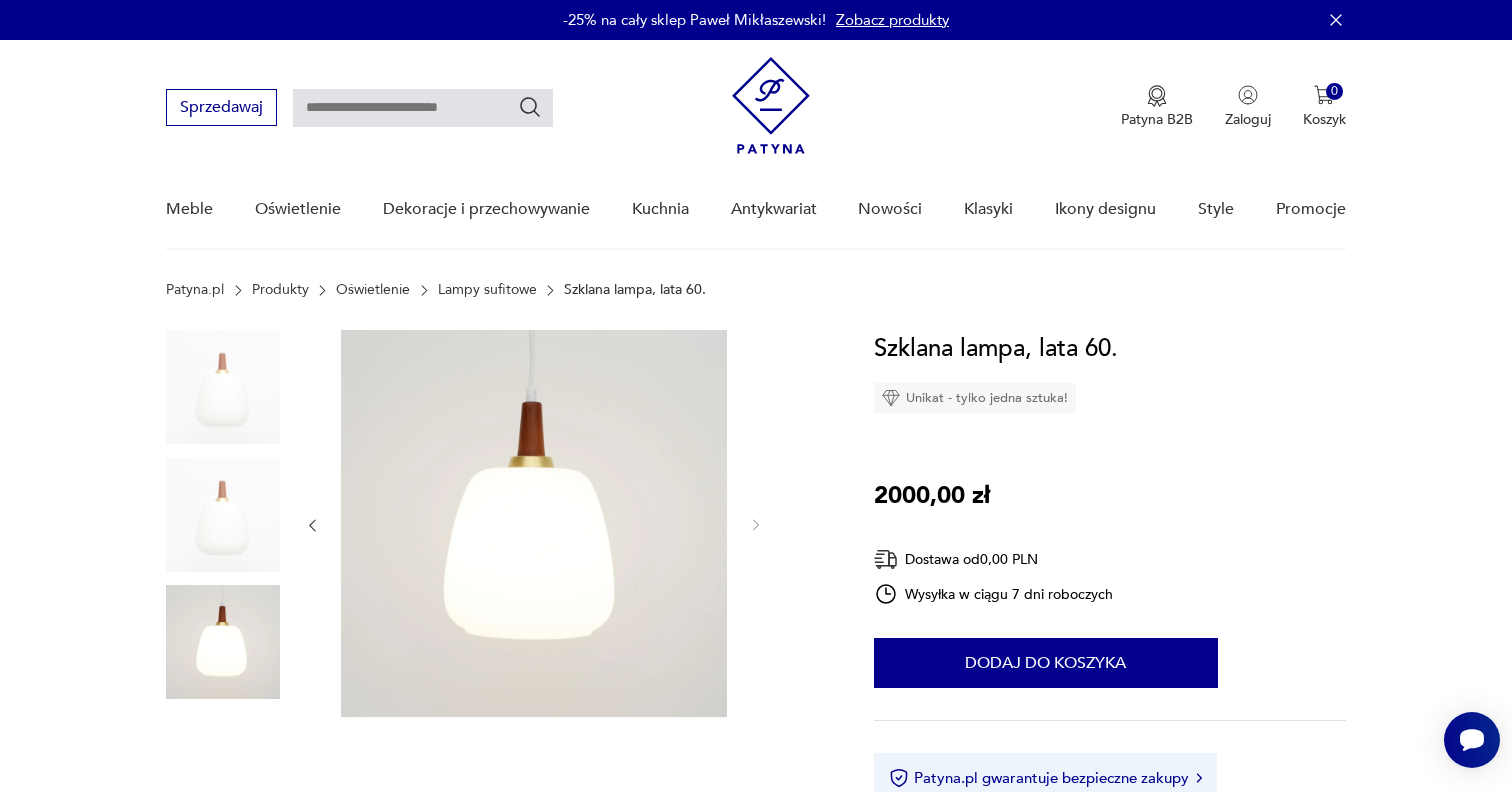 click at bounding box center [223, 642] 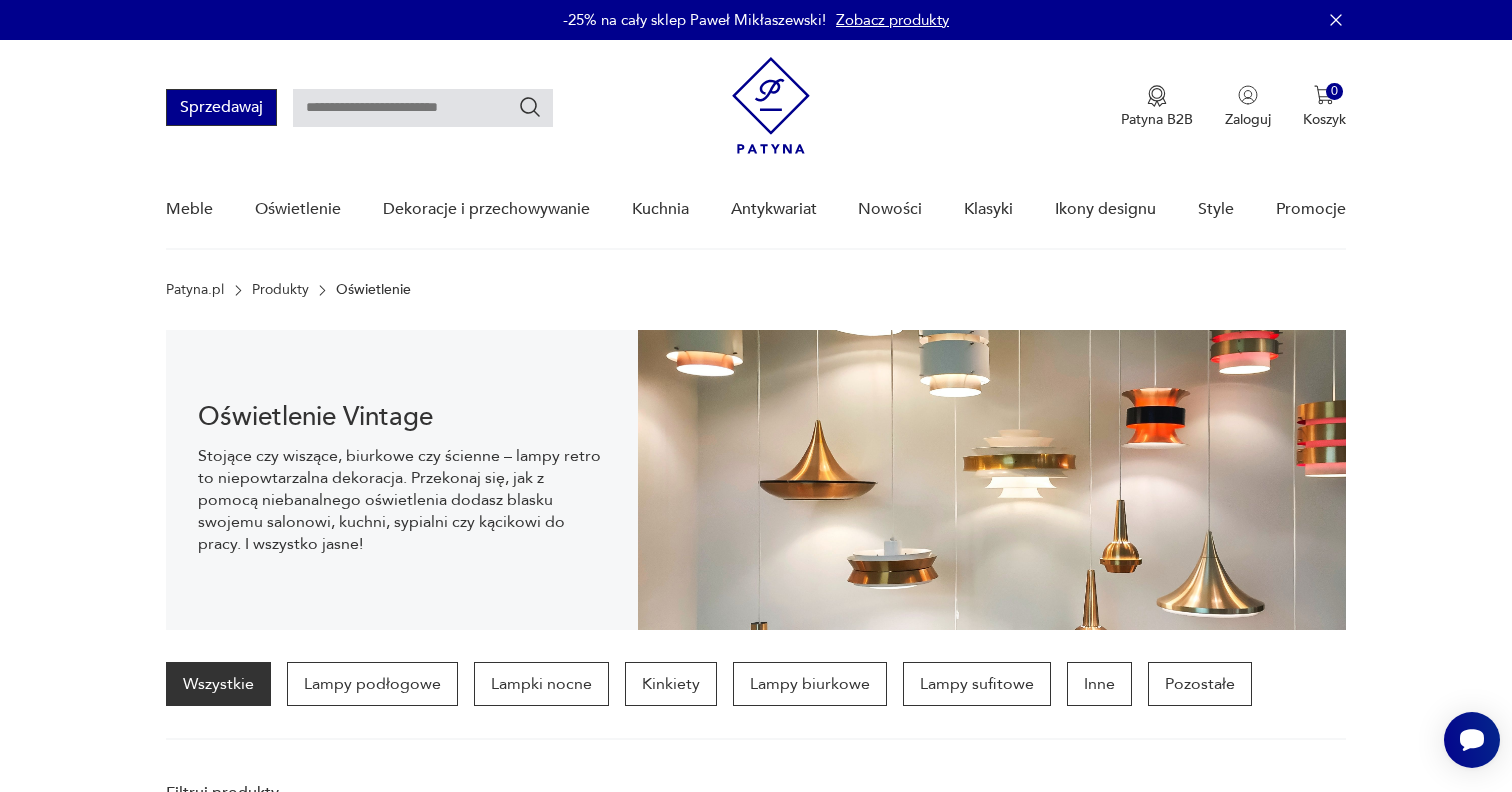 scroll, scrollTop: 1753, scrollLeft: 0, axis: vertical 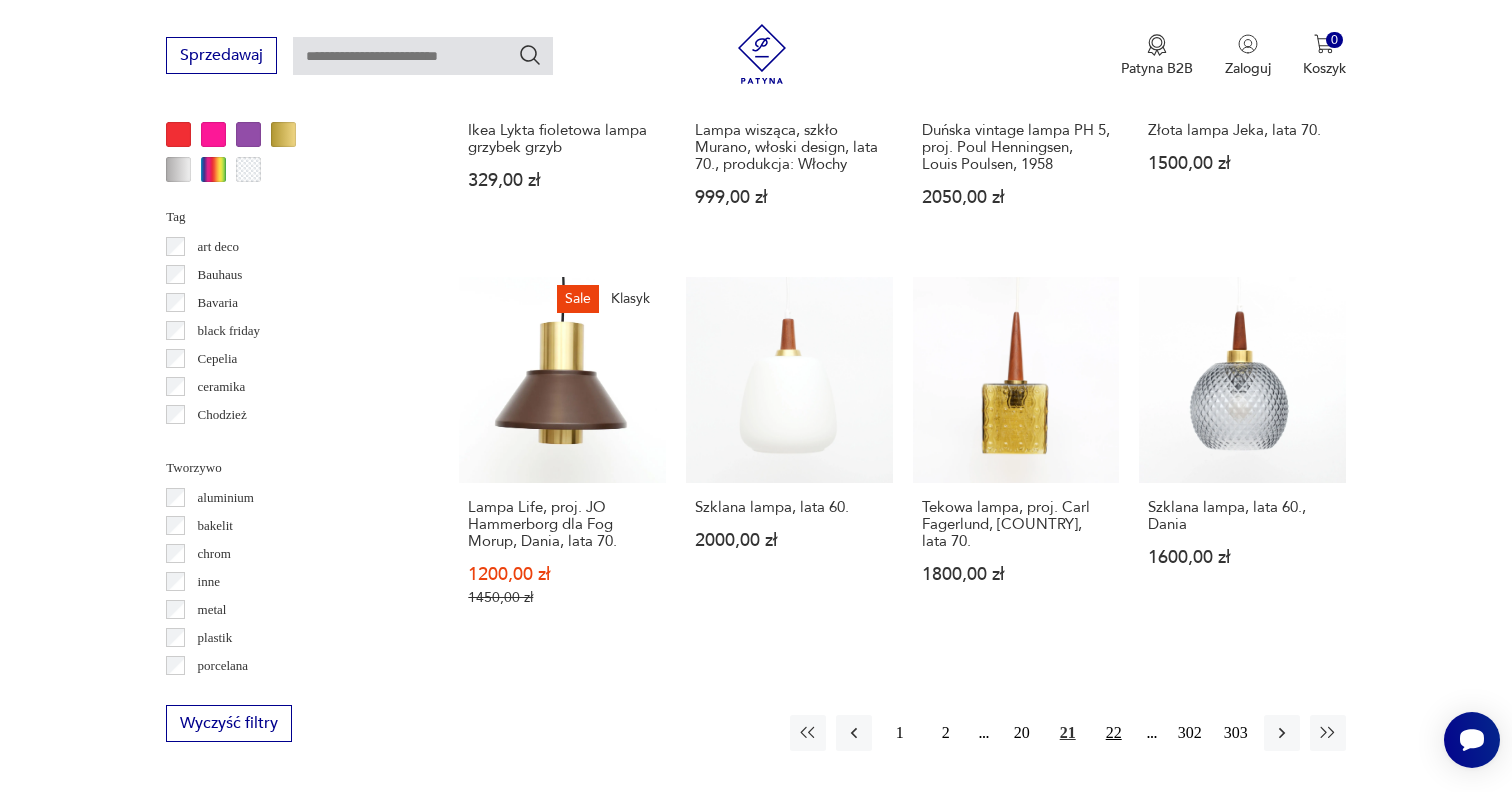 click on "22" at bounding box center (1114, 733) 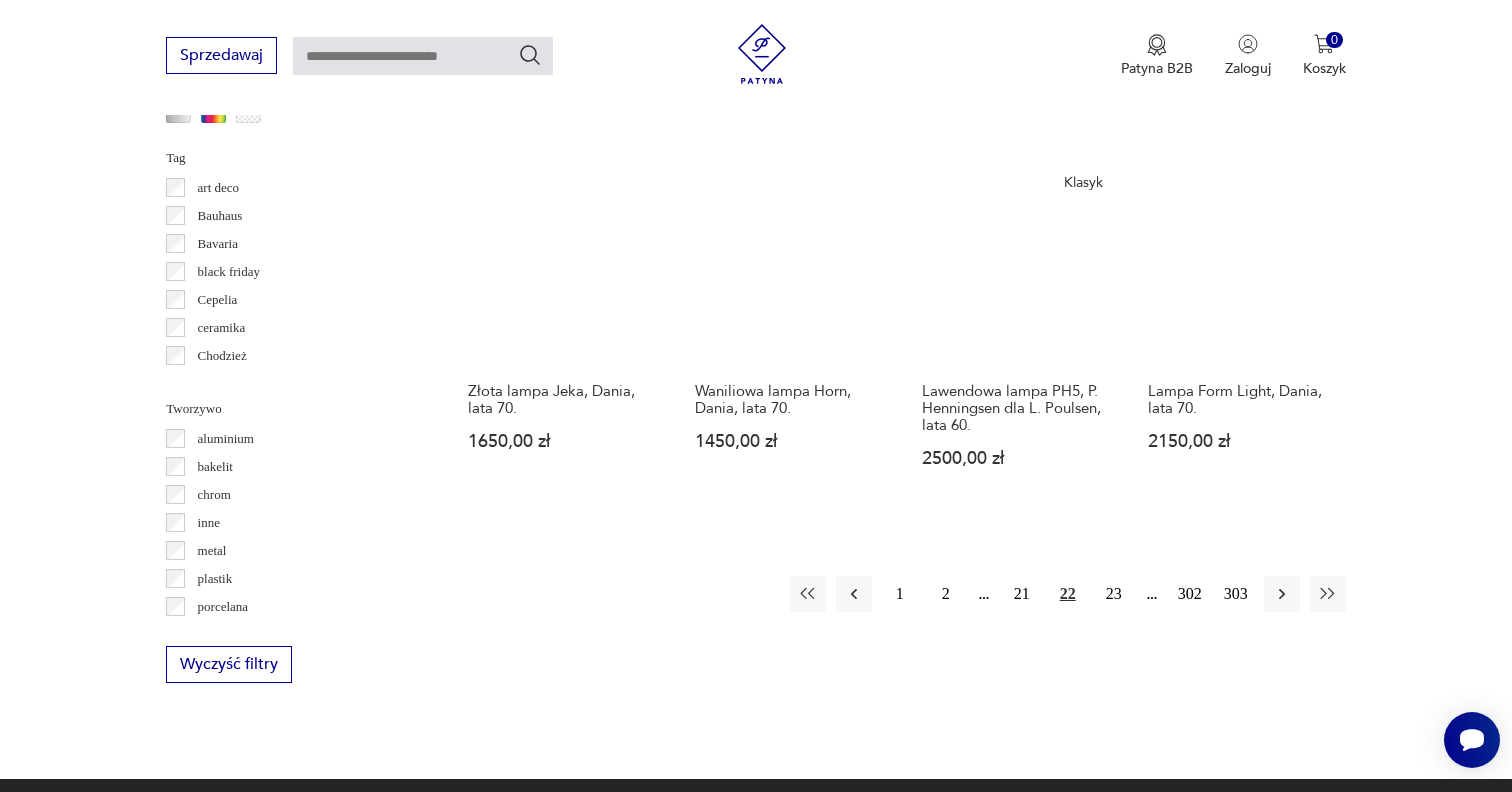 scroll, scrollTop: 1854, scrollLeft: 0, axis: vertical 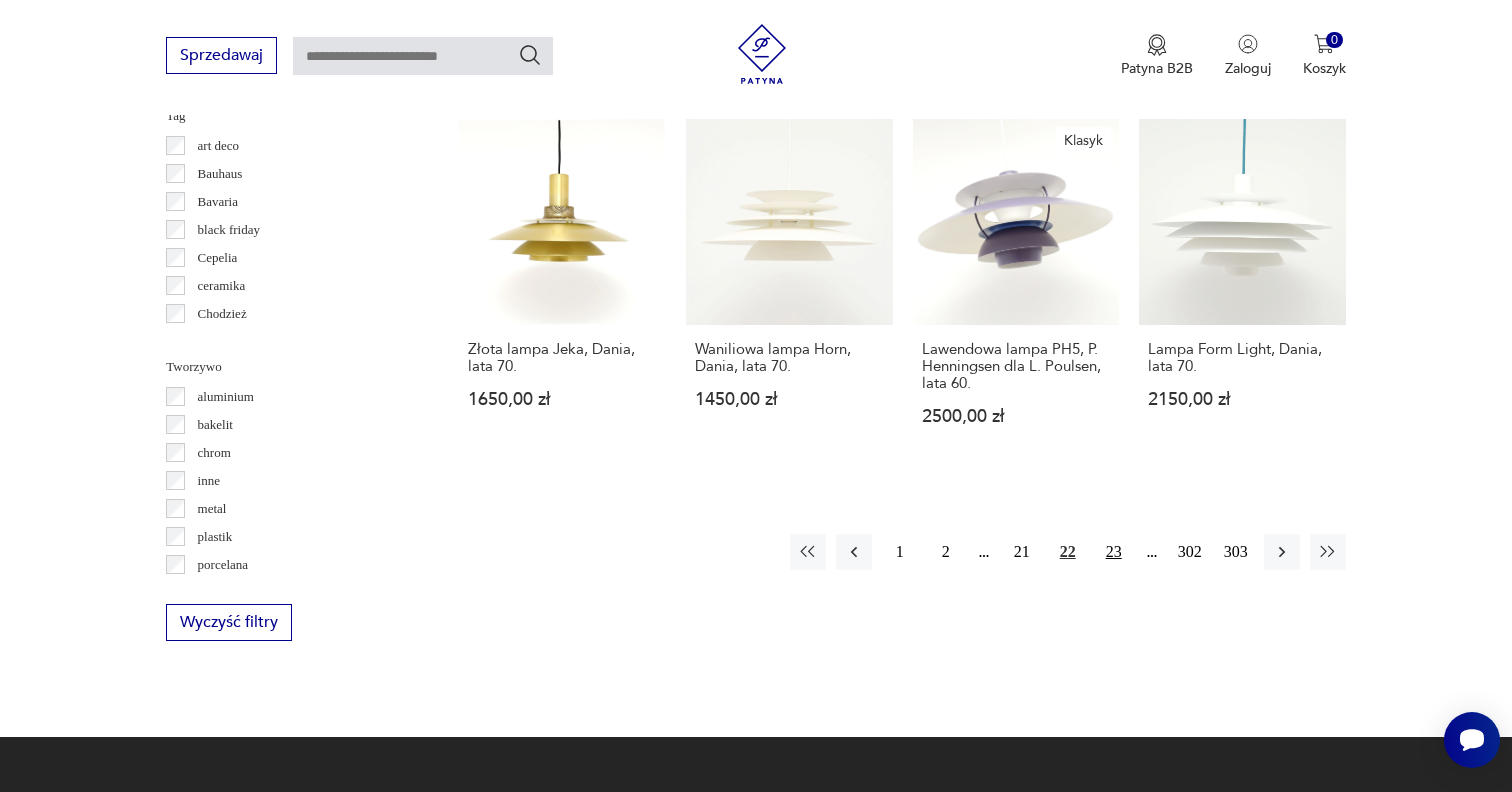 click on "23" at bounding box center [1114, 552] 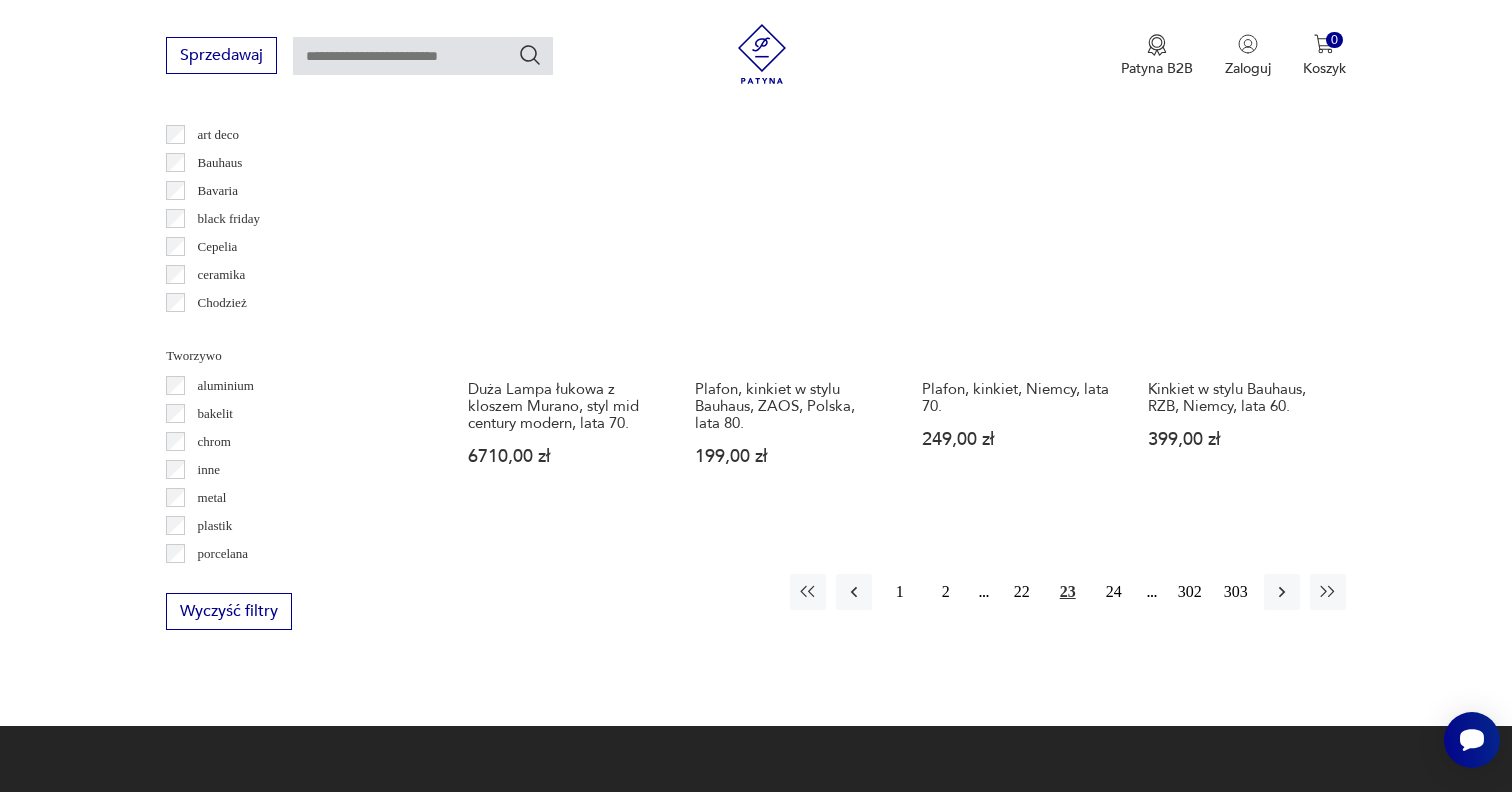 scroll, scrollTop: 1866, scrollLeft: 0, axis: vertical 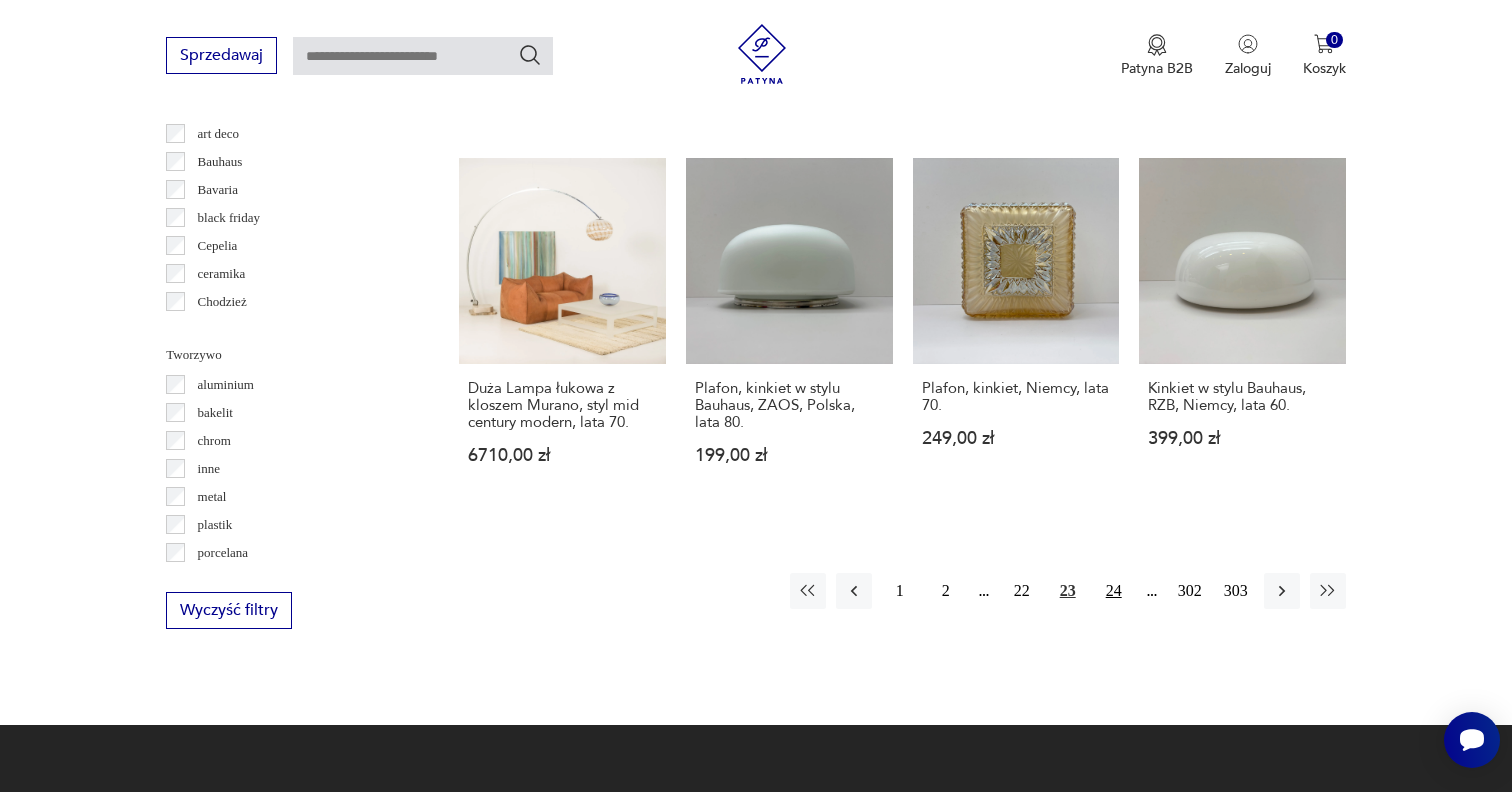 click on "24" at bounding box center (1114, 591) 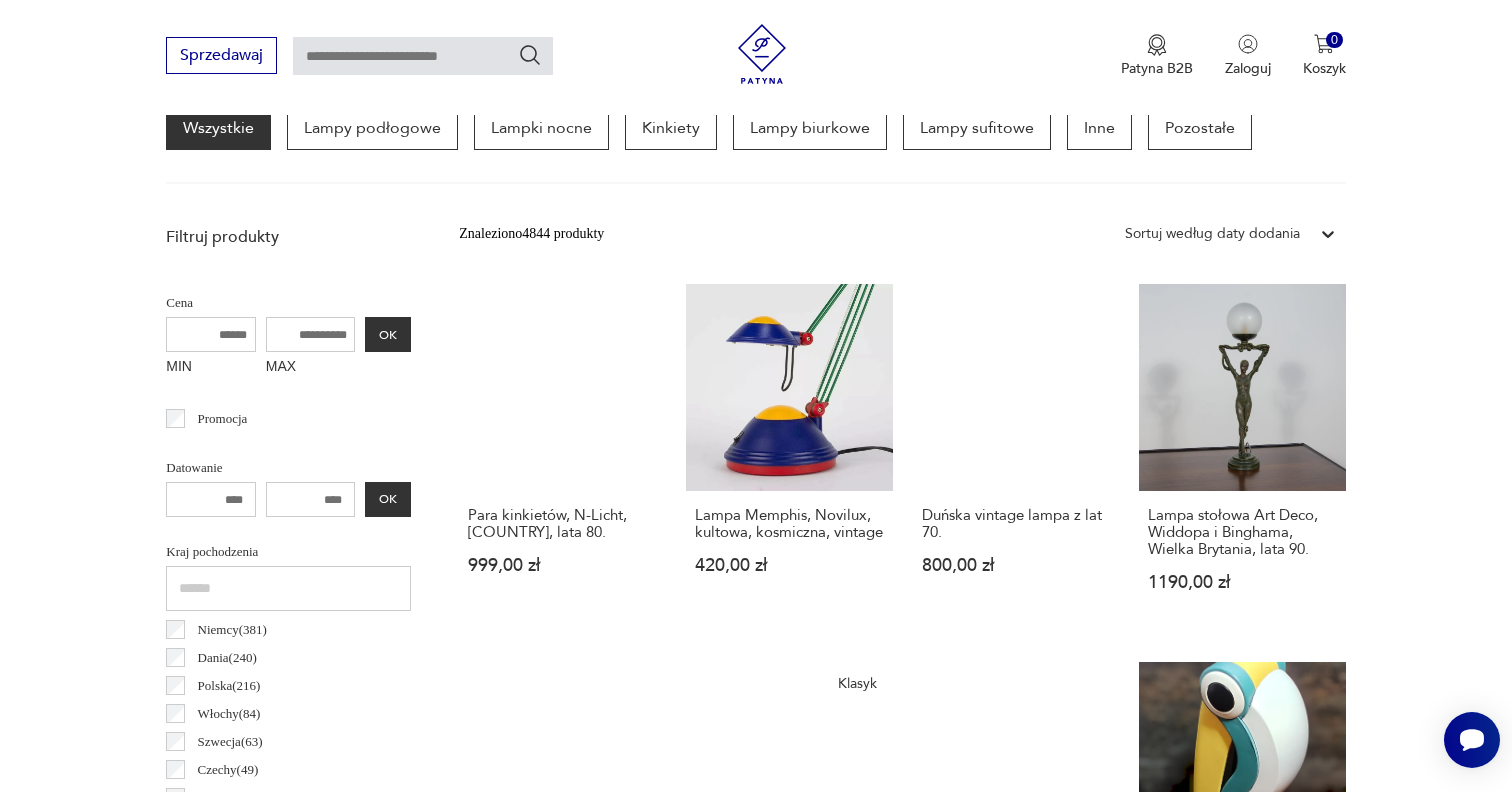scroll, scrollTop: 569, scrollLeft: 0, axis: vertical 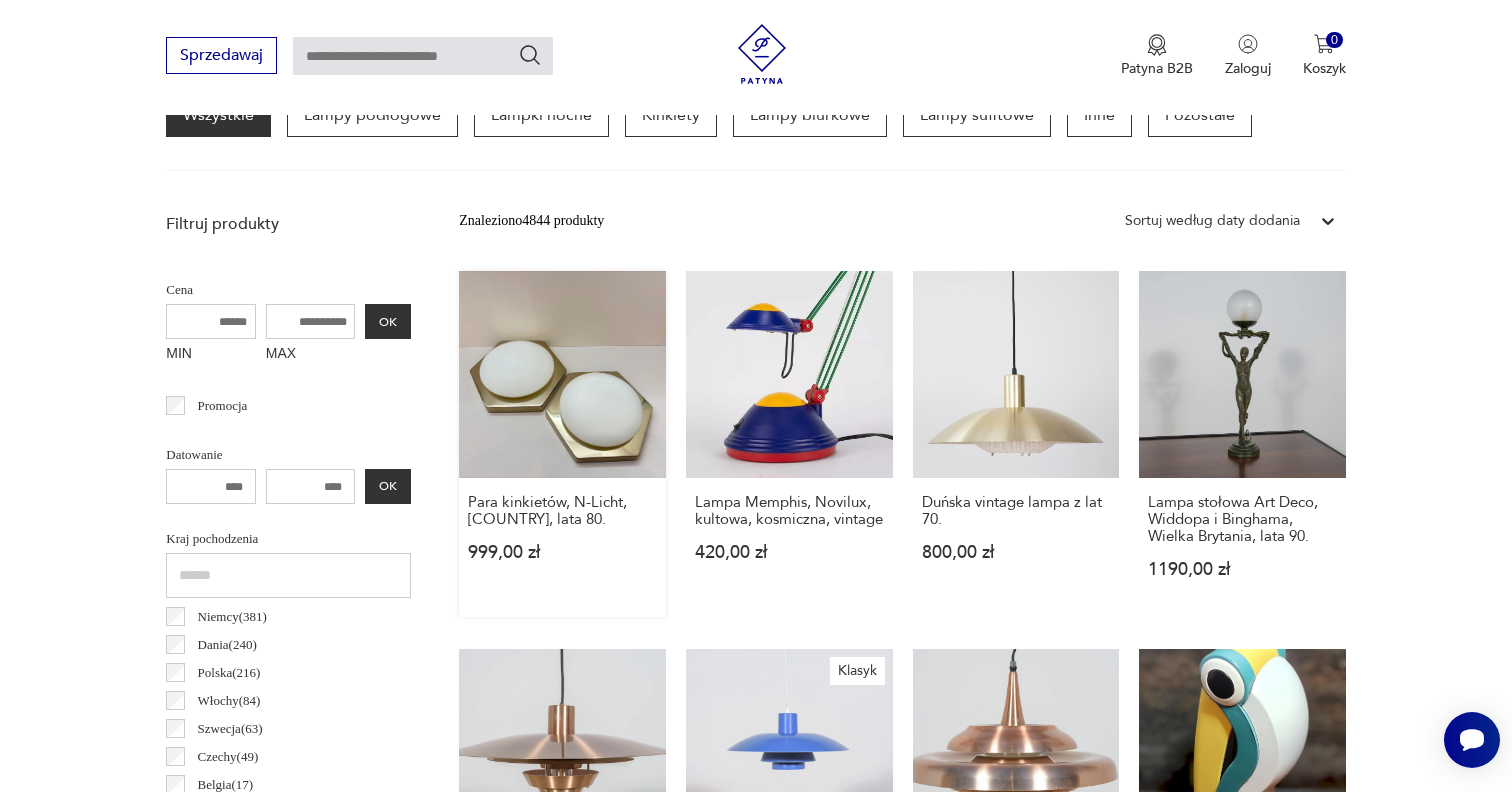 click on "Para kinkietów, N-Licht, Niemcy, lata 80. 999,00 zł" at bounding box center [562, 444] 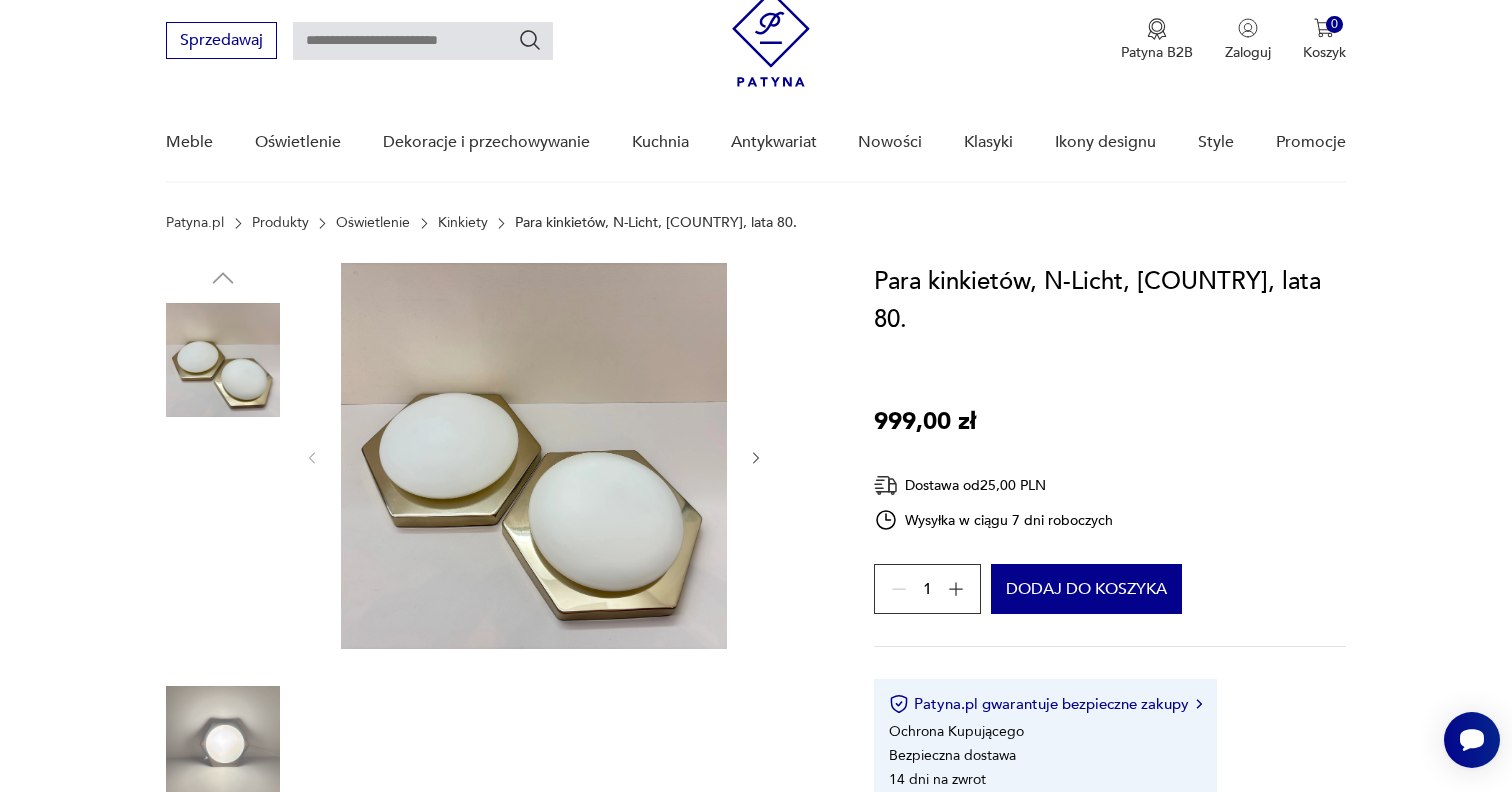 scroll, scrollTop: 105, scrollLeft: 0, axis: vertical 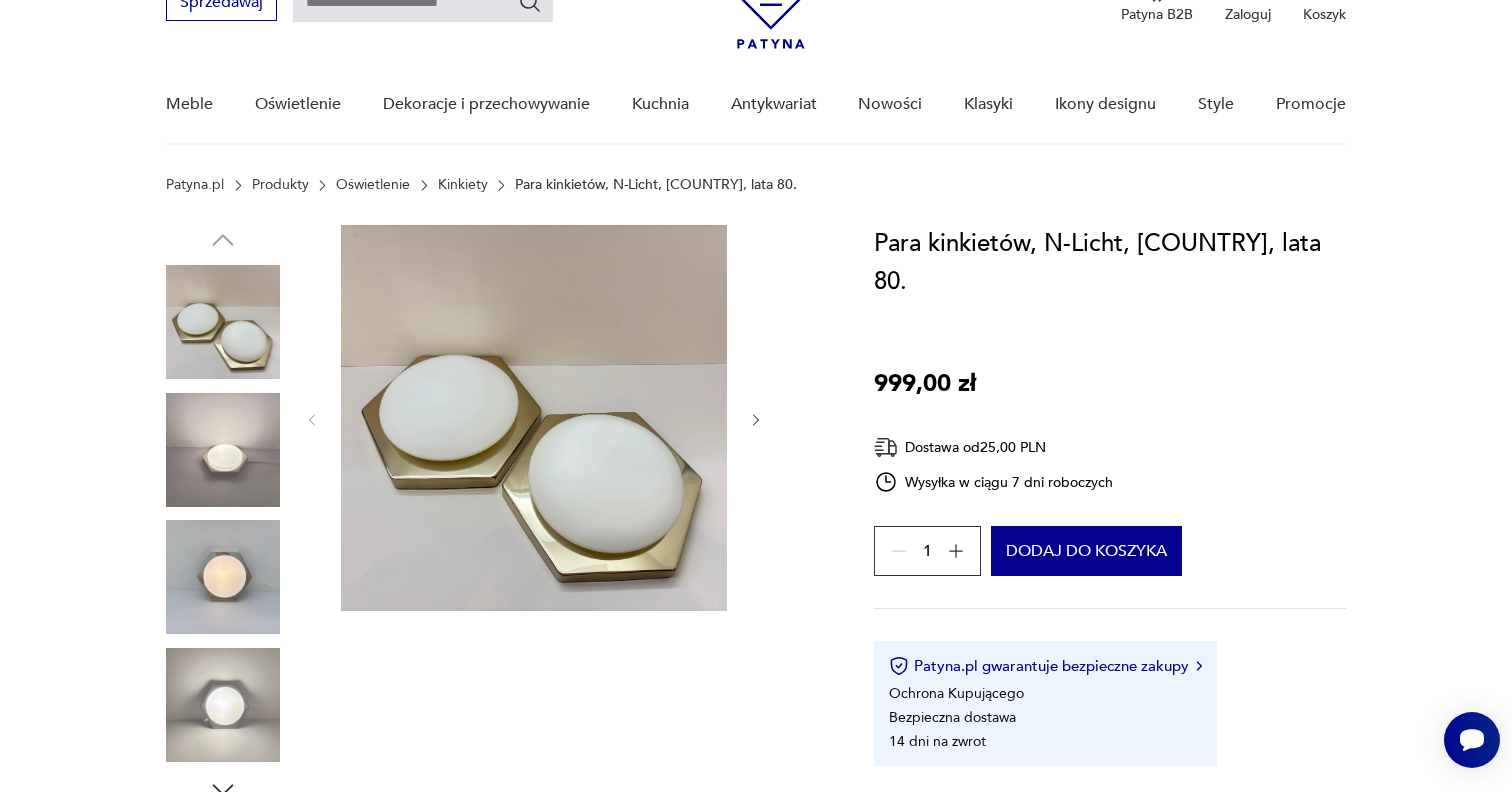 click at bounding box center [223, 577] 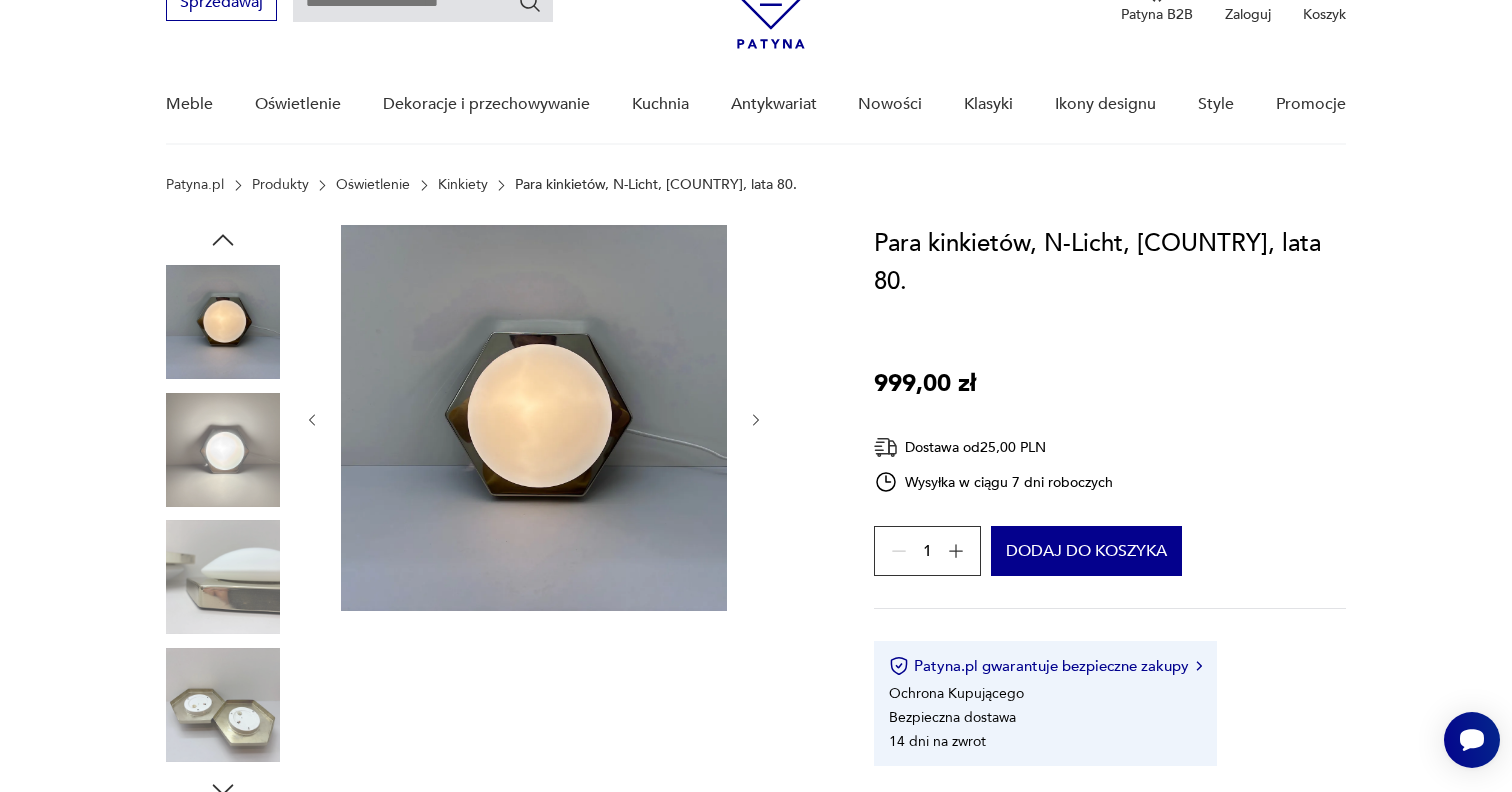 click at bounding box center (223, 705) 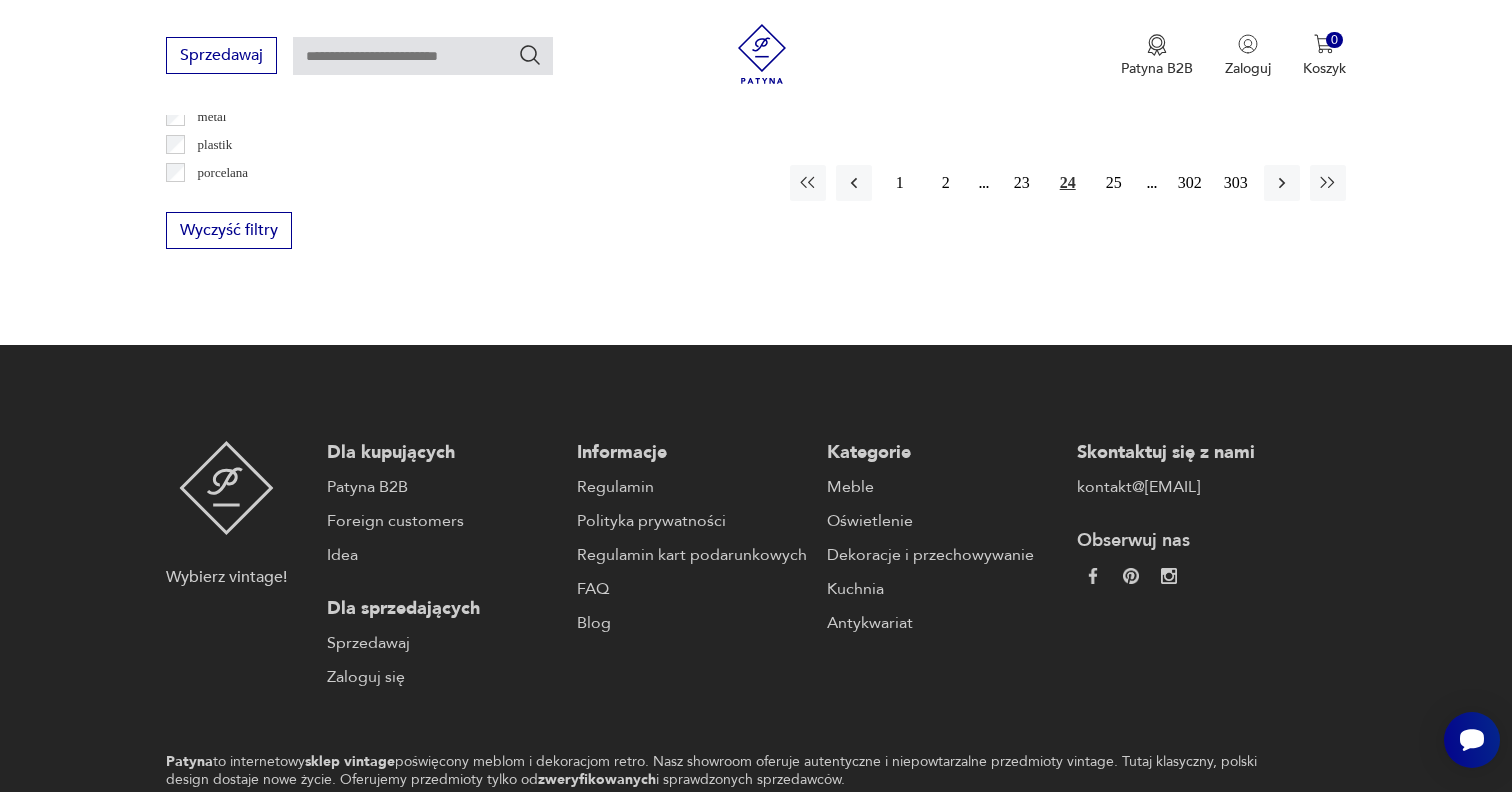 scroll, scrollTop: 2256, scrollLeft: 0, axis: vertical 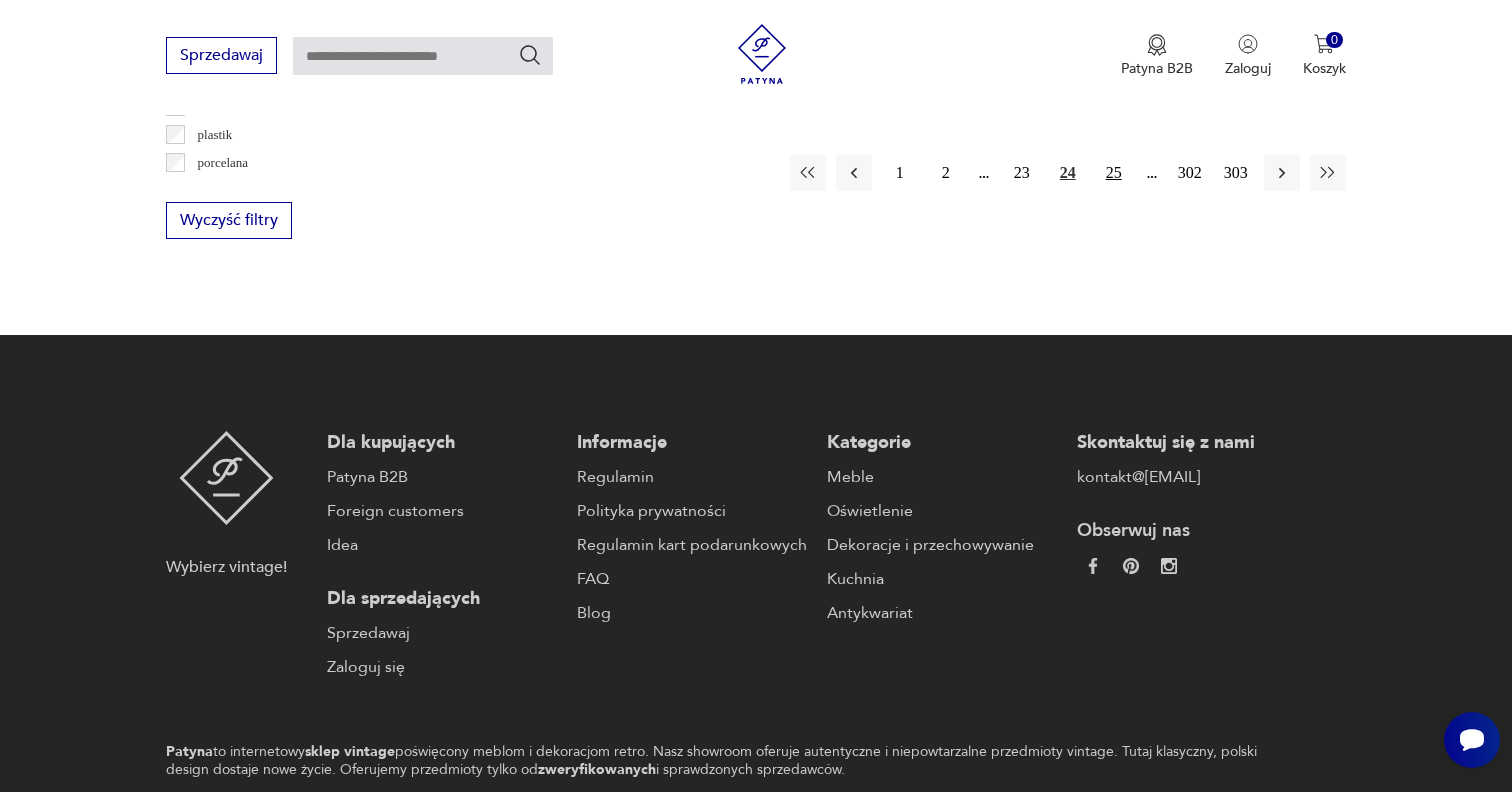 click on "25" at bounding box center (1114, 173) 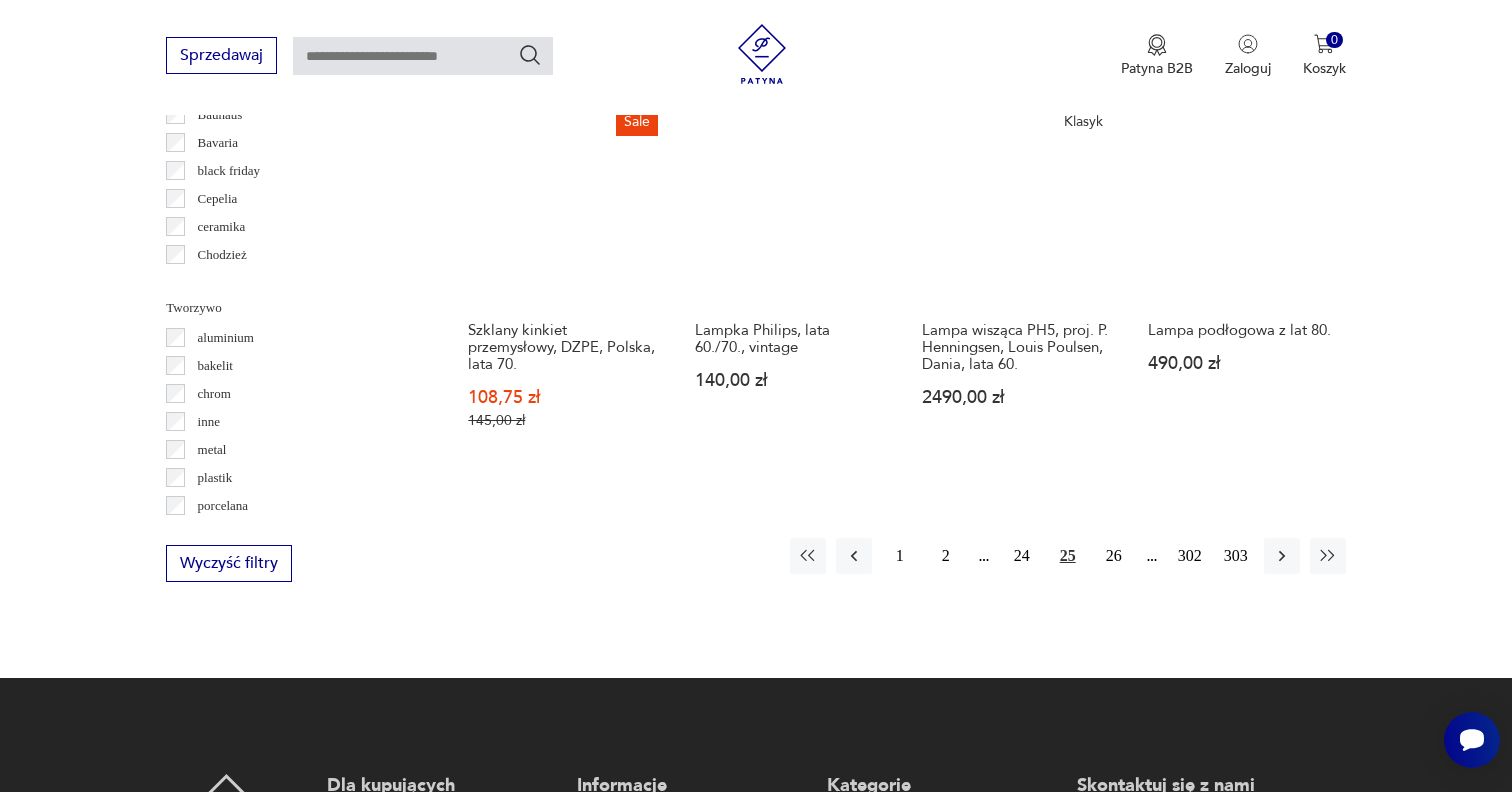 scroll, scrollTop: 1914, scrollLeft: 0, axis: vertical 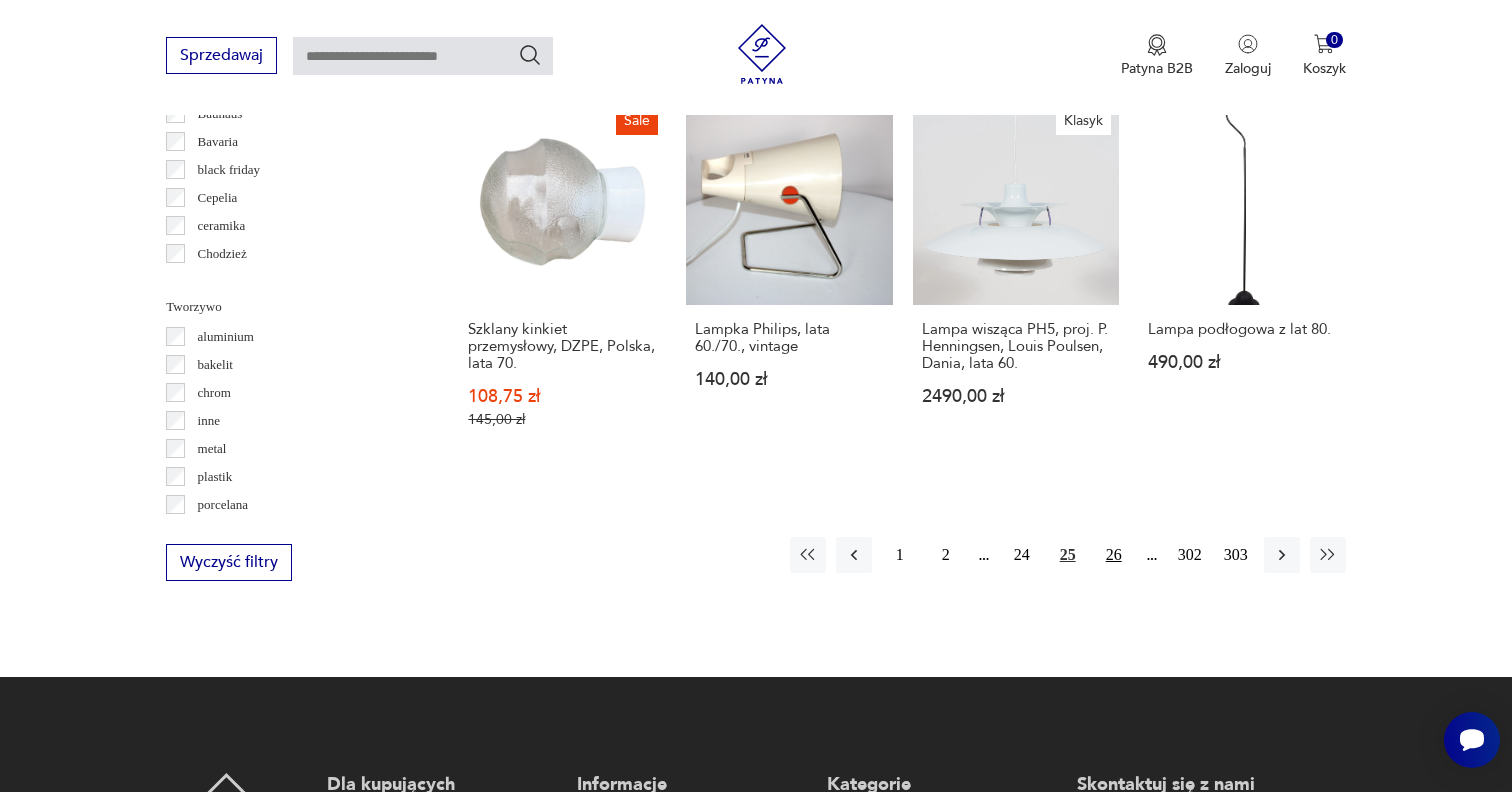 click on "26" at bounding box center (1114, 555) 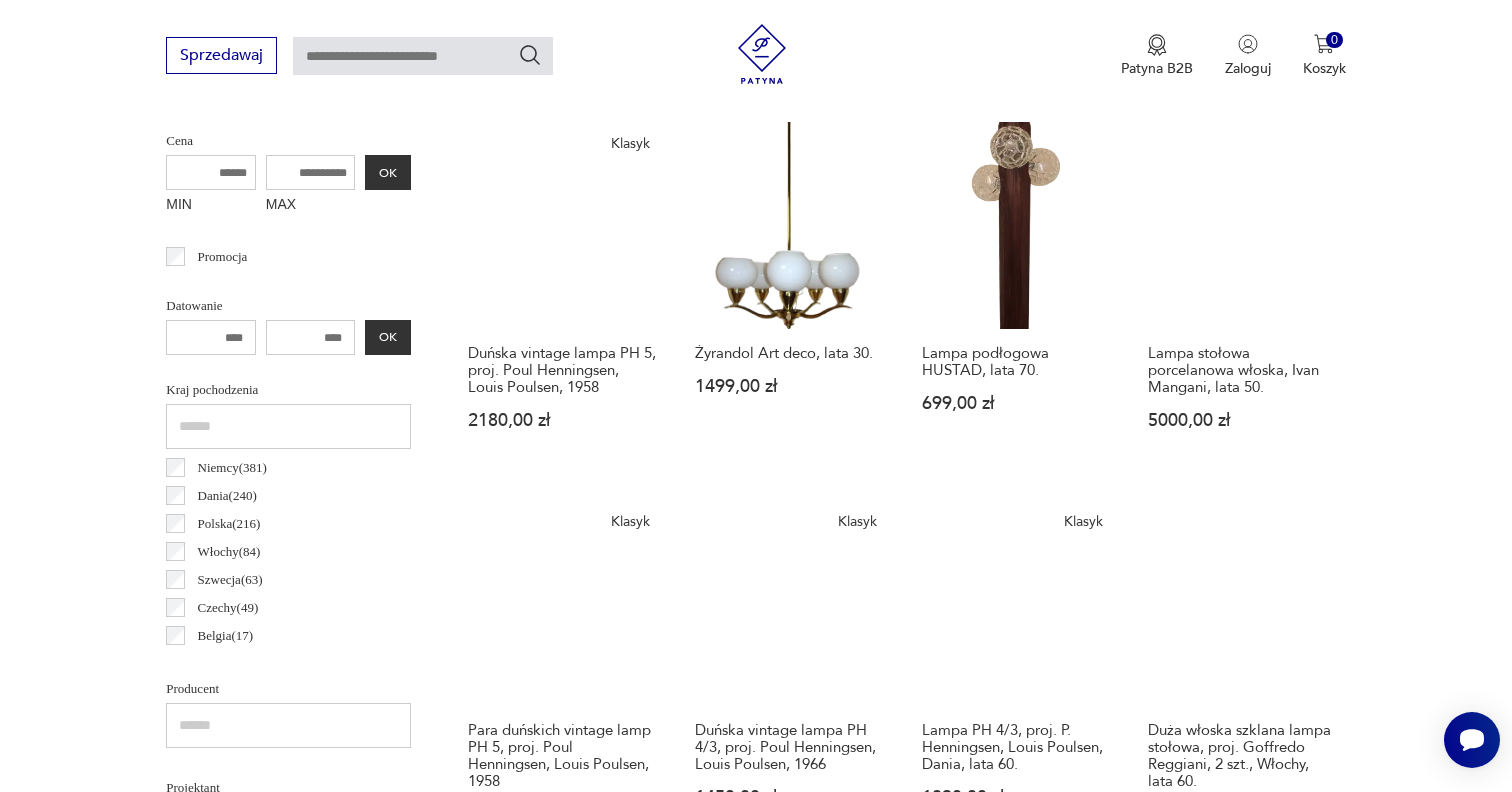 scroll, scrollTop: 472, scrollLeft: 0, axis: vertical 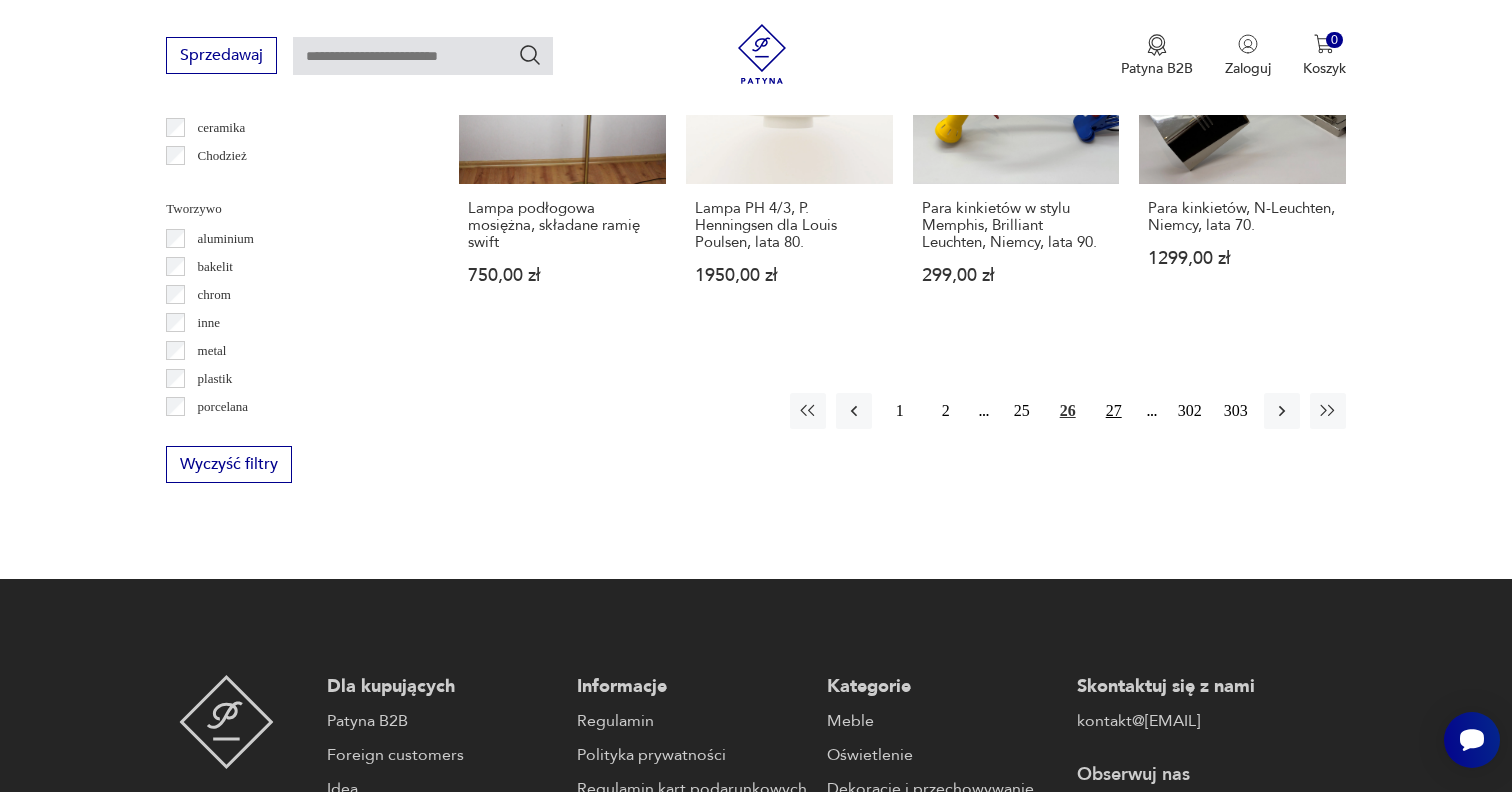 click on "27" at bounding box center (1114, 411) 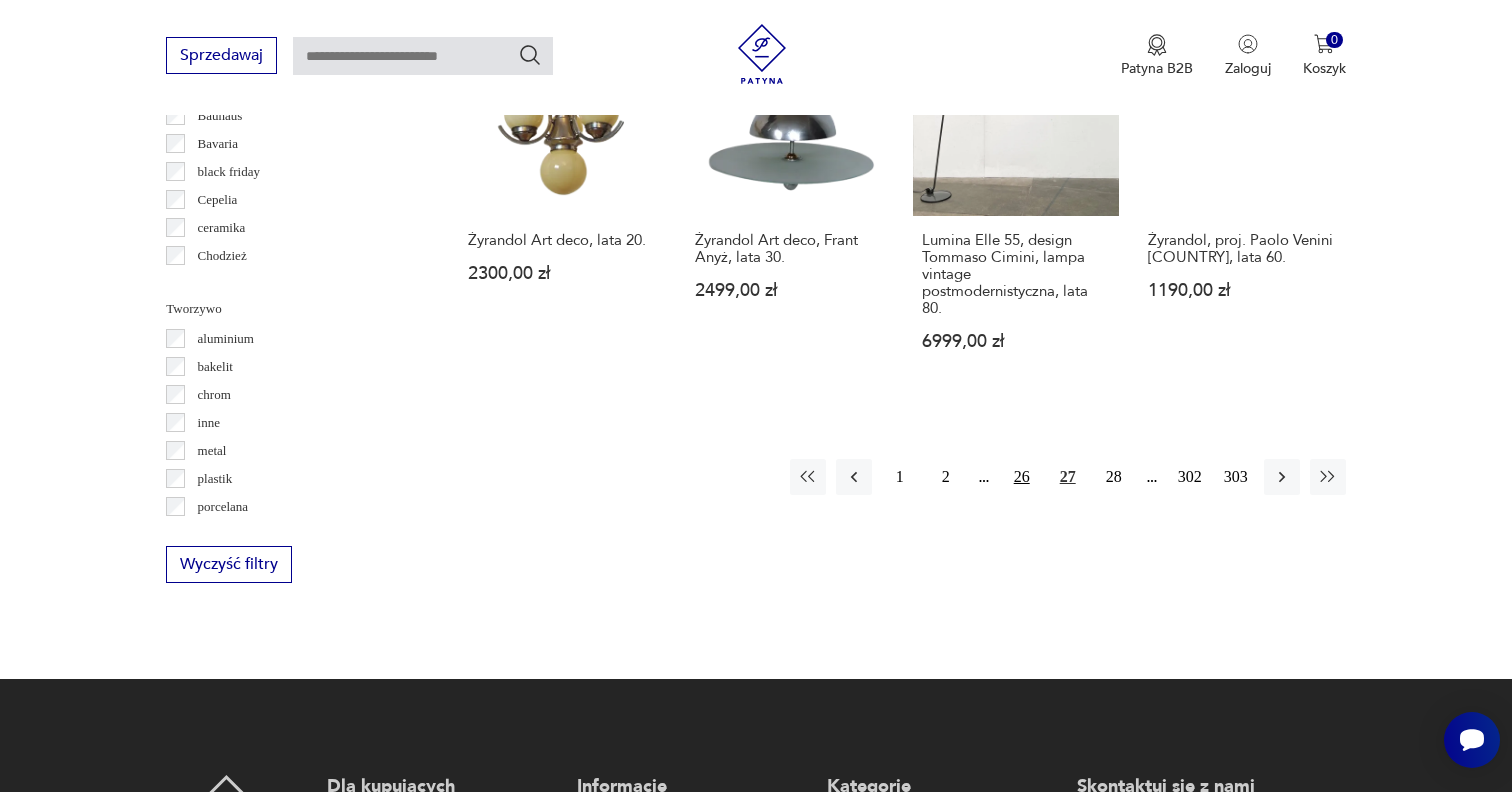 scroll, scrollTop: 1932, scrollLeft: 0, axis: vertical 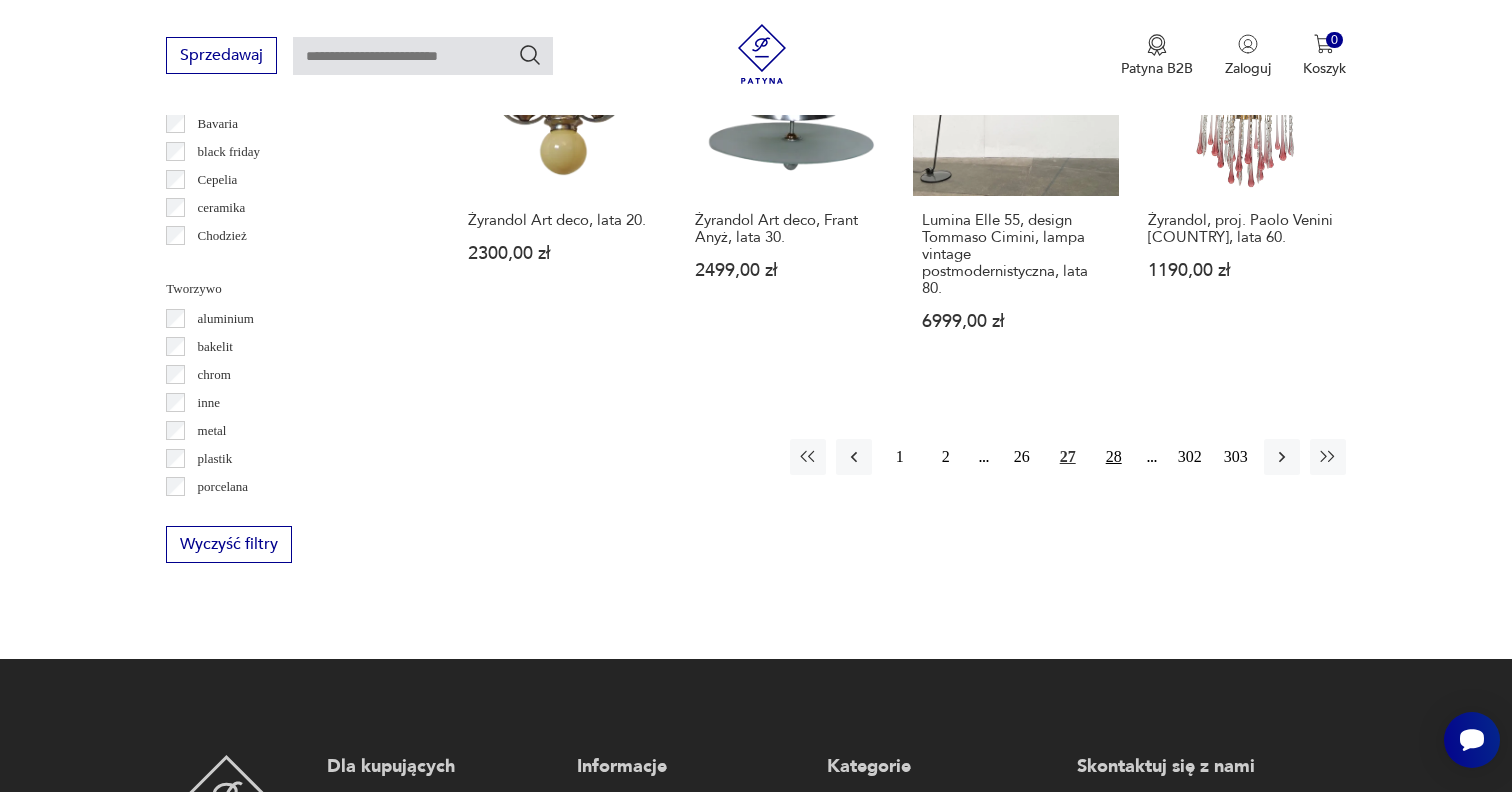 click on "28" at bounding box center [1114, 457] 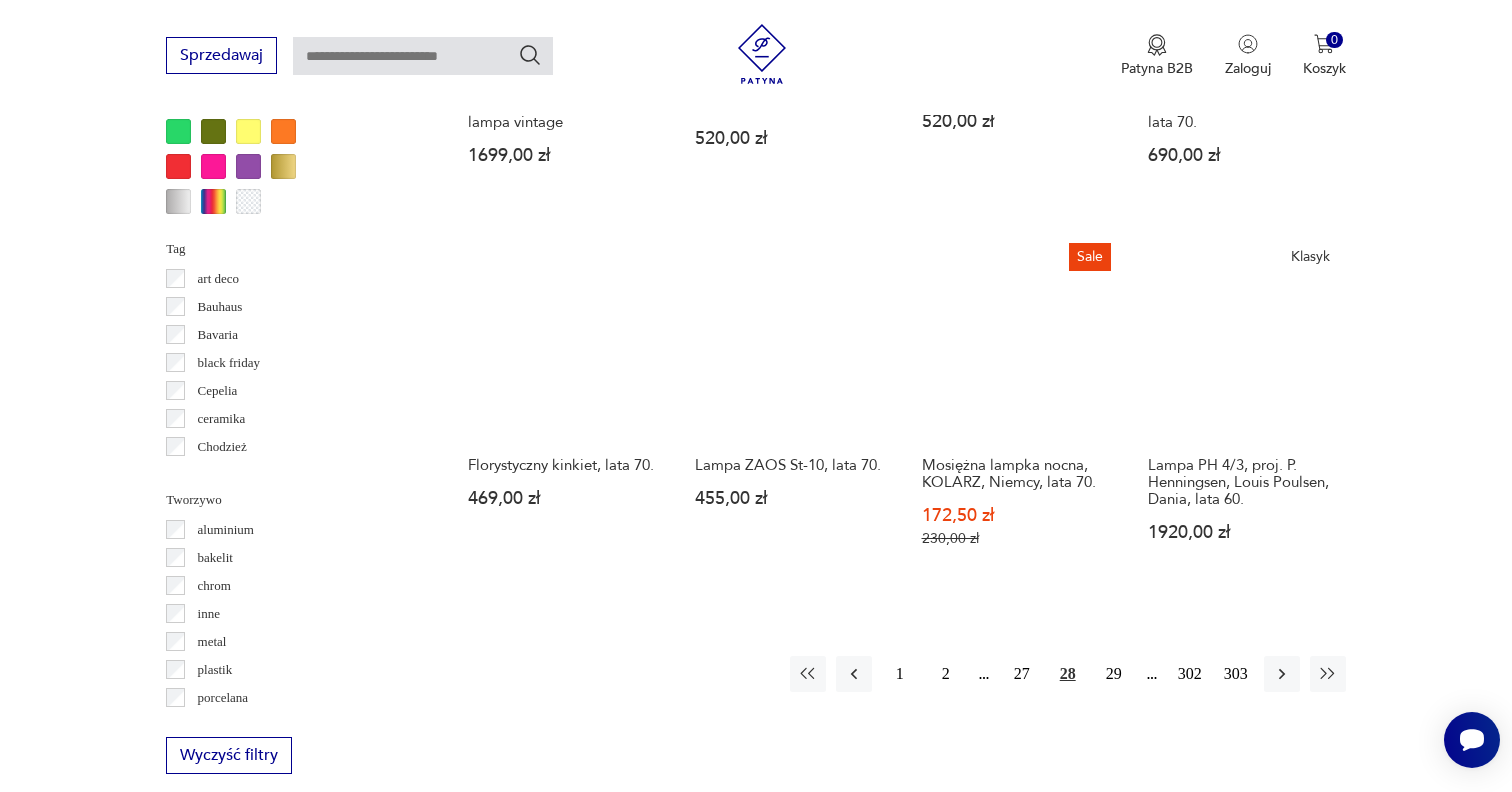 scroll, scrollTop: 1737, scrollLeft: 0, axis: vertical 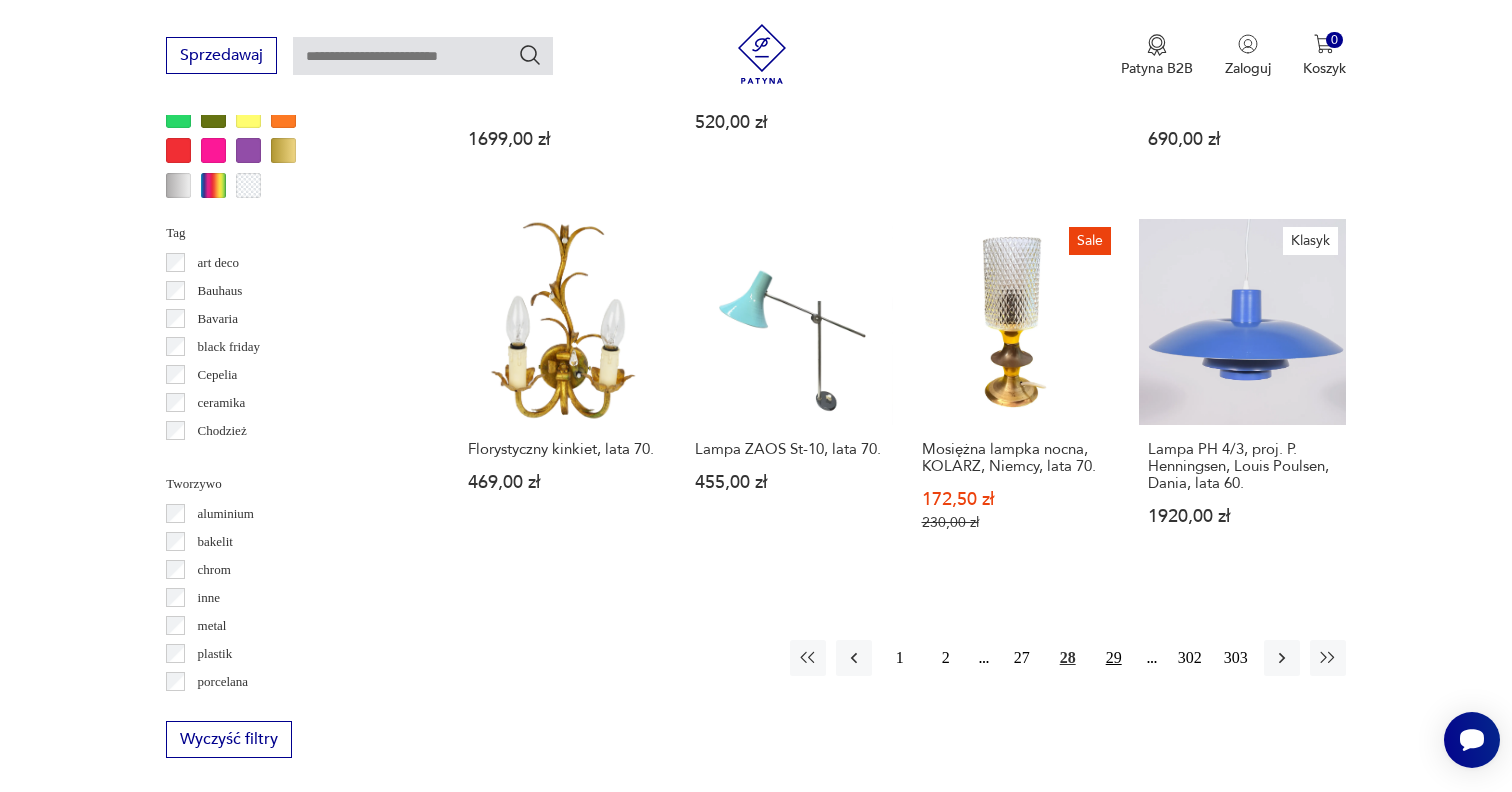 click on "29" at bounding box center (1114, 658) 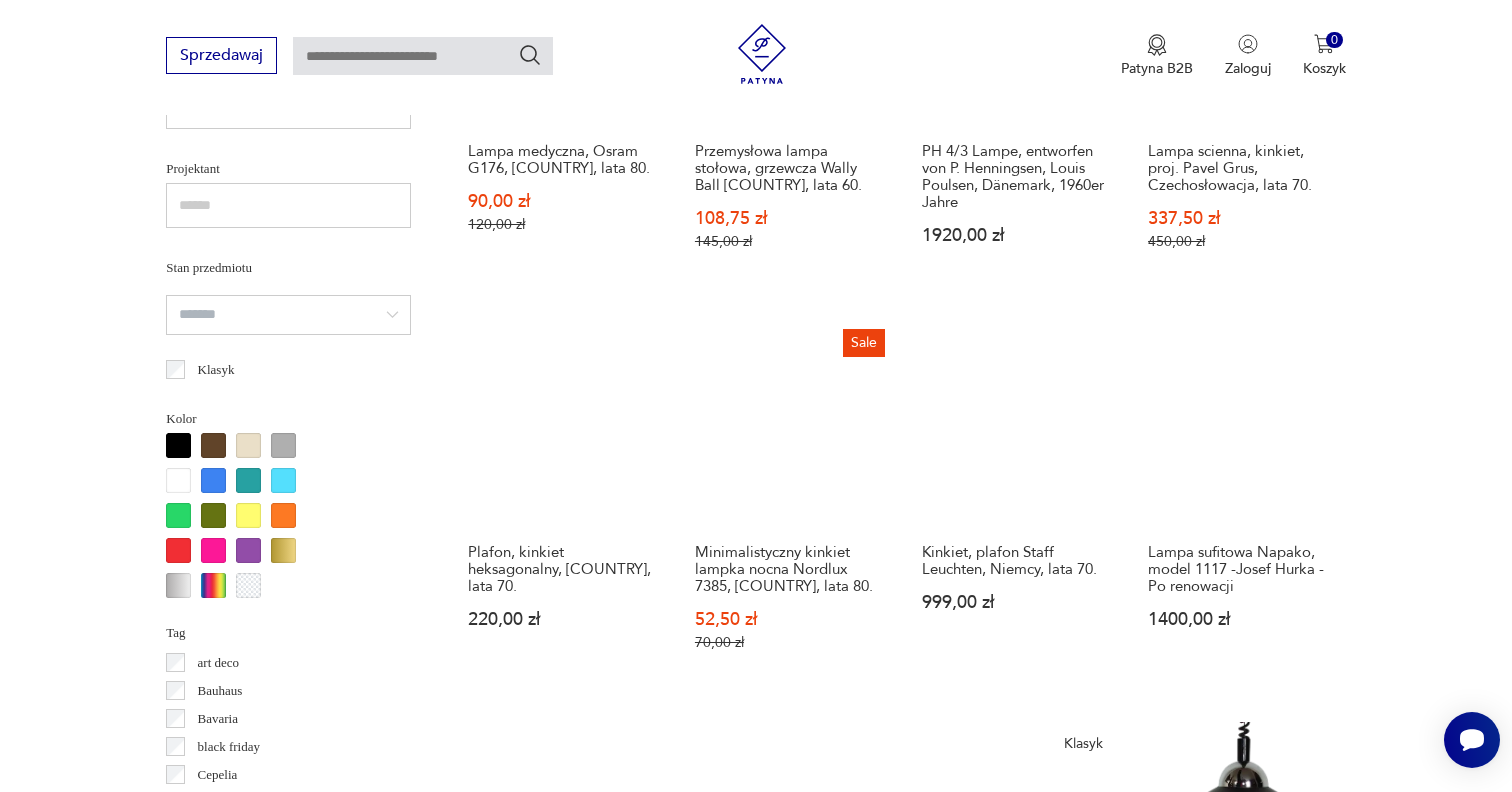 scroll, scrollTop: 1339, scrollLeft: 0, axis: vertical 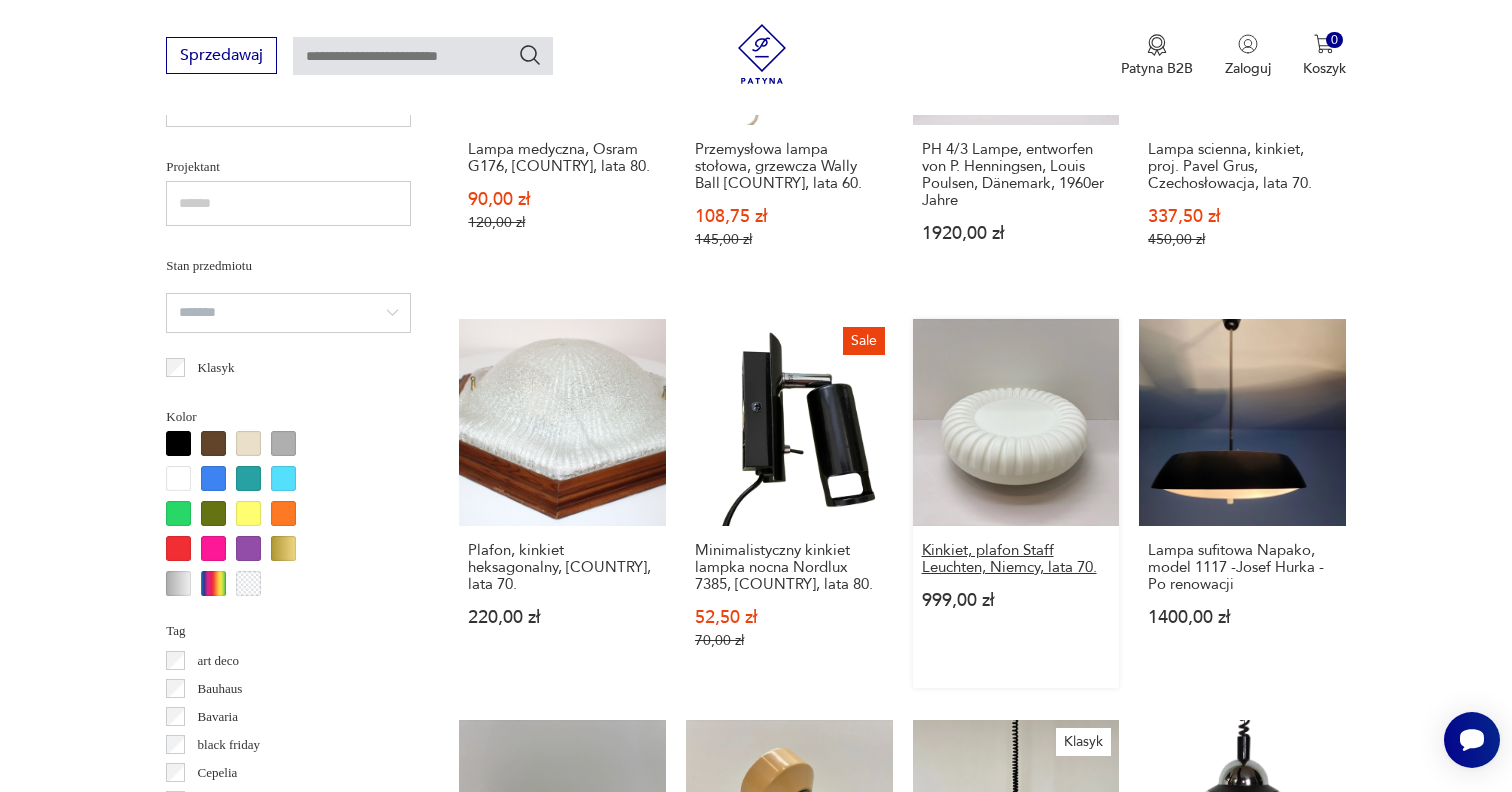 click on "Kinkiet, plafon Staff Leuchten, Niemcy, lata 70." at bounding box center [1016, 559] 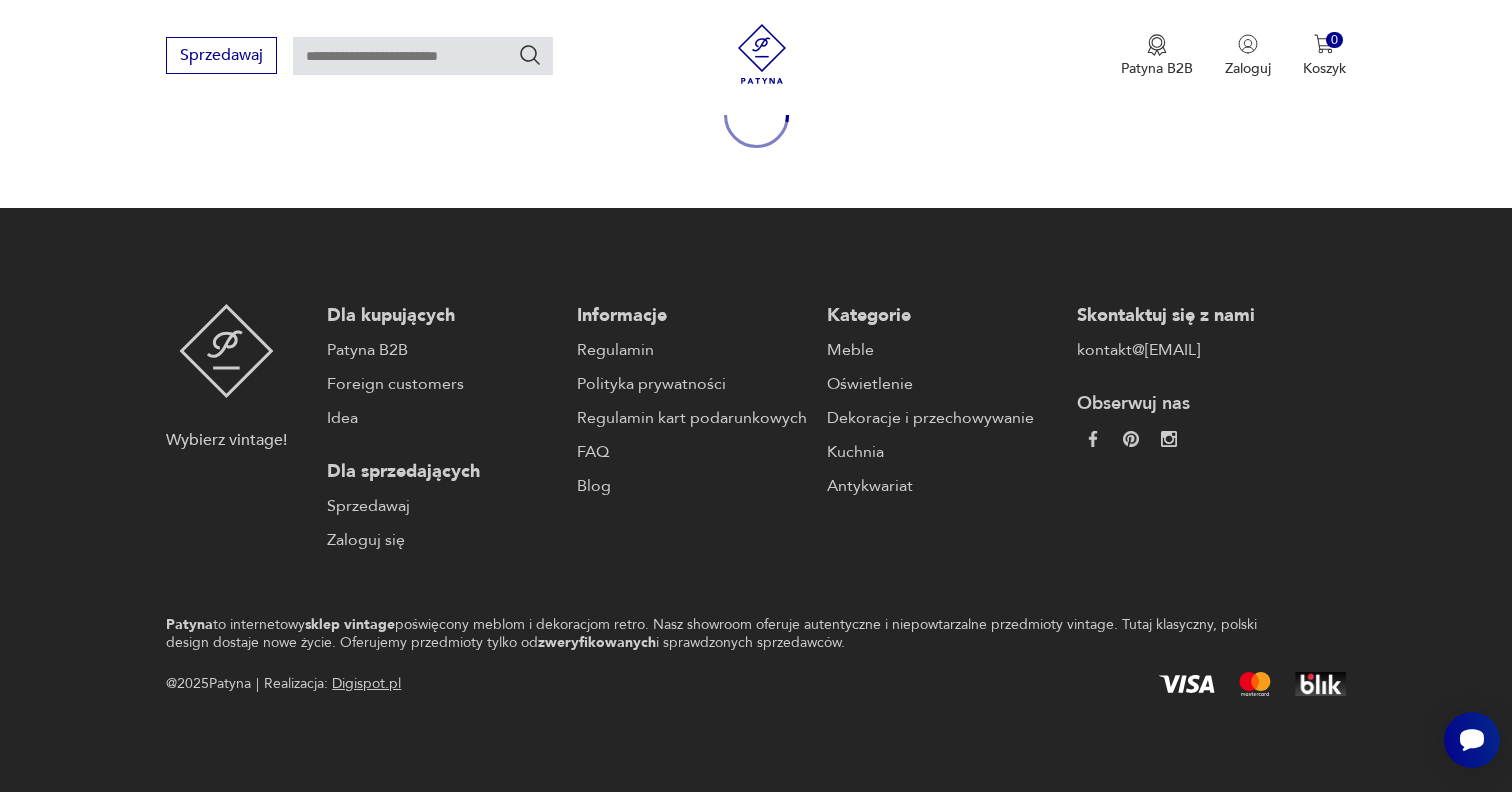 scroll, scrollTop: 0, scrollLeft: 0, axis: both 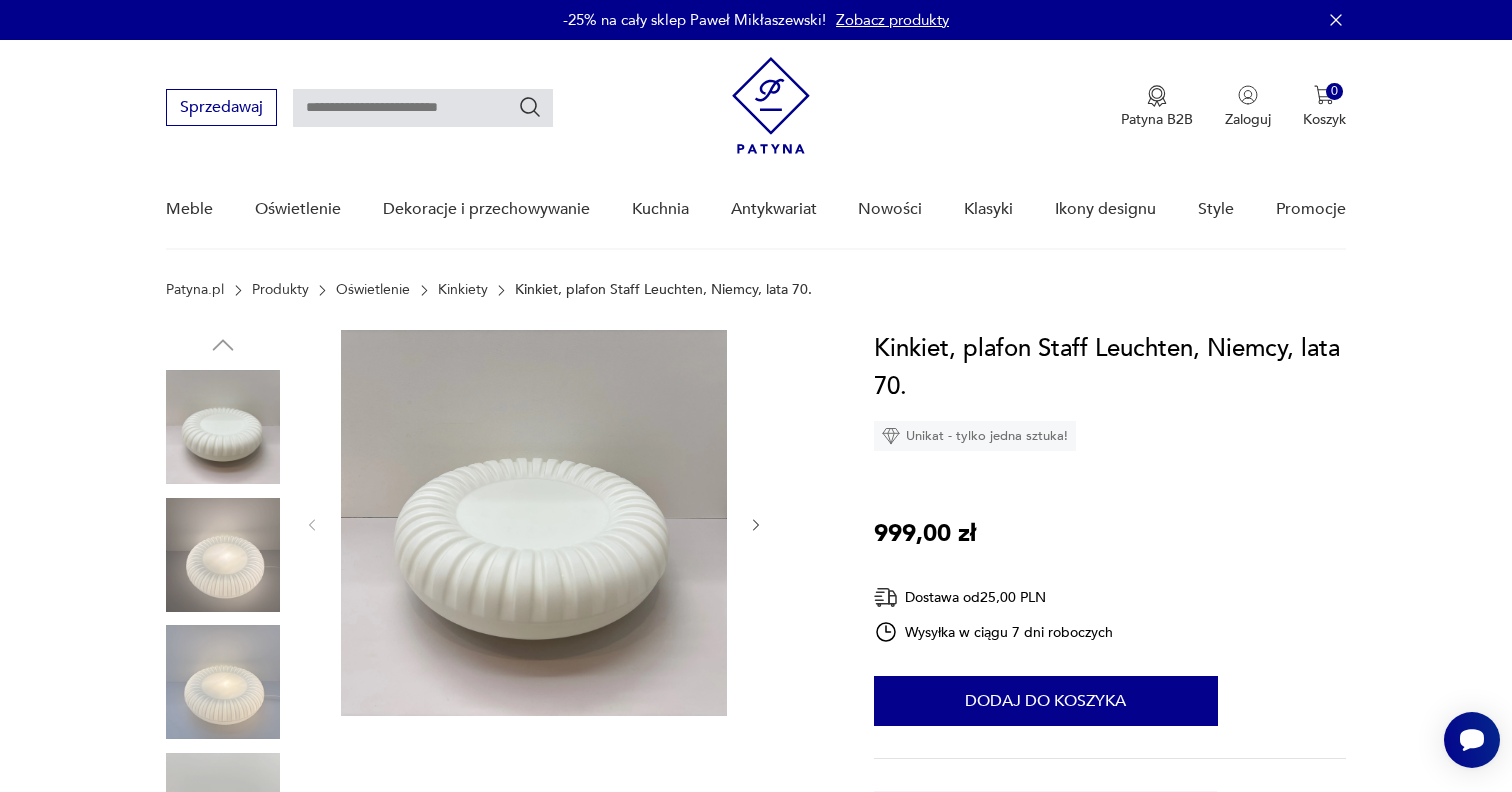 click 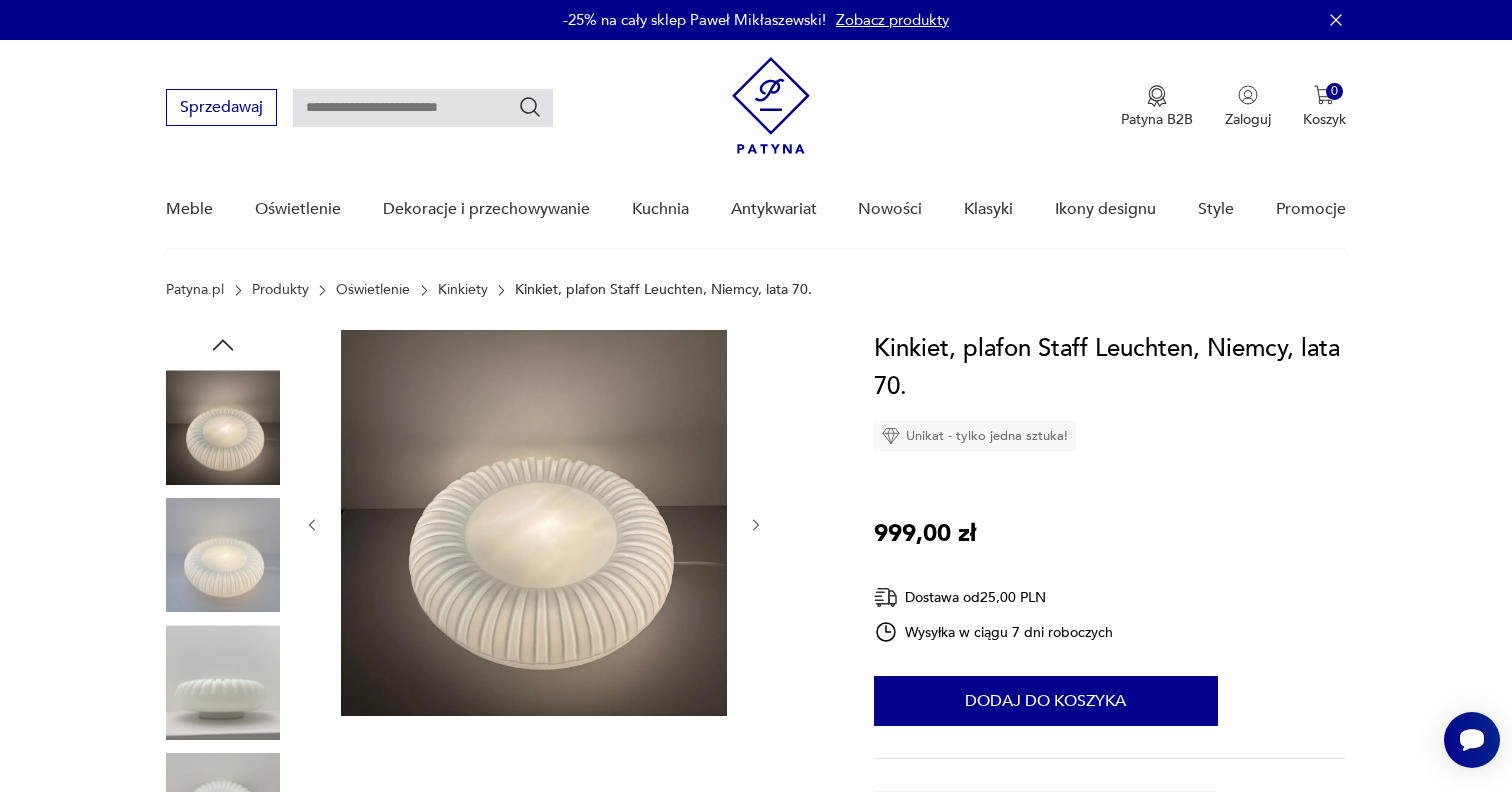 click 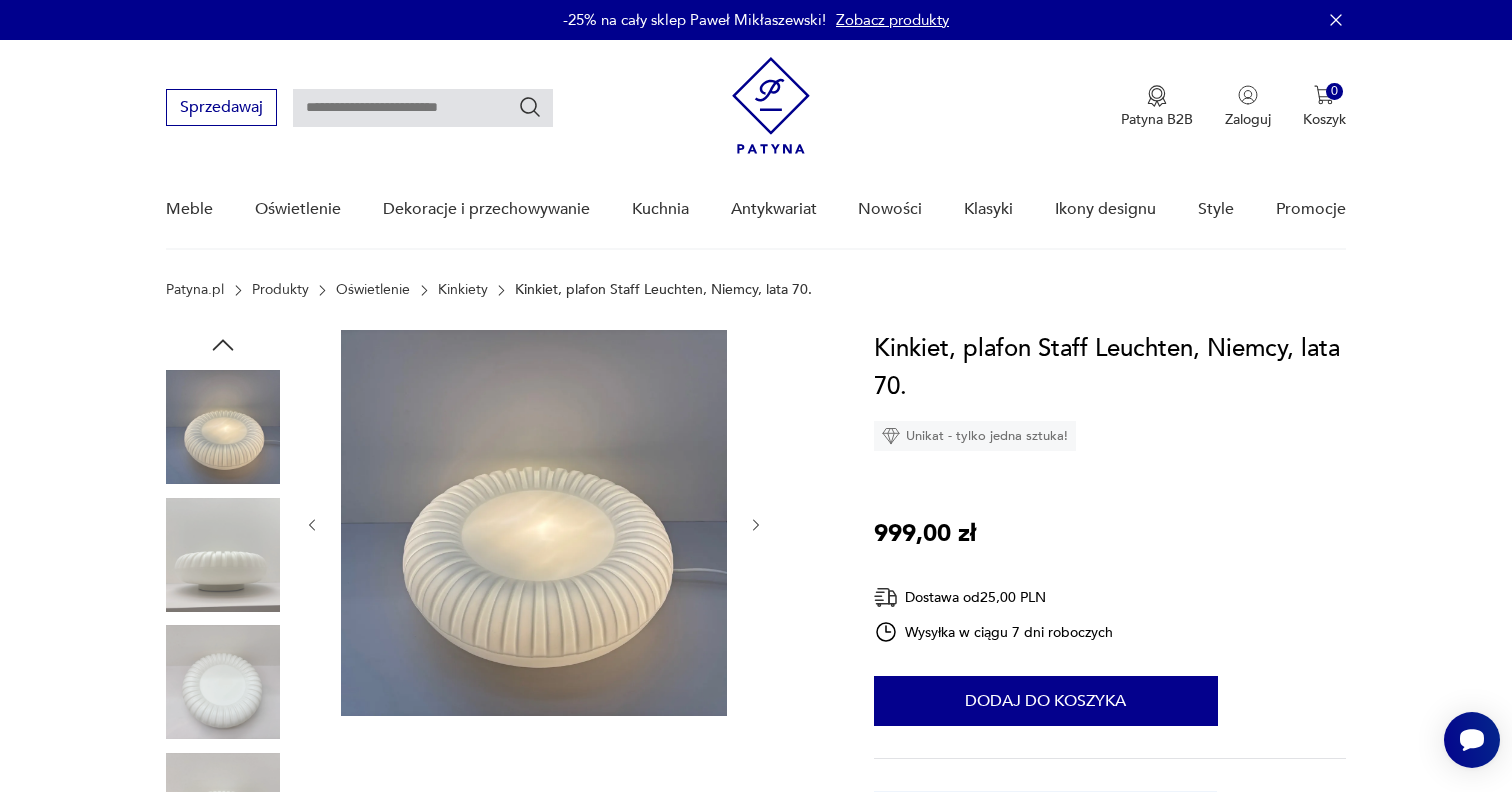 click 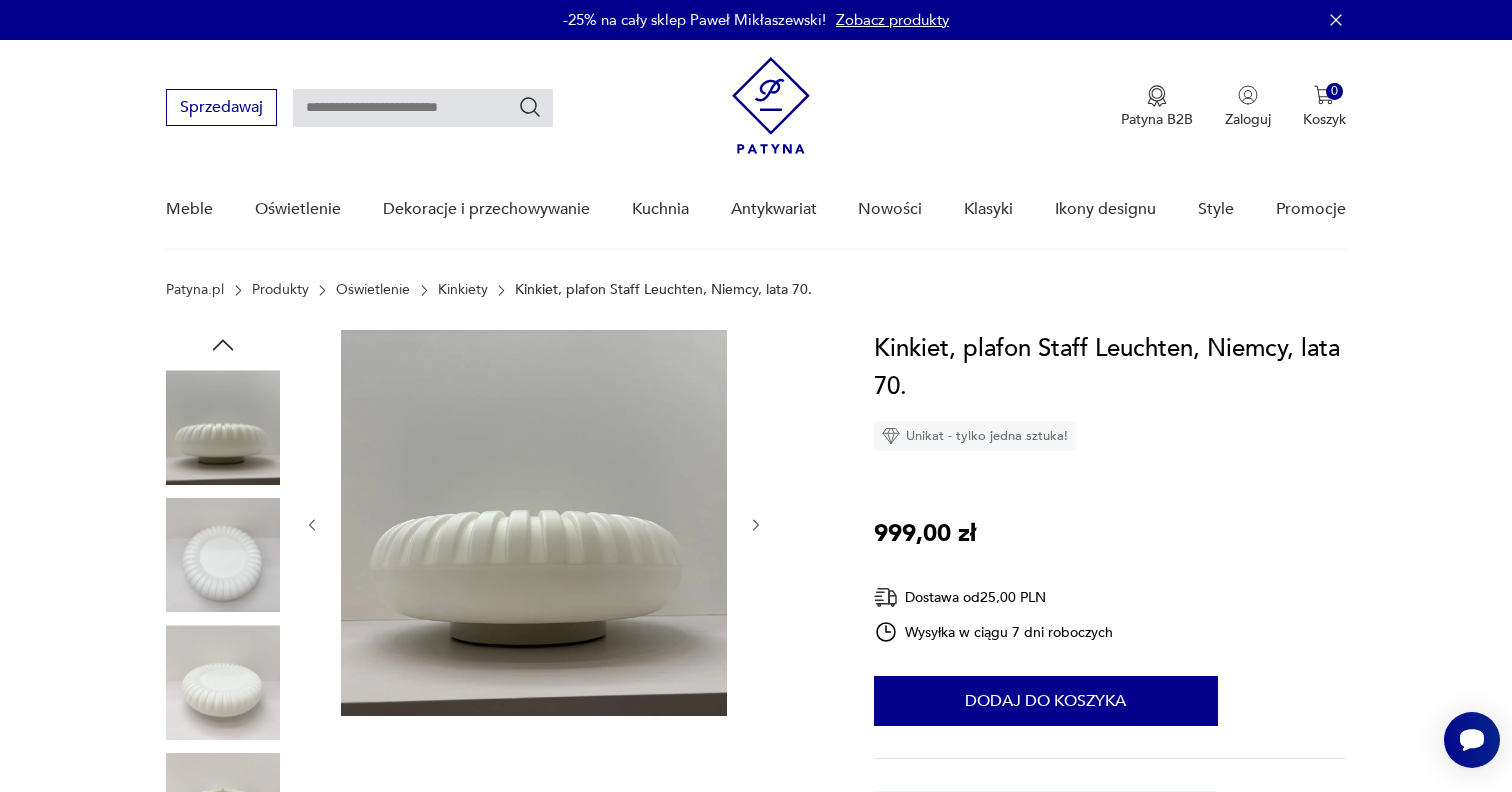 click 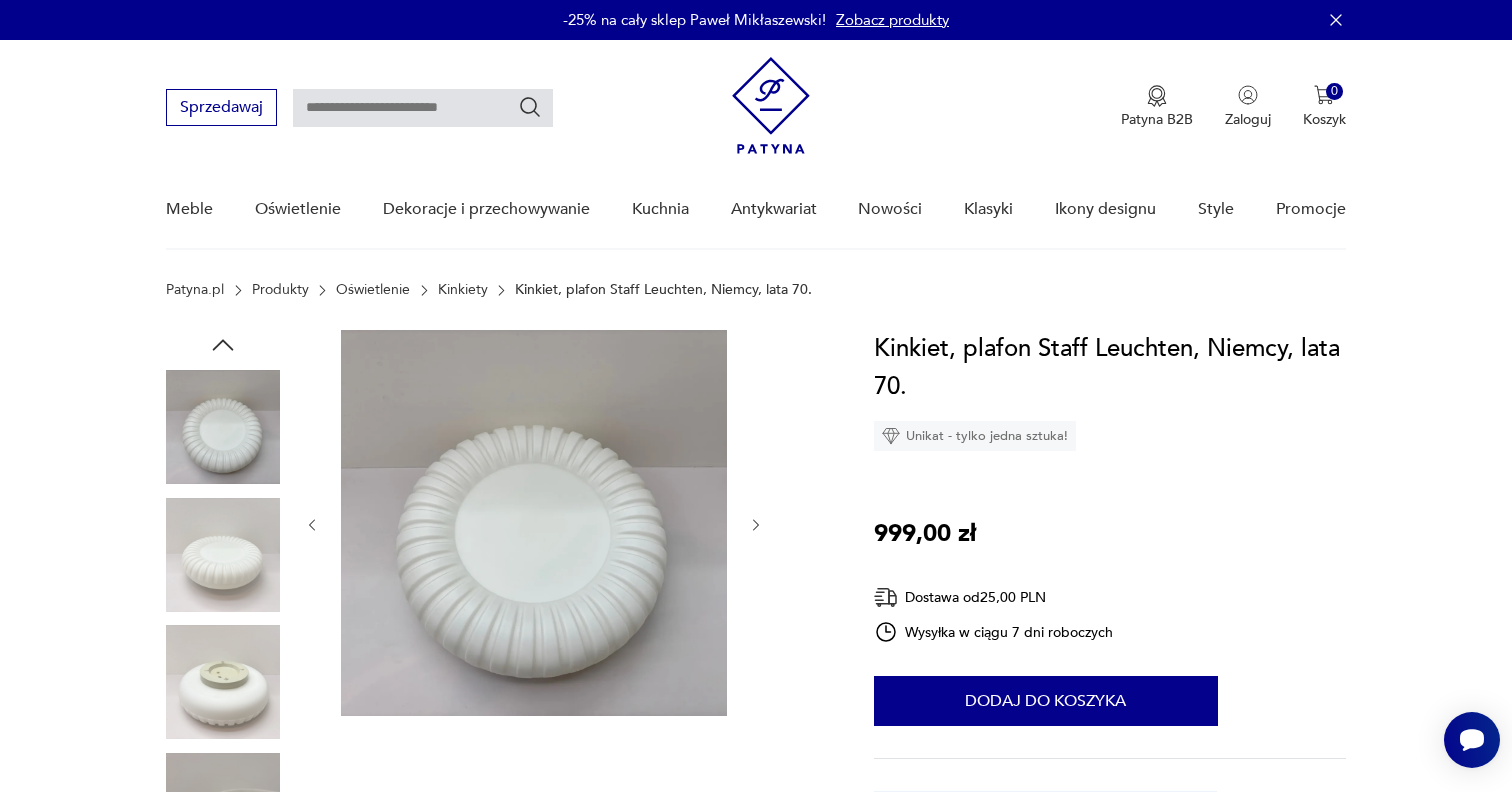 click 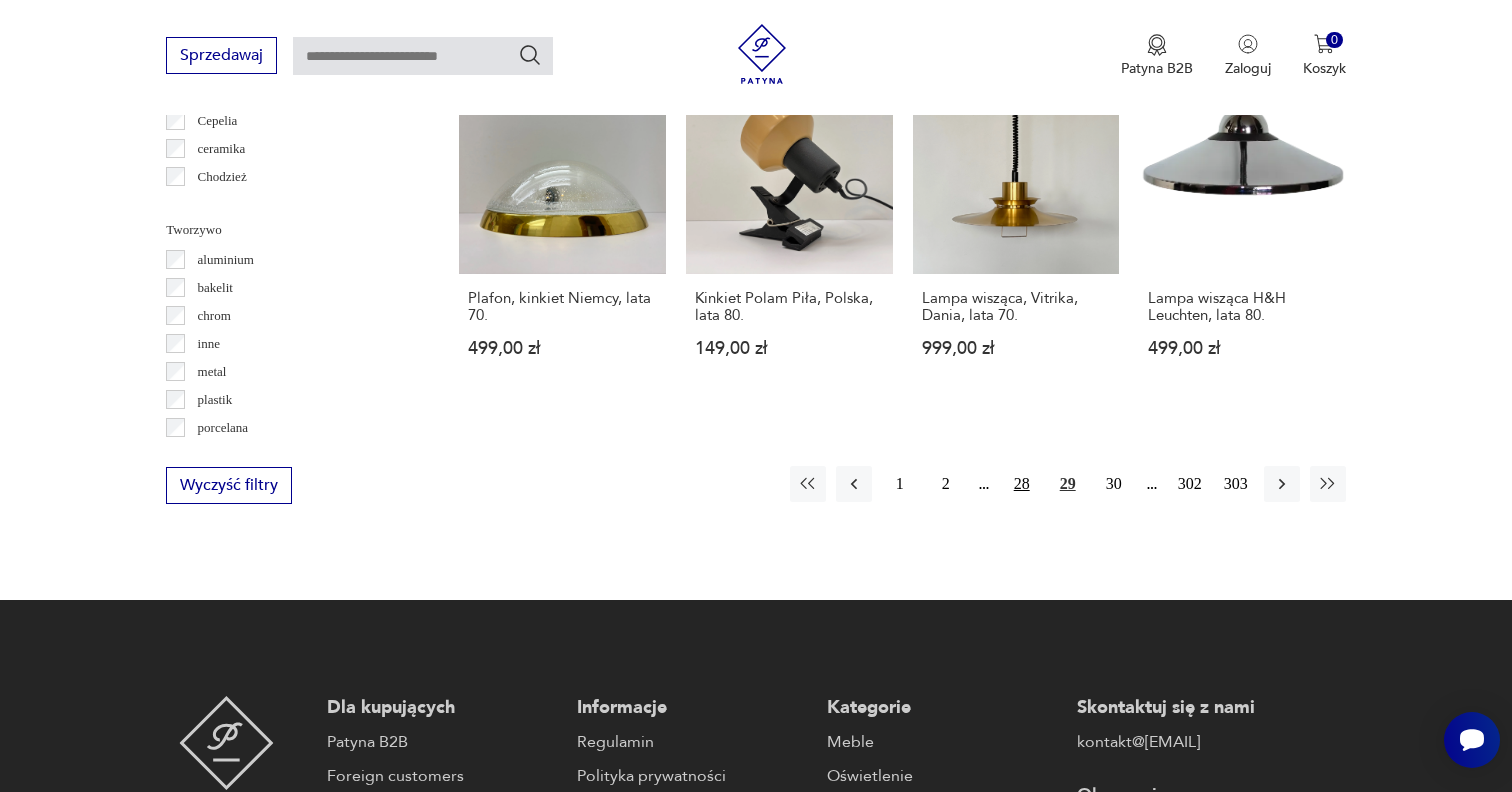 scroll, scrollTop: 1998, scrollLeft: 0, axis: vertical 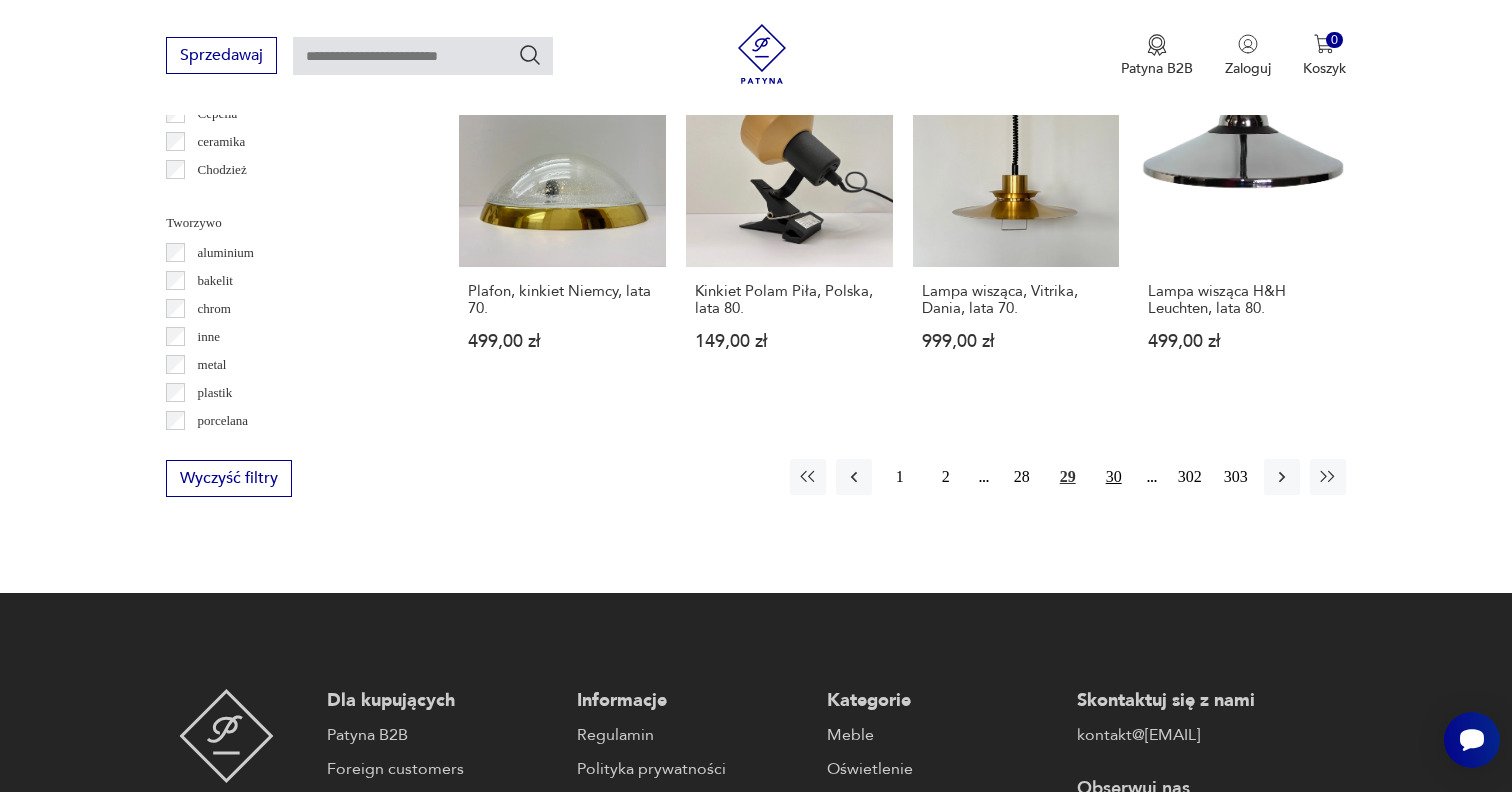 click on "30" at bounding box center [1114, 477] 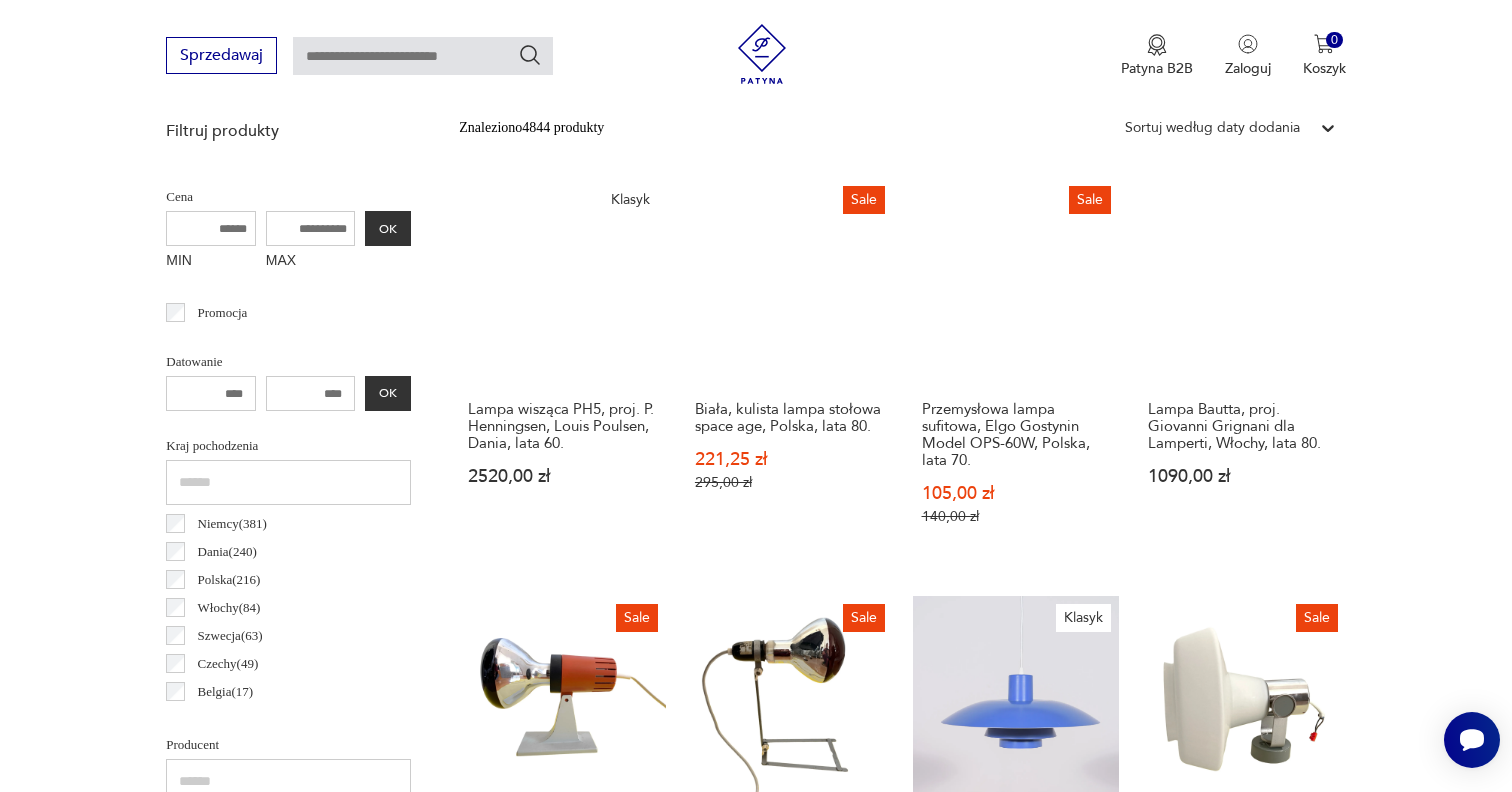 scroll, scrollTop: 472, scrollLeft: 0, axis: vertical 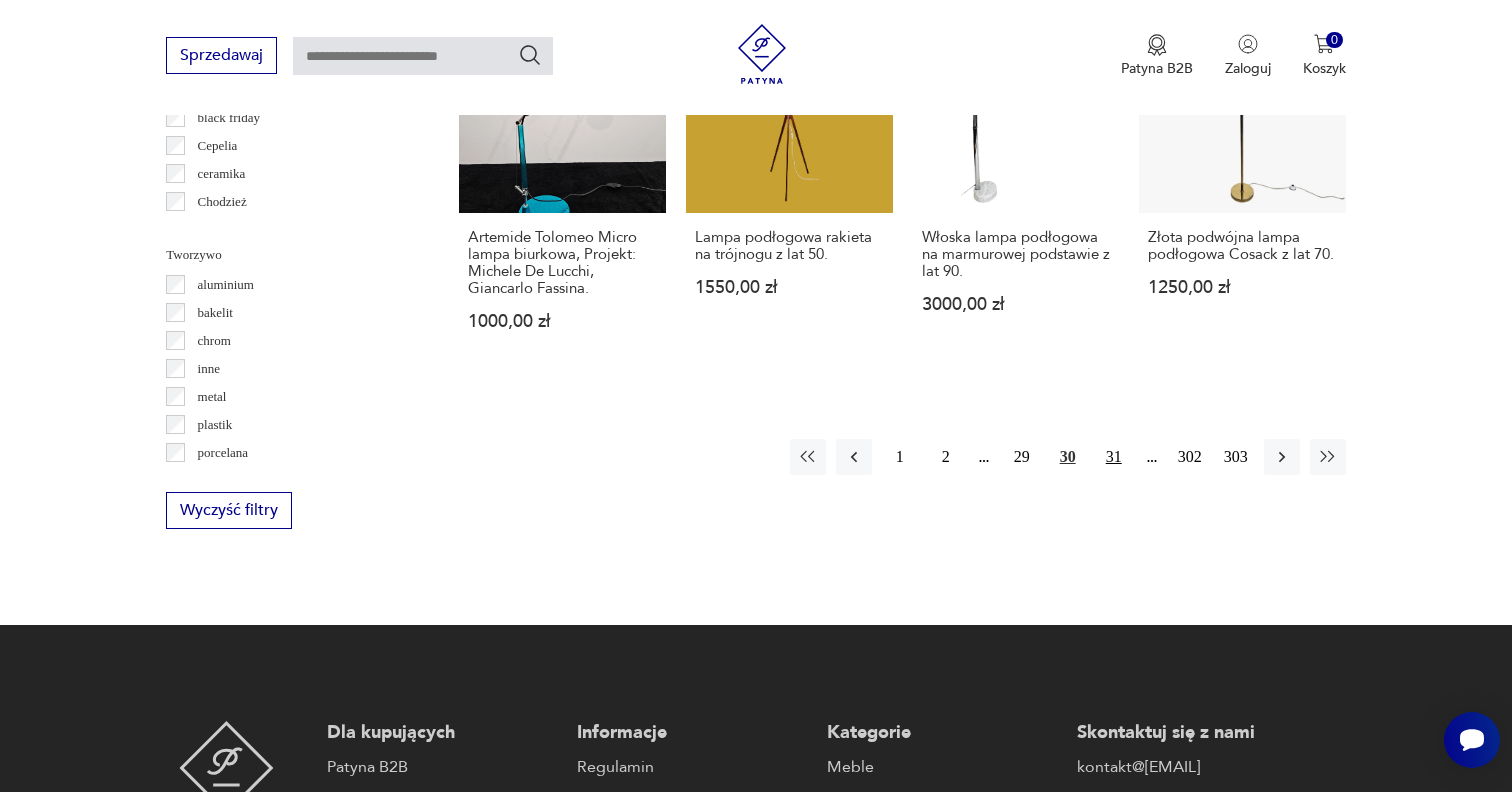 click on "31" at bounding box center (1114, 457) 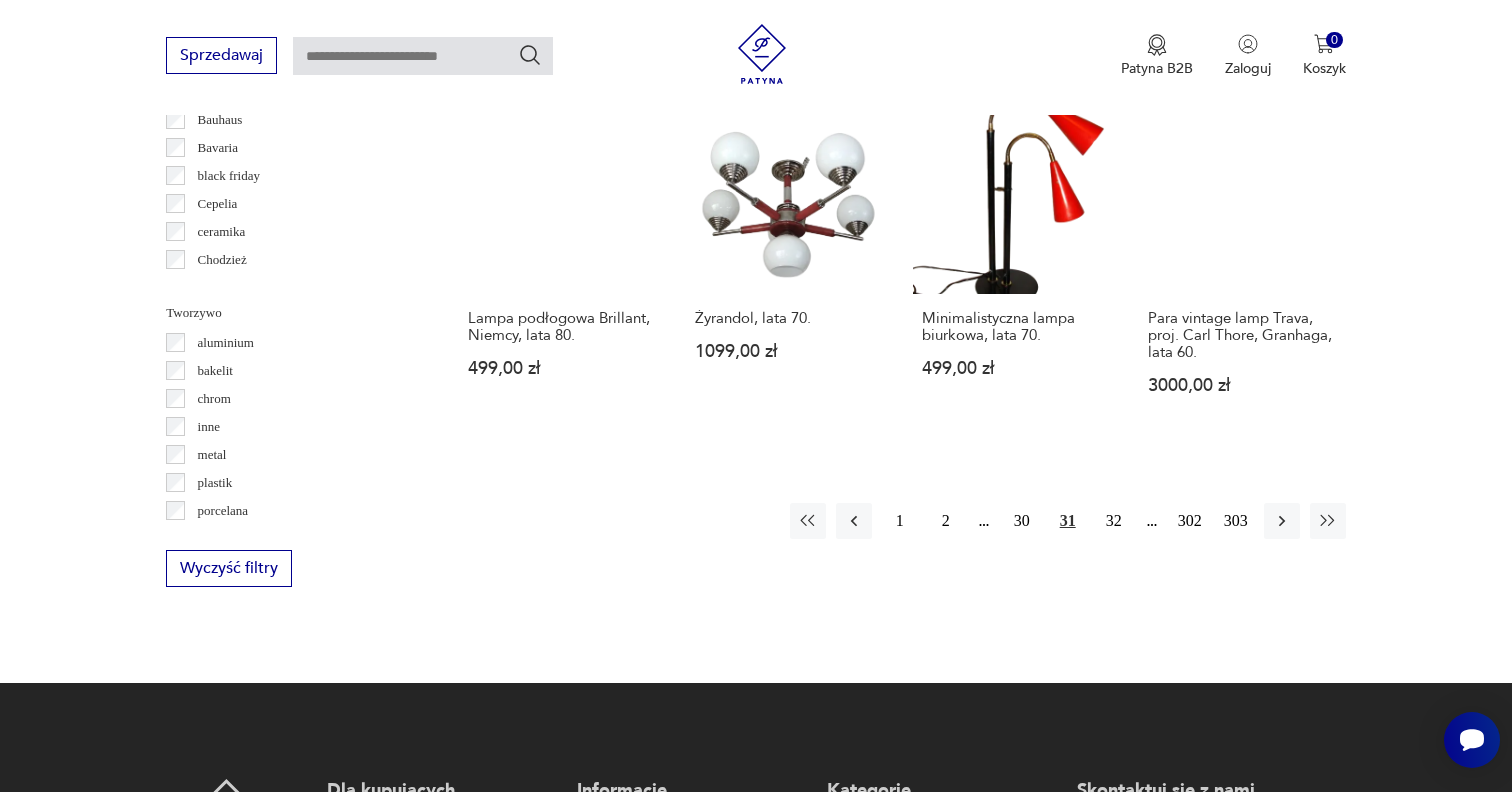 scroll, scrollTop: 1921, scrollLeft: 0, axis: vertical 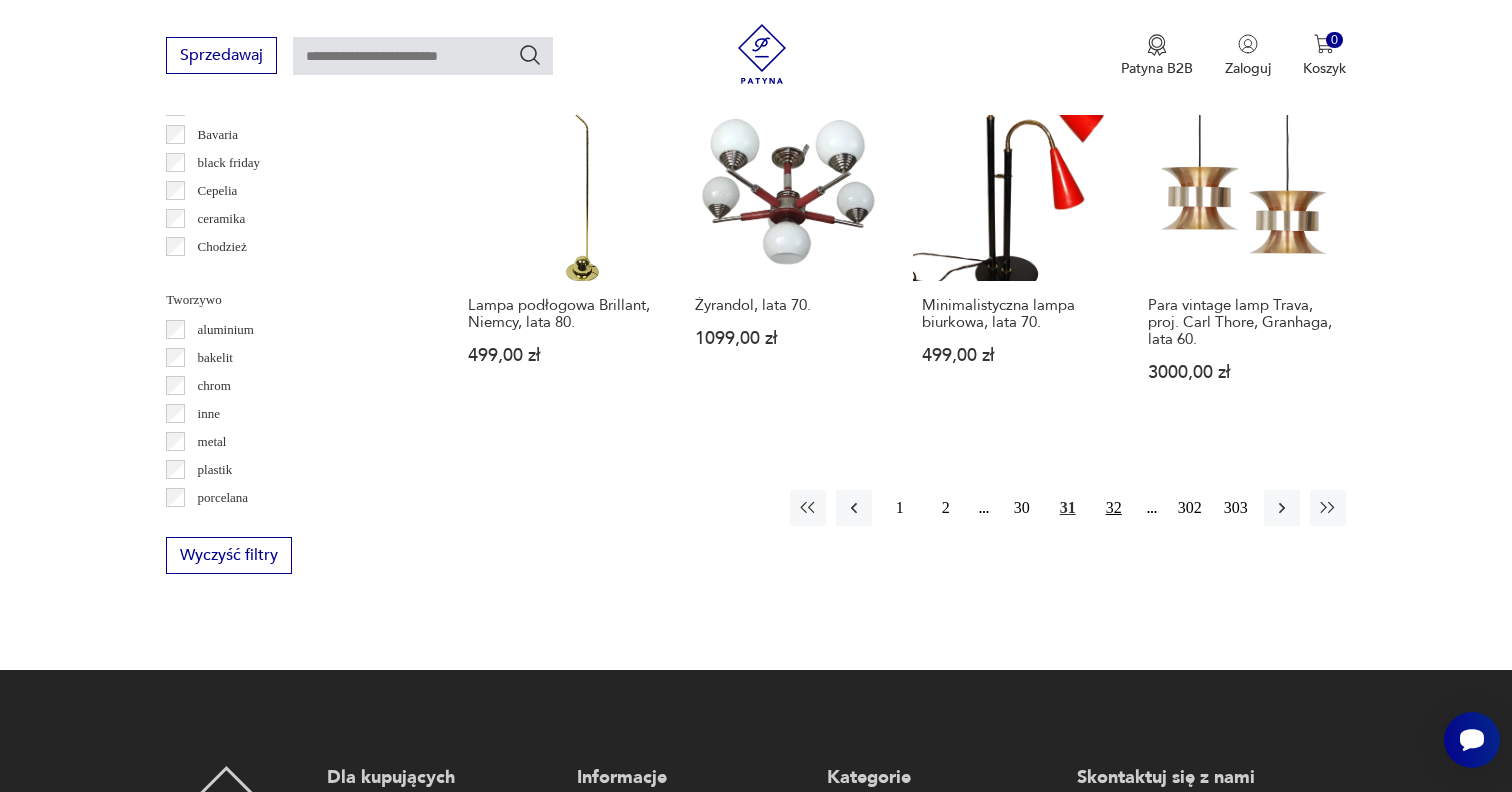 click on "32" at bounding box center (1114, 508) 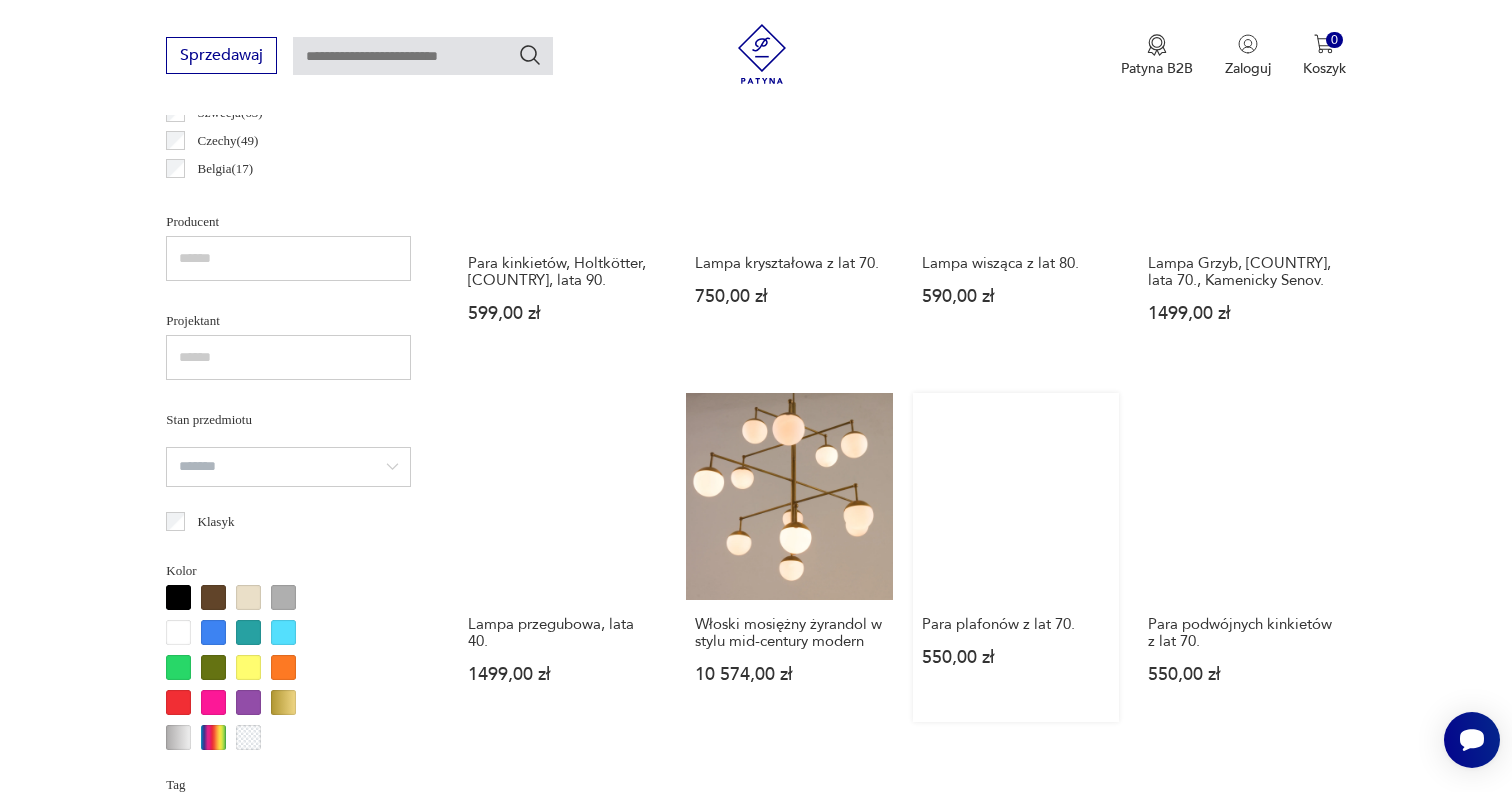 scroll, scrollTop: 1228, scrollLeft: 0, axis: vertical 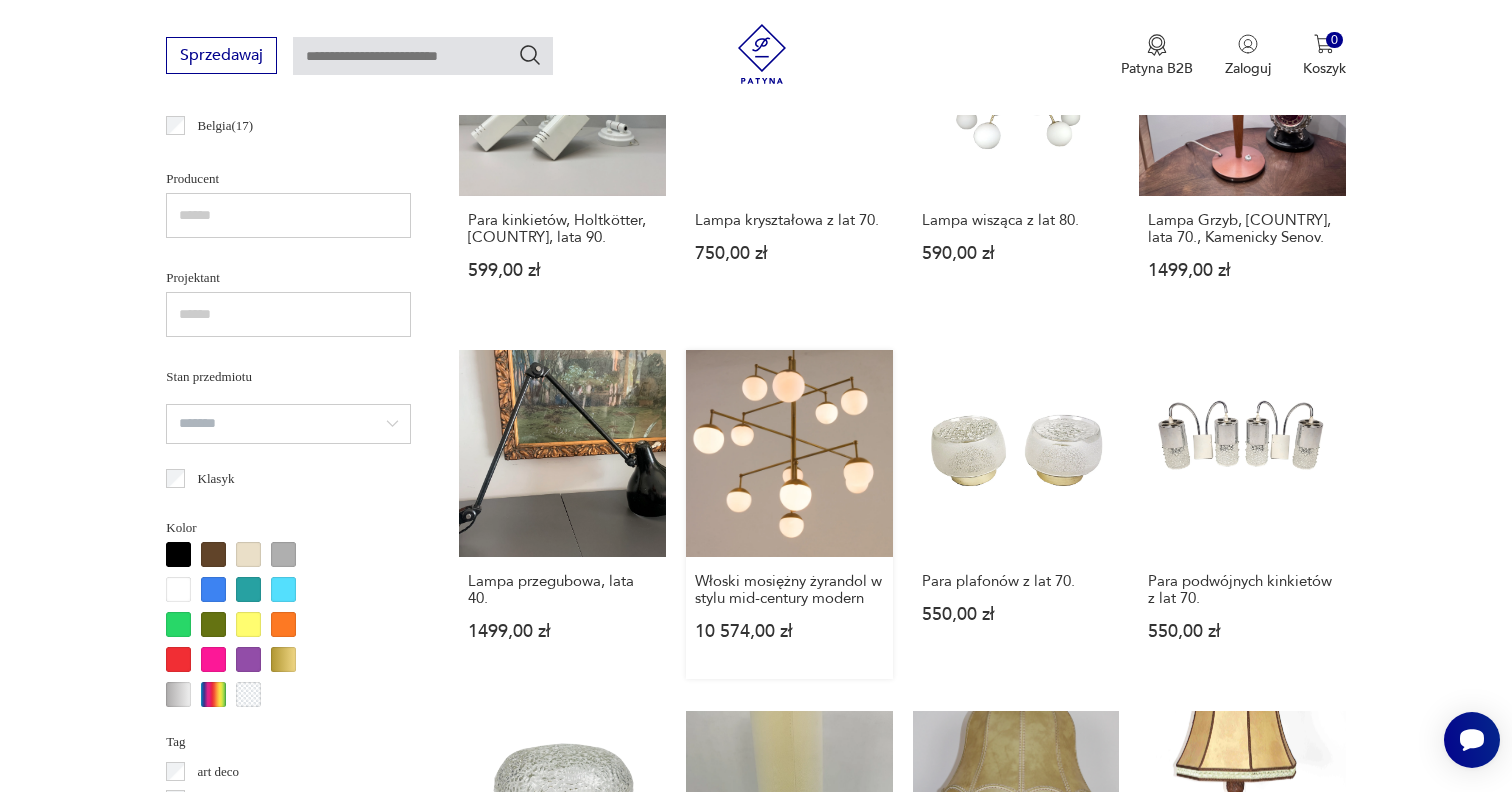 click on "Włoski mosiężny żyrandol w stylu mid-century modern 10 574,00 zł" at bounding box center (789, 514) 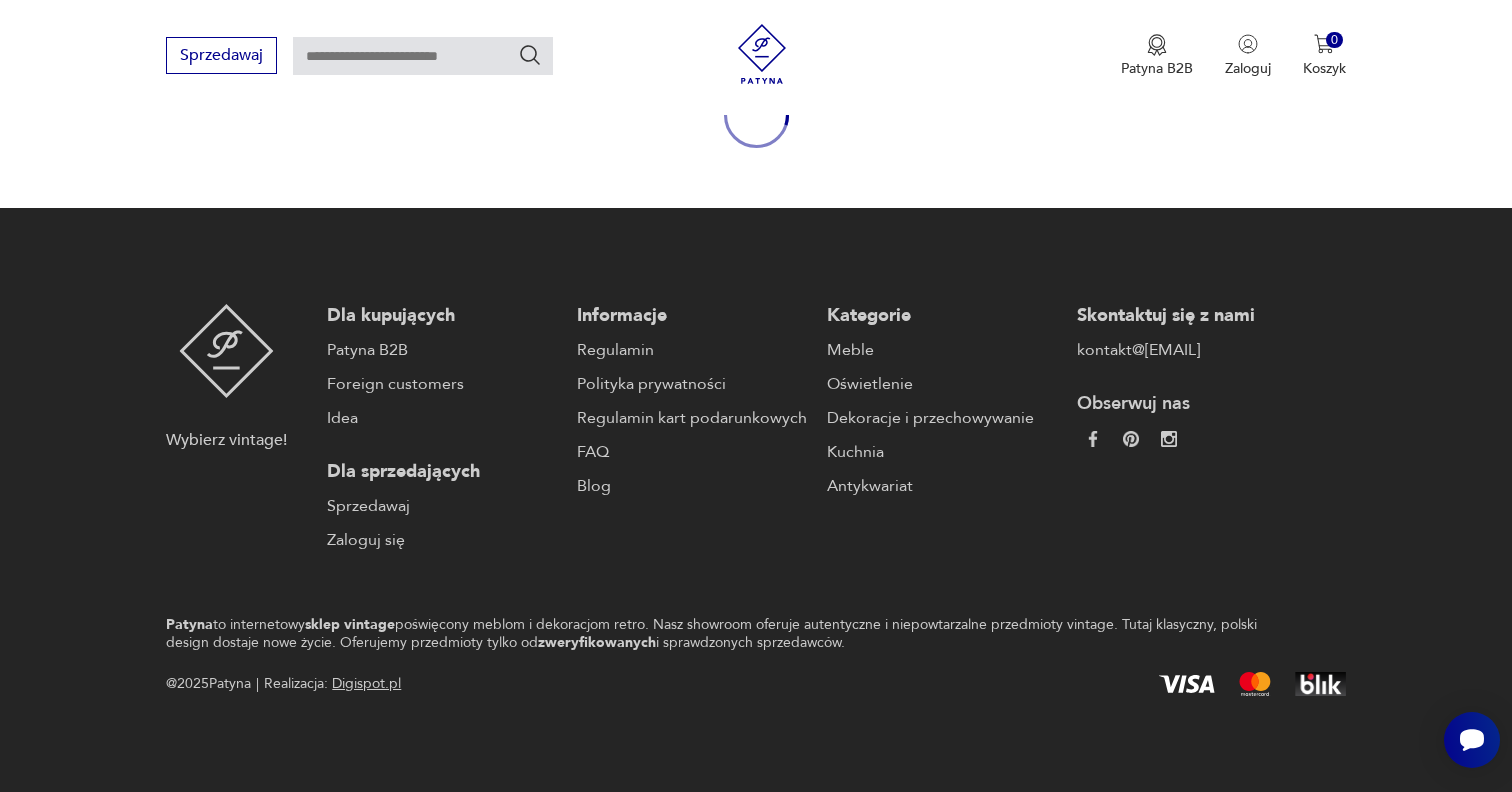 scroll, scrollTop: 0, scrollLeft: 0, axis: both 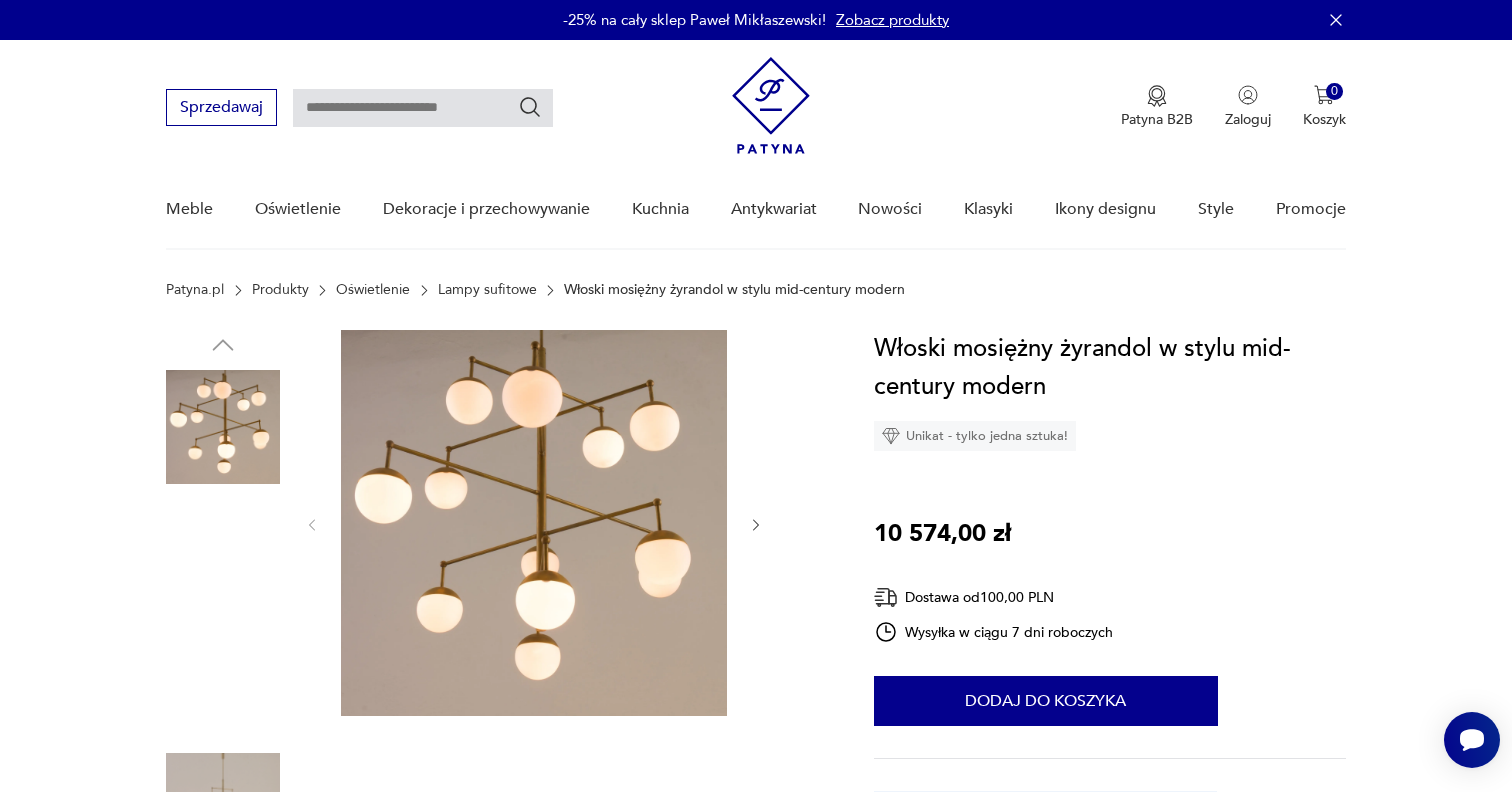 click at bounding box center [223, 555] 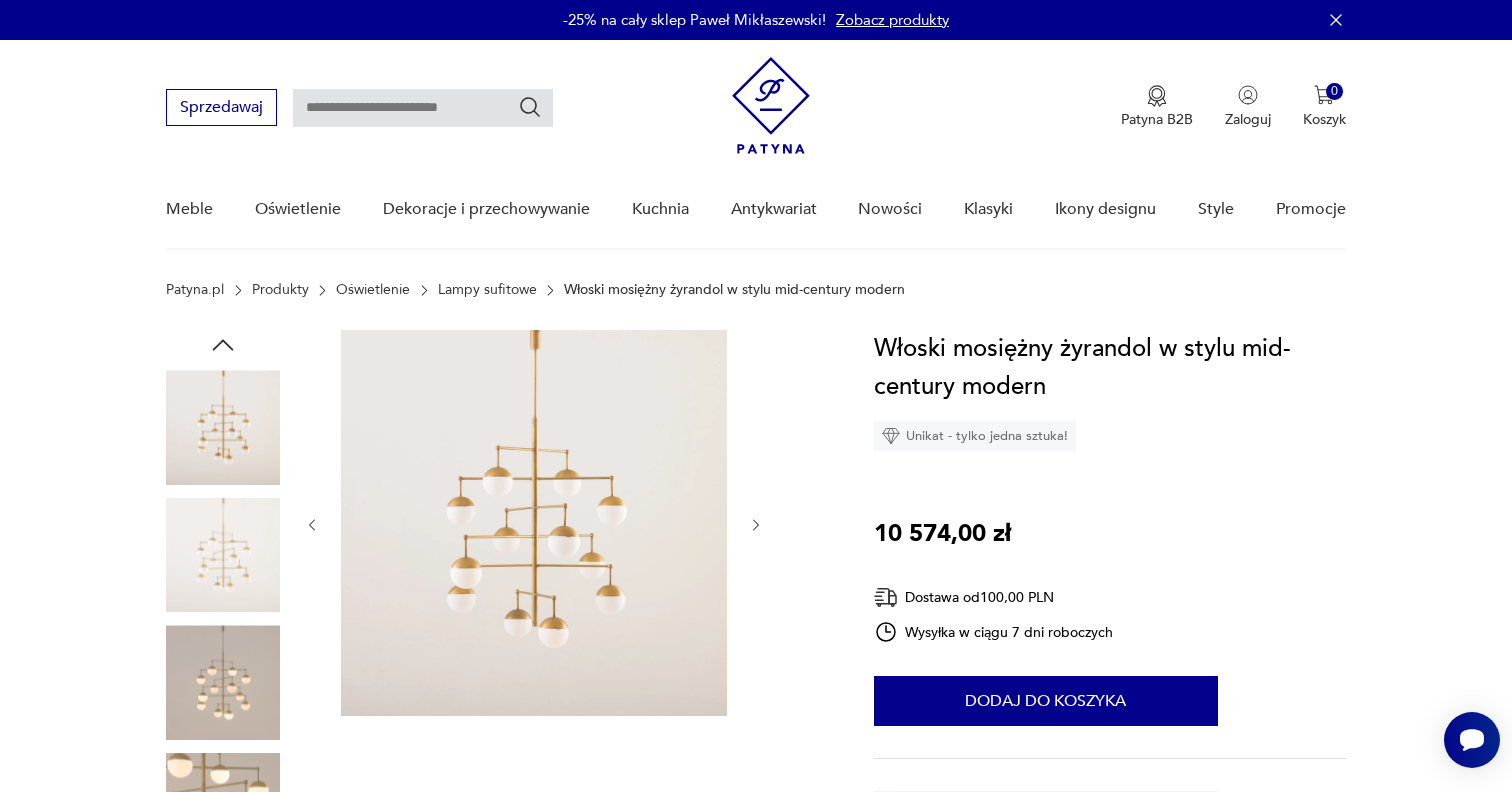 click at bounding box center (223, 682) 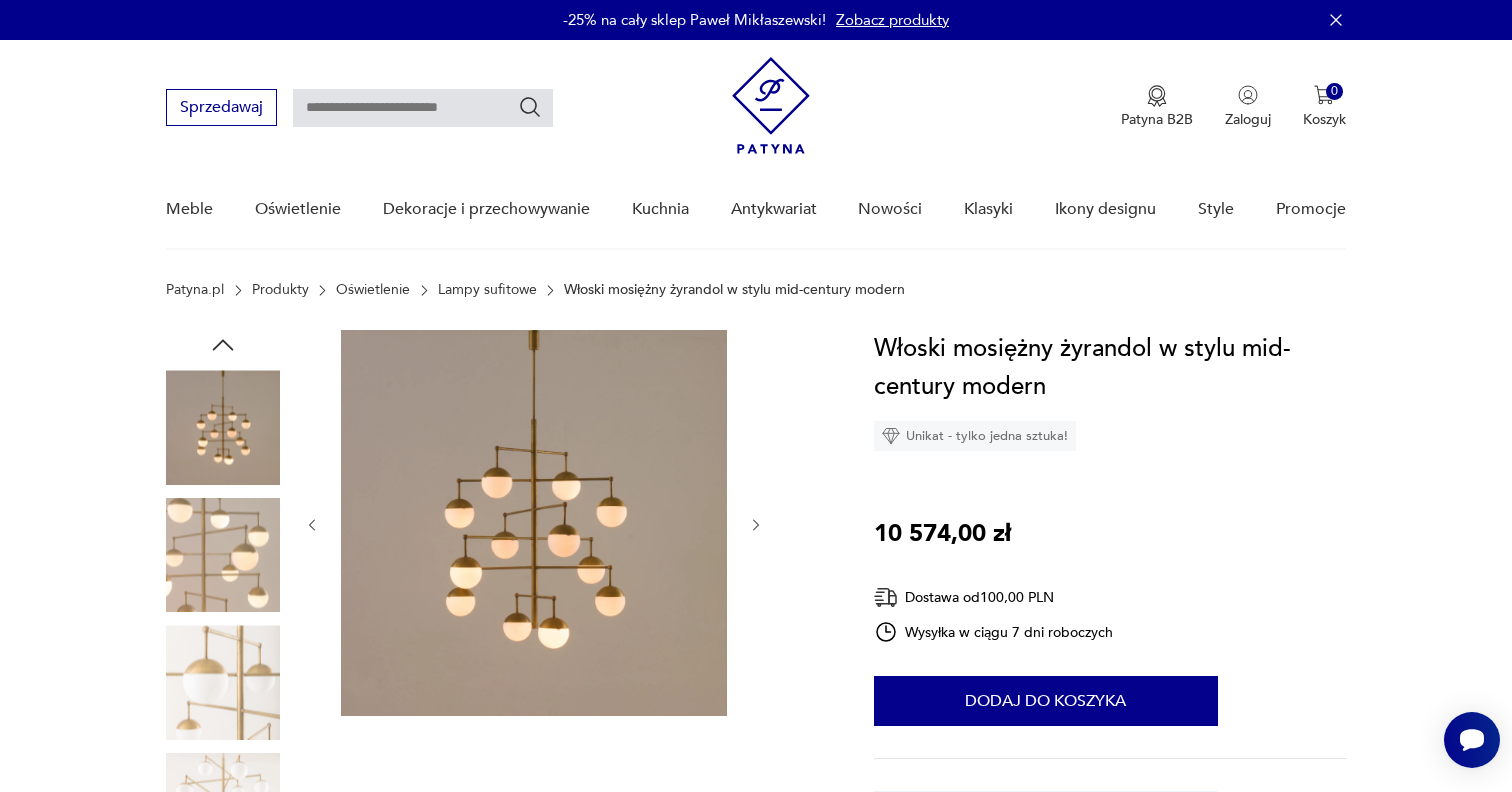 click at bounding box center (223, 682) 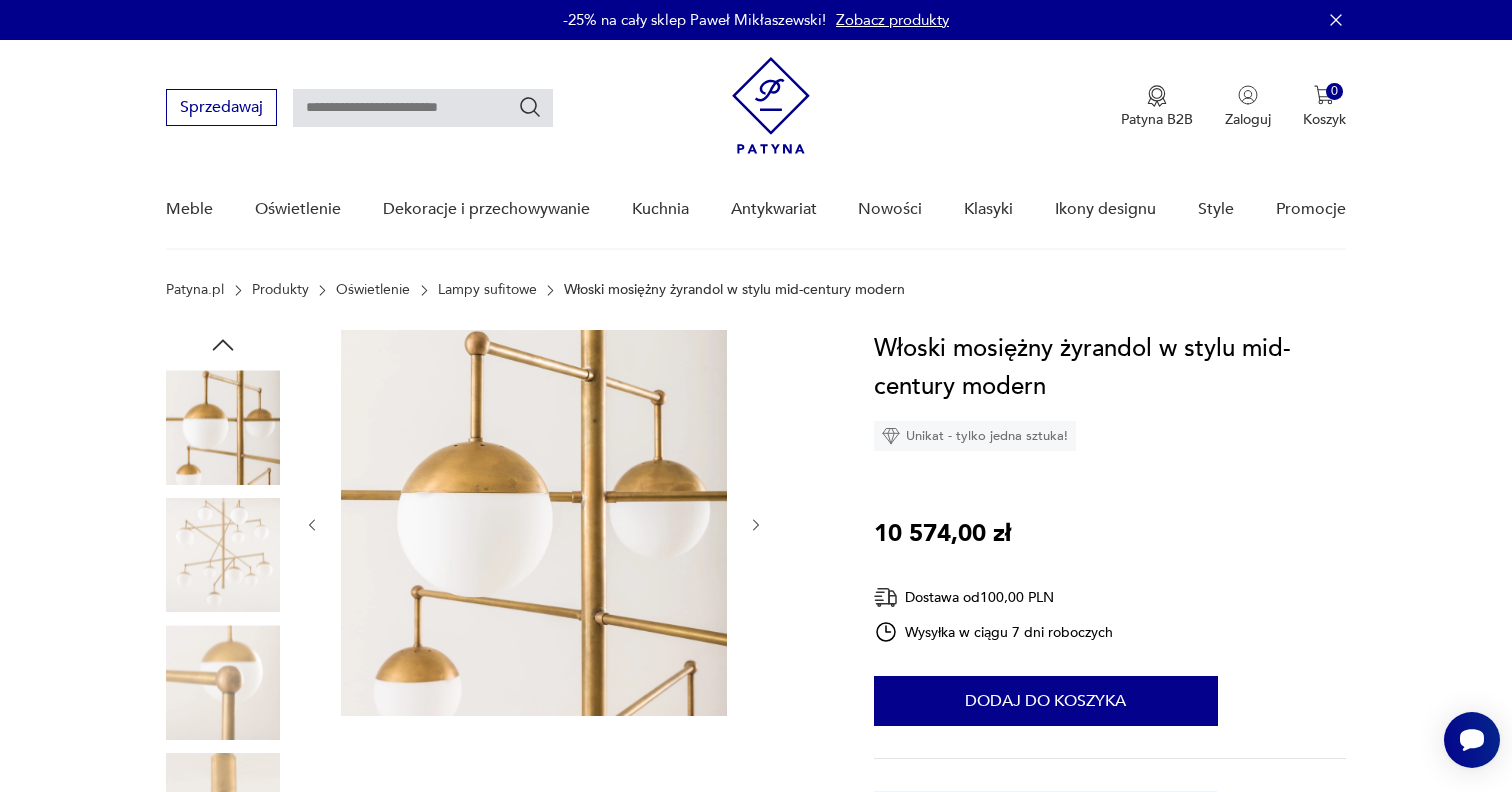 click at bounding box center (223, 810) 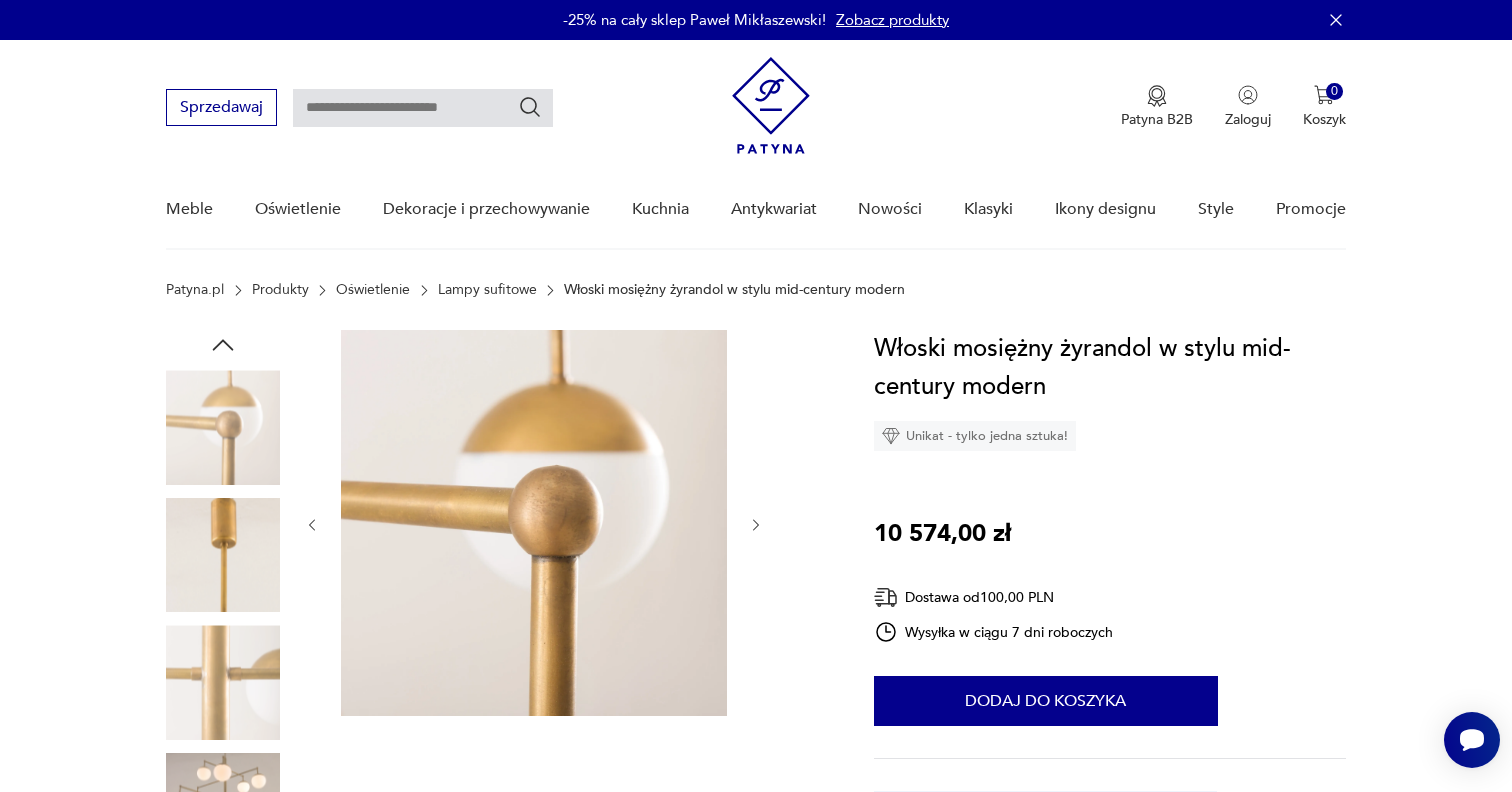 click at bounding box center (223, 810) 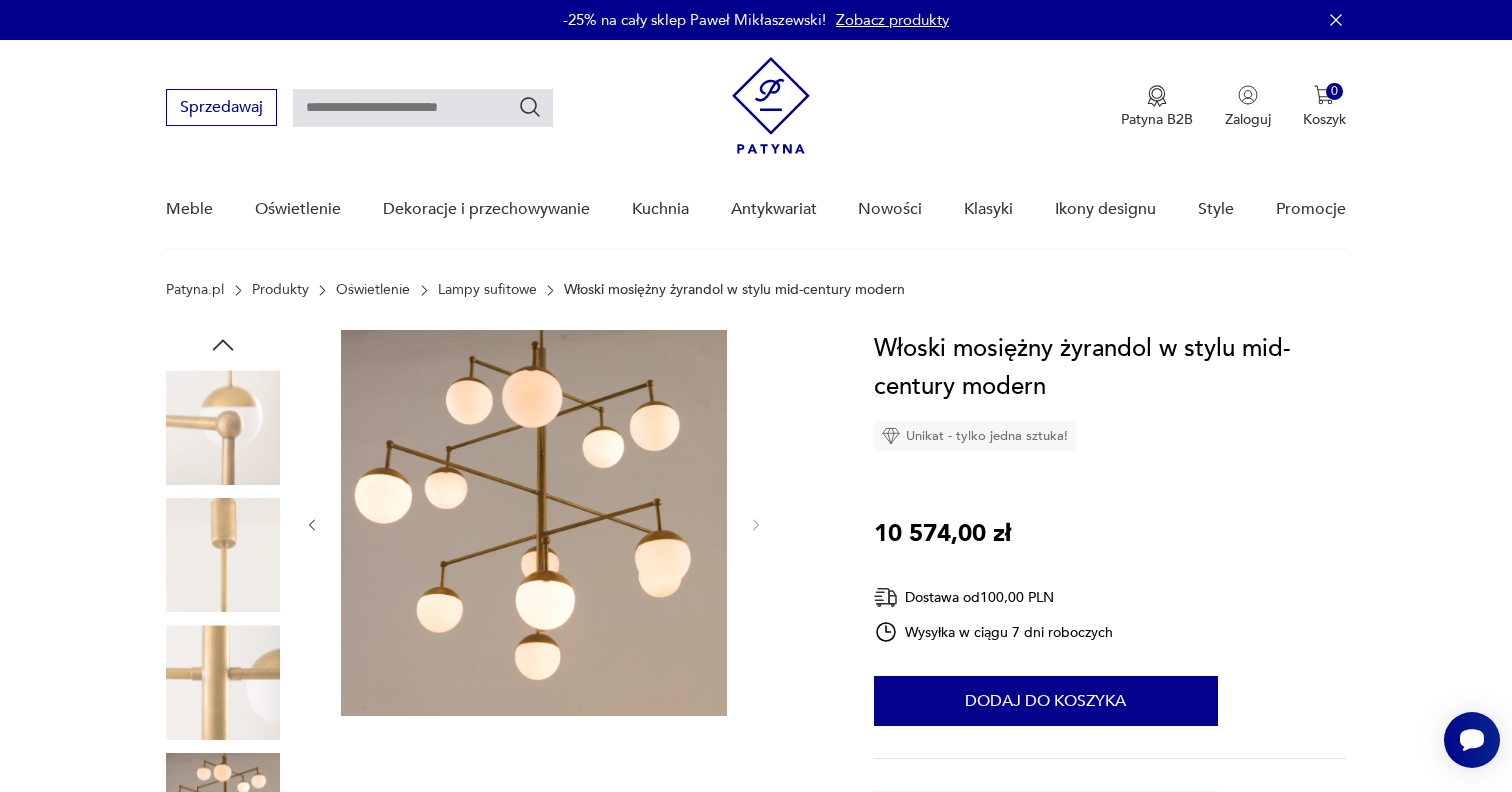 click at bounding box center [223, 682] 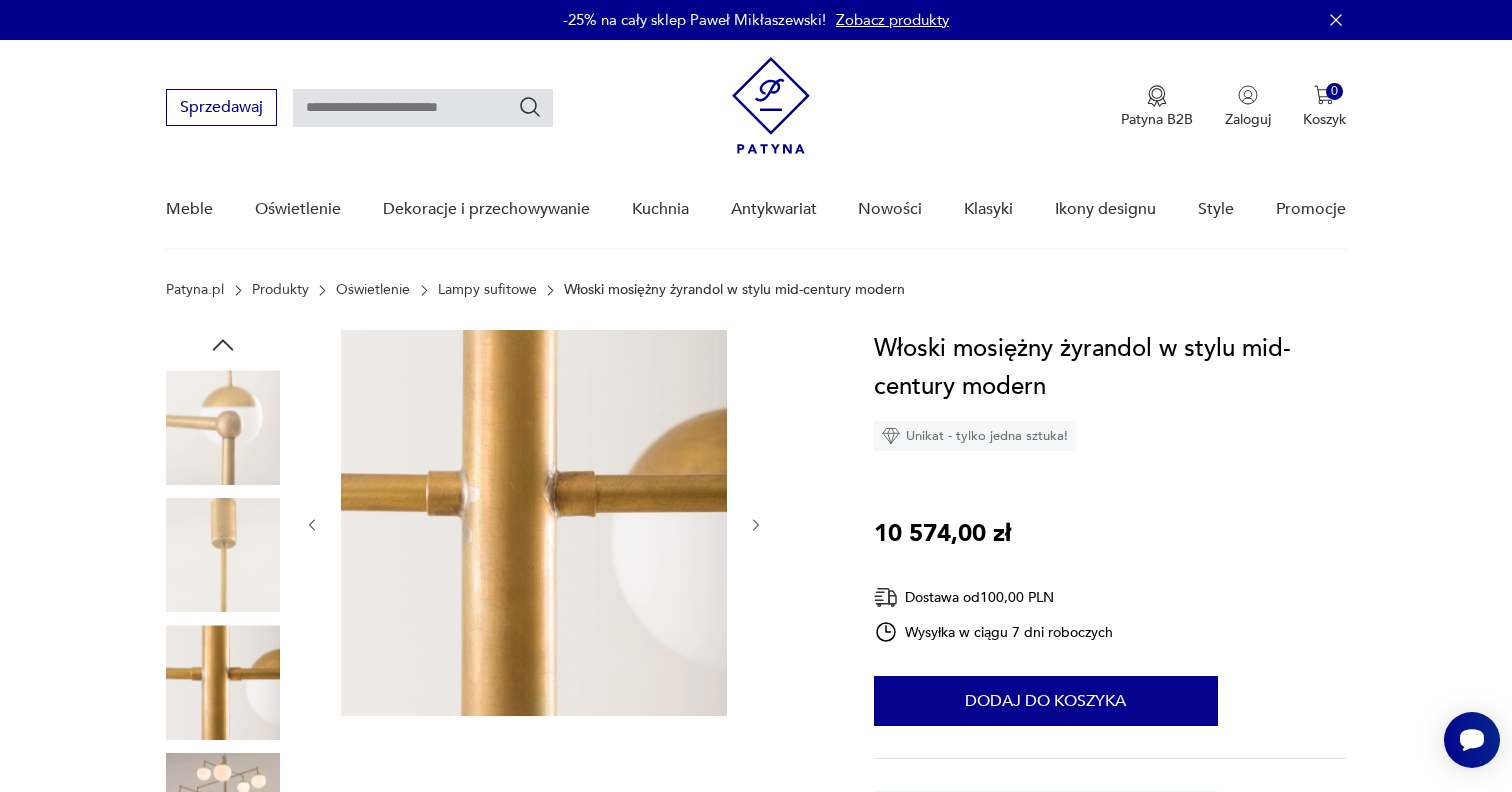 click at bounding box center [223, 555] 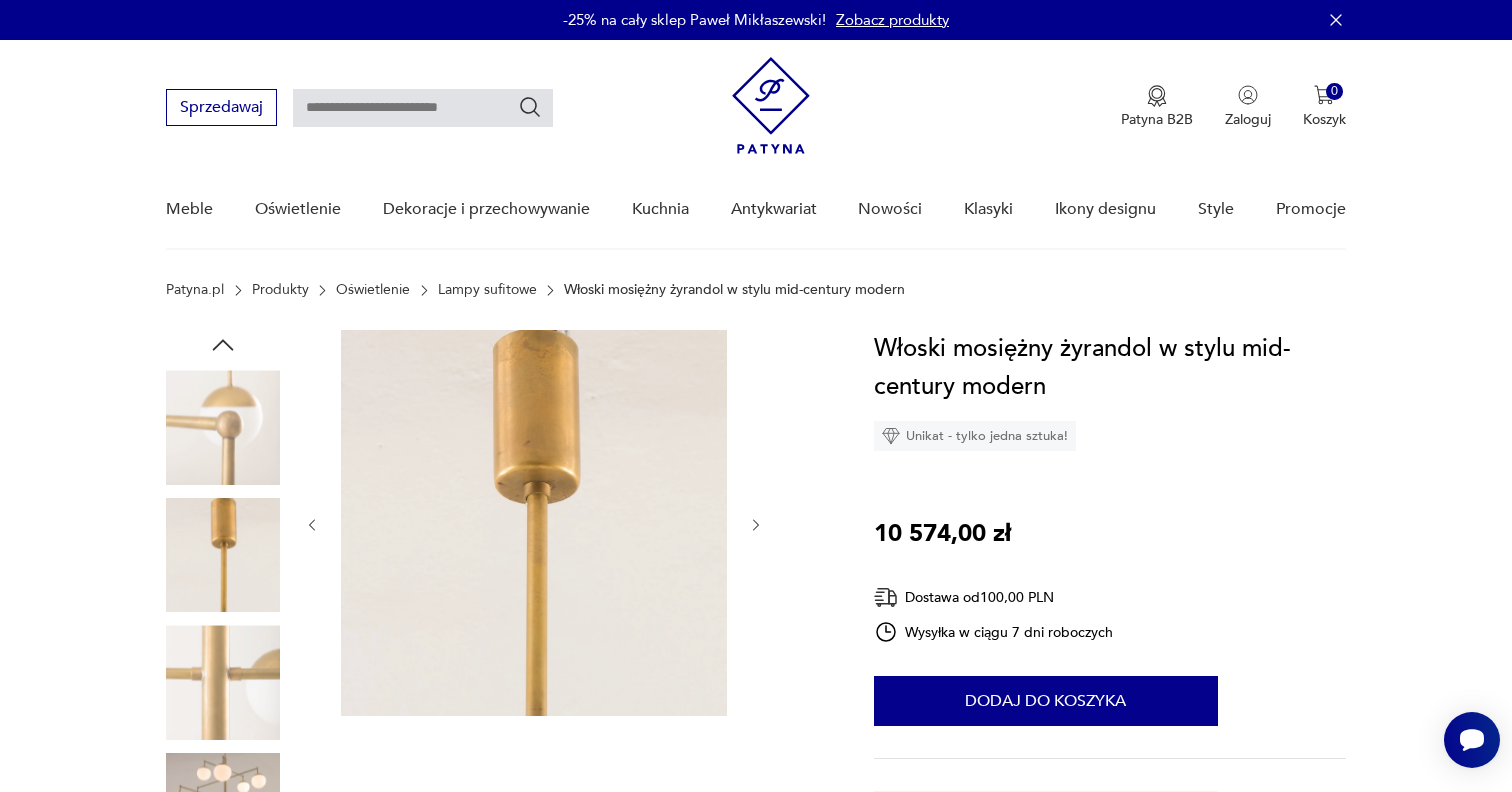 scroll, scrollTop: 0, scrollLeft: 0, axis: both 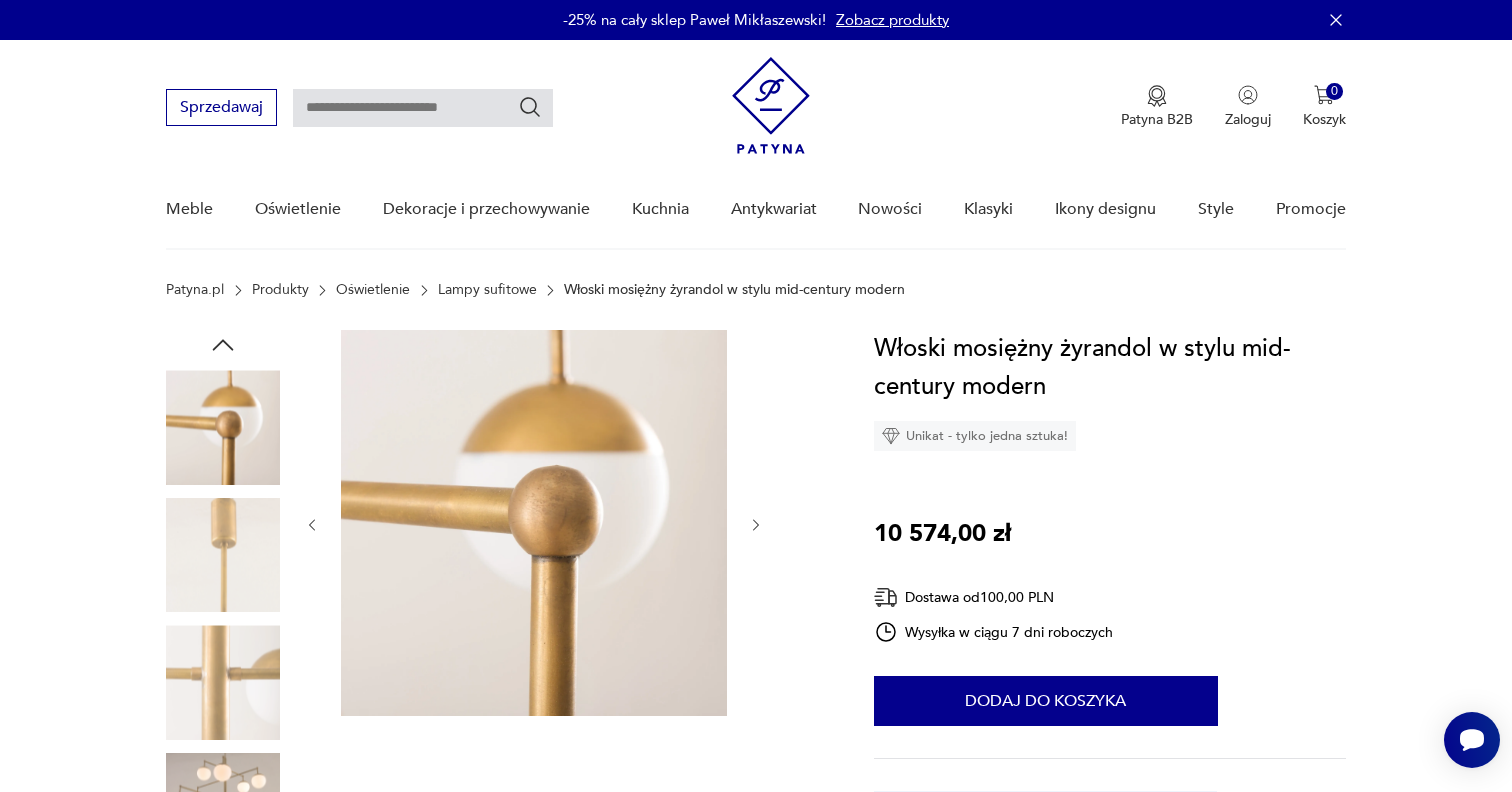 click 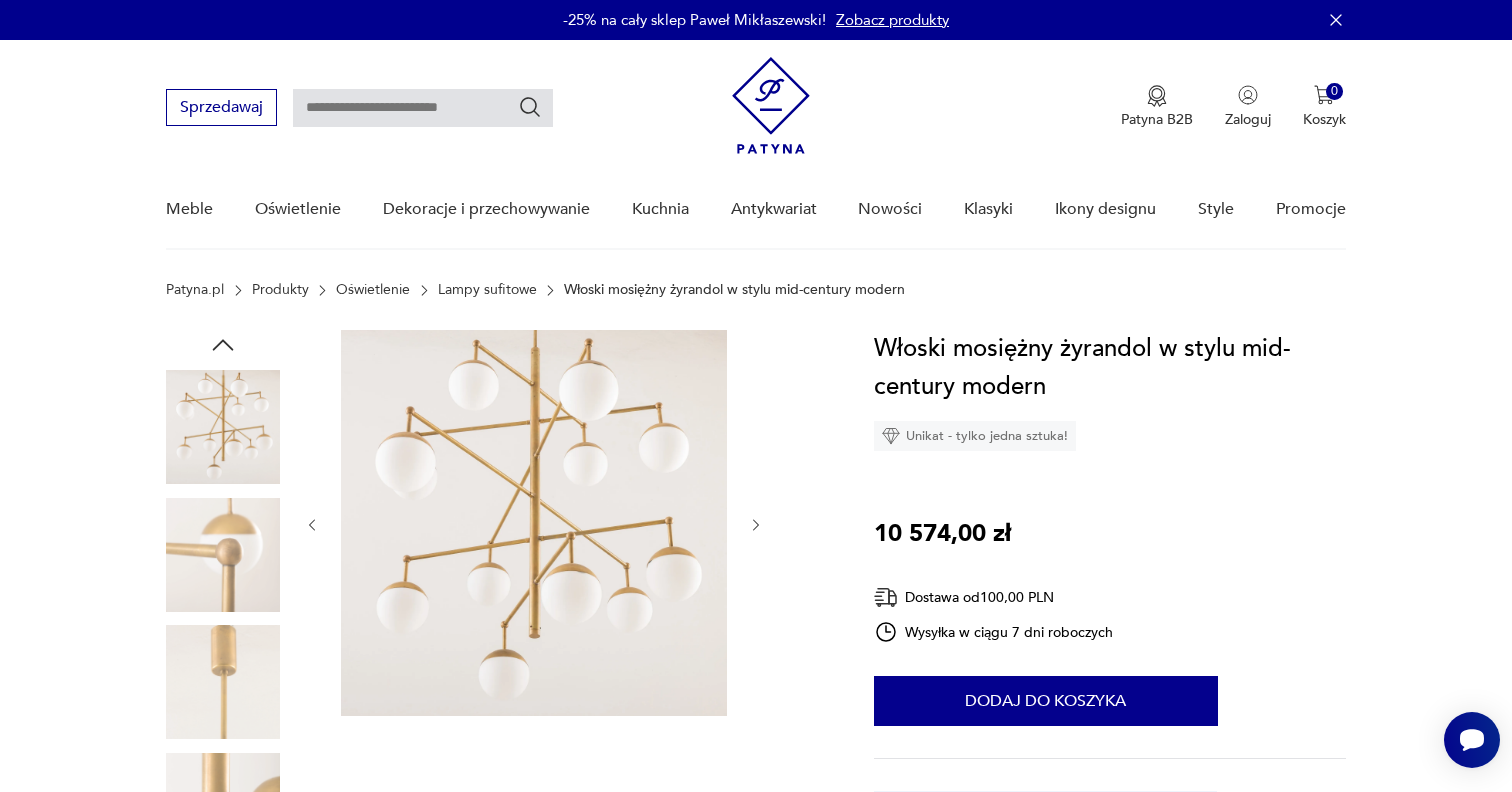 click at bounding box center [223, 427] 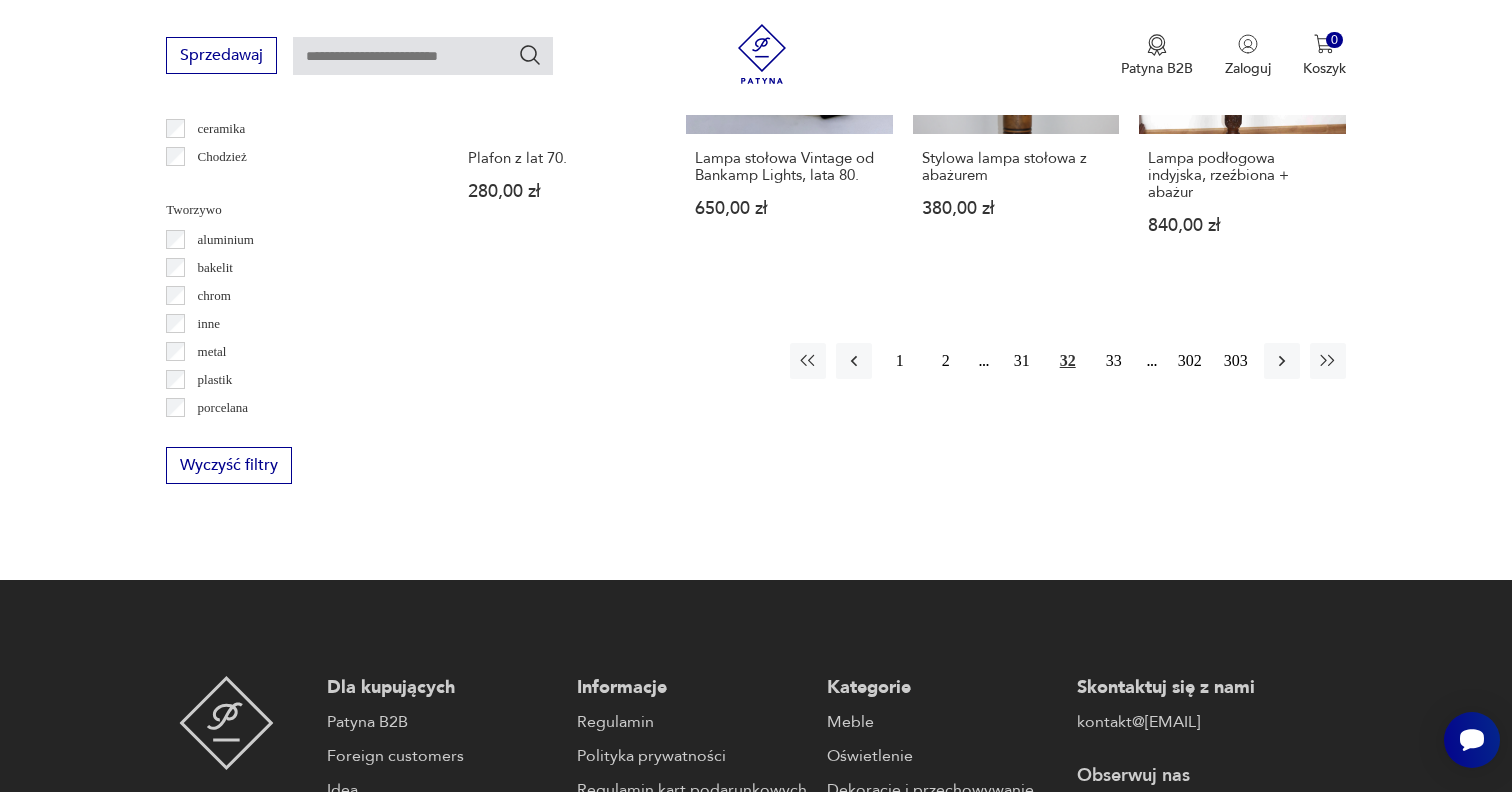 scroll, scrollTop: 2027, scrollLeft: 0, axis: vertical 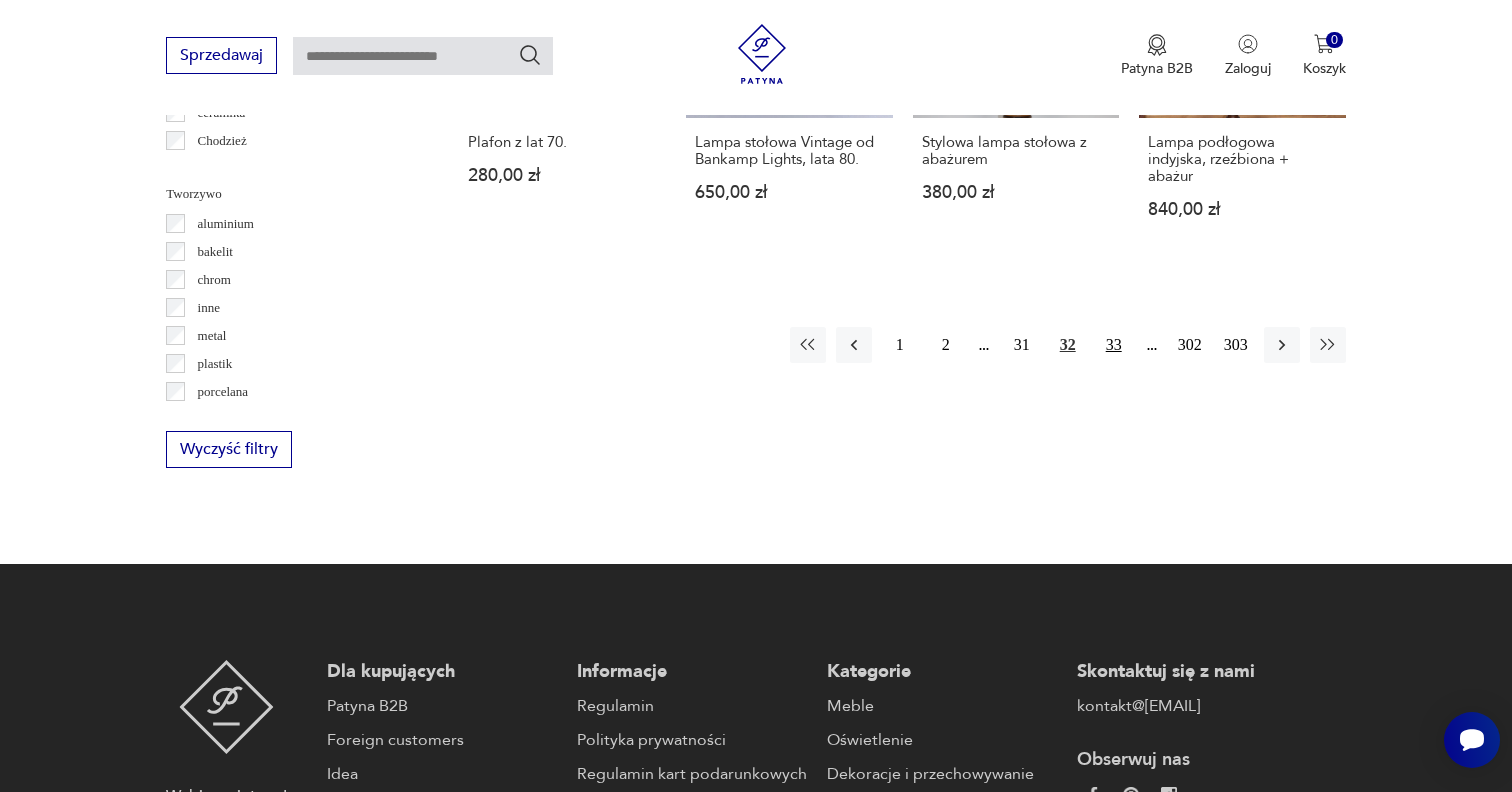 click on "33" at bounding box center (1114, 345) 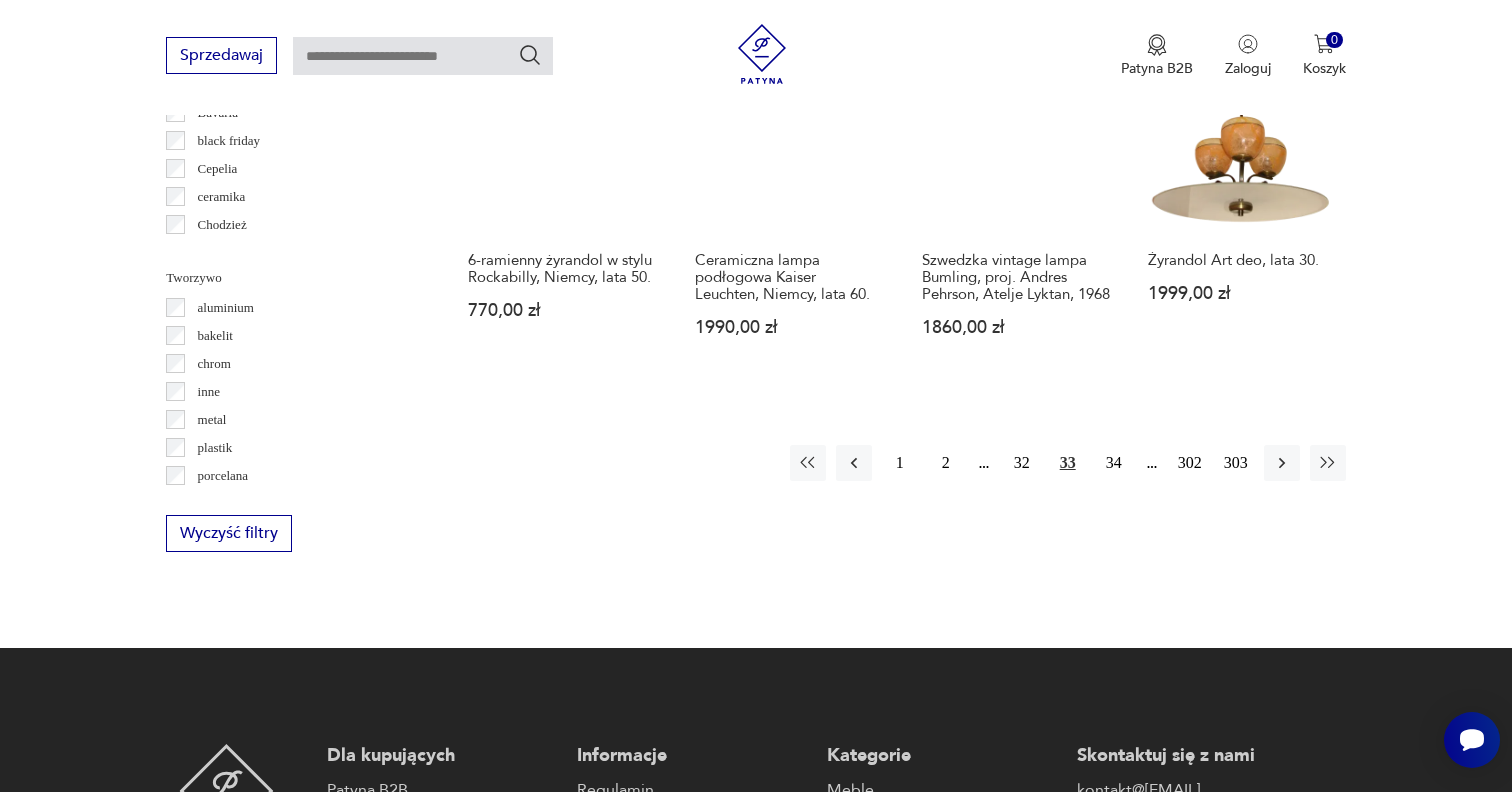 scroll, scrollTop: 1946, scrollLeft: 0, axis: vertical 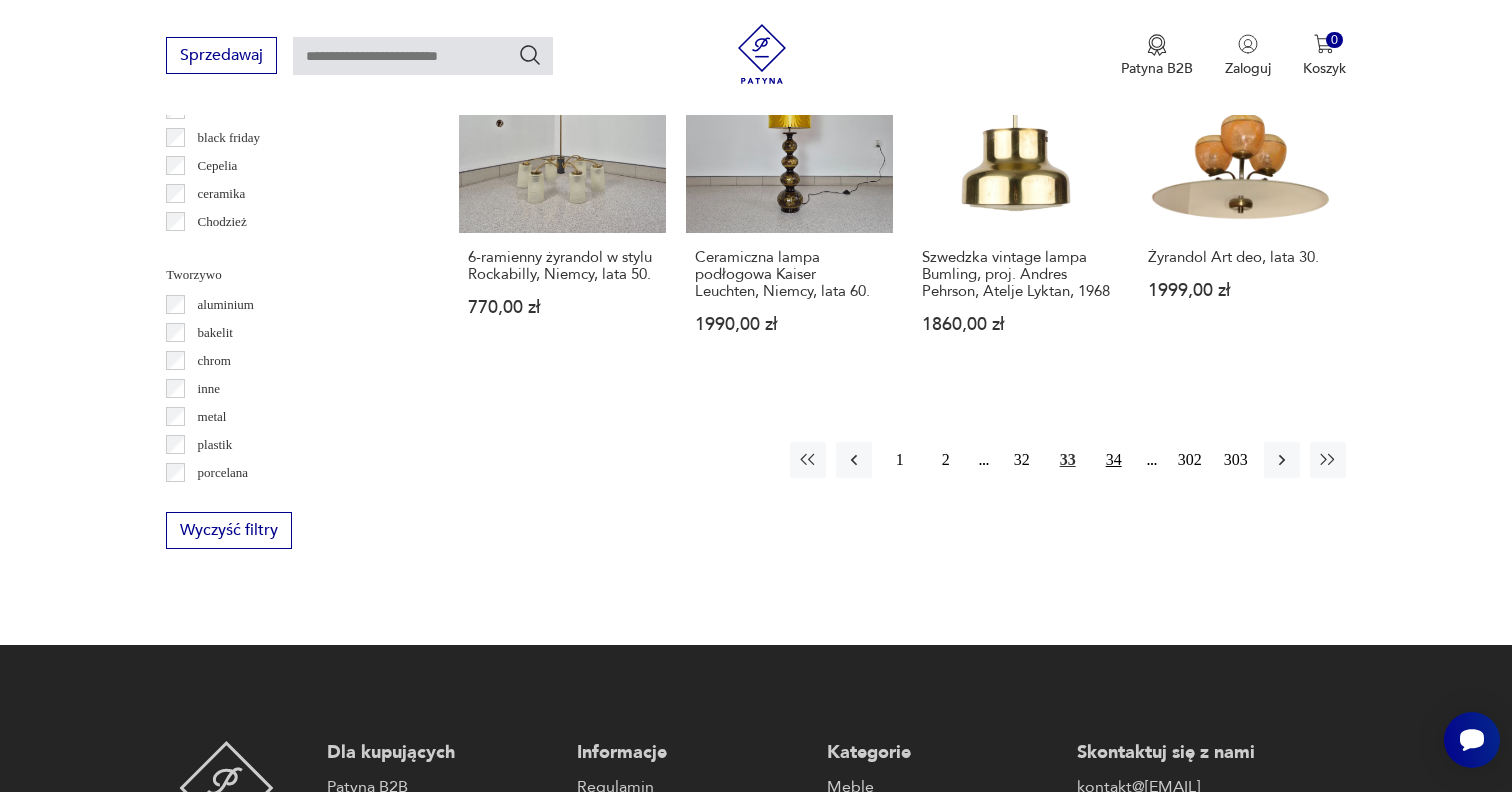 click on "34" at bounding box center [1114, 460] 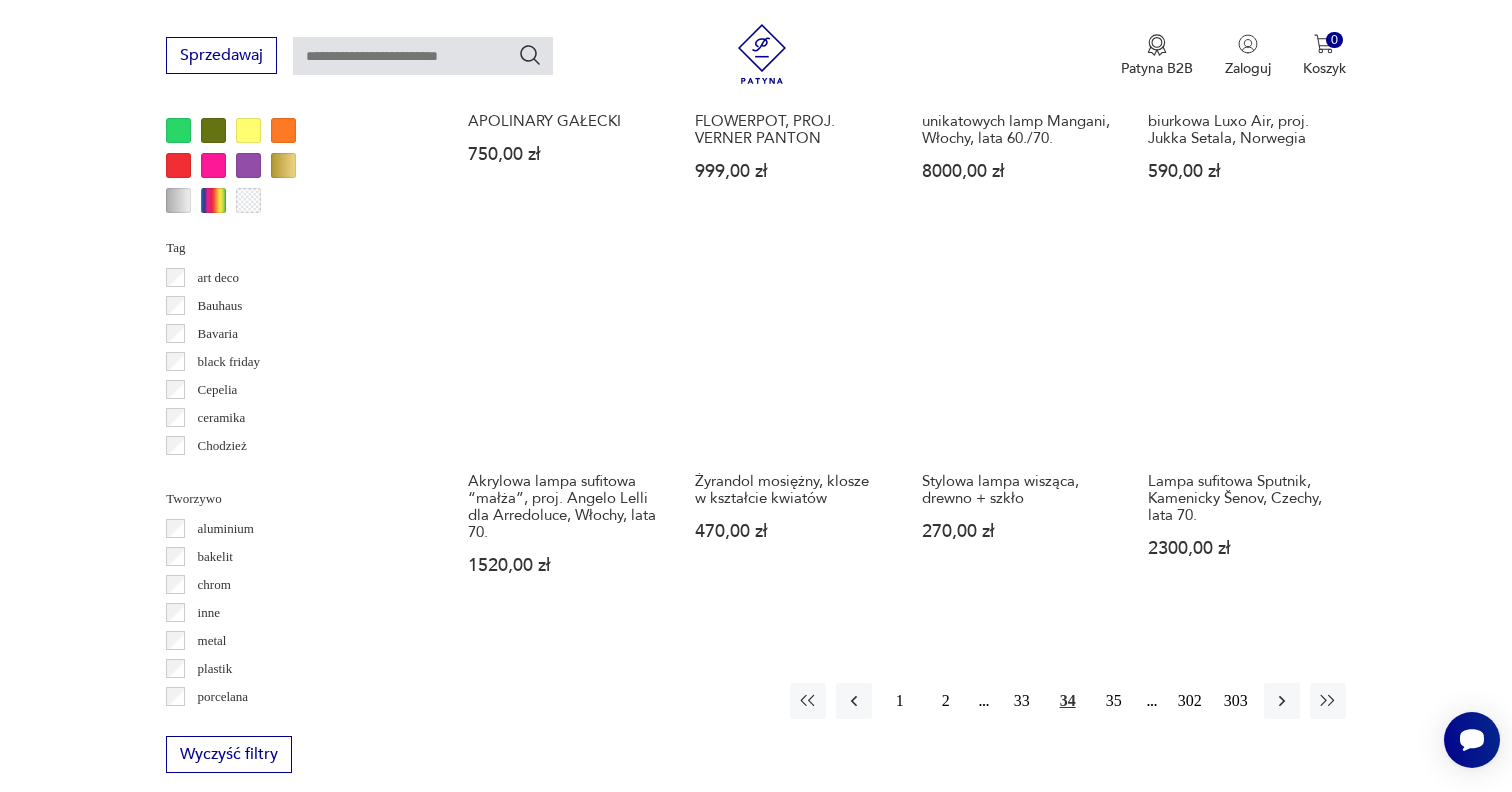 scroll, scrollTop: 1725, scrollLeft: 0, axis: vertical 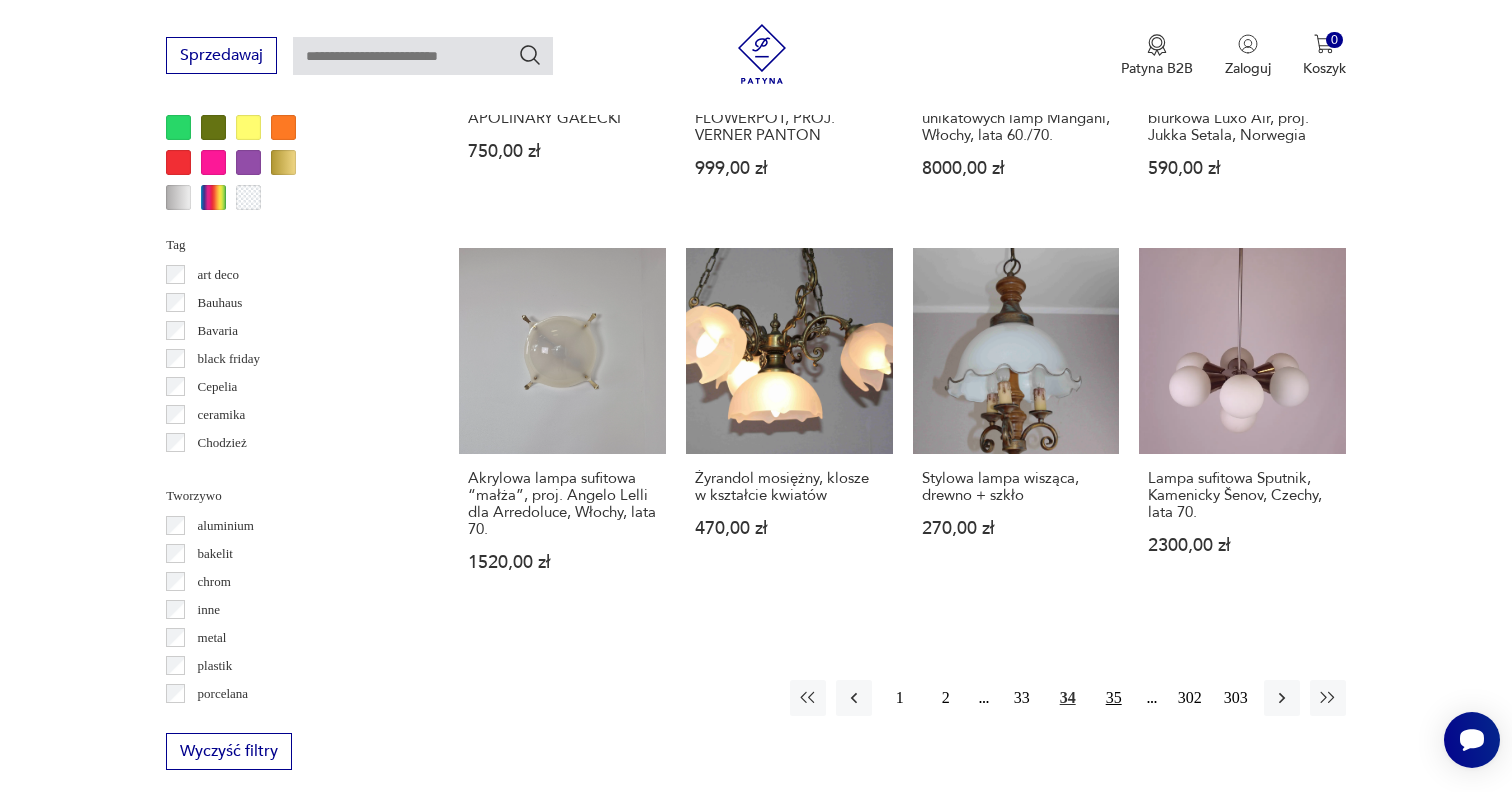 click on "35" at bounding box center [1114, 698] 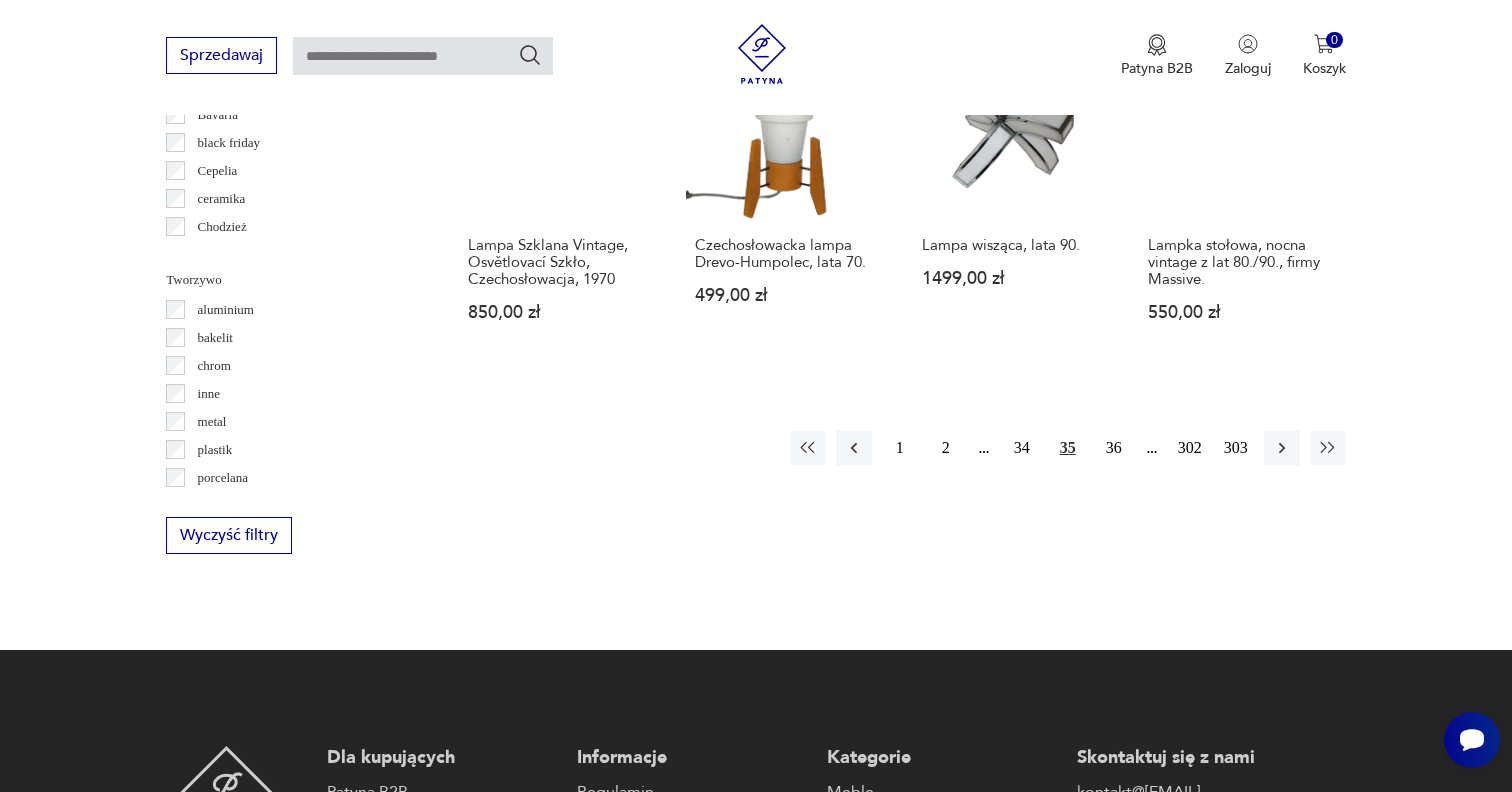 scroll, scrollTop: 1979, scrollLeft: 0, axis: vertical 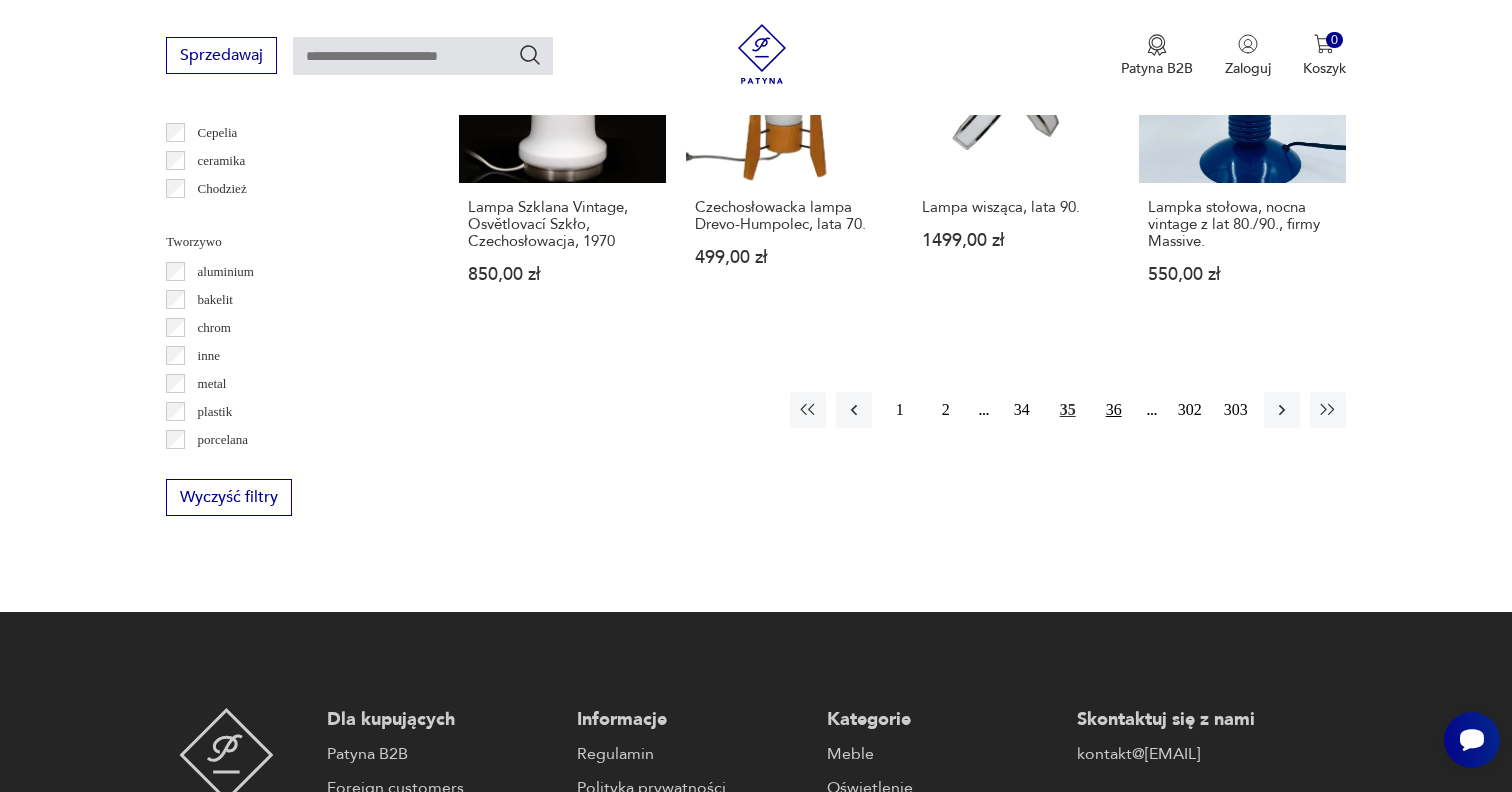 click on "36" at bounding box center (1114, 410) 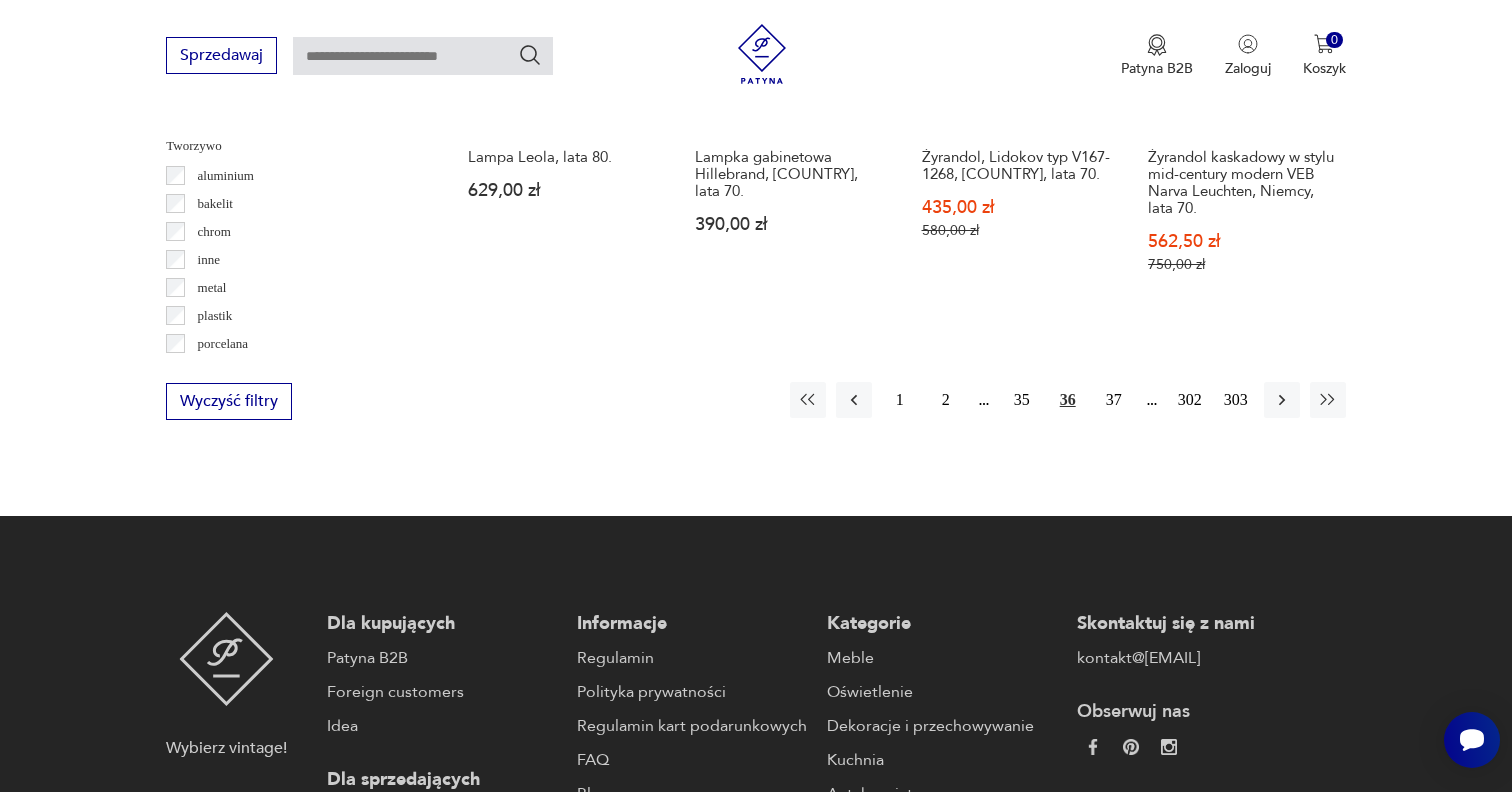 scroll, scrollTop: 2138, scrollLeft: 0, axis: vertical 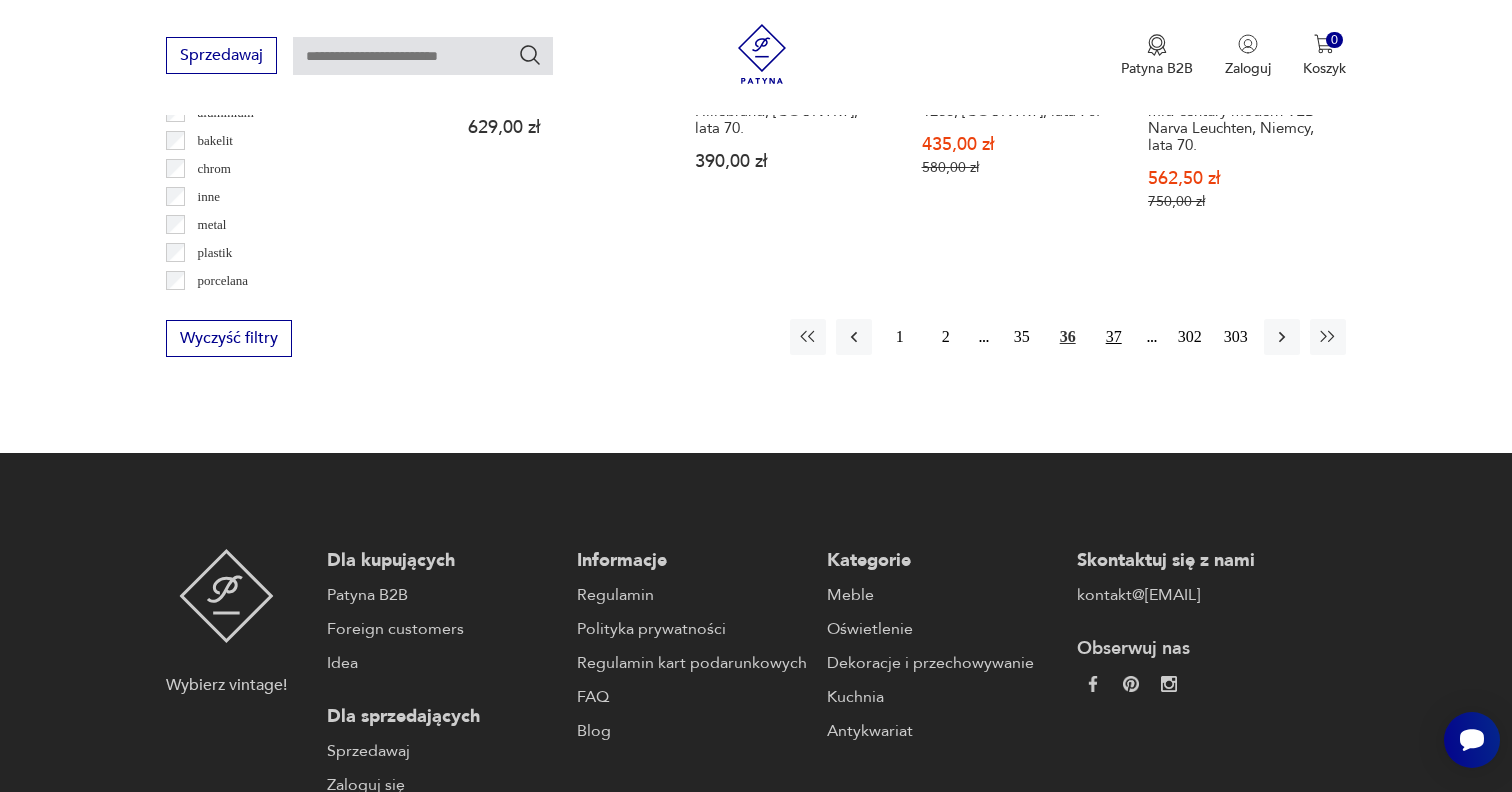 click on "37" at bounding box center [1114, 337] 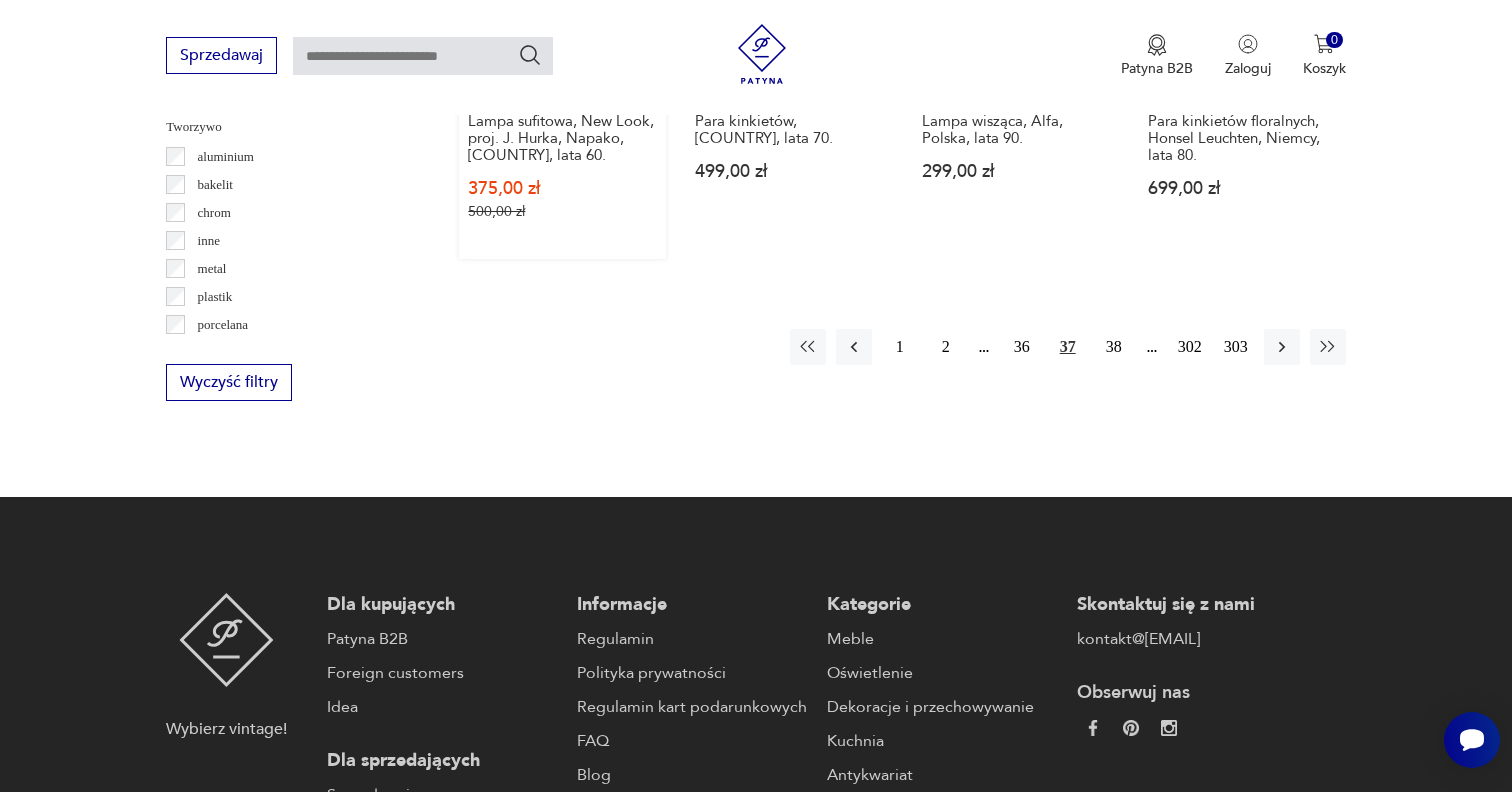 scroll, scrollTop: 2125, scrollLeft: 0, axis: vertical 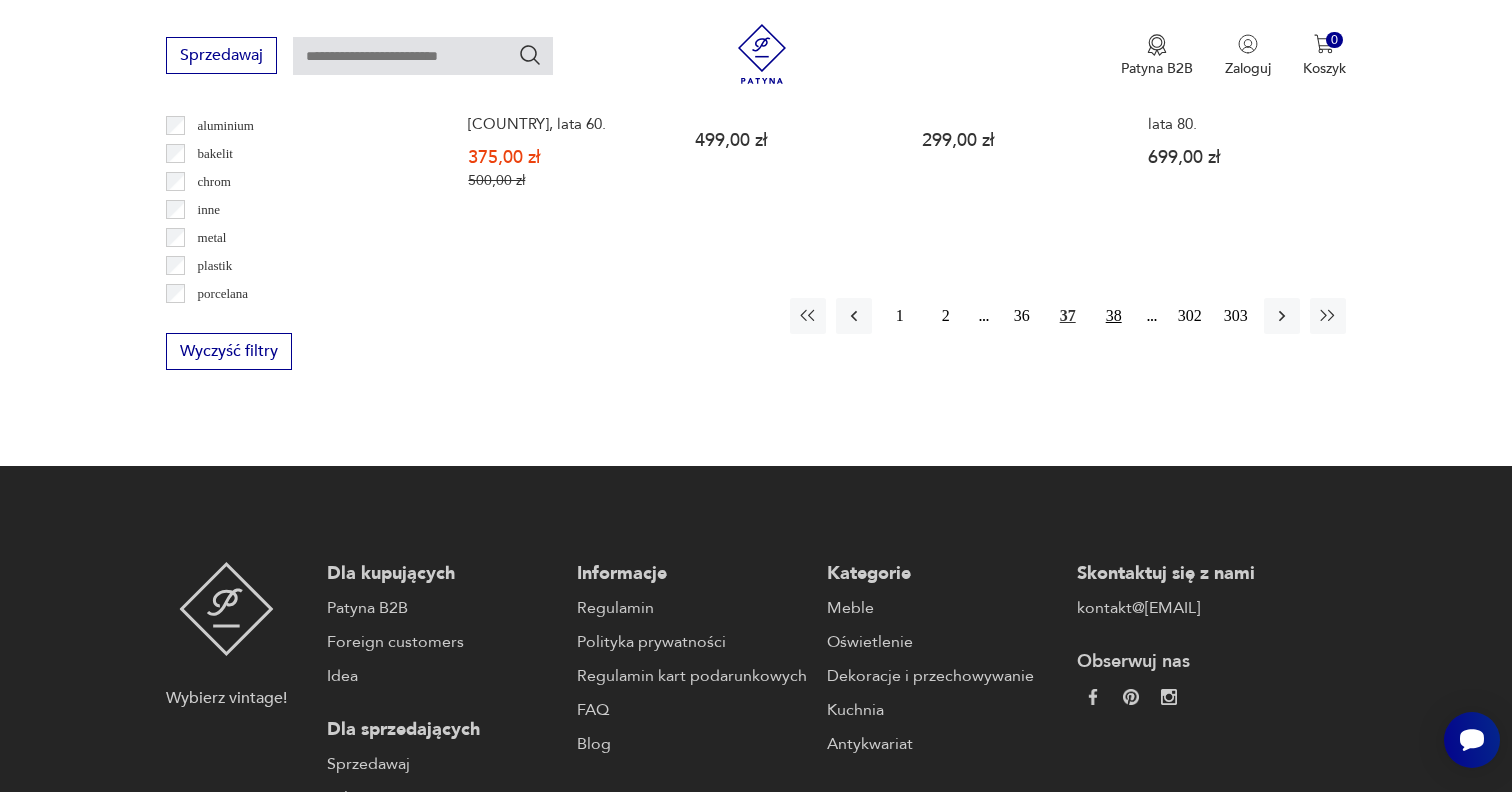 click on "38" at bounding box center (1114, 316) 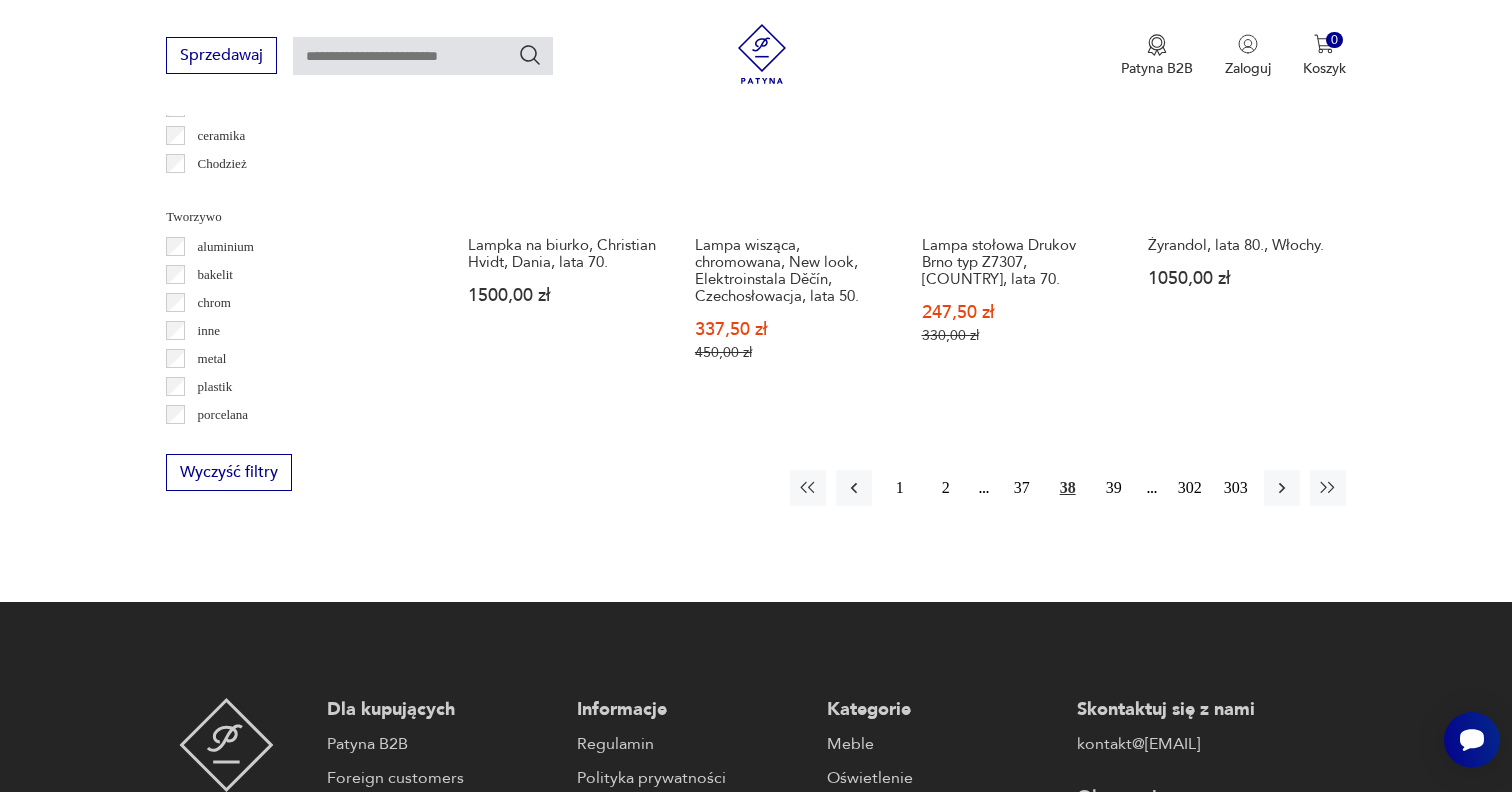 scroll, scrollTop: 2075, scrollLeft: 0, axis: vertical 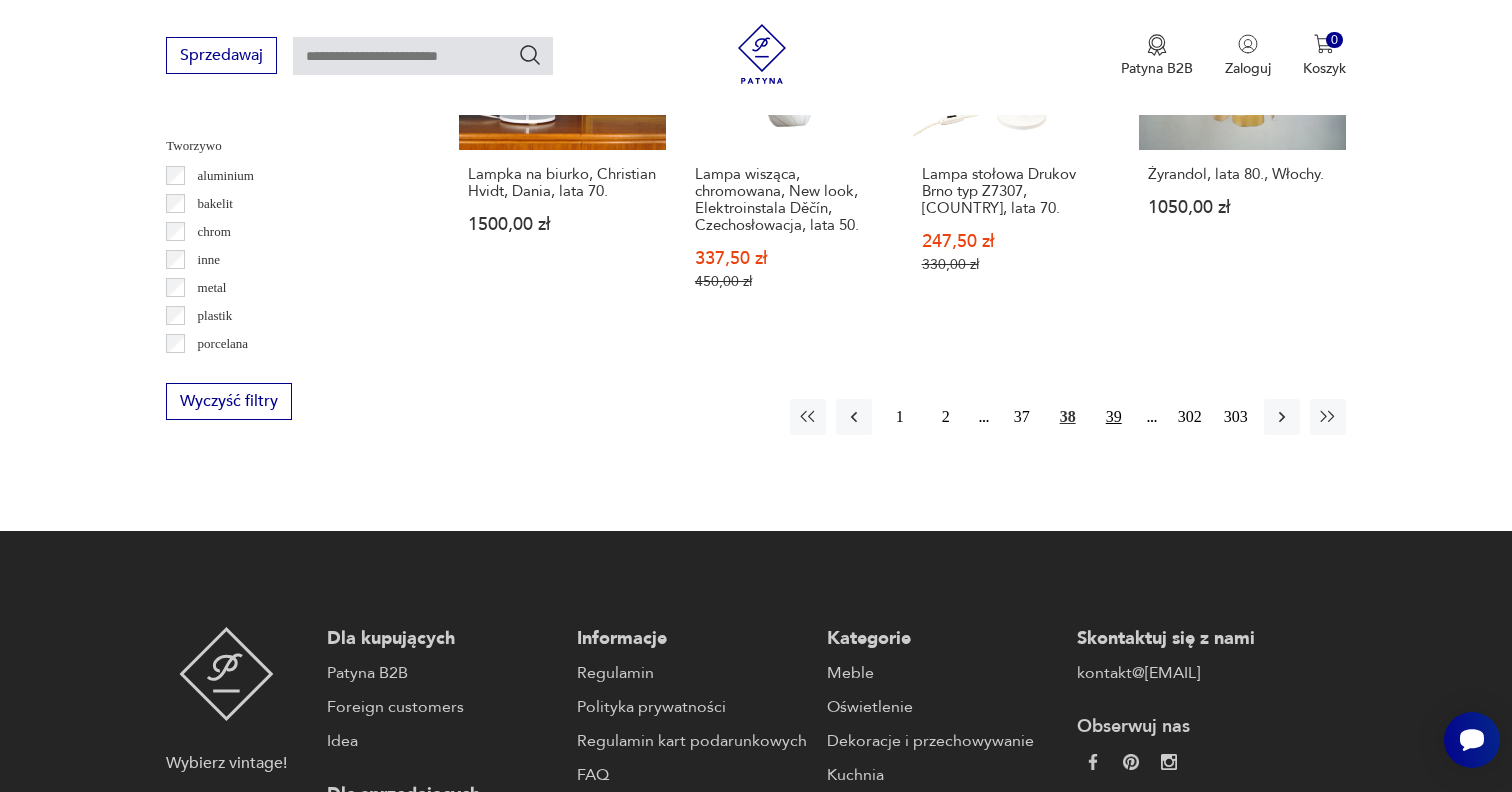 click on "39" at bounding box center (1114, 417) 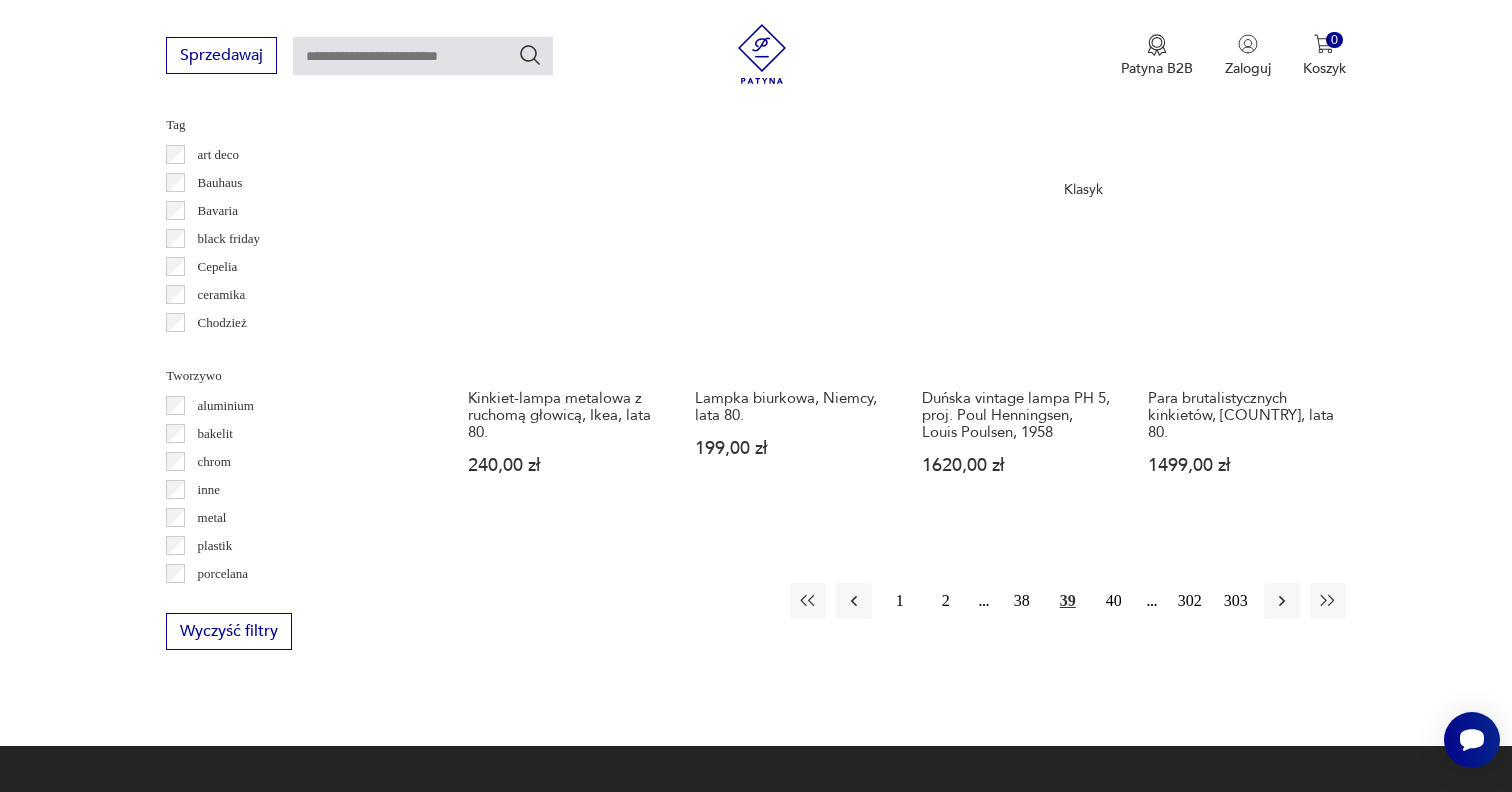 scroll, scrollTop: 1925, scrollLeft: 0, axis: vertical 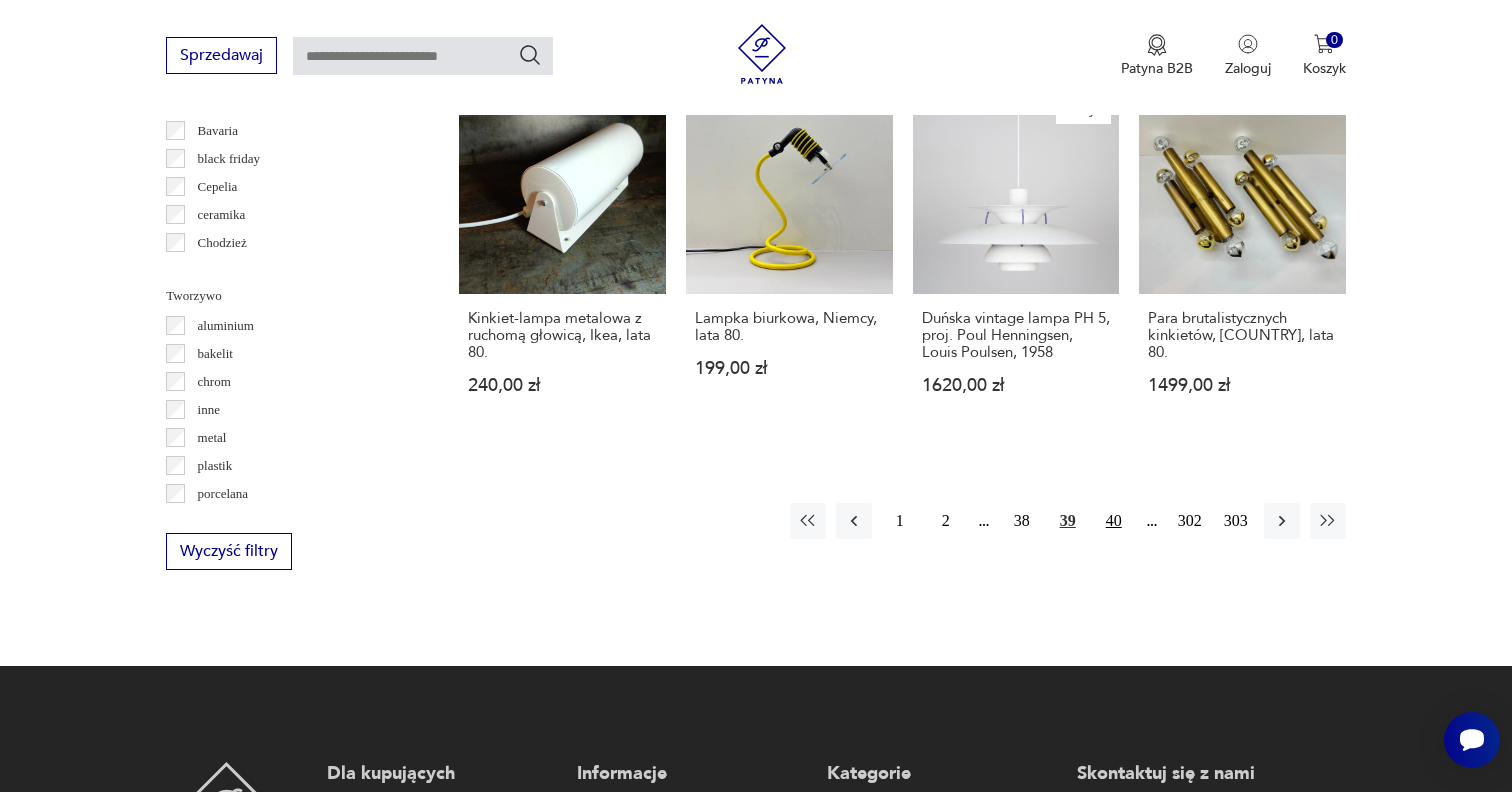 click on "40" at bounding box center [1114, 521] 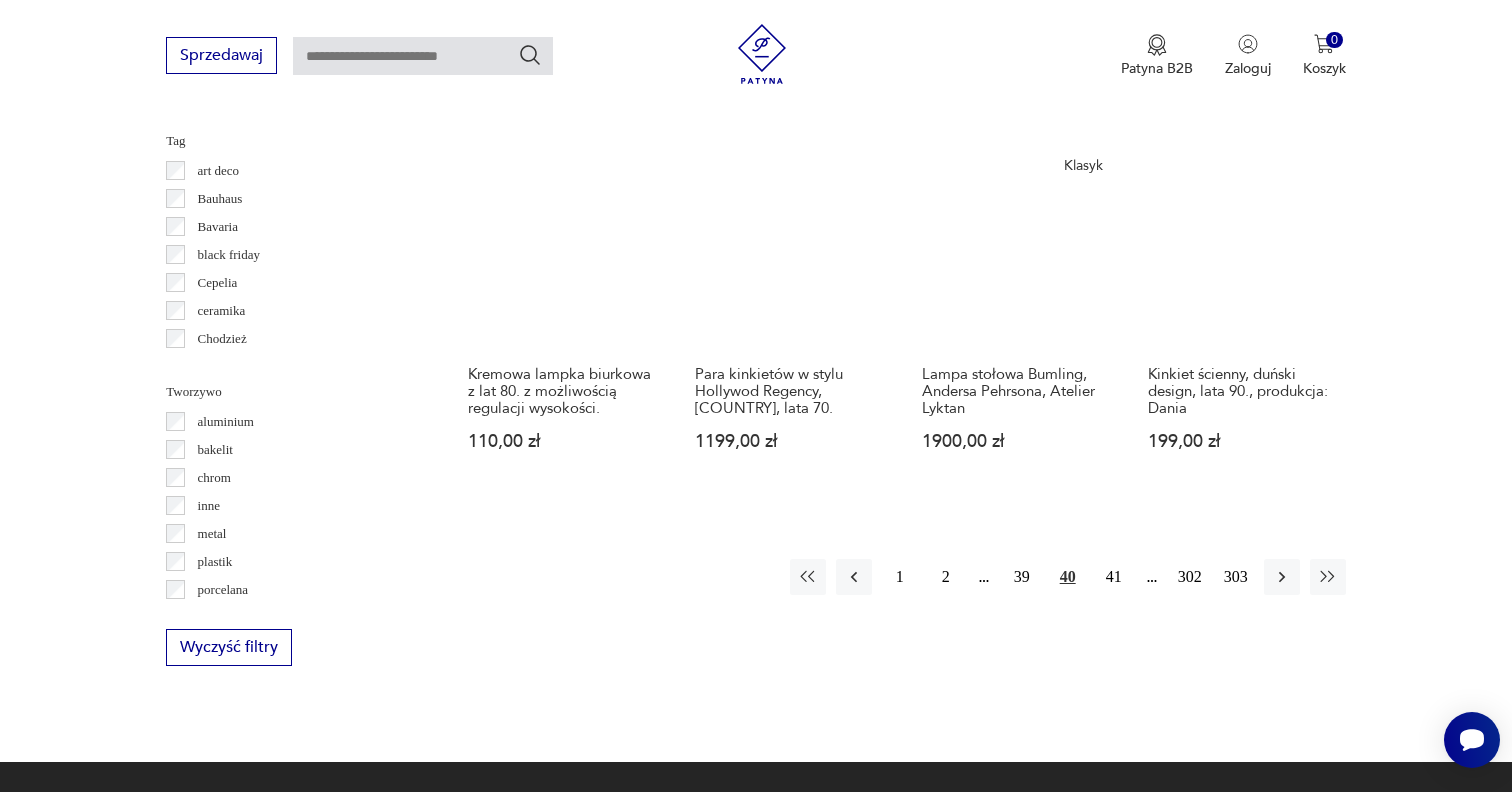 scroll, scrollTop: 1881, scrollLeft: 0, axis: vertical 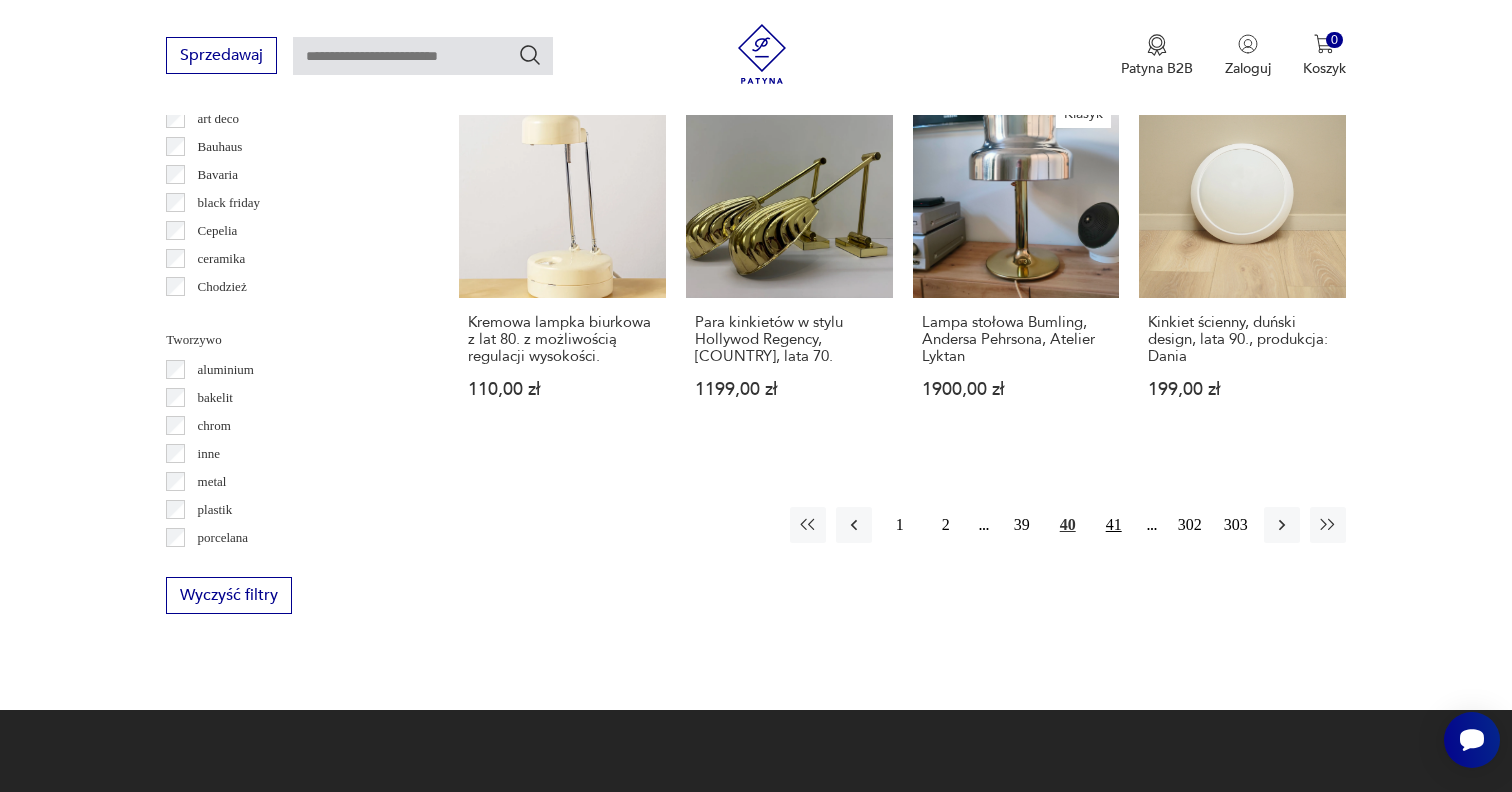 click on "41" at bounding box center [1114, 525] 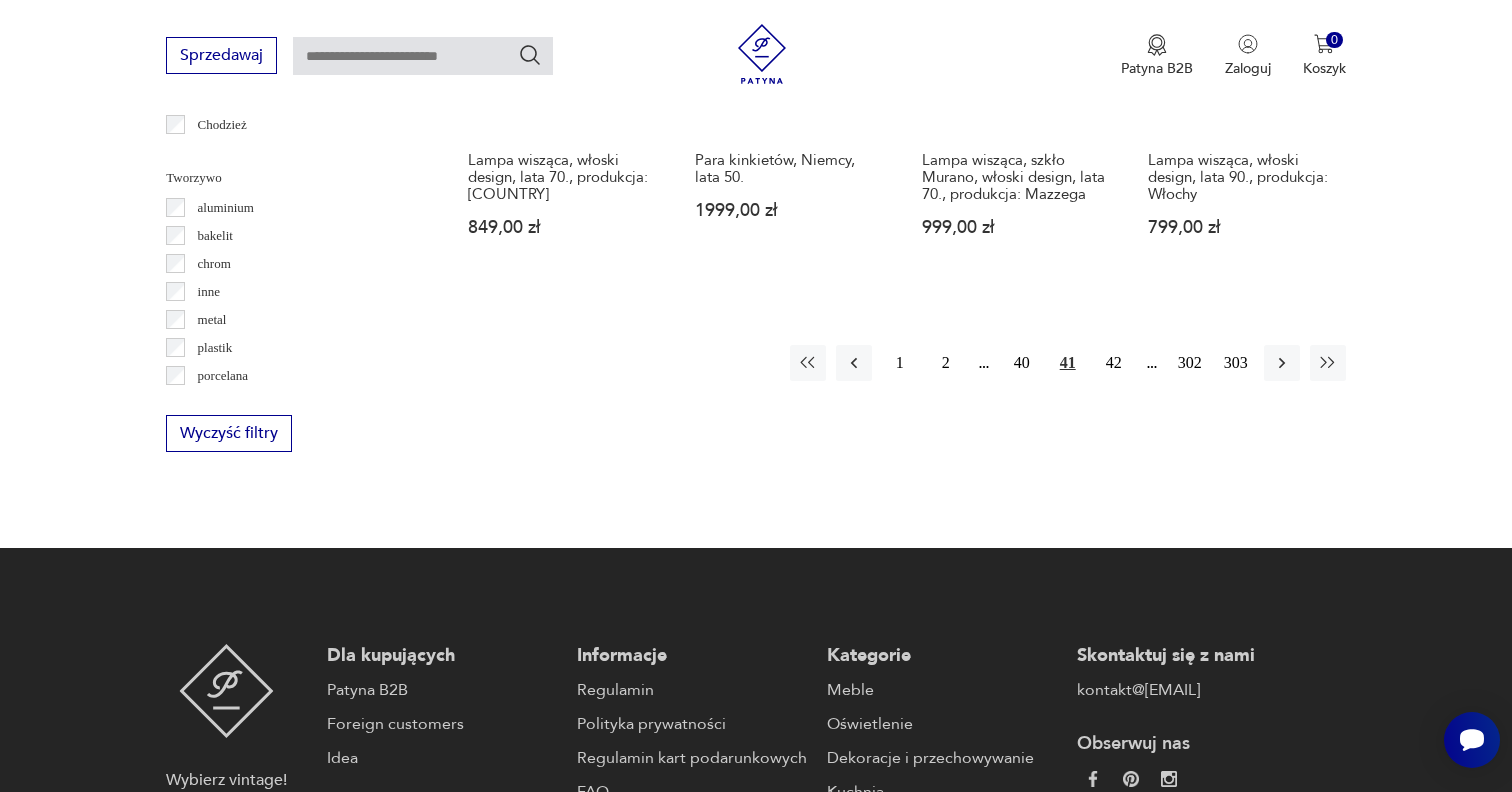 scroll, scrollTop: 2050, scrollLeft: 0, axis: vertical 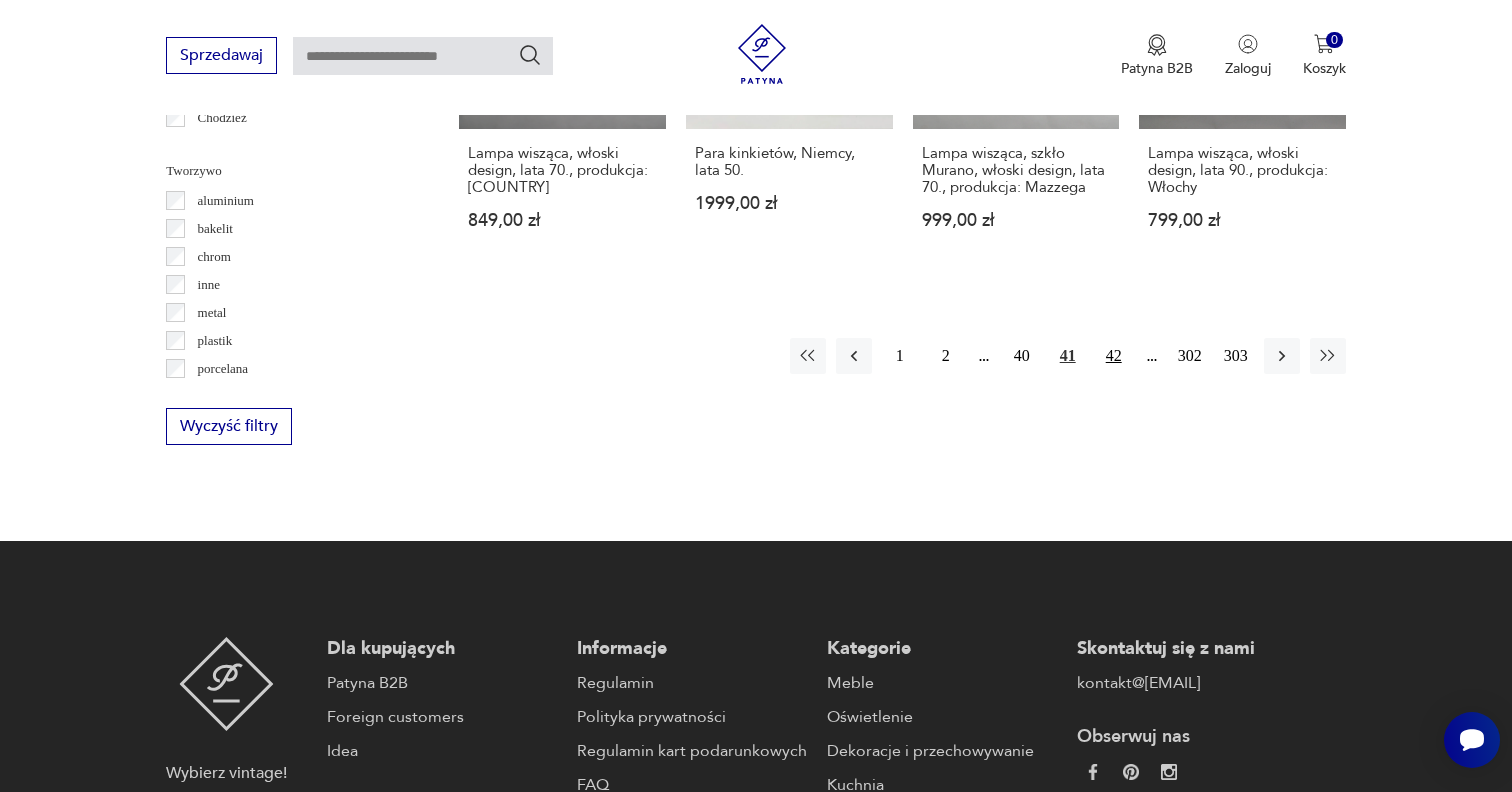 click on "42" at bounding box center [1114, 356] 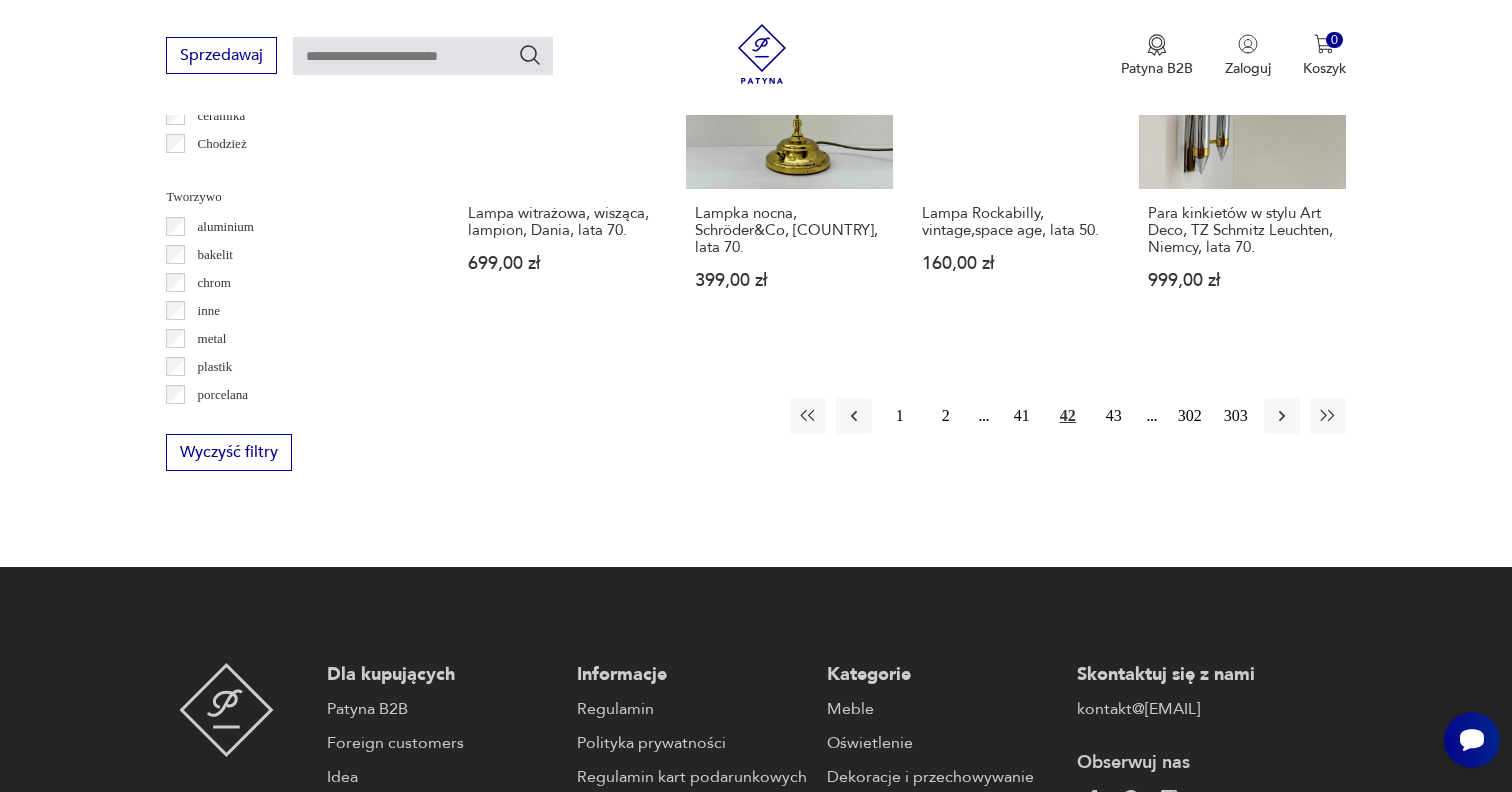 scroll, scrollTop: 2044, scrollLeft: 0, axis: vertical 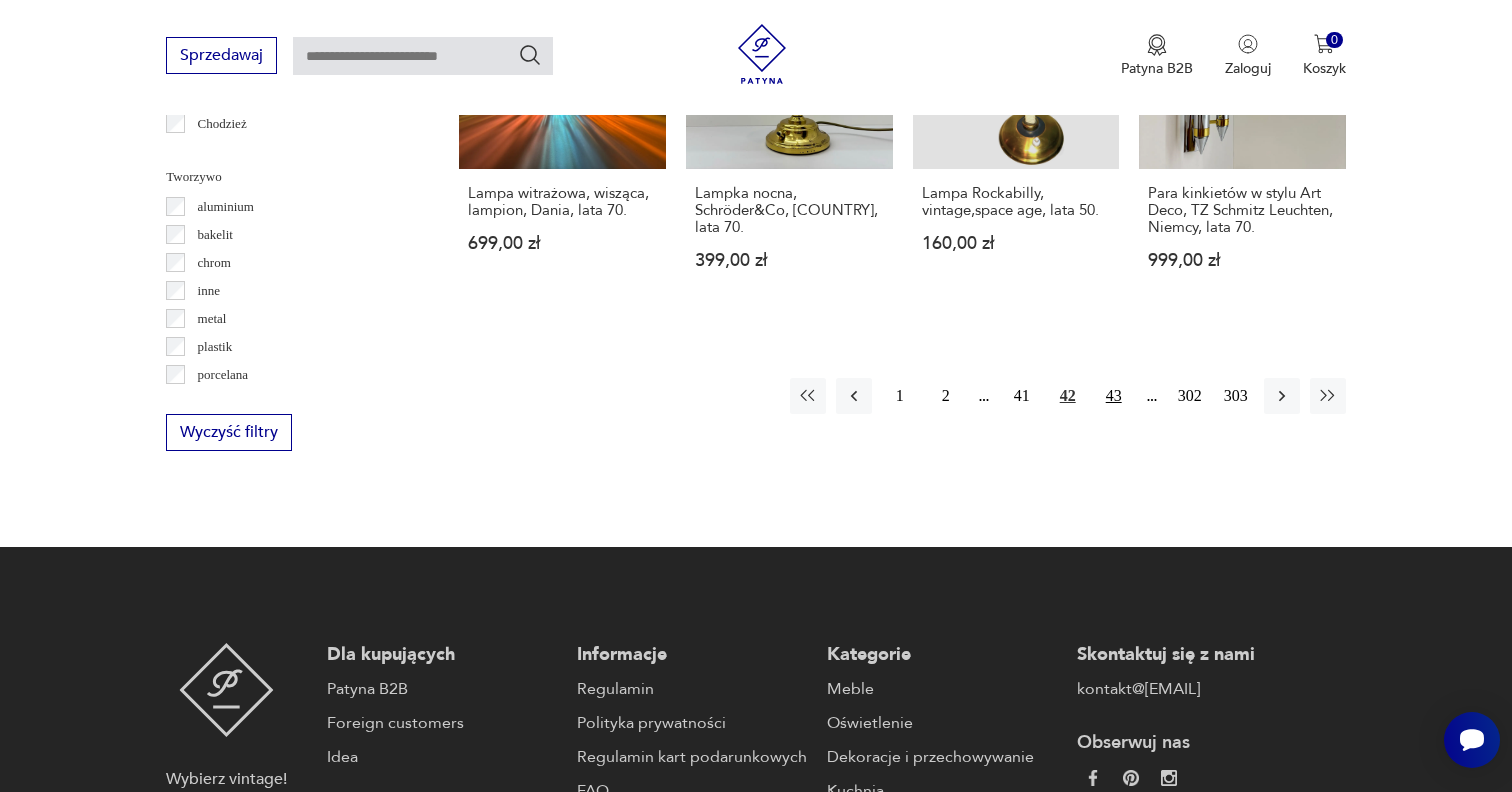 click on "43" at bounding box center [1114, 396] 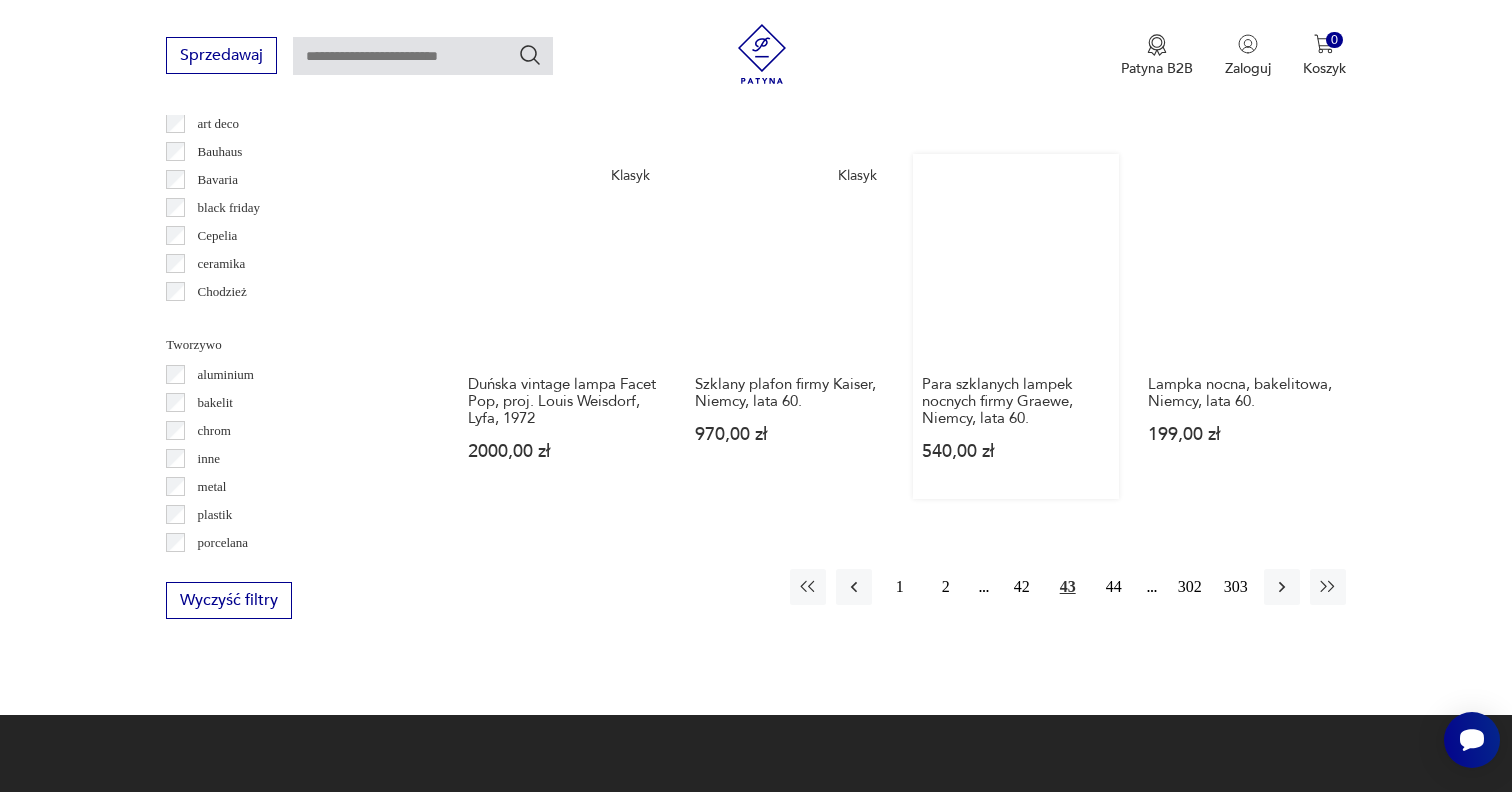 scroll, scrollTop: 1917, scrollLeft: 0, axis: vertical 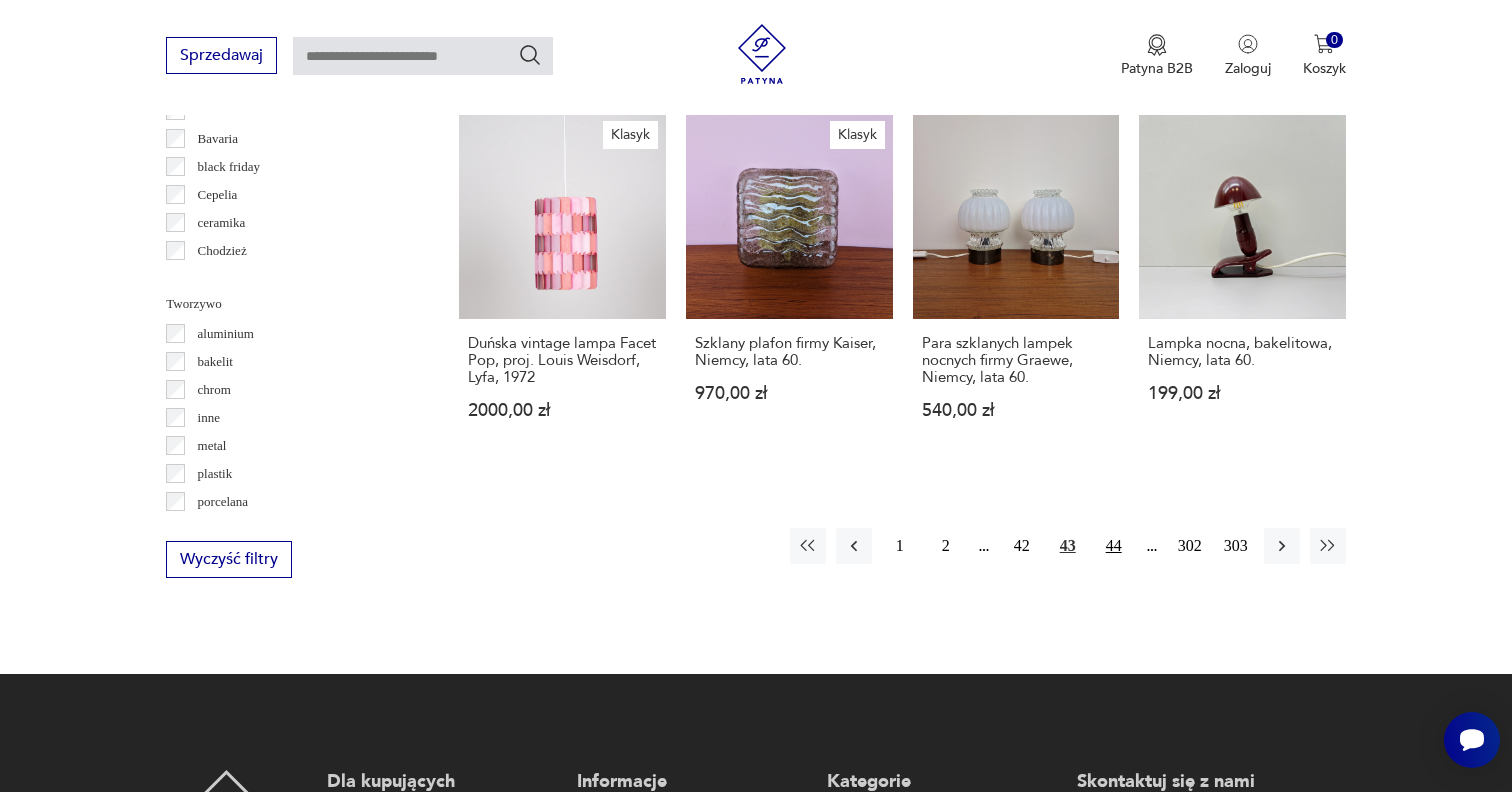 click on "44" at bounding box center (1114, 546) 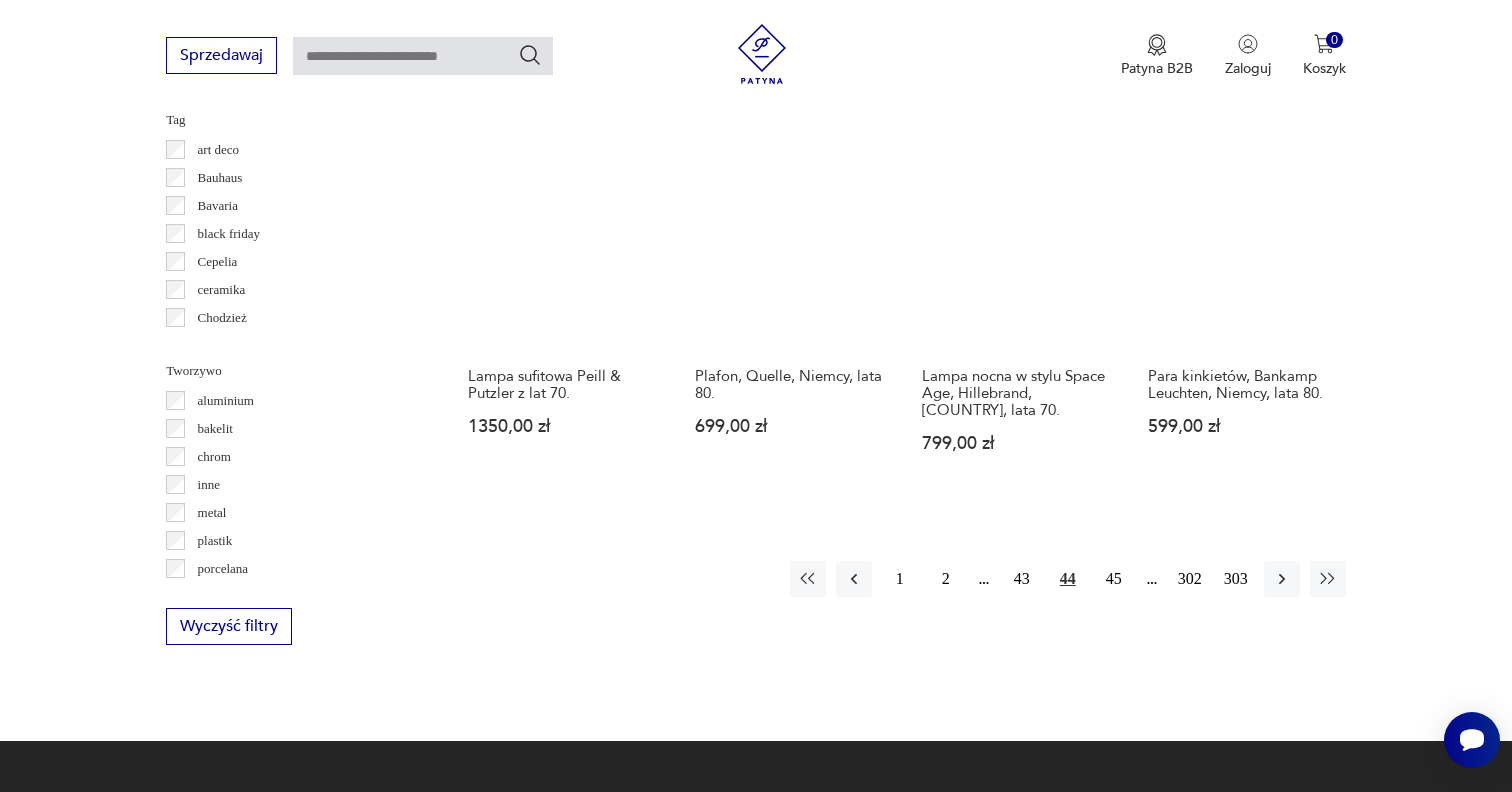 scroll, scrollTop: 1855, scrollLeft: 0, axis: vertical 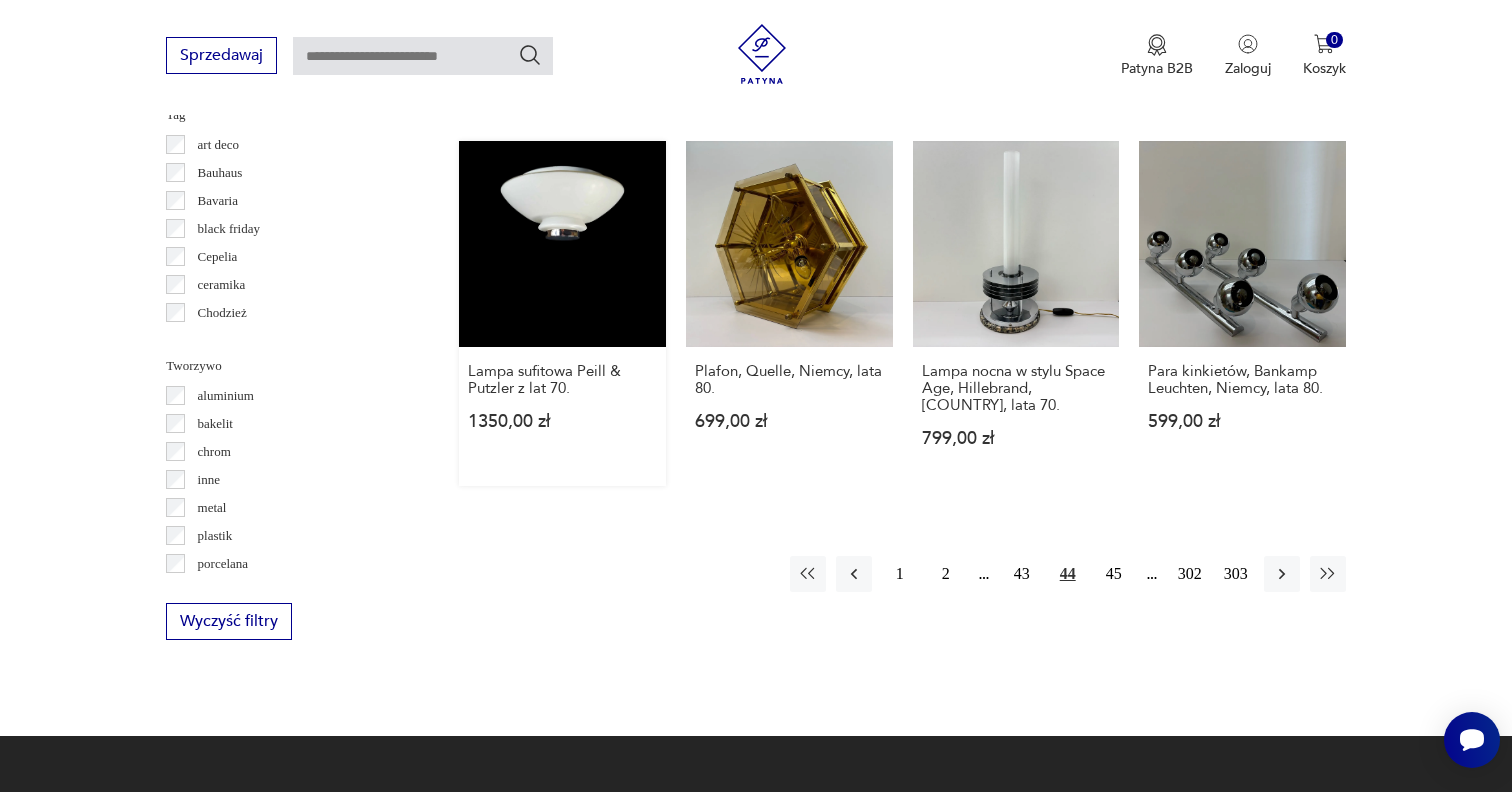 click on "Lampa sufitowa Peill & Putzler z lat 70. 1350,00 zł" at bounding box center [562, 314] 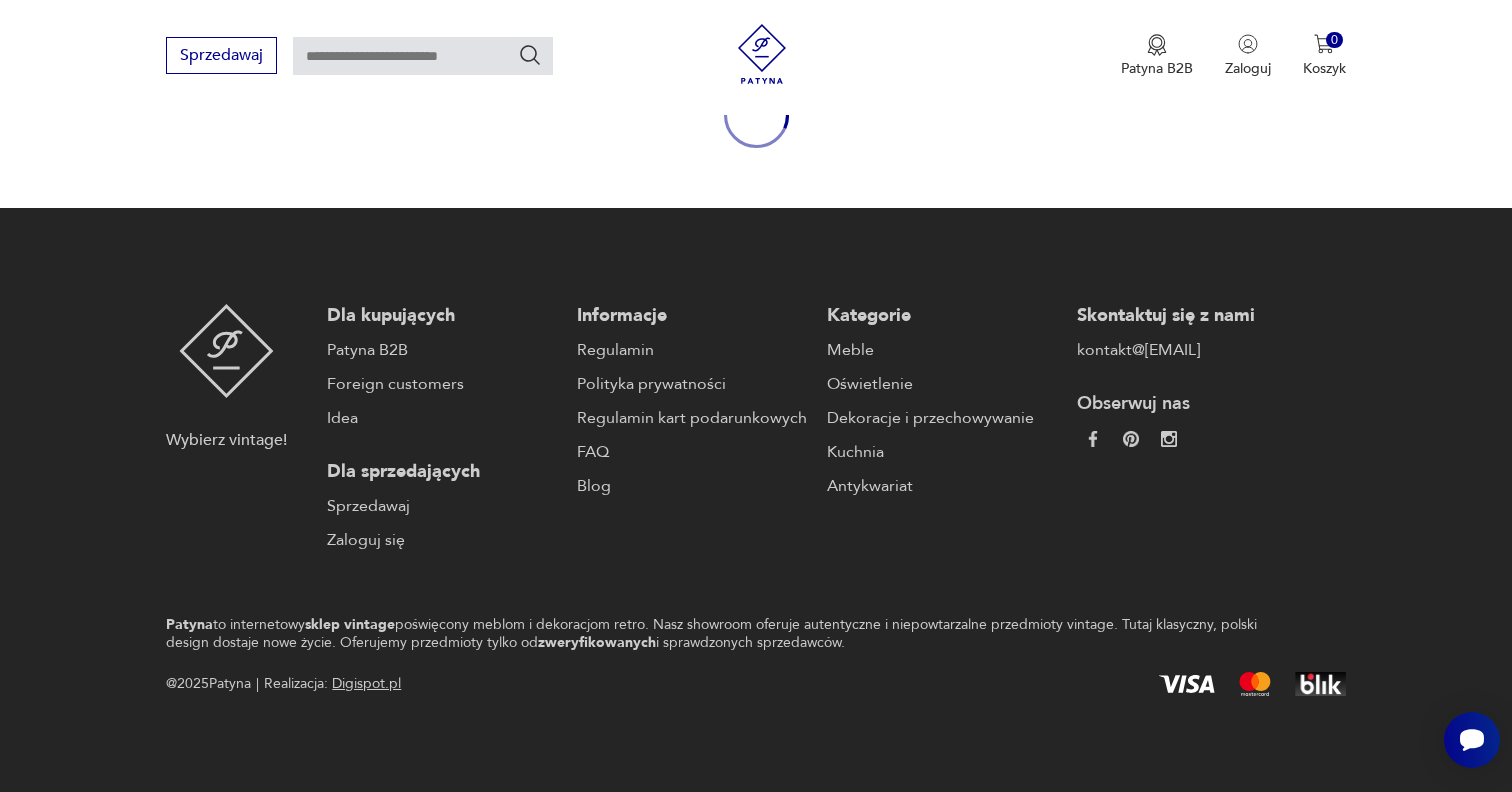 scroll, scrollTop: 0, scrollLeft: 0, axis: both 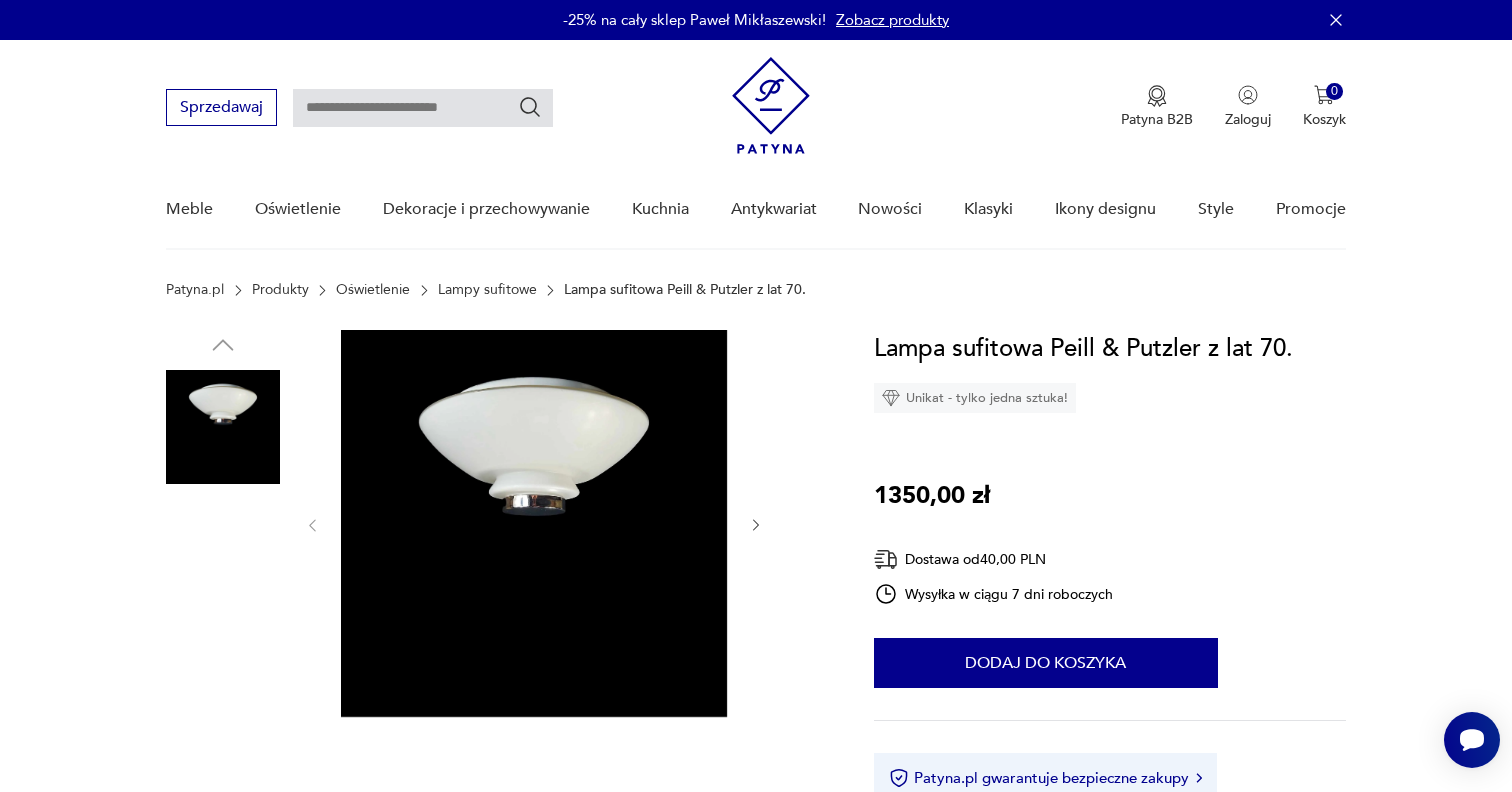 click at bounding box center [223, 555] 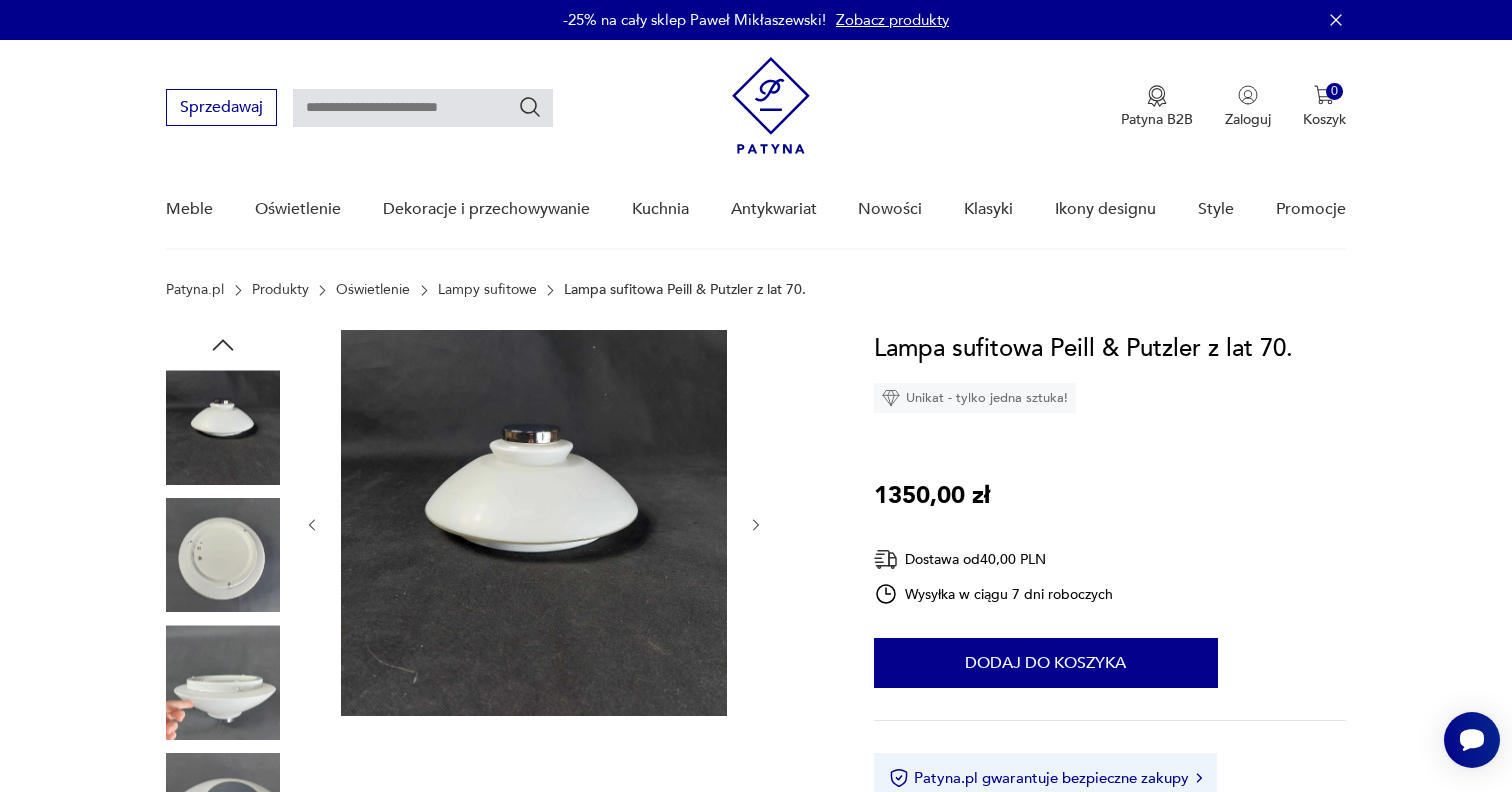 click at bounding box center (223, 682) 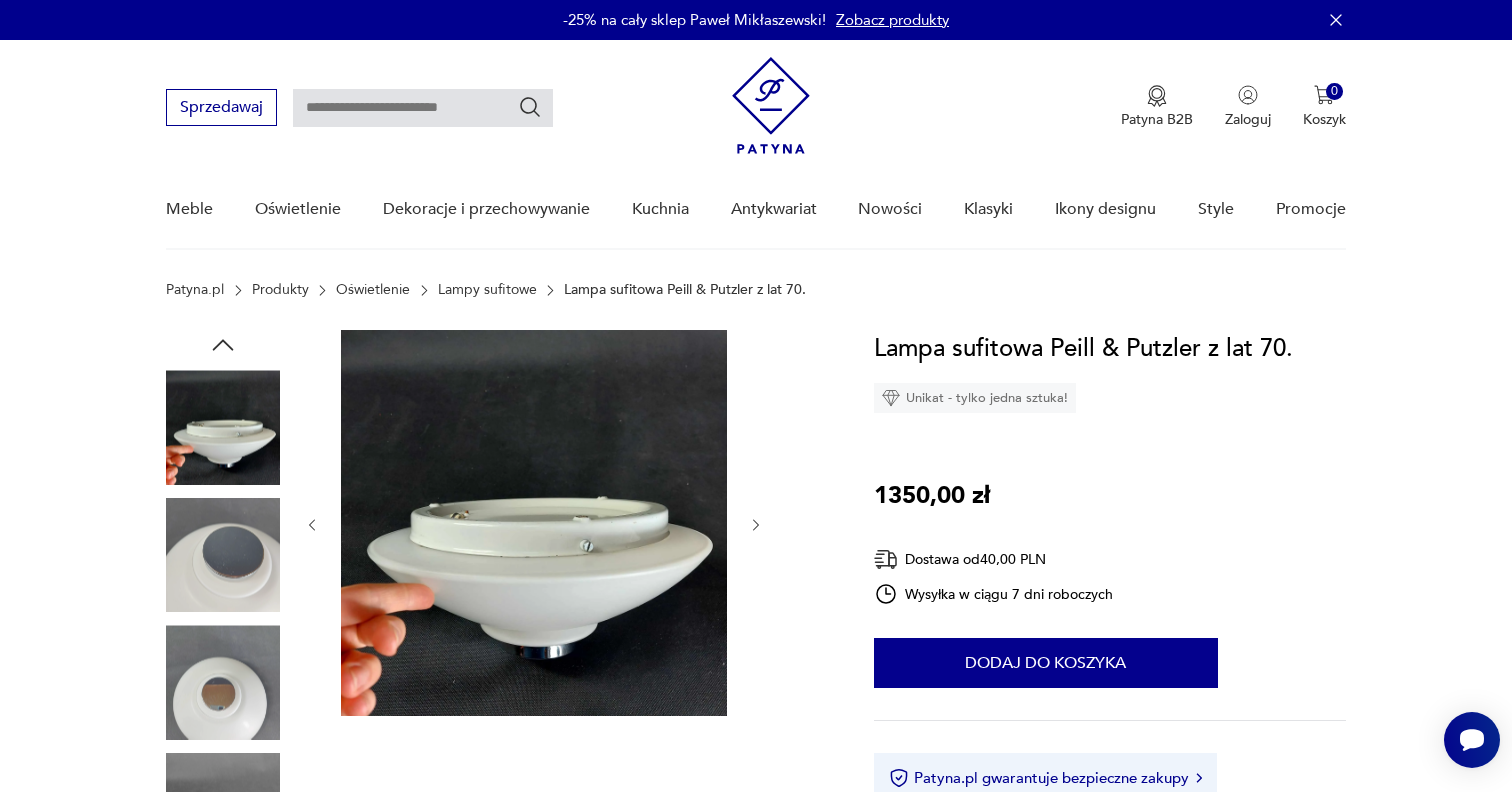 click at bounding box center (223, 682) 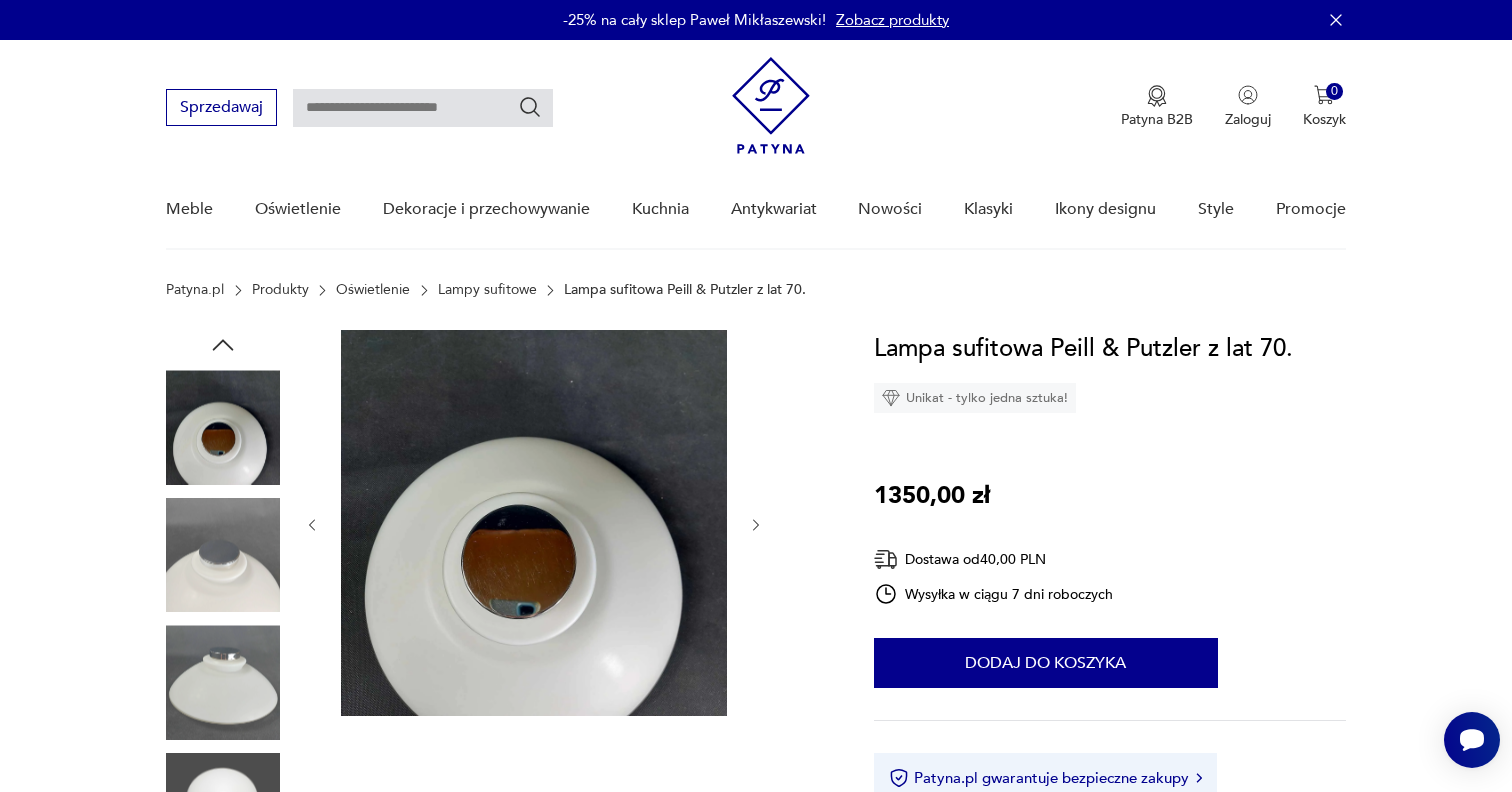 scroll, scrollTop: 1855, scrollLeft: 0, axis: vertical 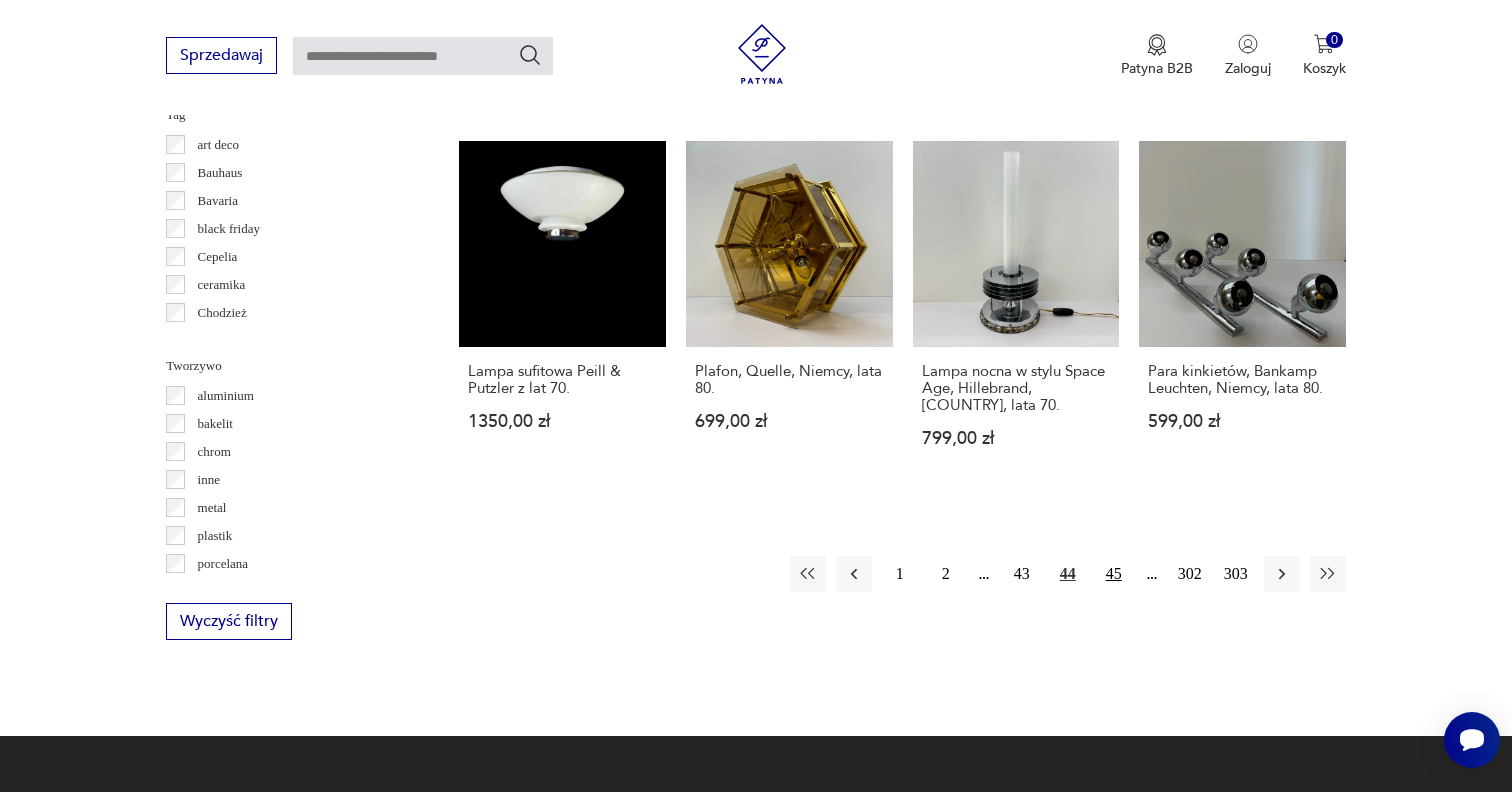 click on "45" at bounding box center (1114, 574) 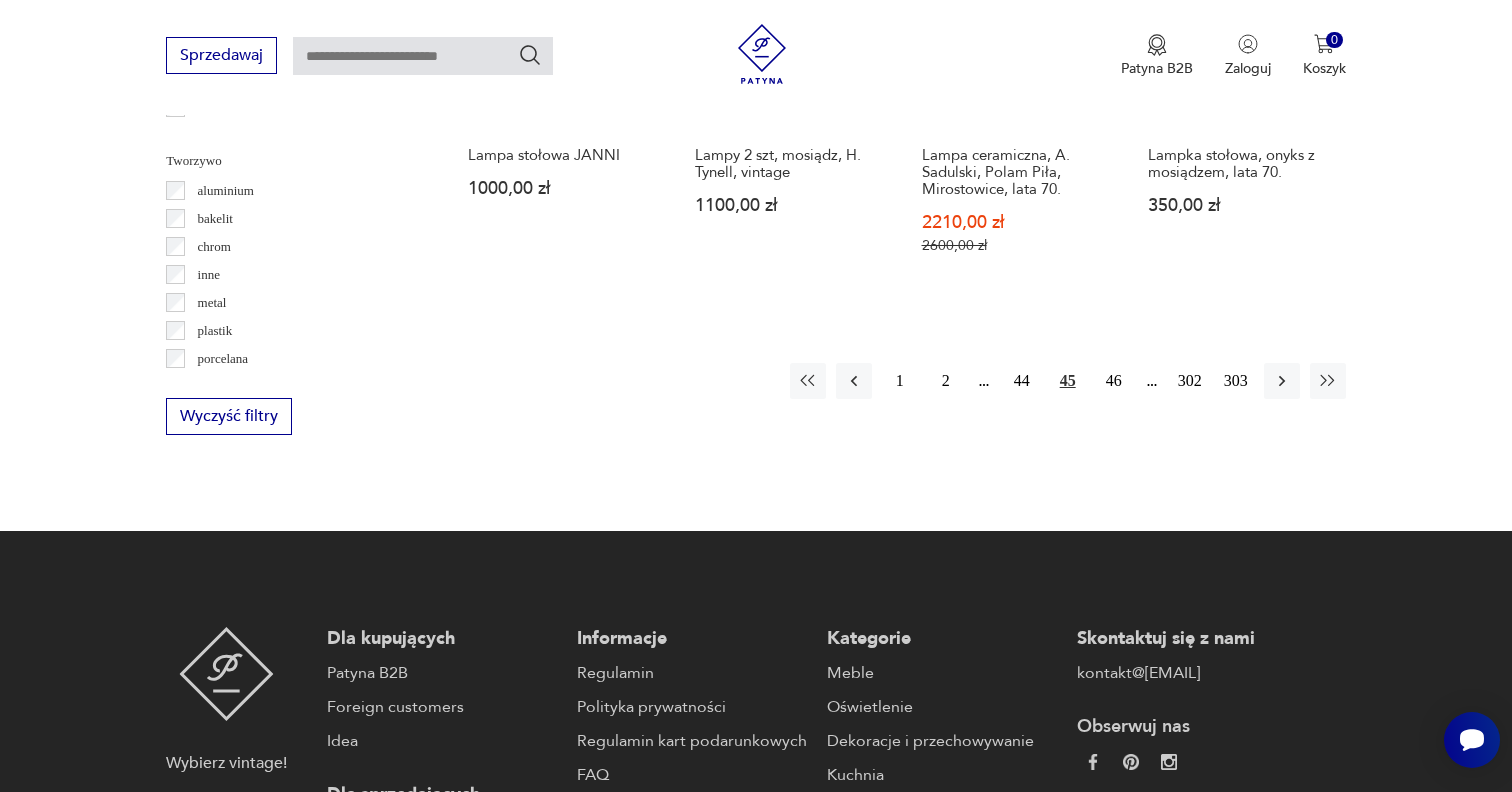 scroll, scrollTop: 2068, scrollLeft: 0, axis: vertical 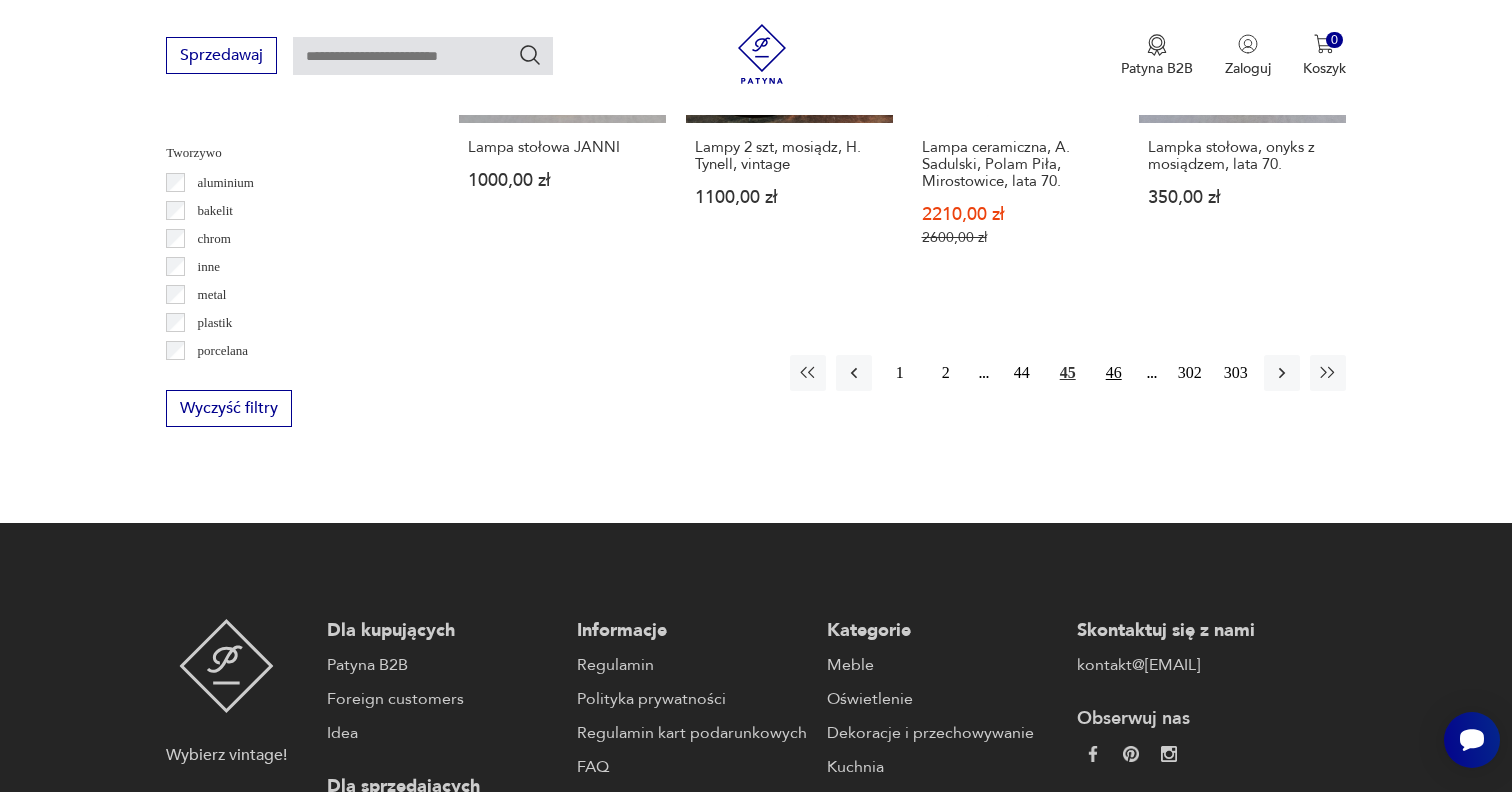 click on "46" at bounding box center (1114, 373) 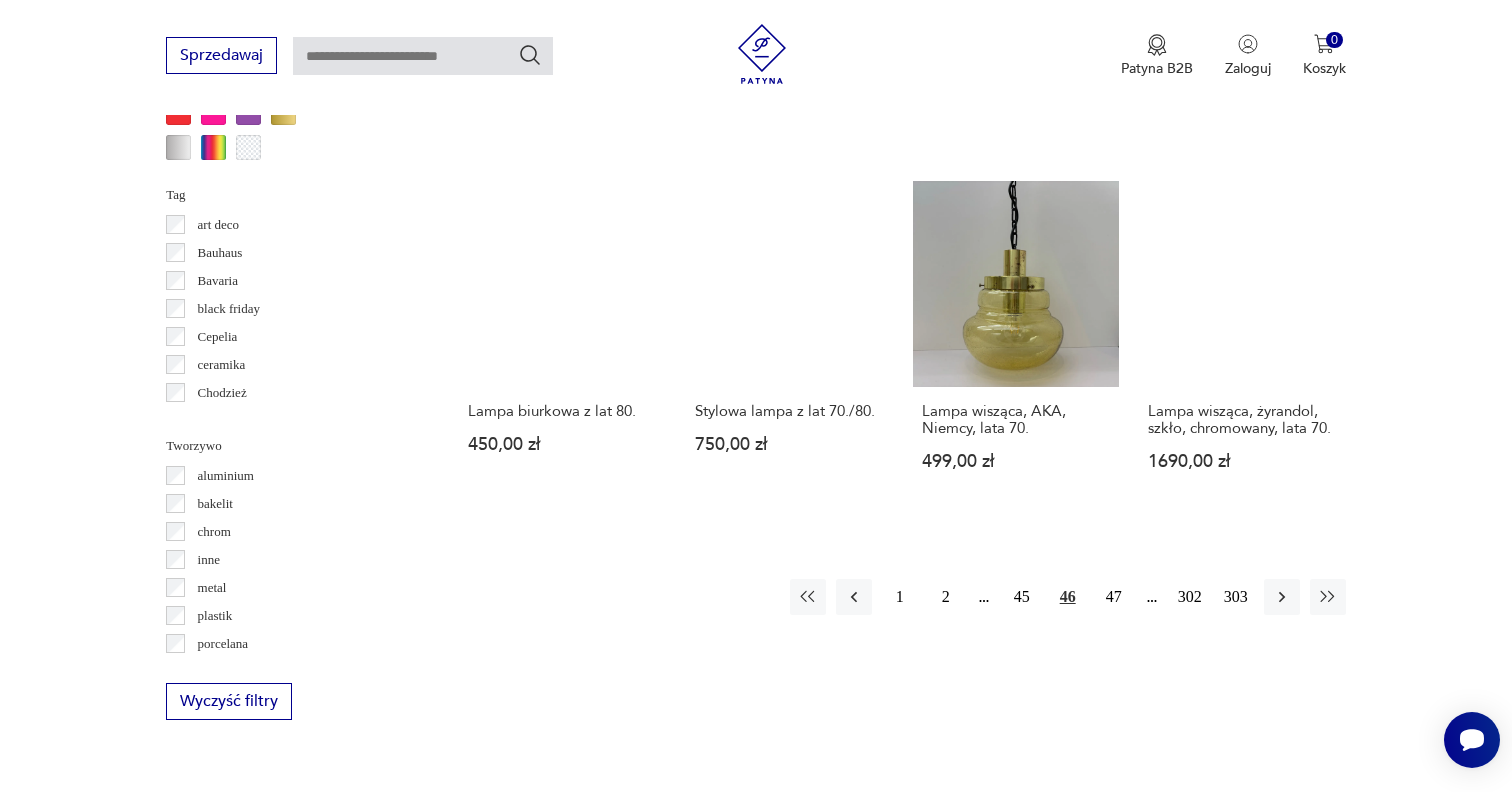 scroll, scrollTop: 1776, scrollLeft: 0, axis: vertical 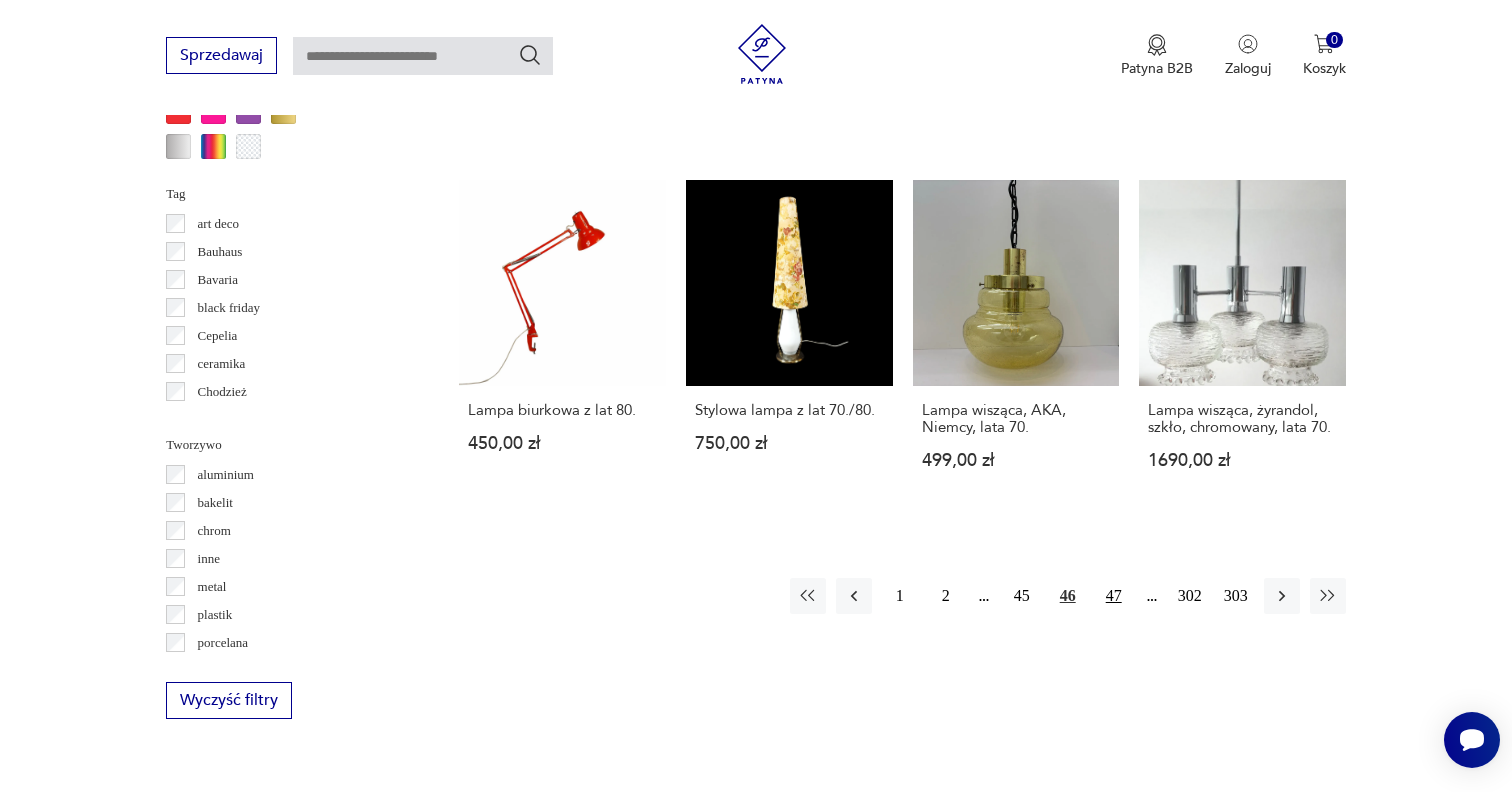 click on "47" at bounding box center (1114, 596) 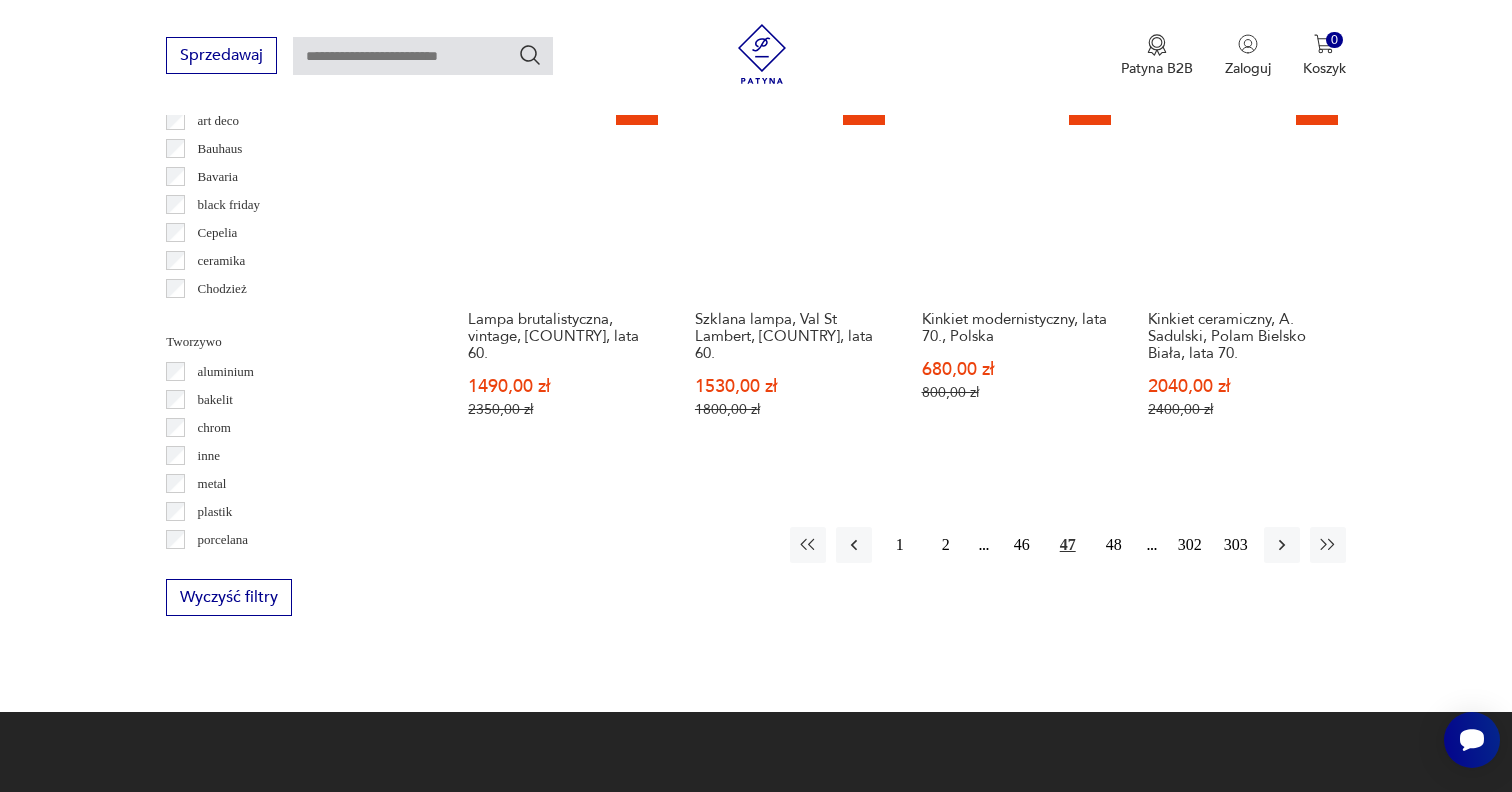 scroll, scrollTop: 1953, scrollLeft: 0, axis: vertical 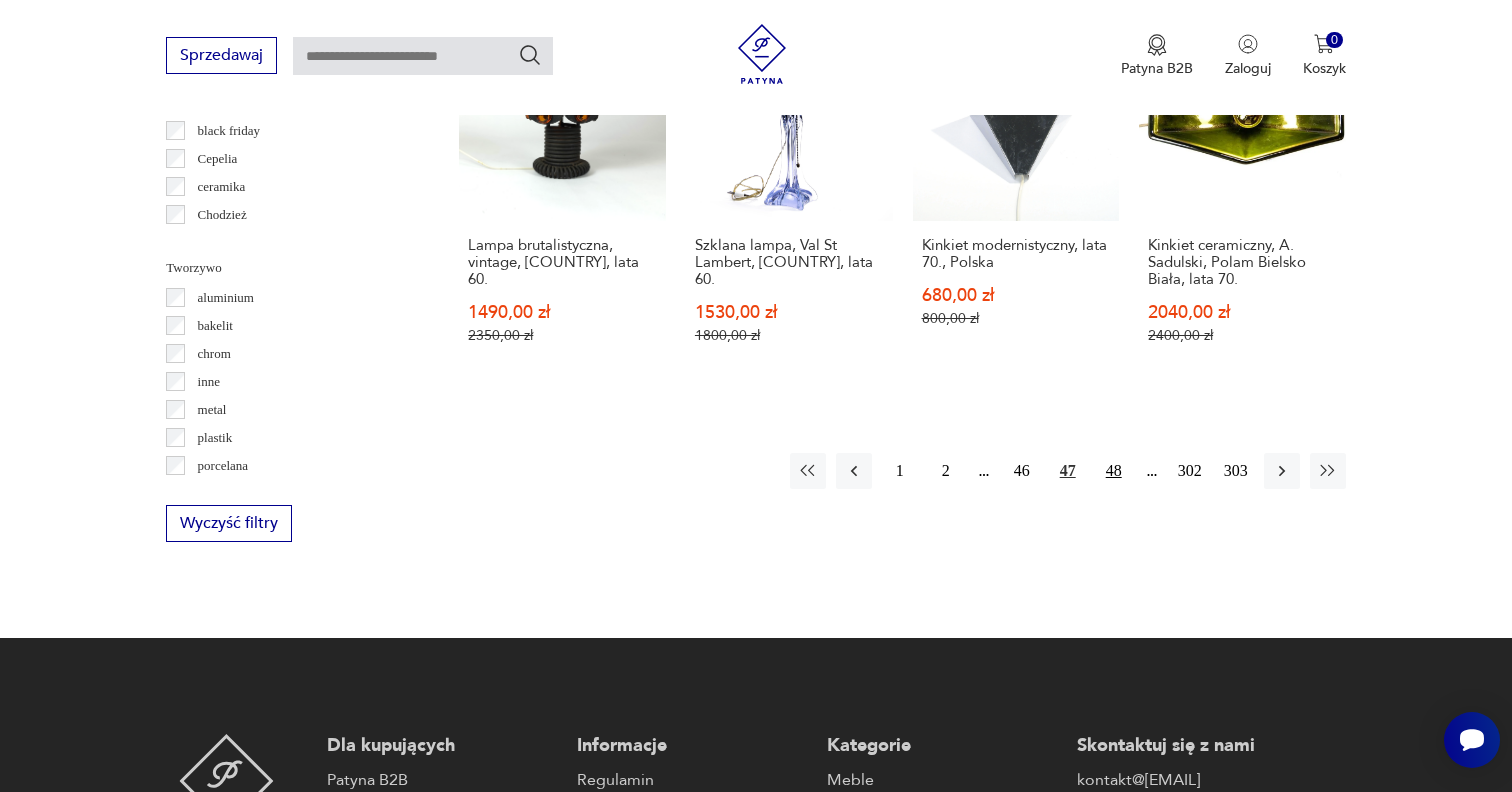 click on "48" at bounding box center [1114, 471] 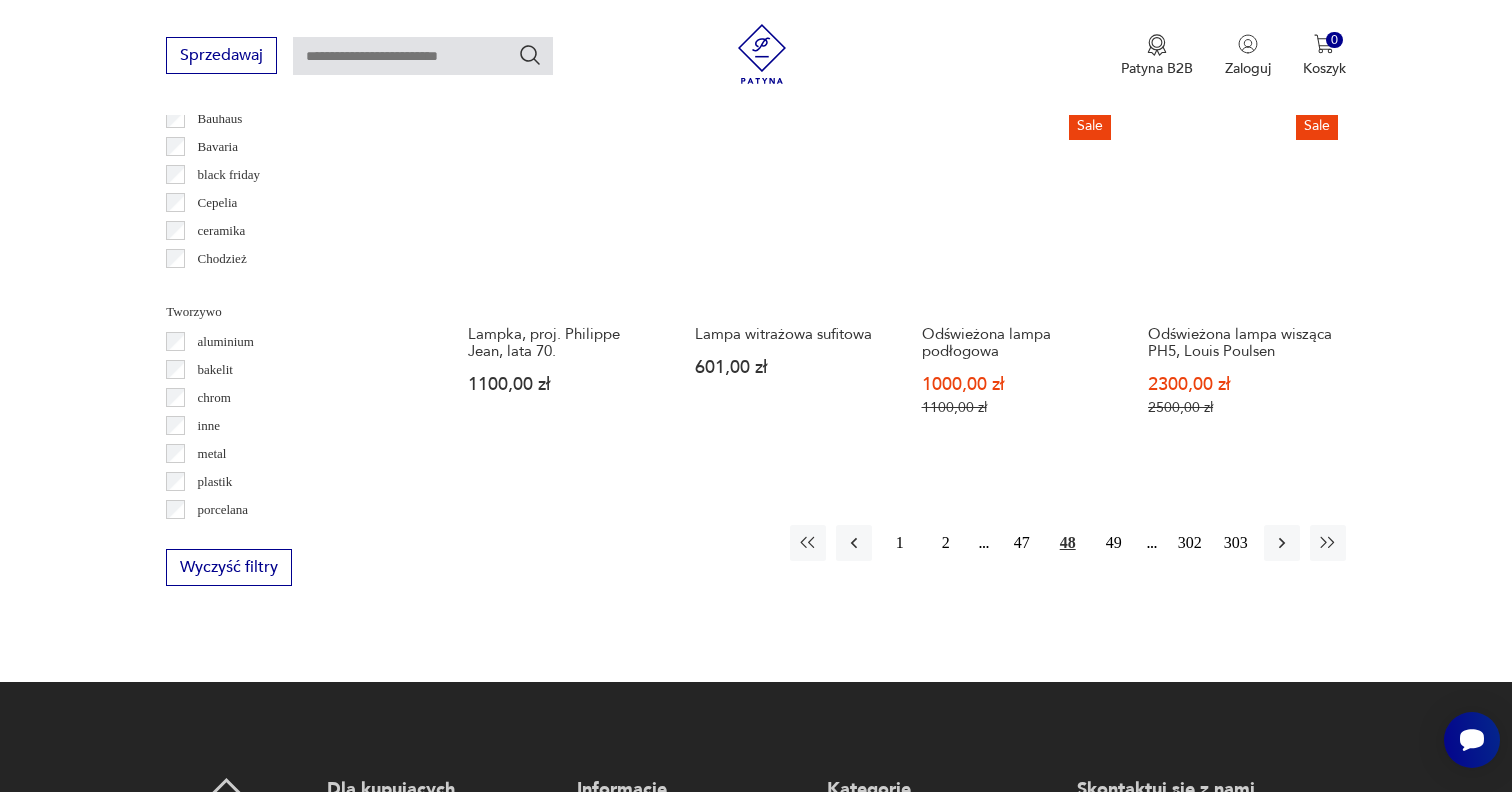 scroll, scrollTop: 1909, scrollLeft: 0, axis: vertical 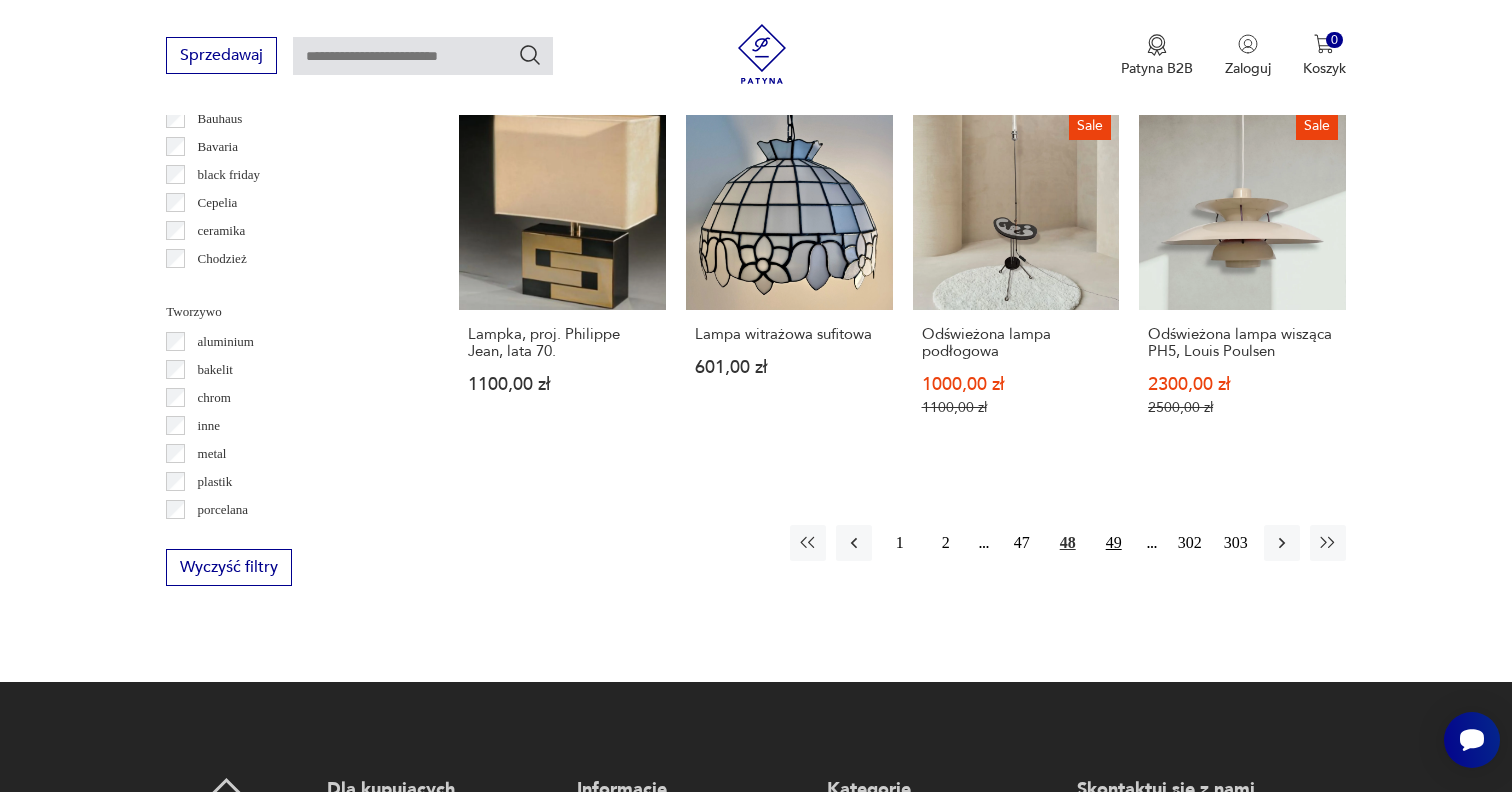 click on "49" at bounding box center (1114, 543) 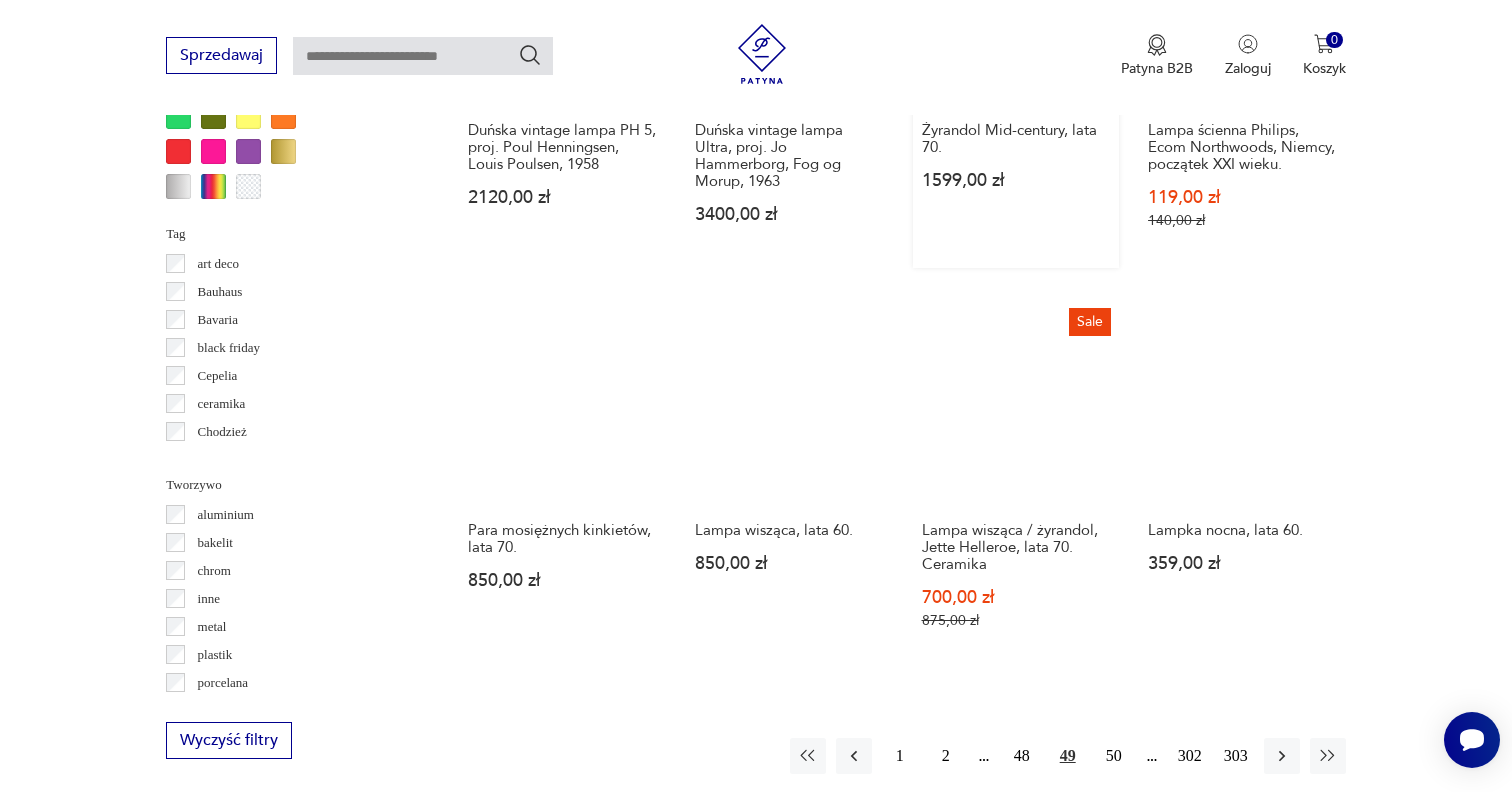 scroll, scrollTop: 1737, scrollLeft: 0, axis: vertical 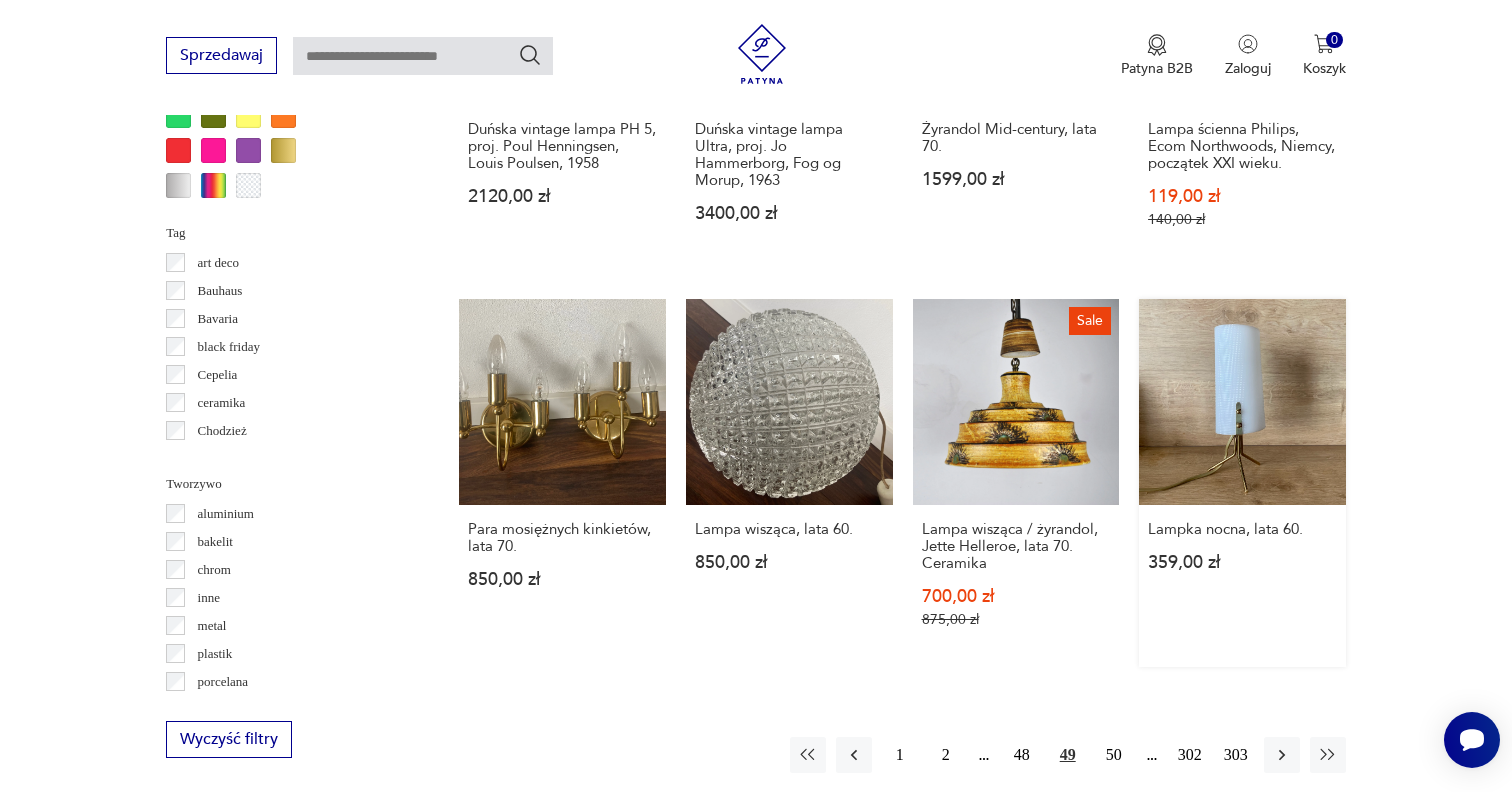 click on "Lampka nocna, lata 60. 359,00 zł" at bounding box center [1242, 483] 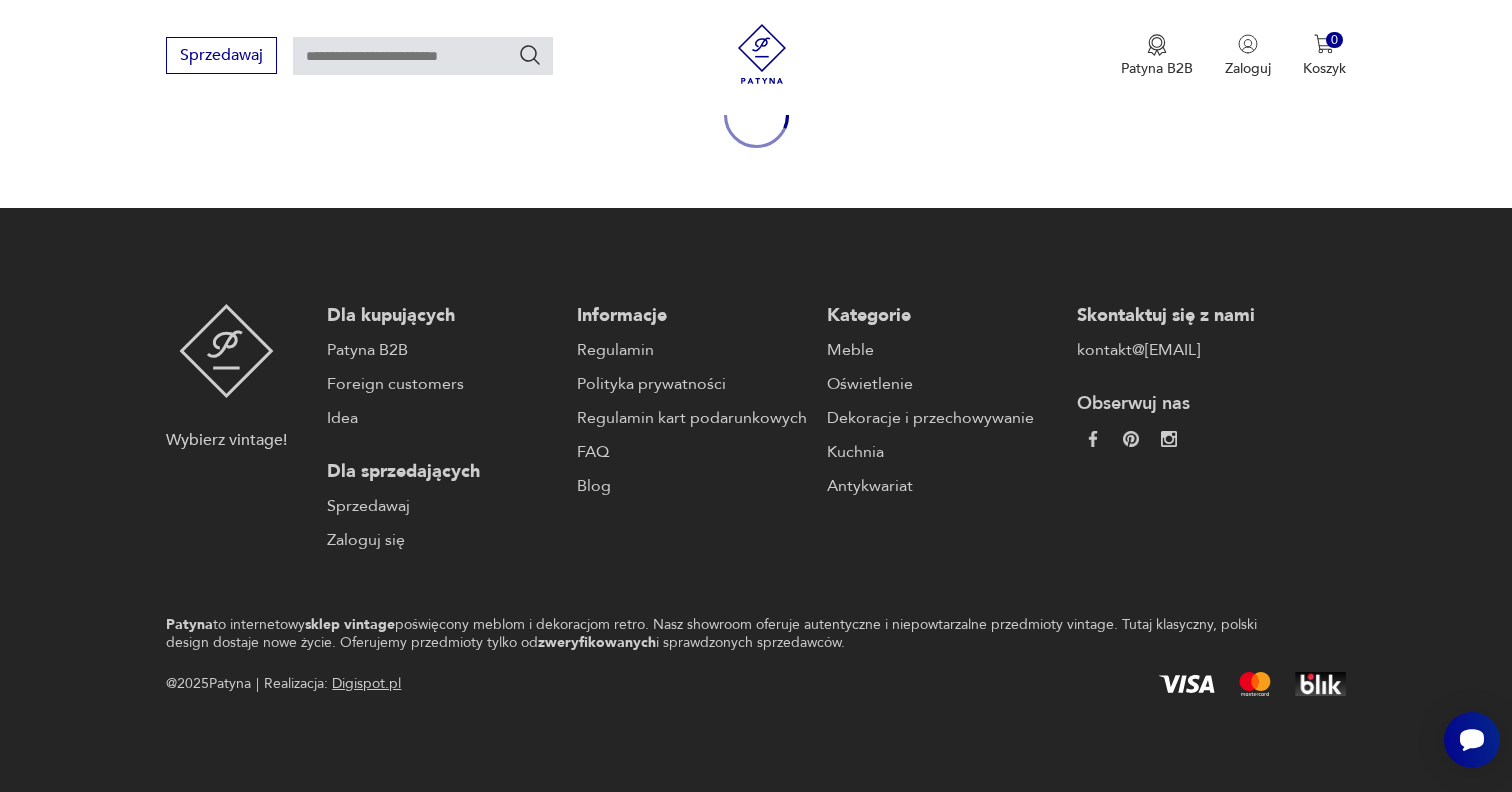 scroll, scrollTop: 0, scrollLeft: 0, axis: both 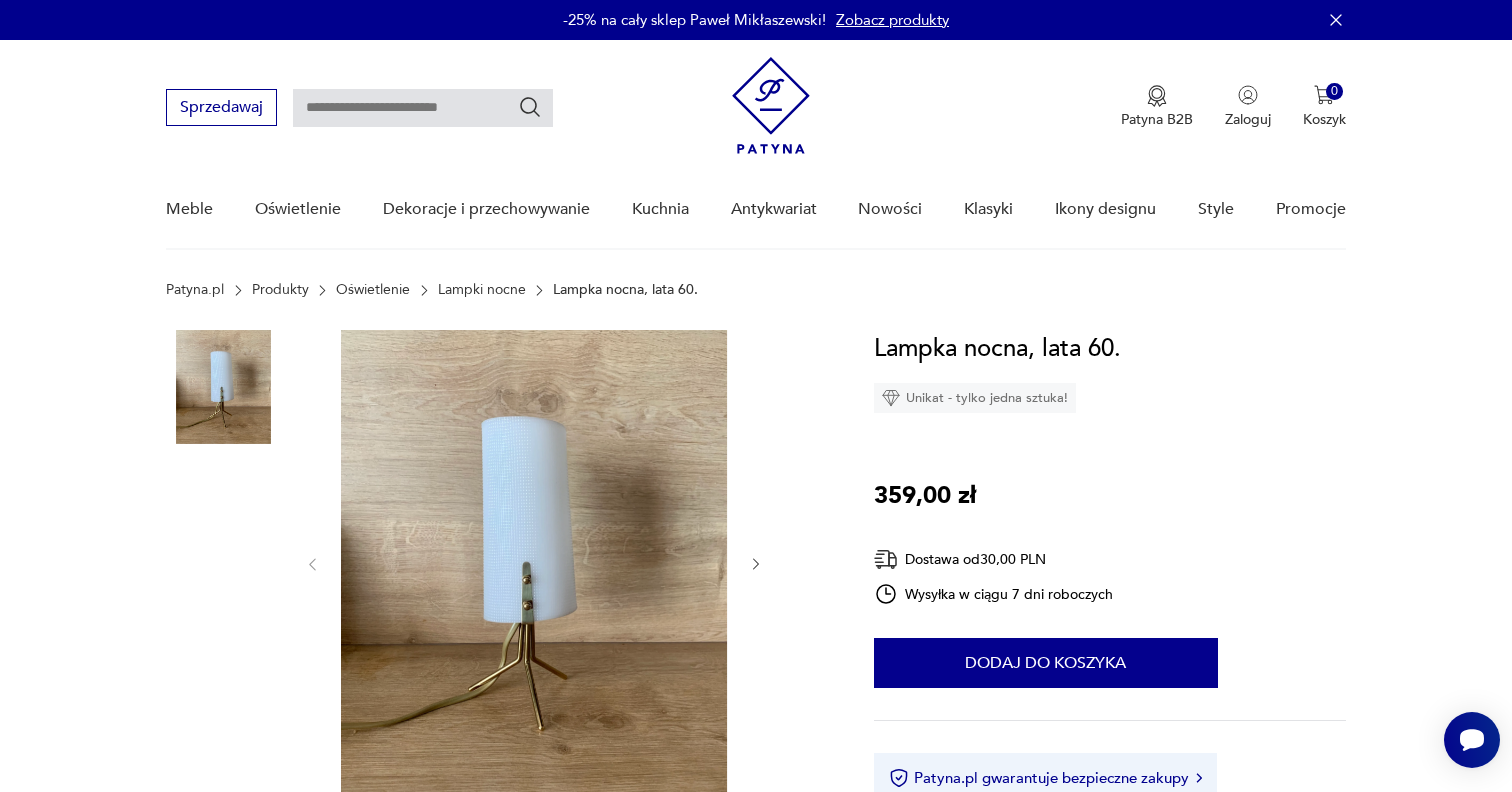 click at bounding box center (223, 642) 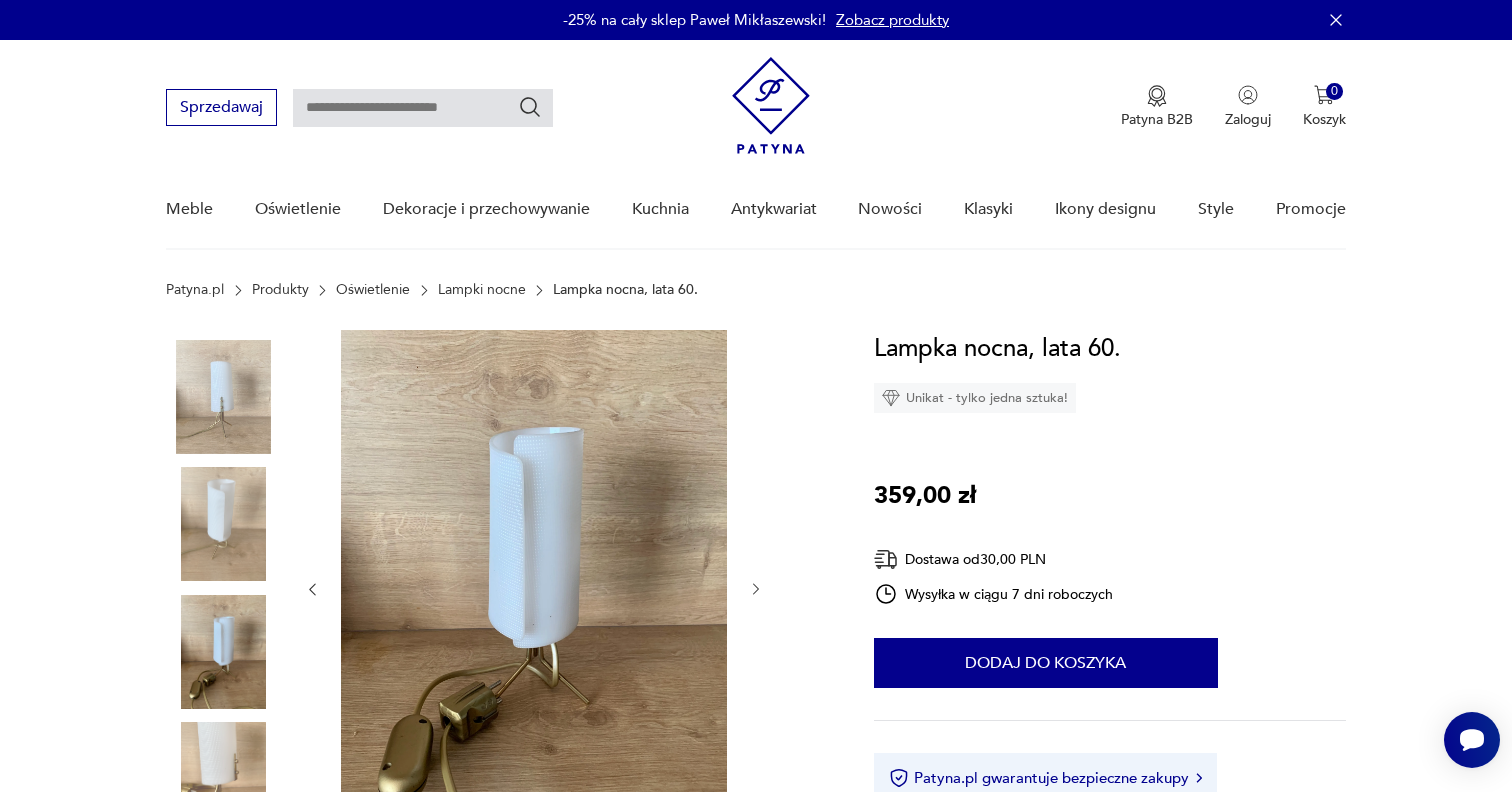 click at bounding box center (223, 524) 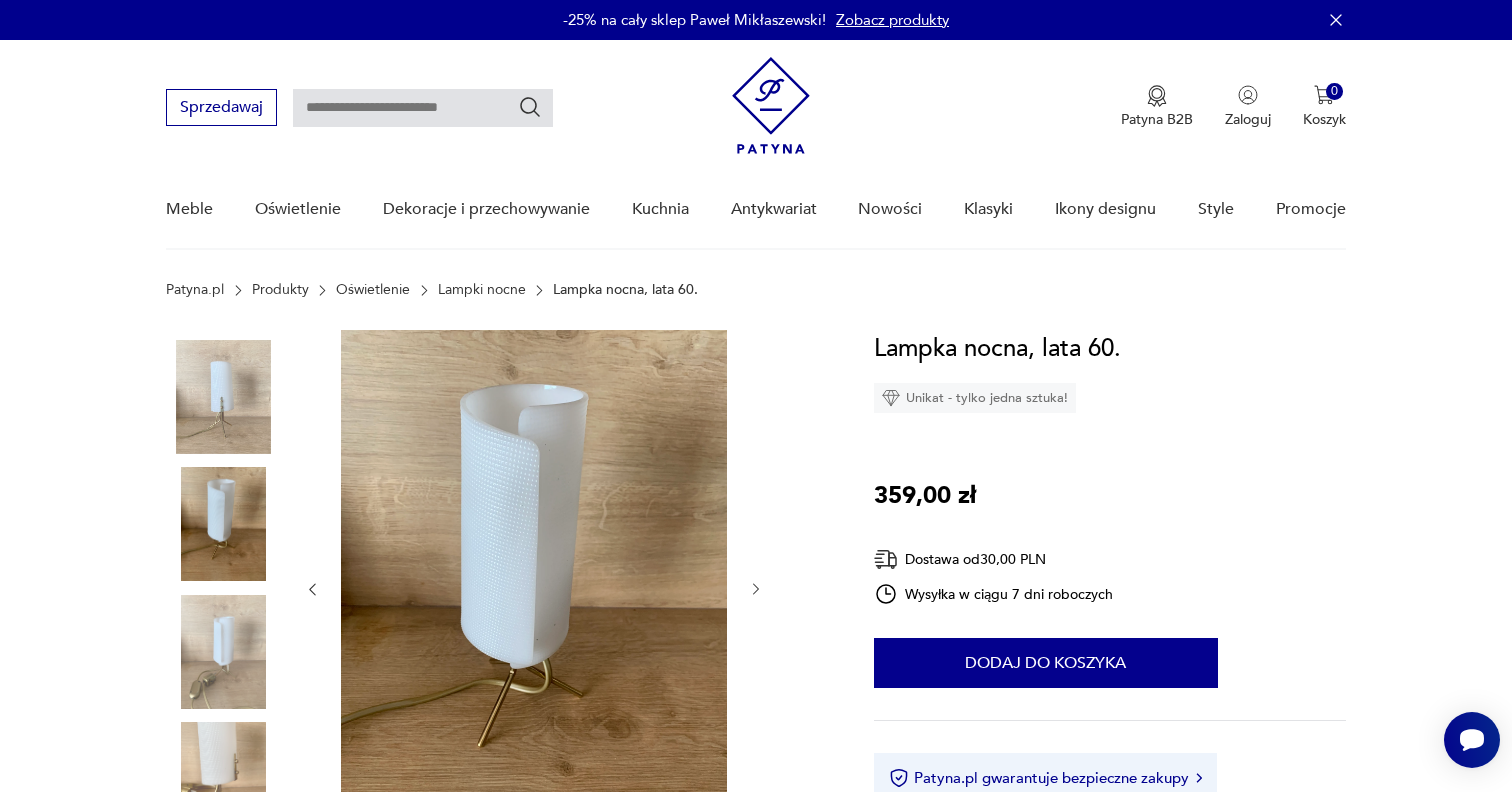 click at bounding box center (223, 397) 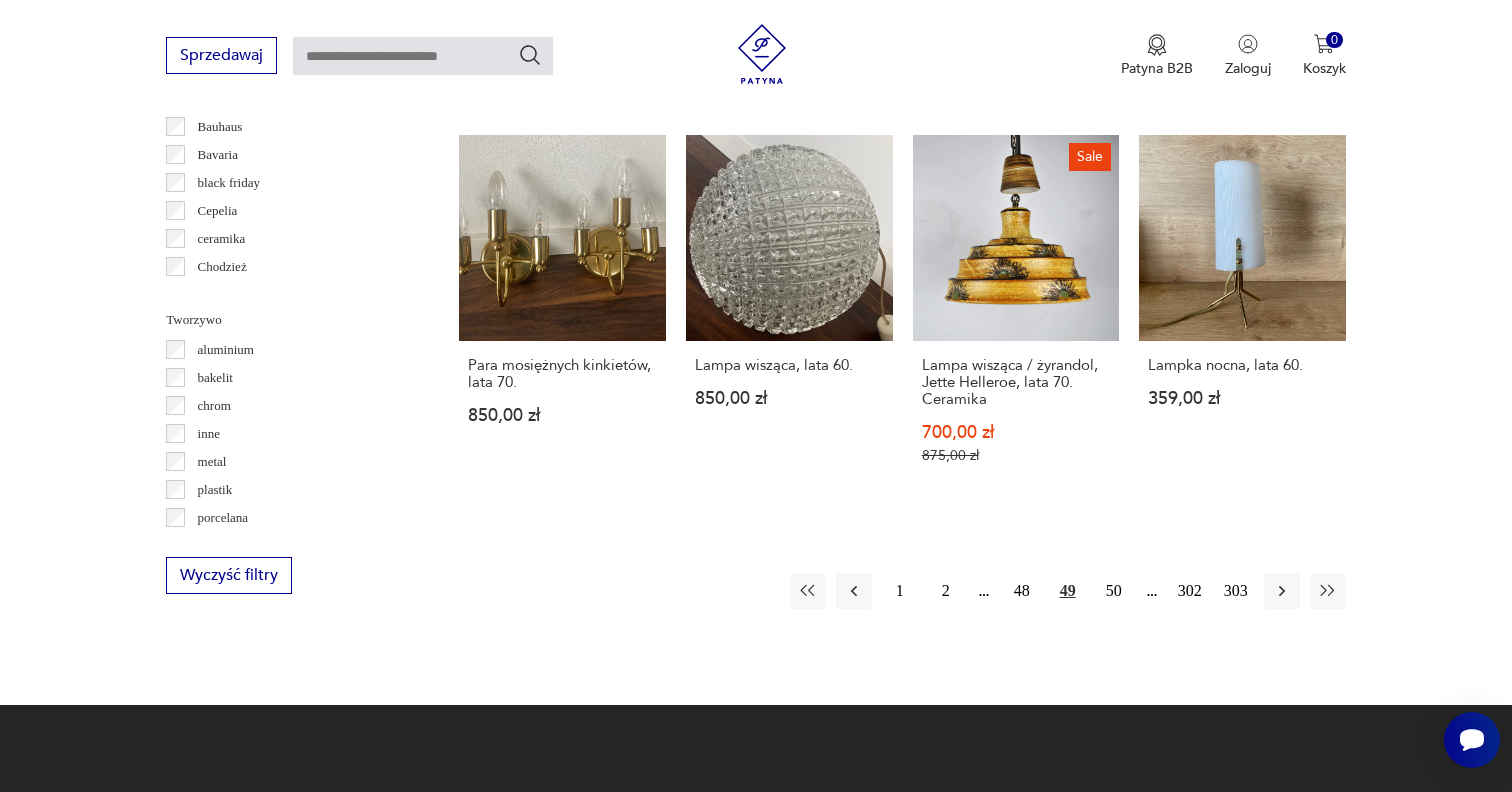 scroll, scrollTop: 1905, scrollLeft: 0, axis: vertical 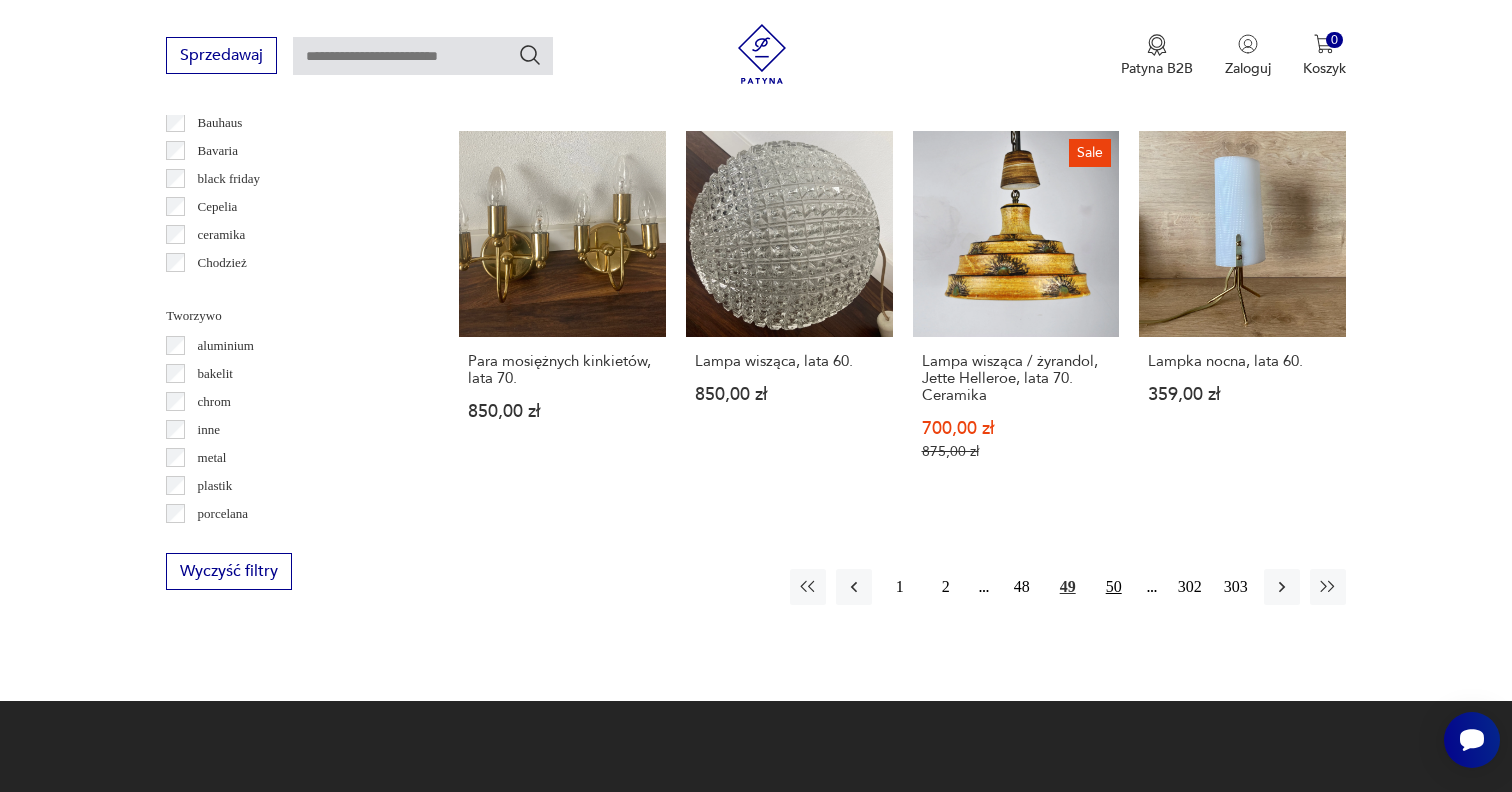 click on "50" at bounding box center [1114, 587] 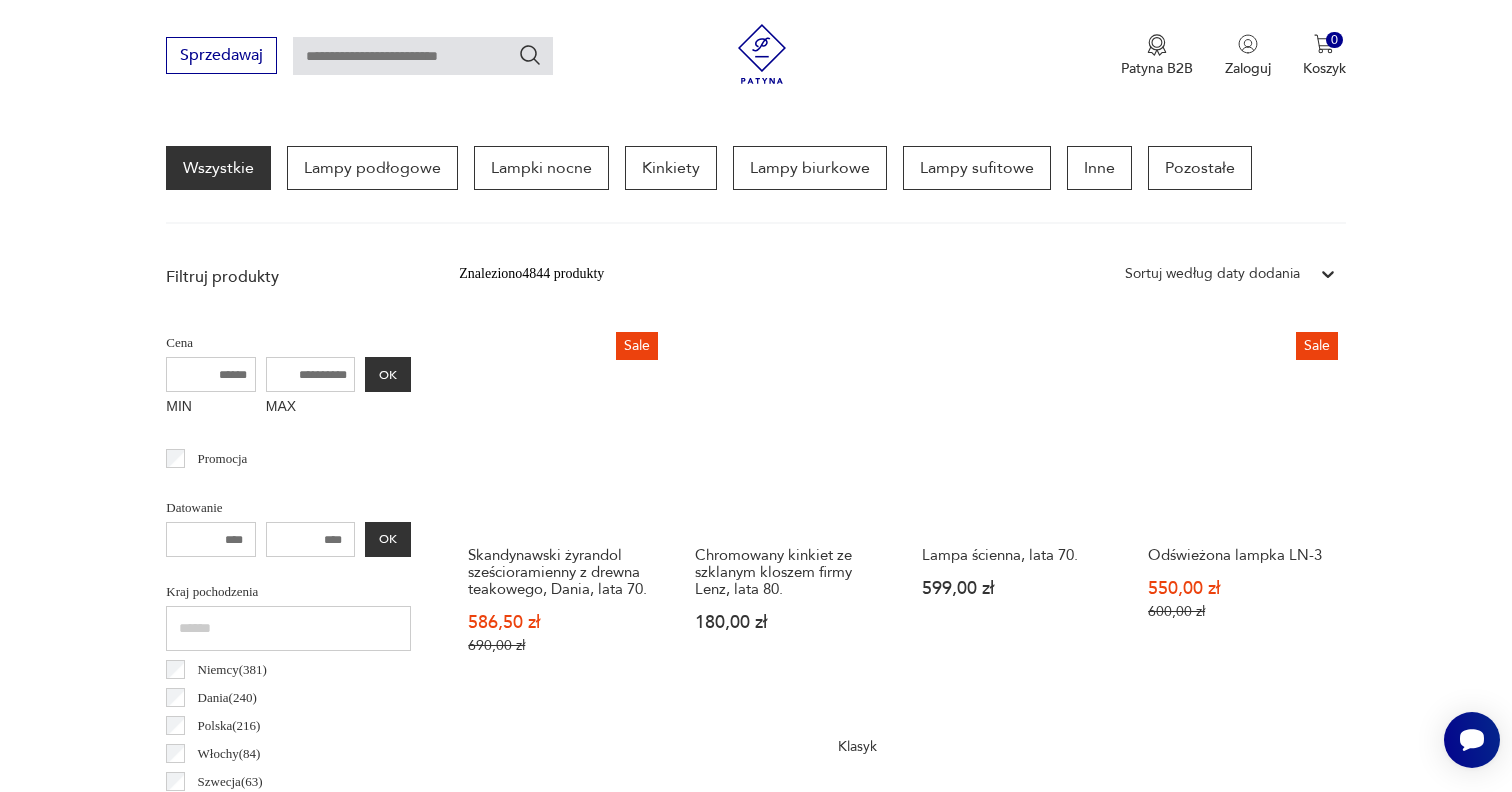 scroll, scrollTop: 472, scrollLeft: 0, axis: vertical 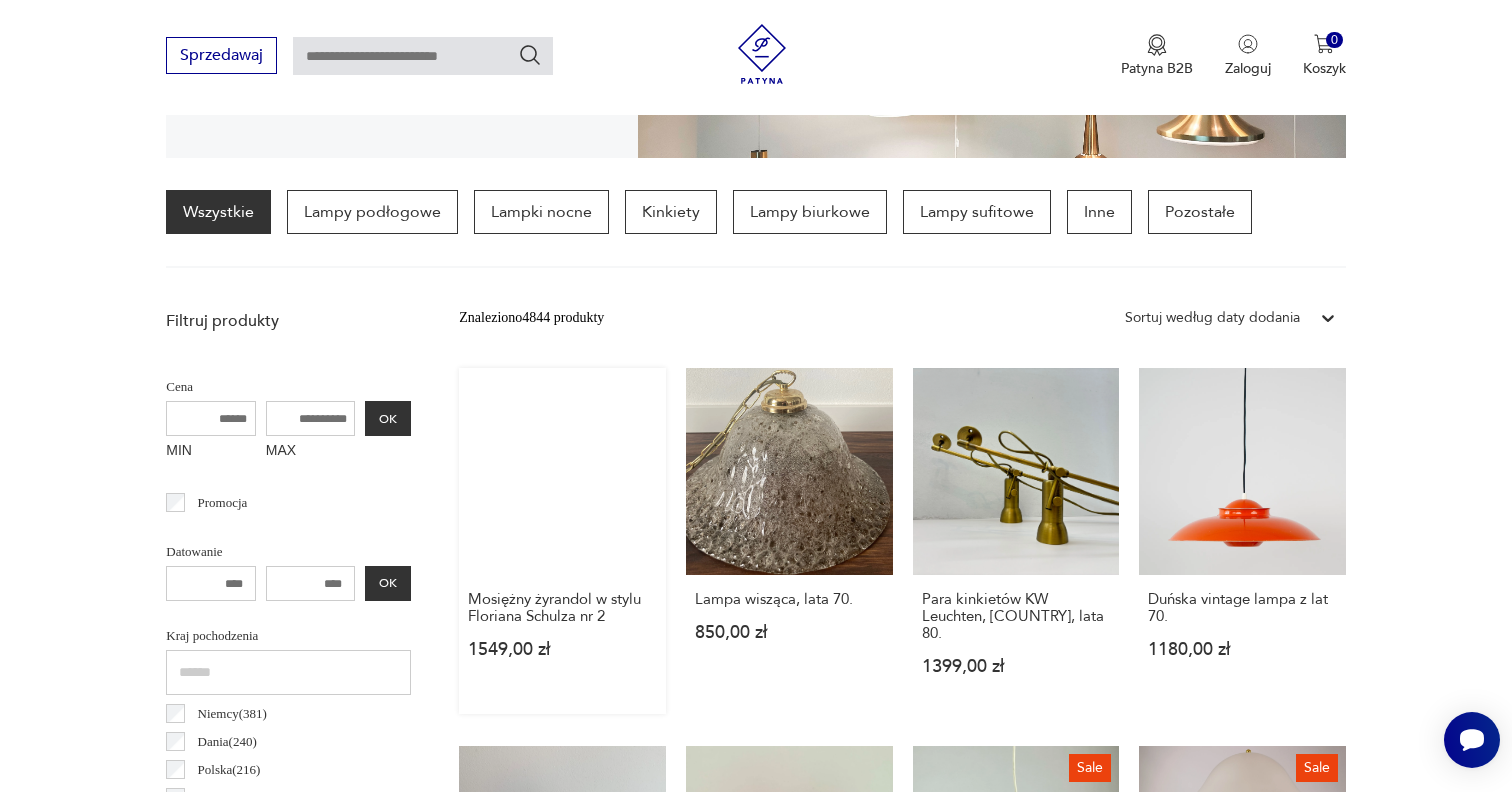 click on "Mosiężny żyrandol w stylu Floriana Schulza nr 2 1549,00 zł" at bounding box center (562, 541) 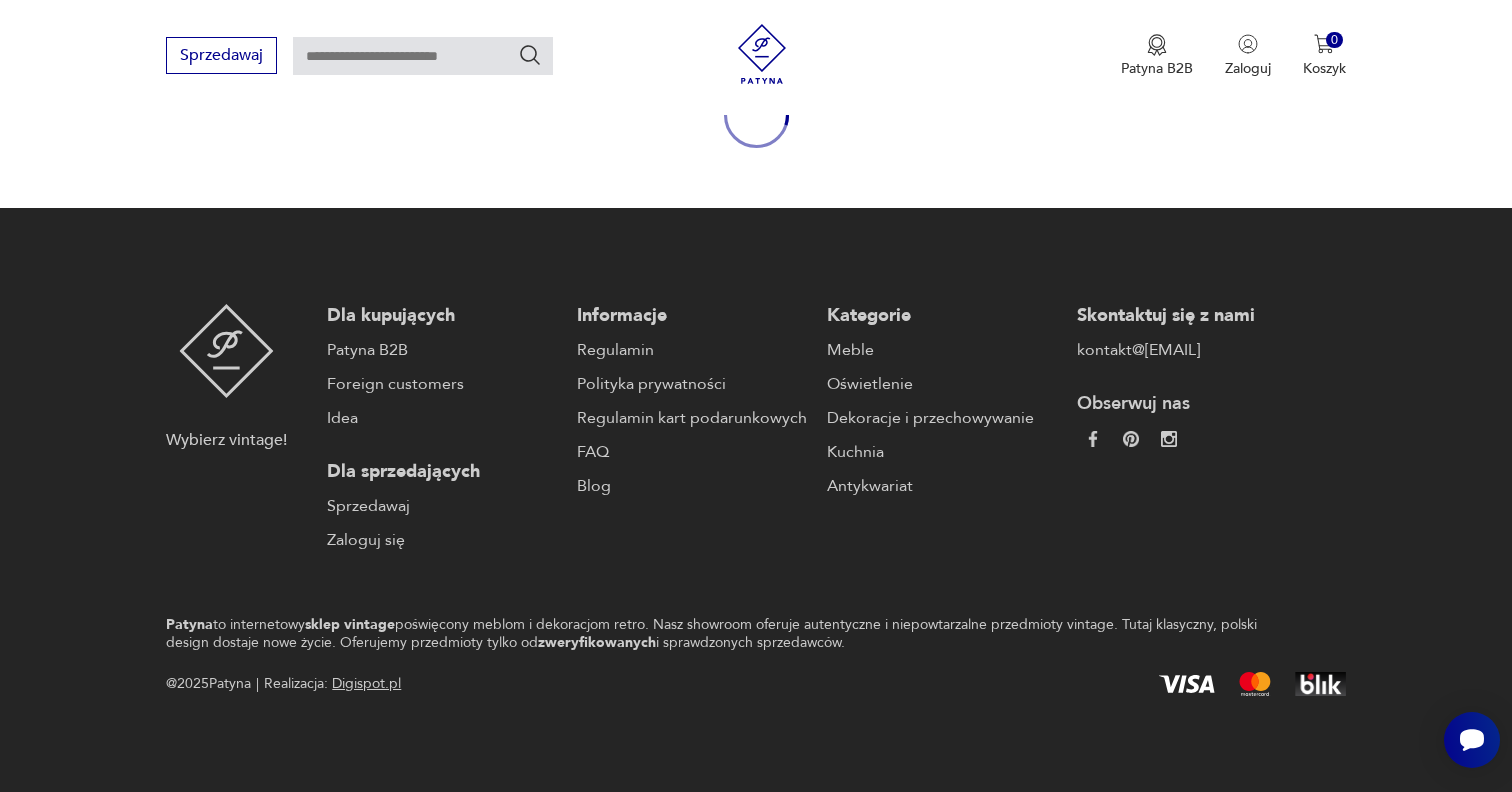 scroll, scrollTop: 0, scrollLeft: 0, axis: both 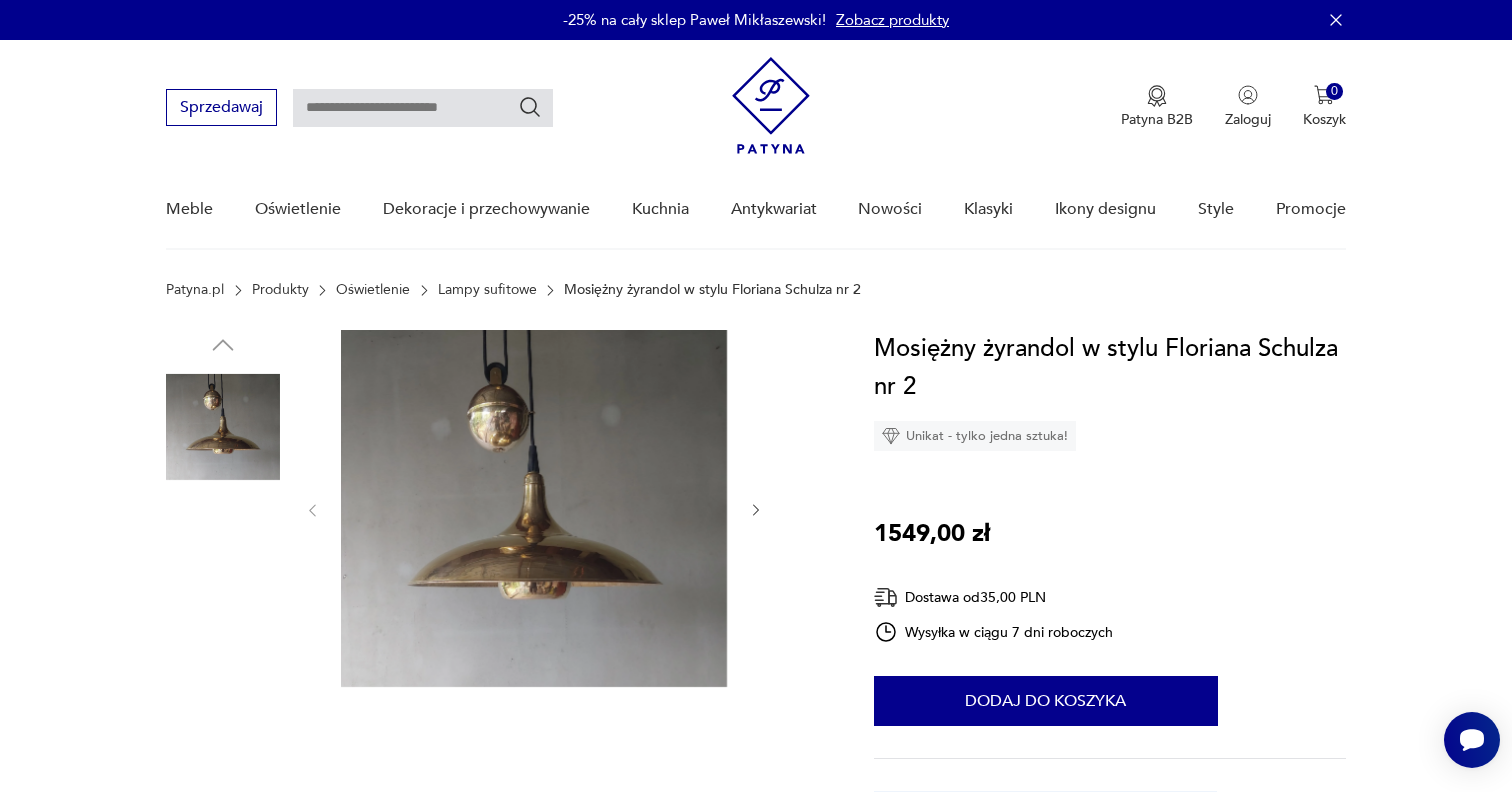 click at bounding box center (223, 555) 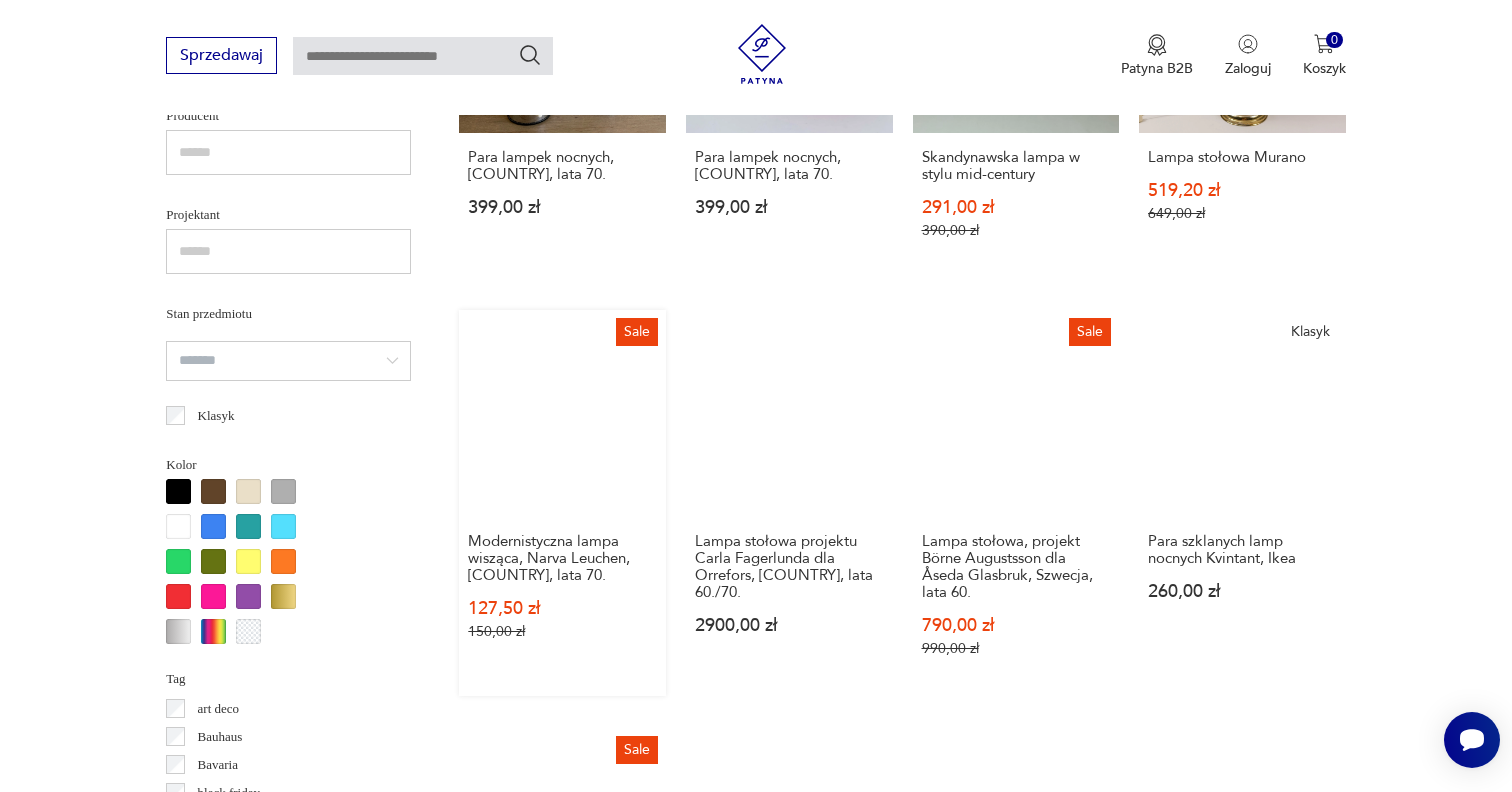 scroll, scrollTop: 1292, scrollLeft: 0, axis: vertical 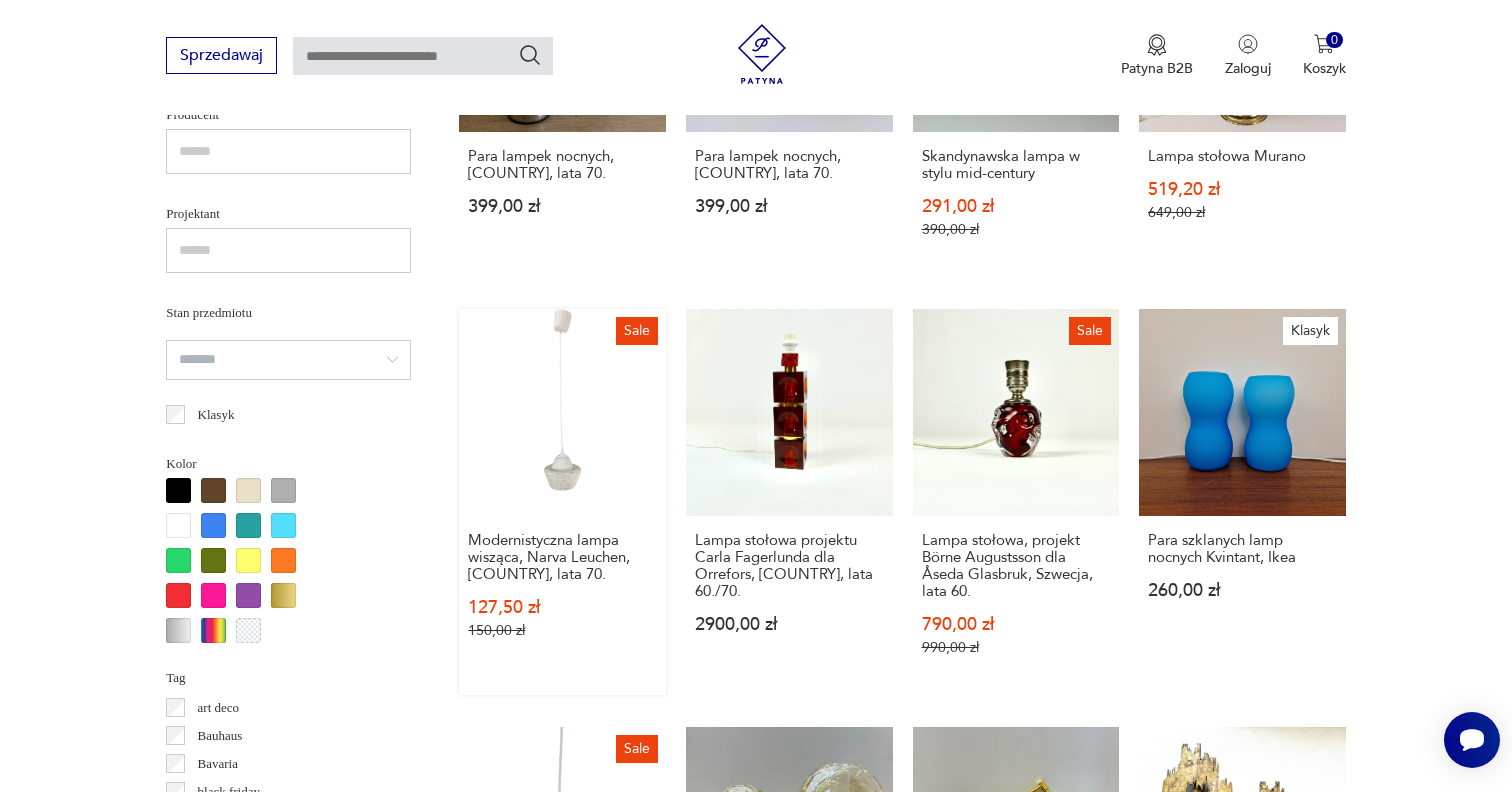 click on "Sale Modernistyczna lampa wisząca, Narva Leuchen, [COUNTRY], lata 70. 127,50 zł 150,00 zł" at bounding box center [562, 502] 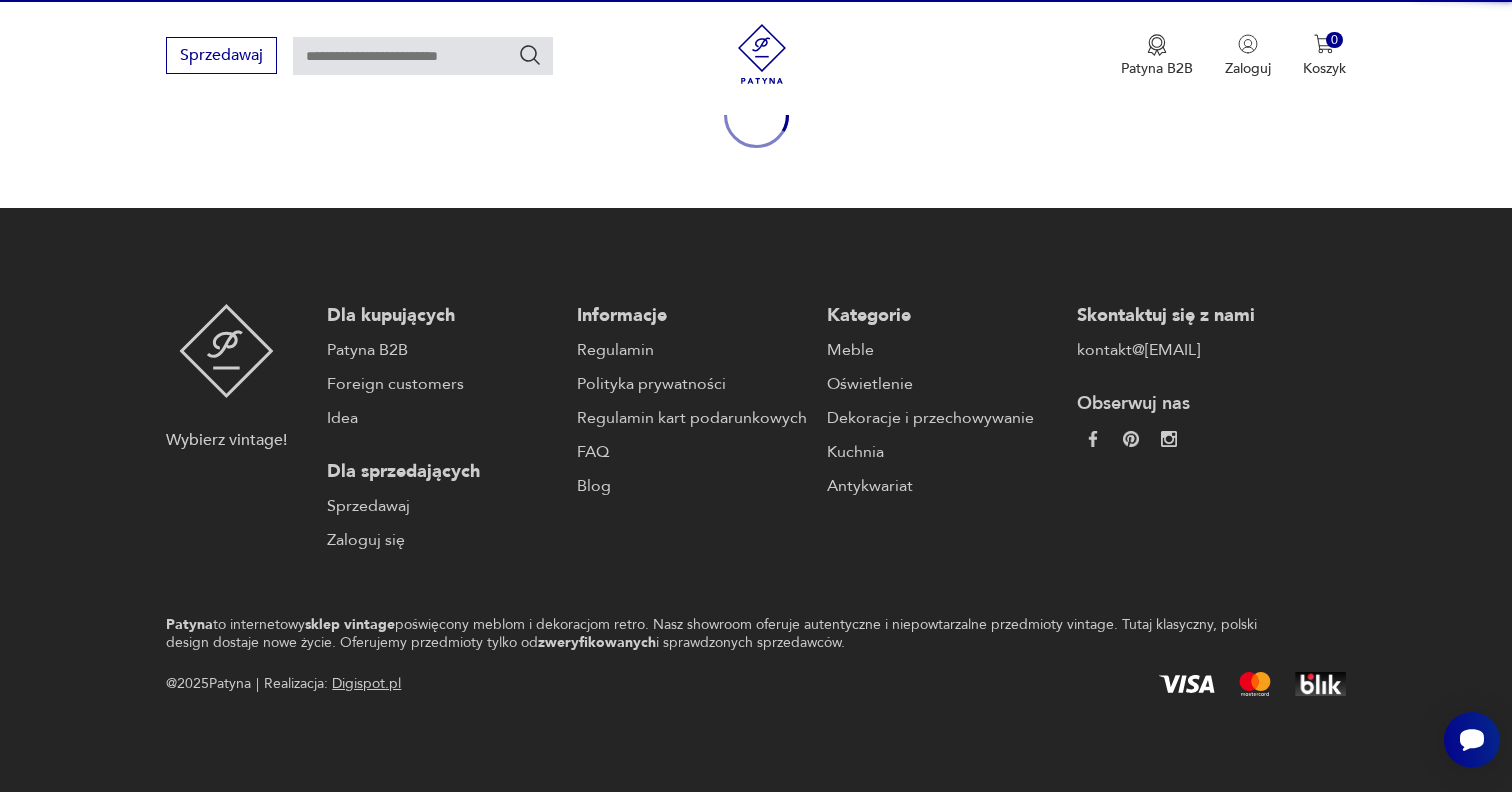 scroll, scrollTop: 1120, scrollLeft: 0, axis: vertical 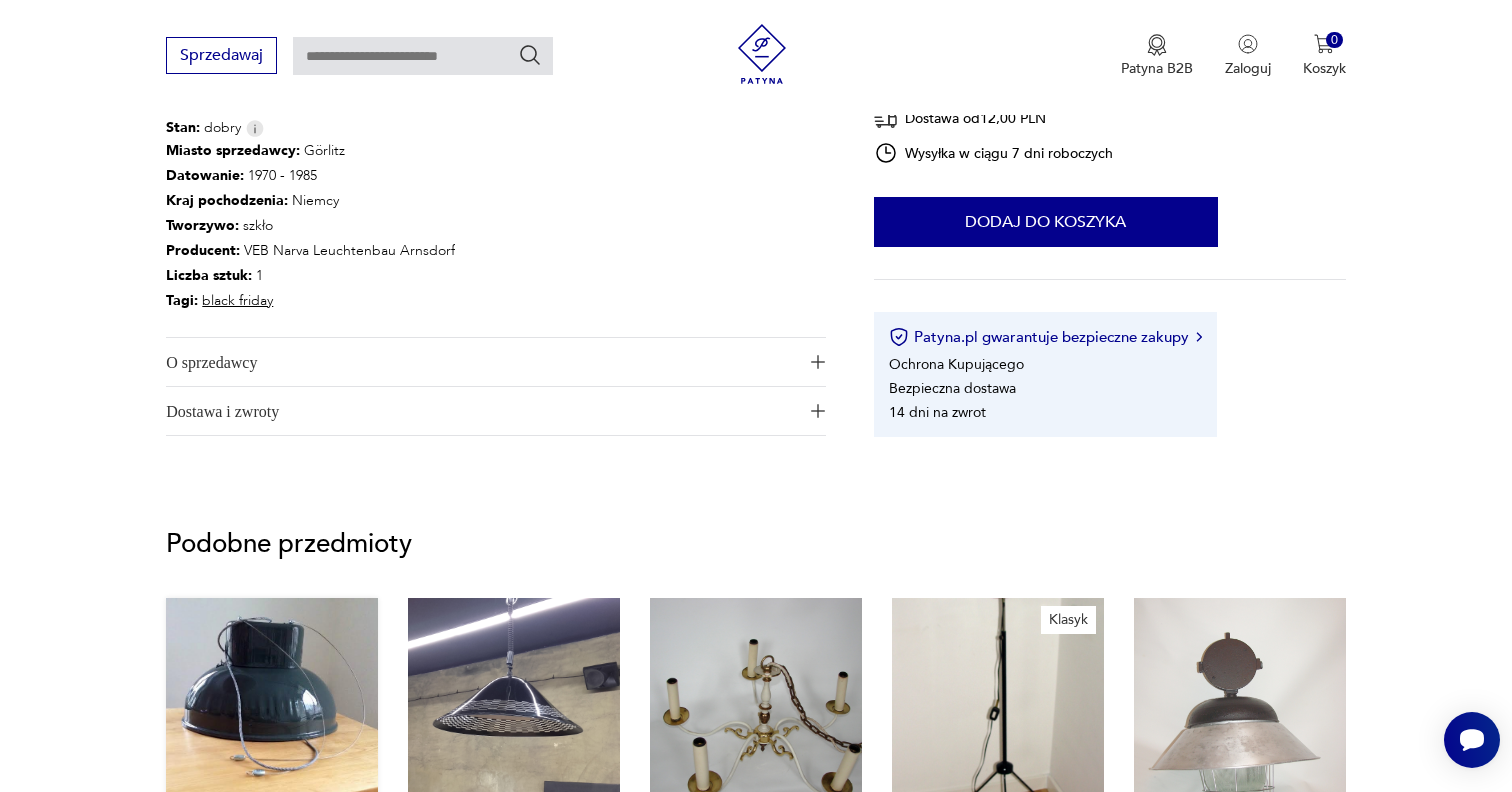click on "Duża industrialna lampa 620,00 zł" at bounding box center (272, 773) 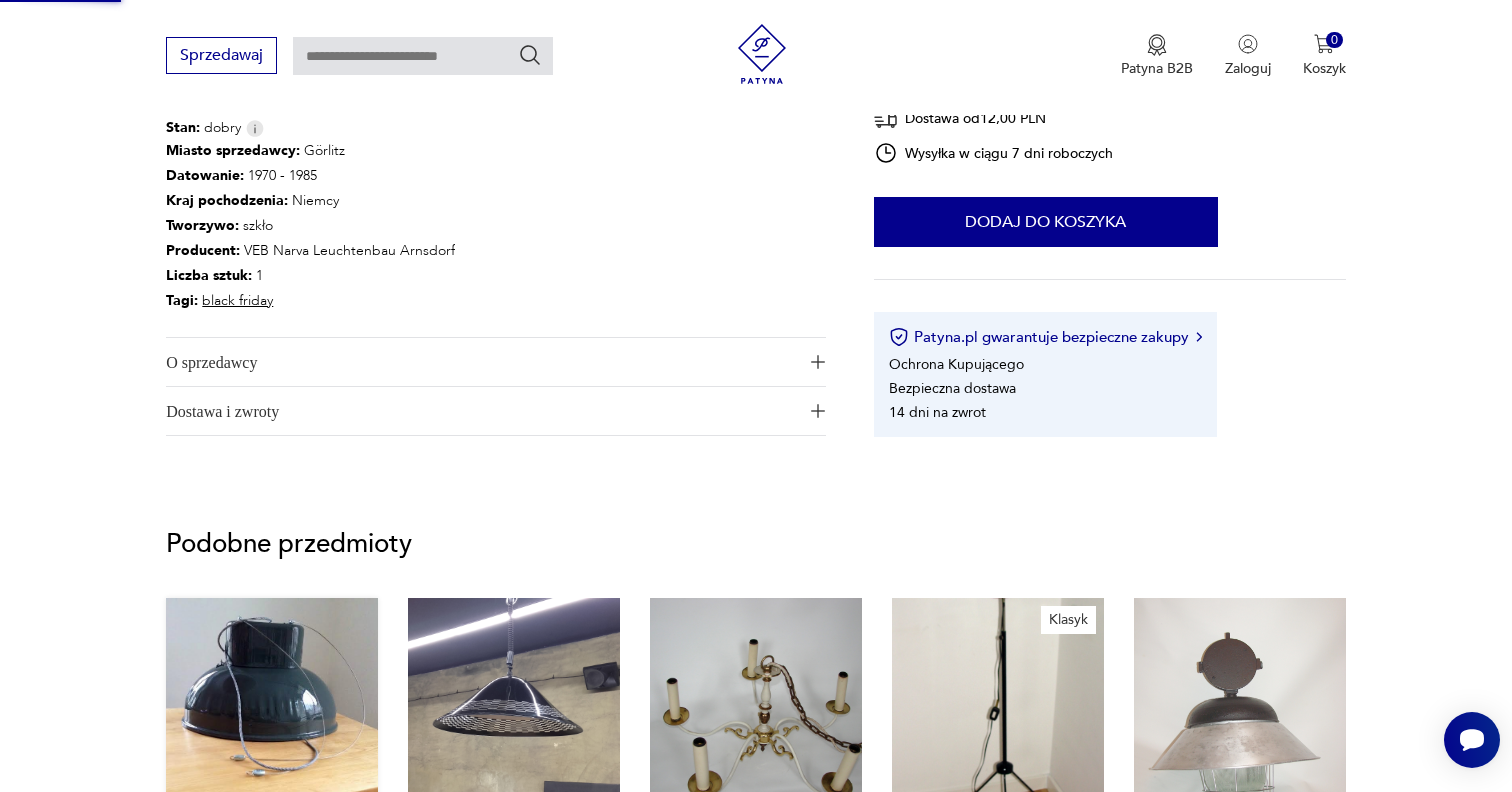 scroll, scrollTop: 0, scrollLeft: 0, axis: both 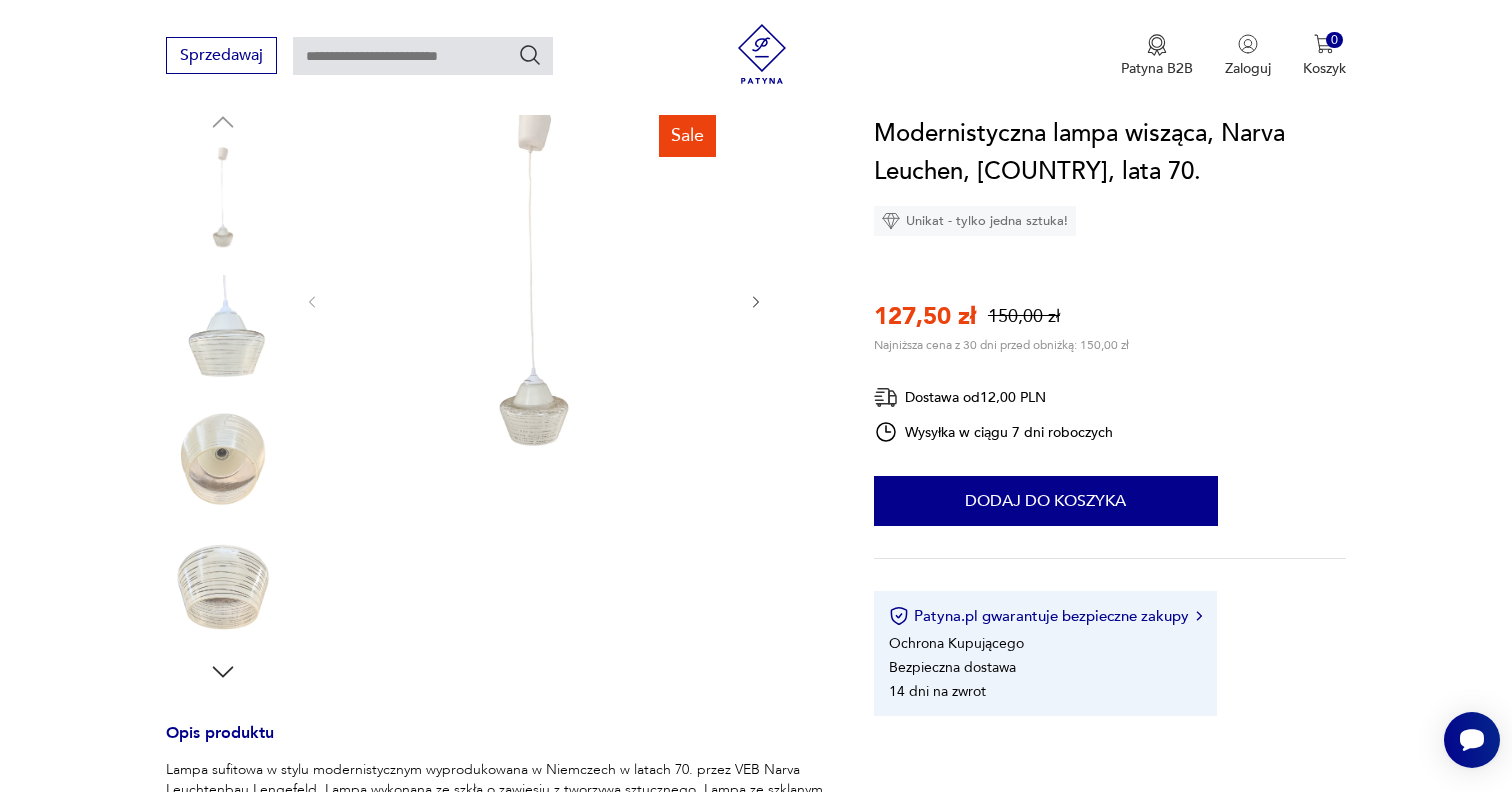 click at bounding box center [223, 587] 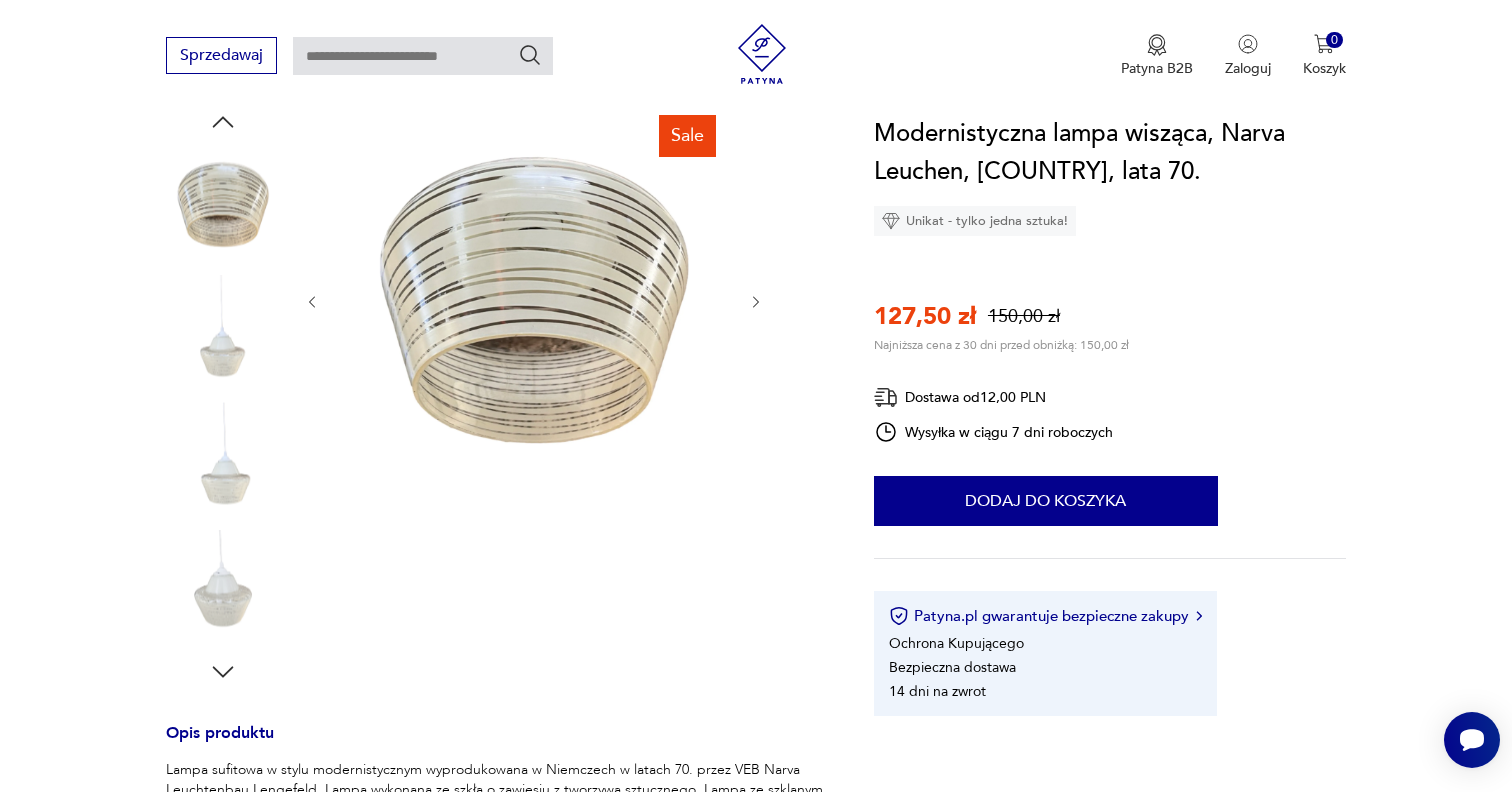 click at bounding box center (223, 204) 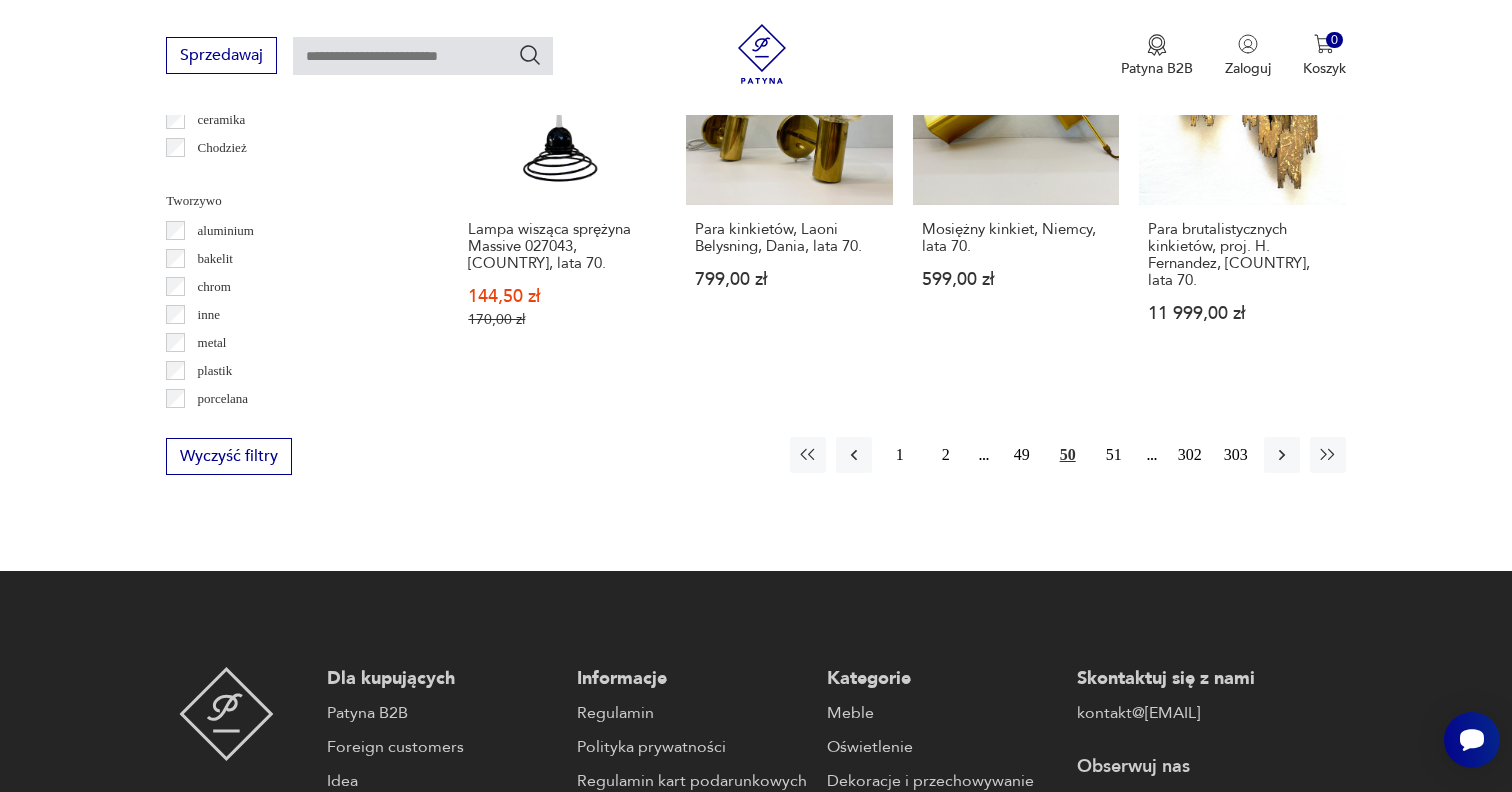 scroll, scrollTop: 2034, scrollLeft: 0, axis: vertical 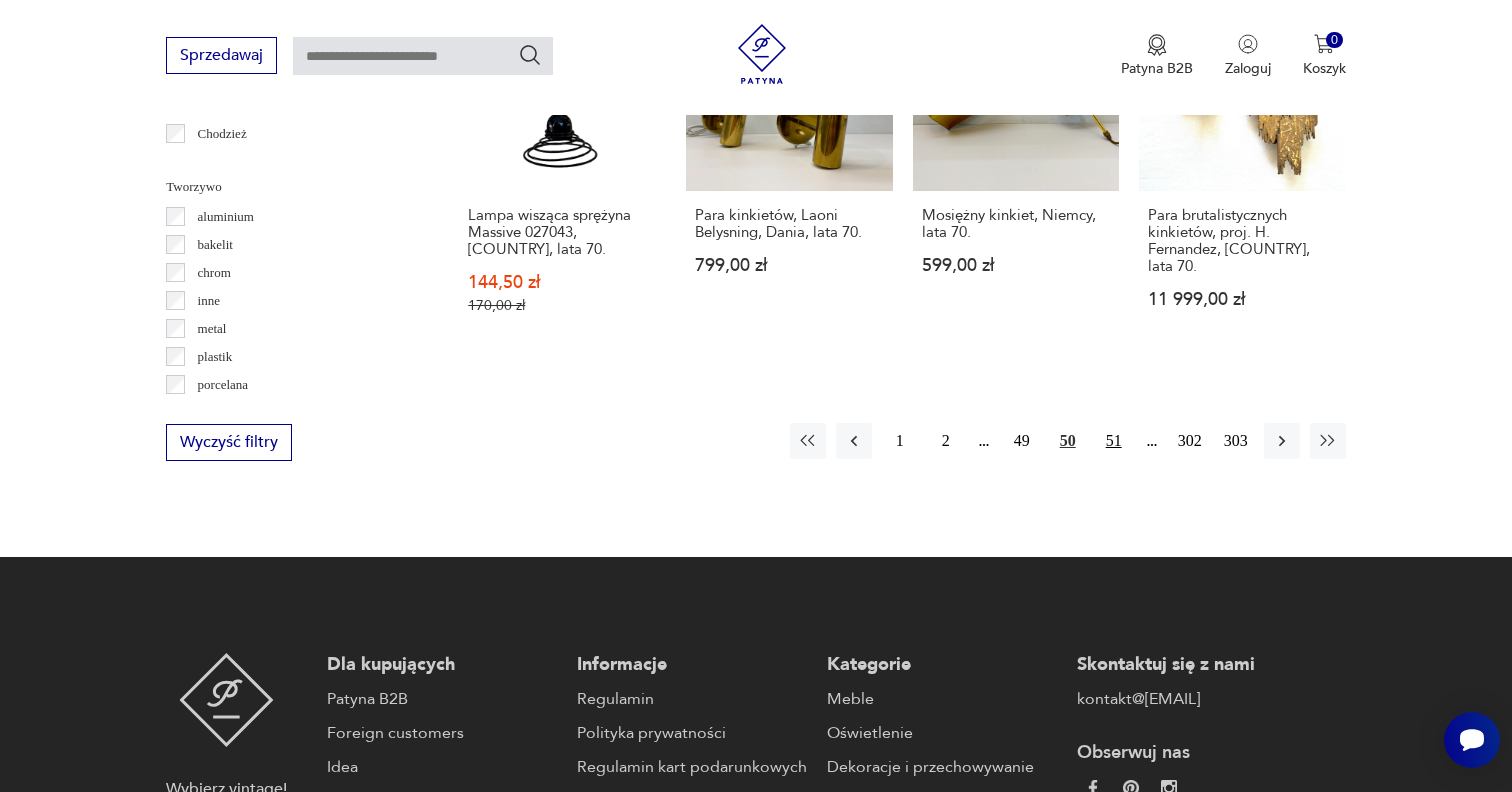 click on "51" at bounding box center [1114, 441] 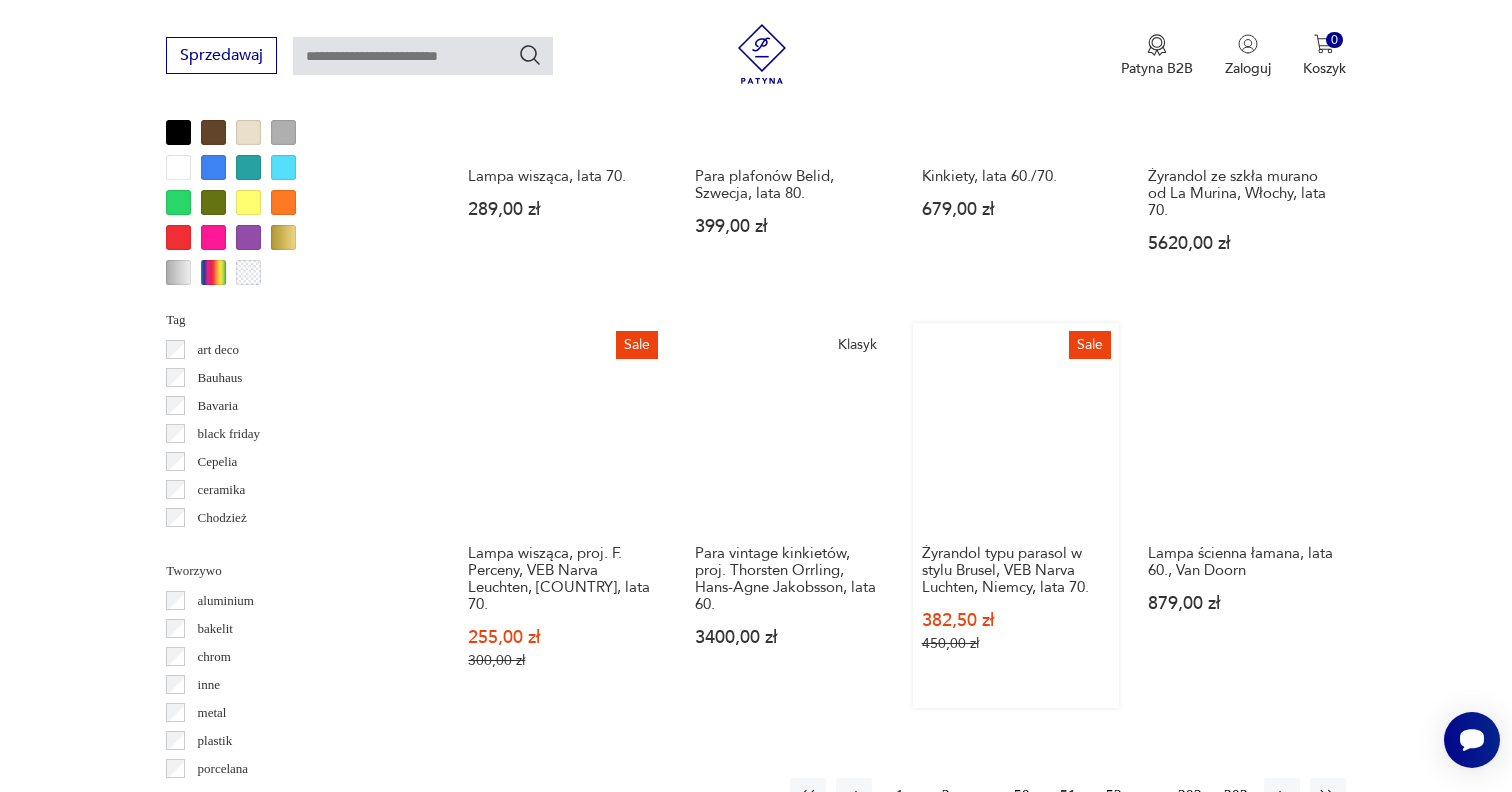 scroll, scrollTop: 1658, scrollLeft: 0, axis: vertical 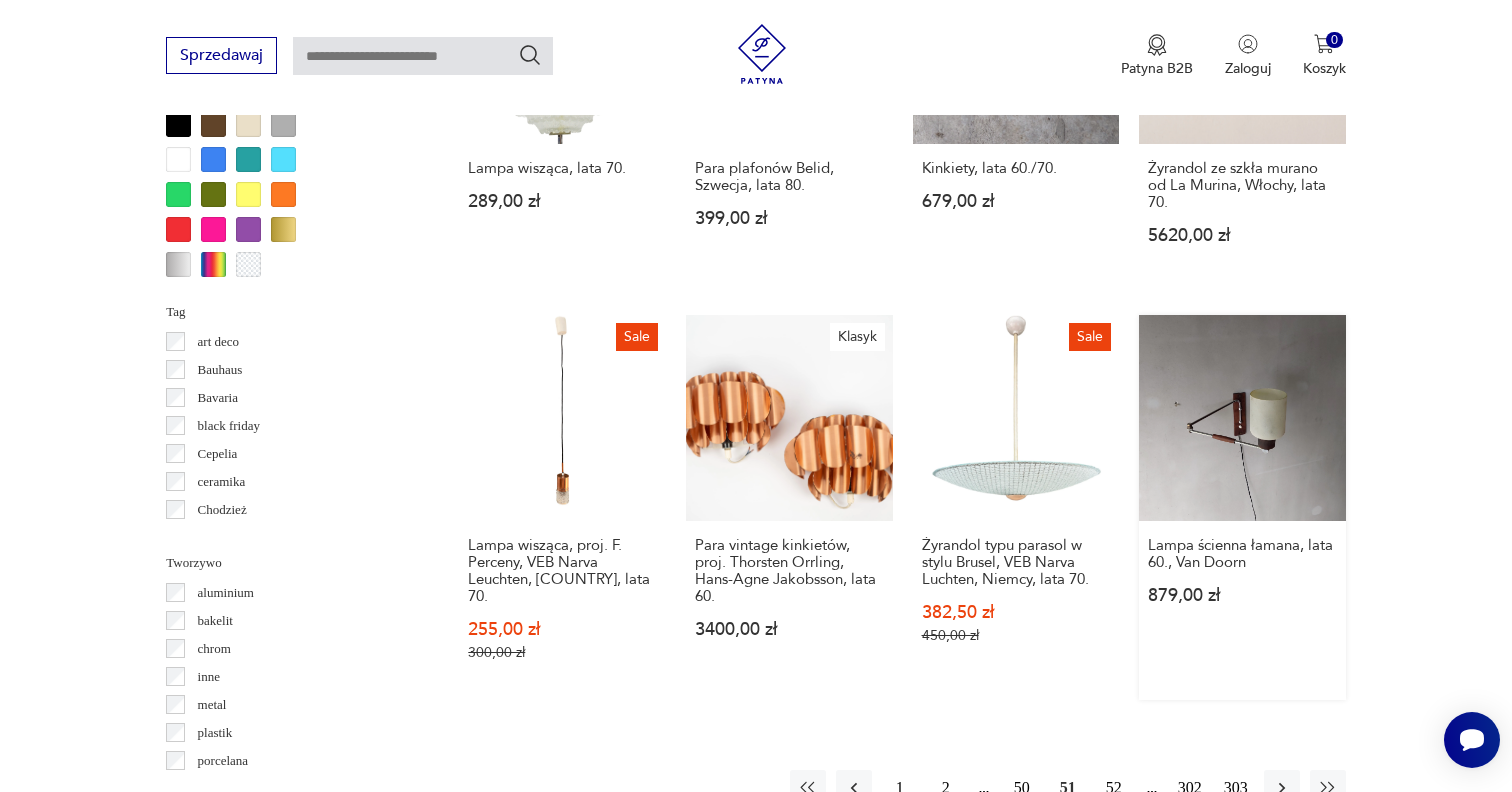 click on "Lampa ścienna łamana, lata 60., Van Doorn 879,00 zł" at bounding box center (1242, 508) 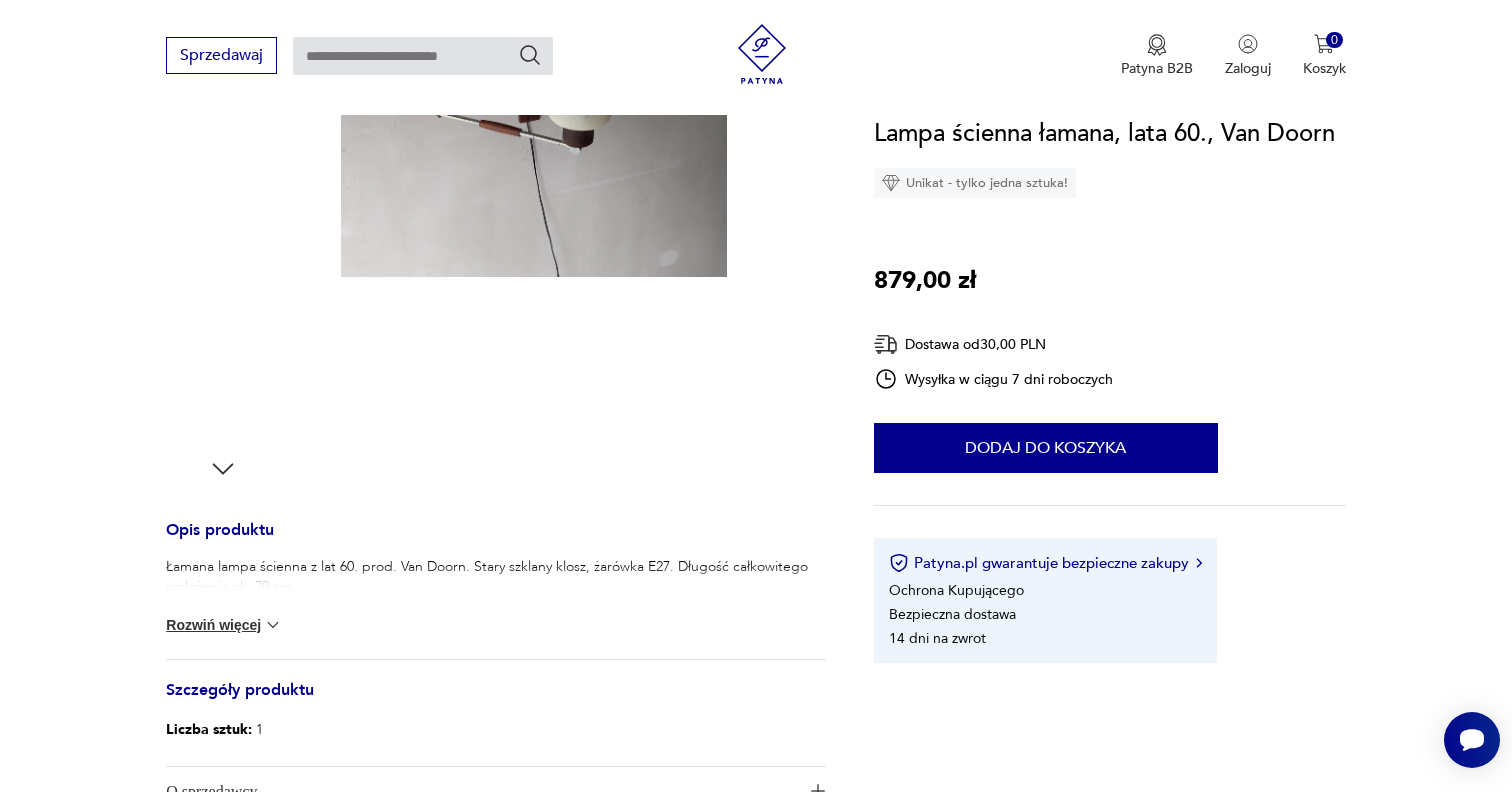 scroll, scrollTop: 483, scrollLeft: 0, axis: vertical 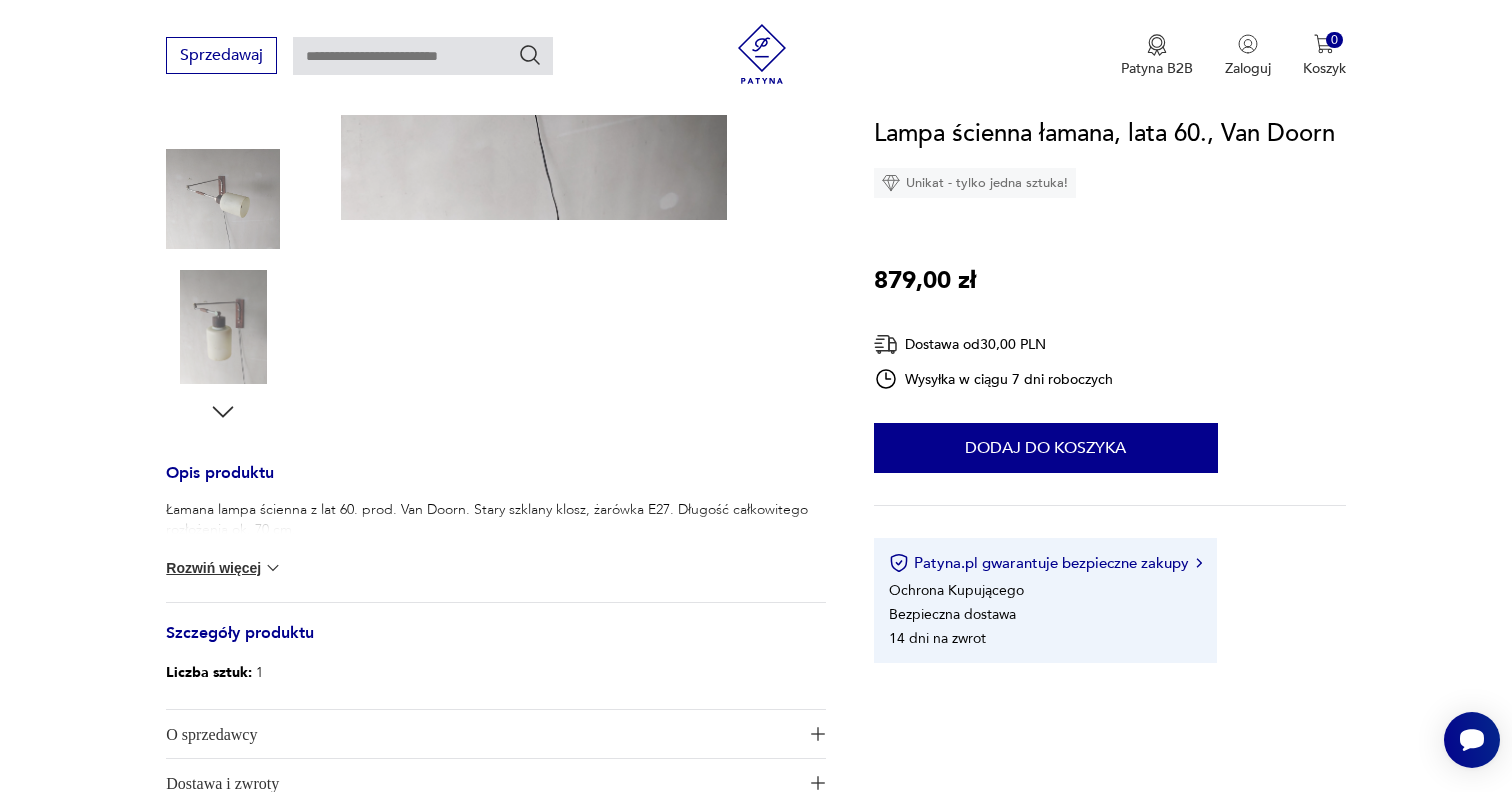 click at bounding box center (223, 327) 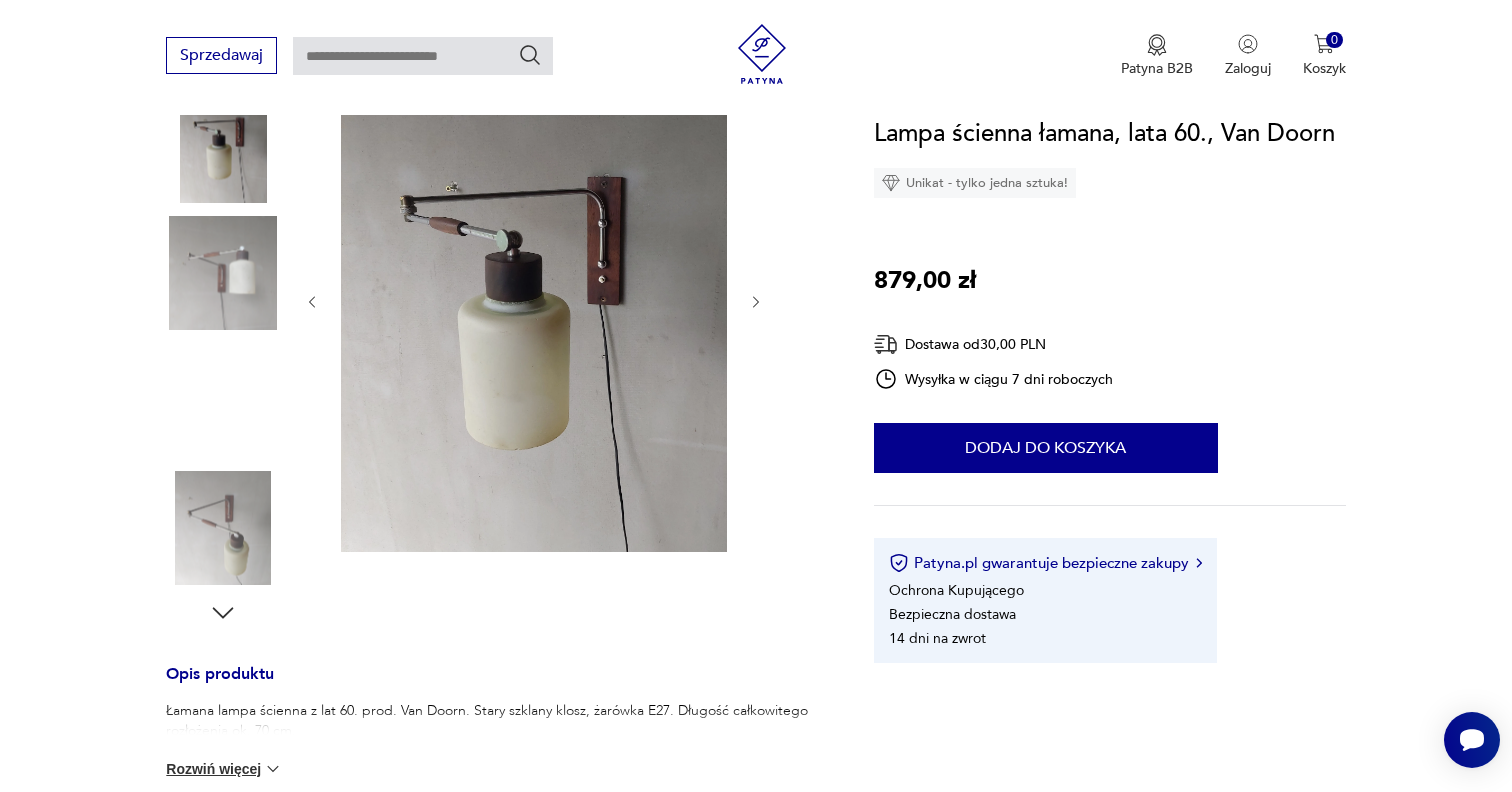 scroll, scrollTop: 257, scrollLeft: 0, axis: vertical 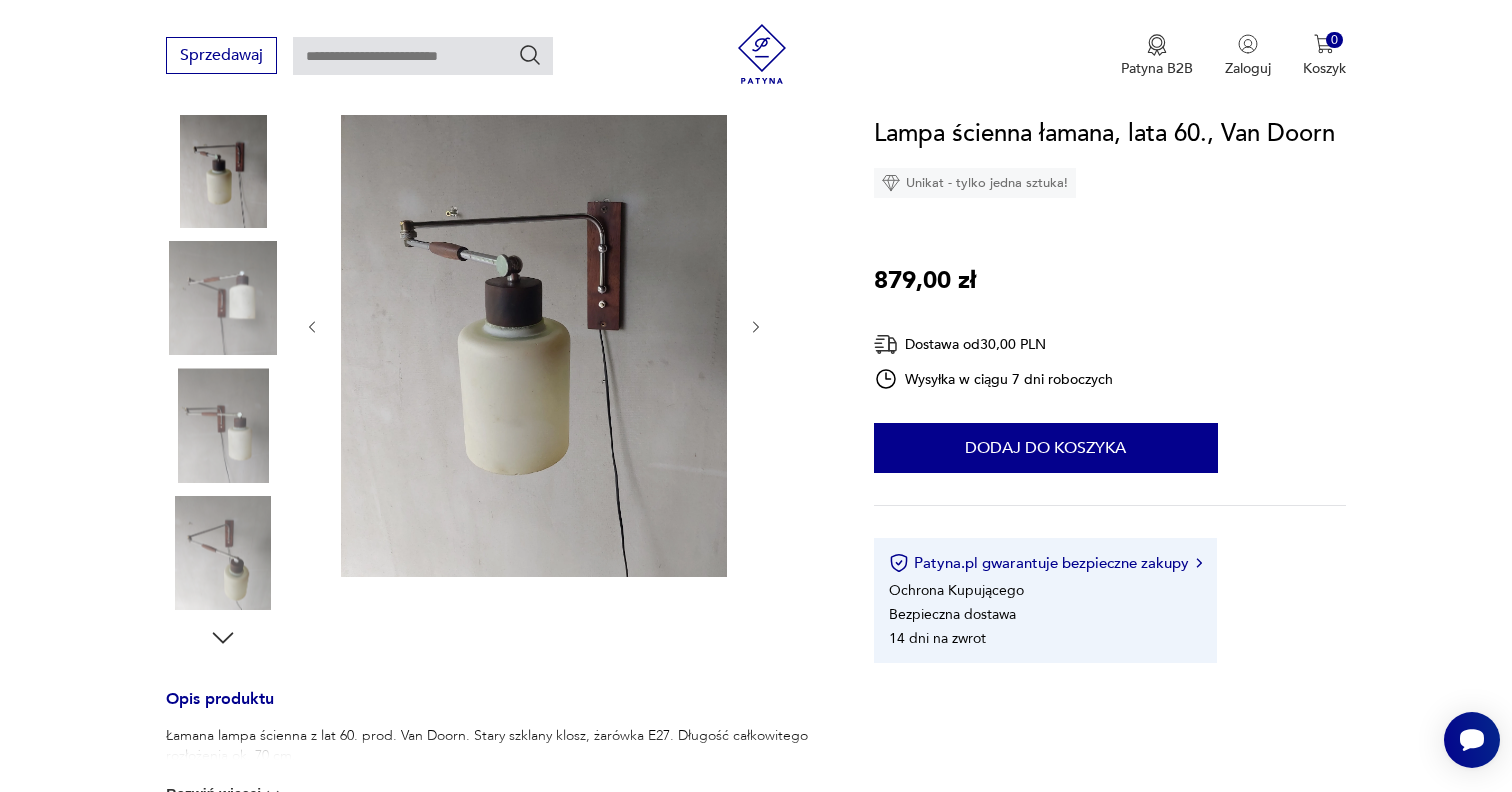 click at bounding box center [223, 425] 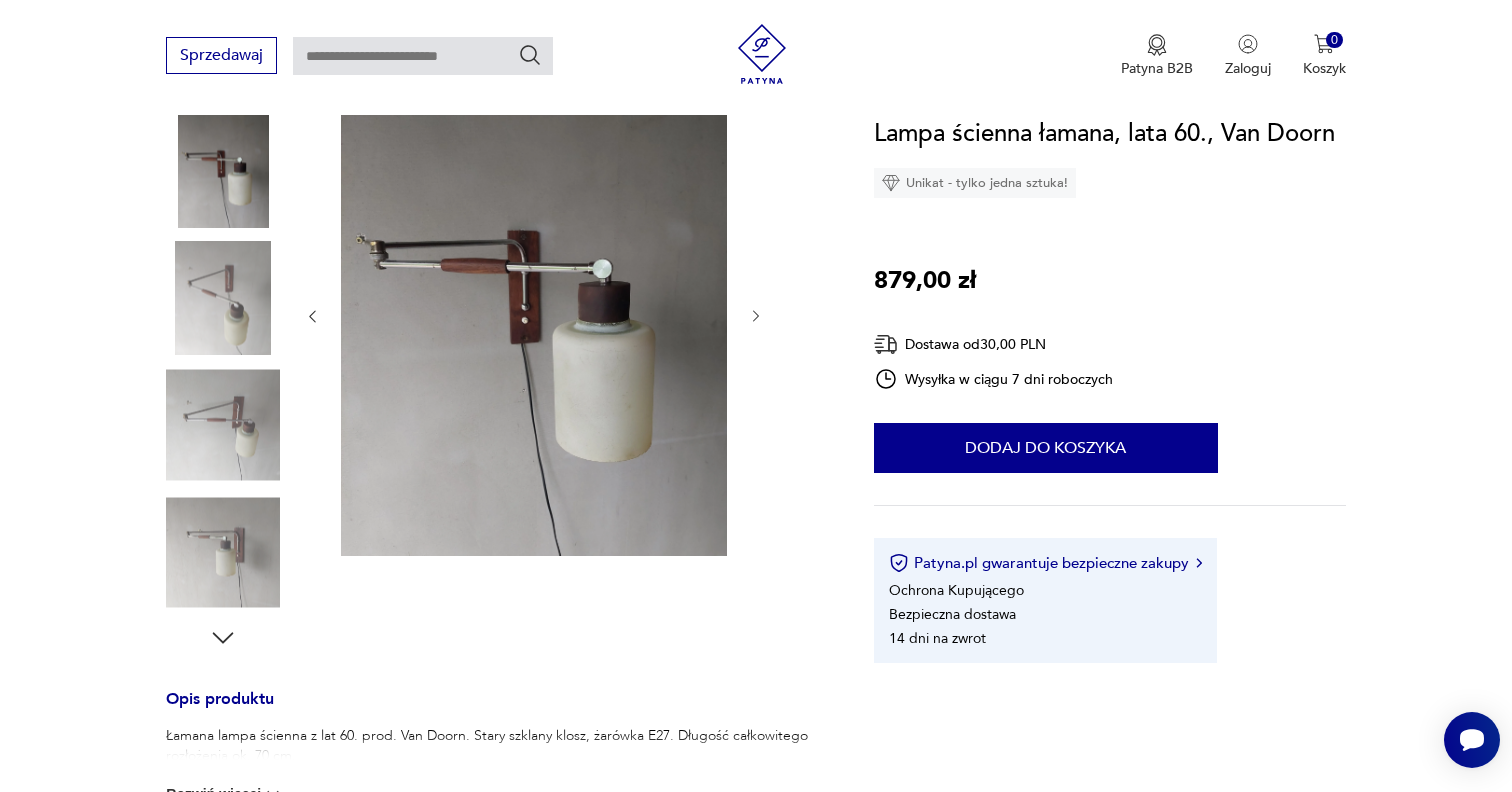 click at bounding box center [534, 314] 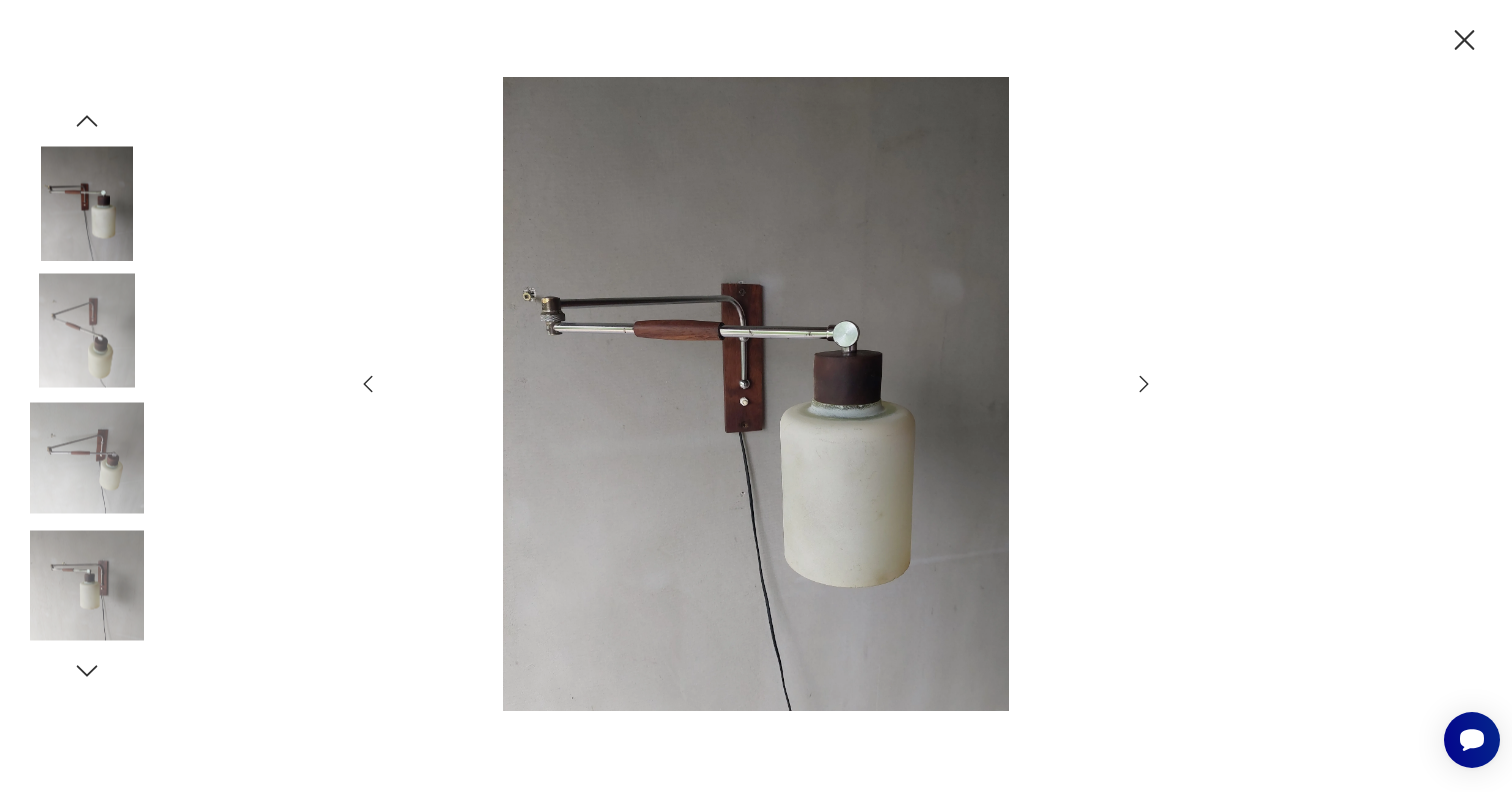 click 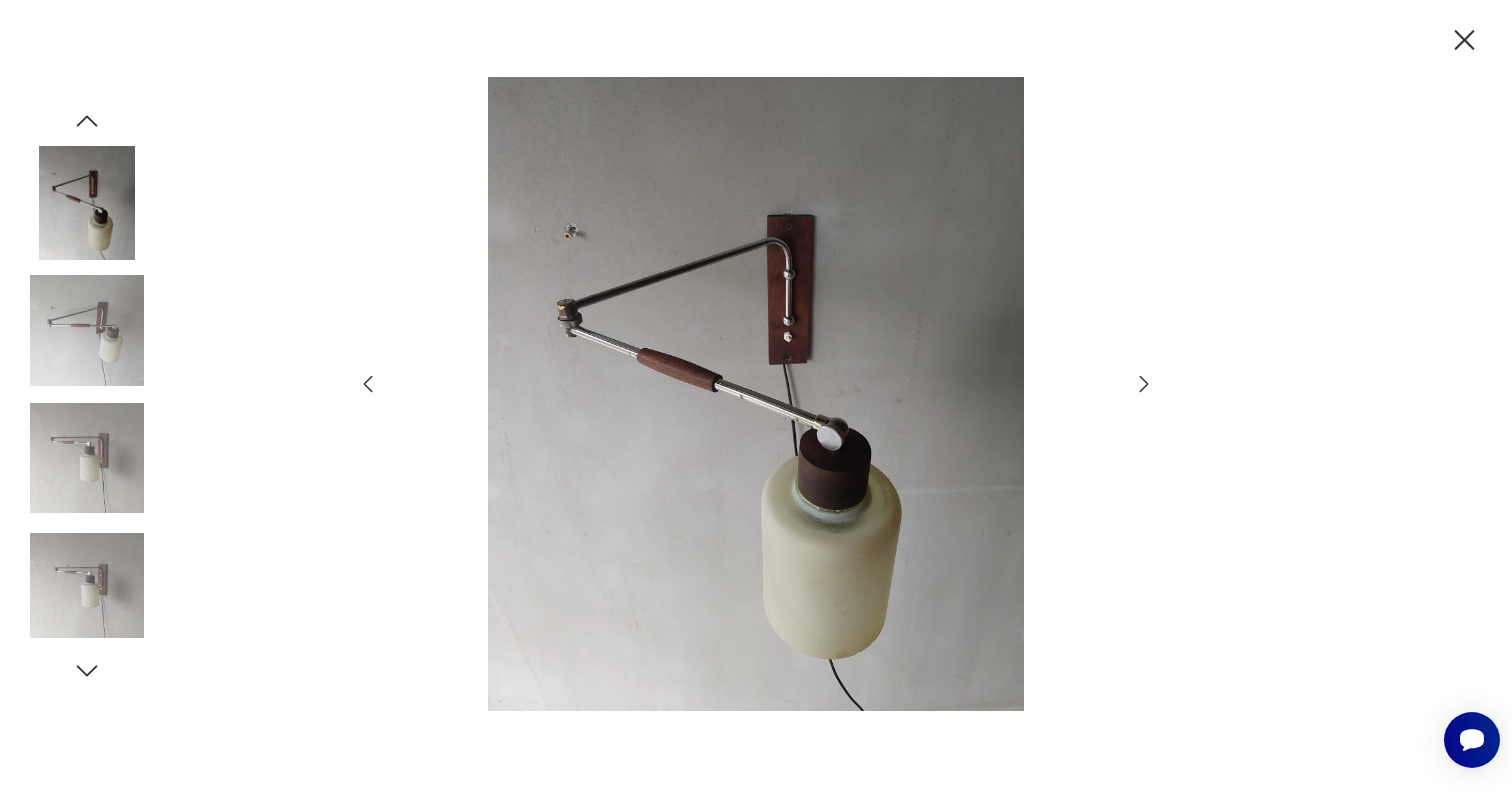 click 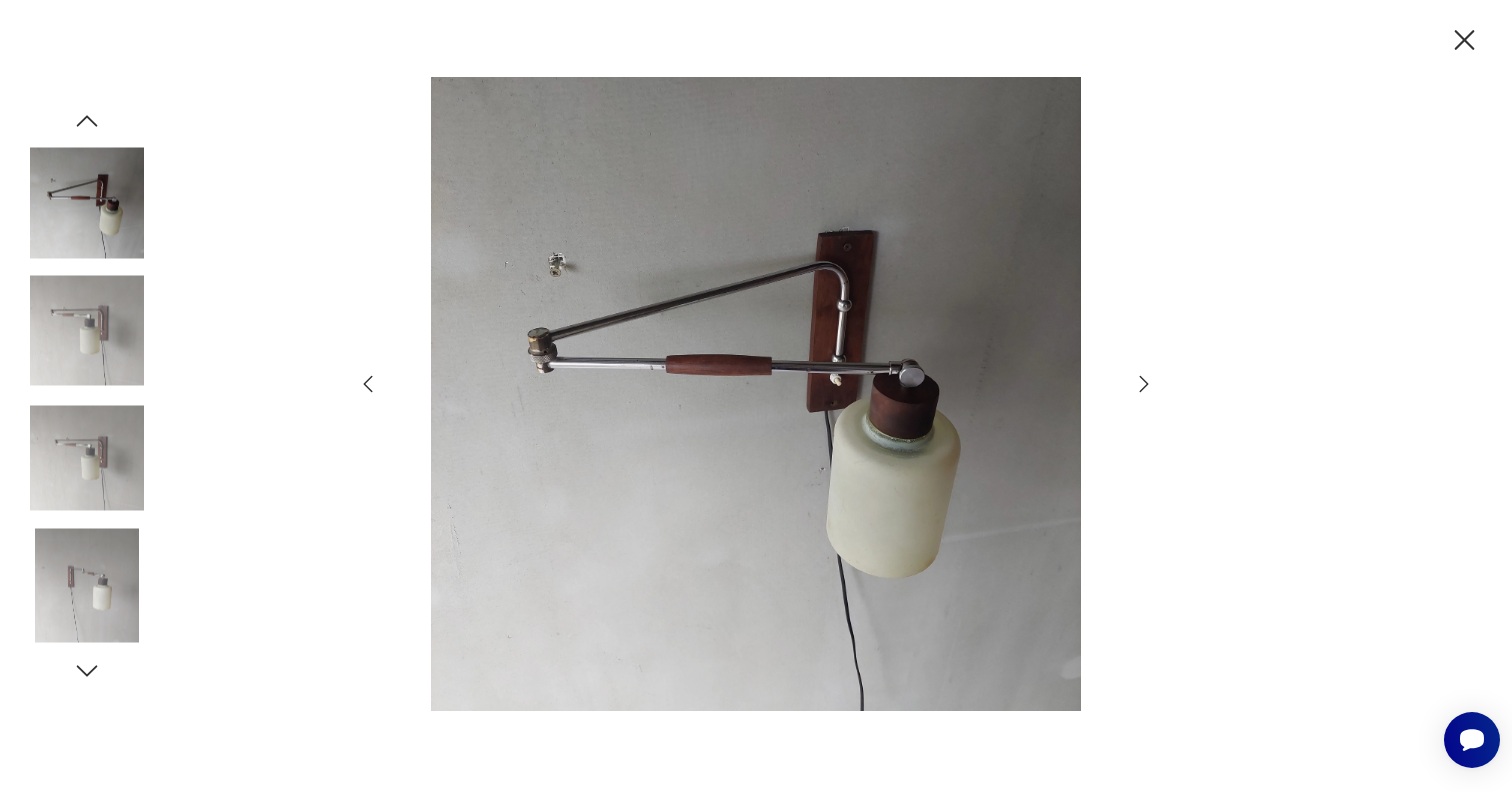 click 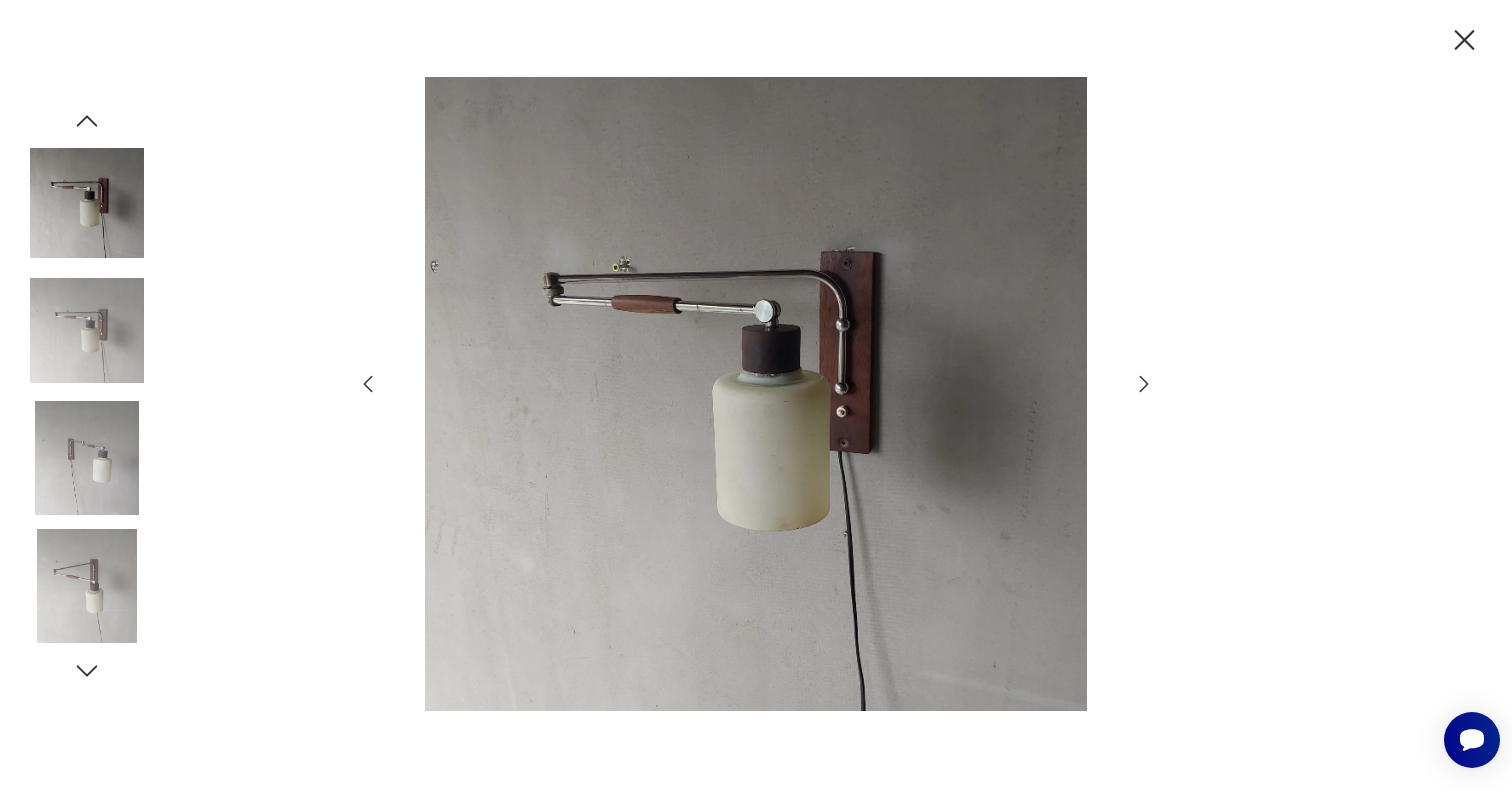 click 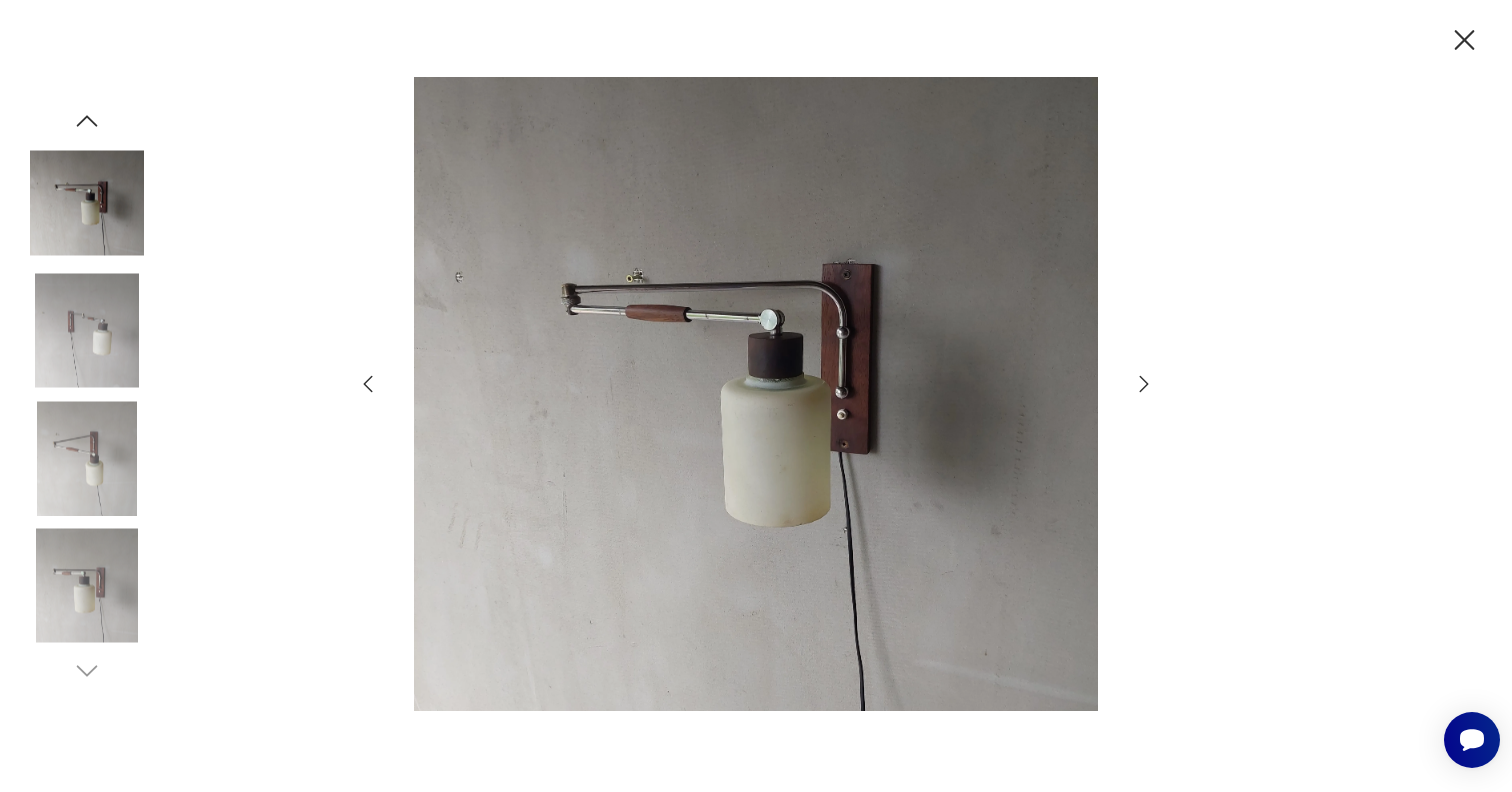 click 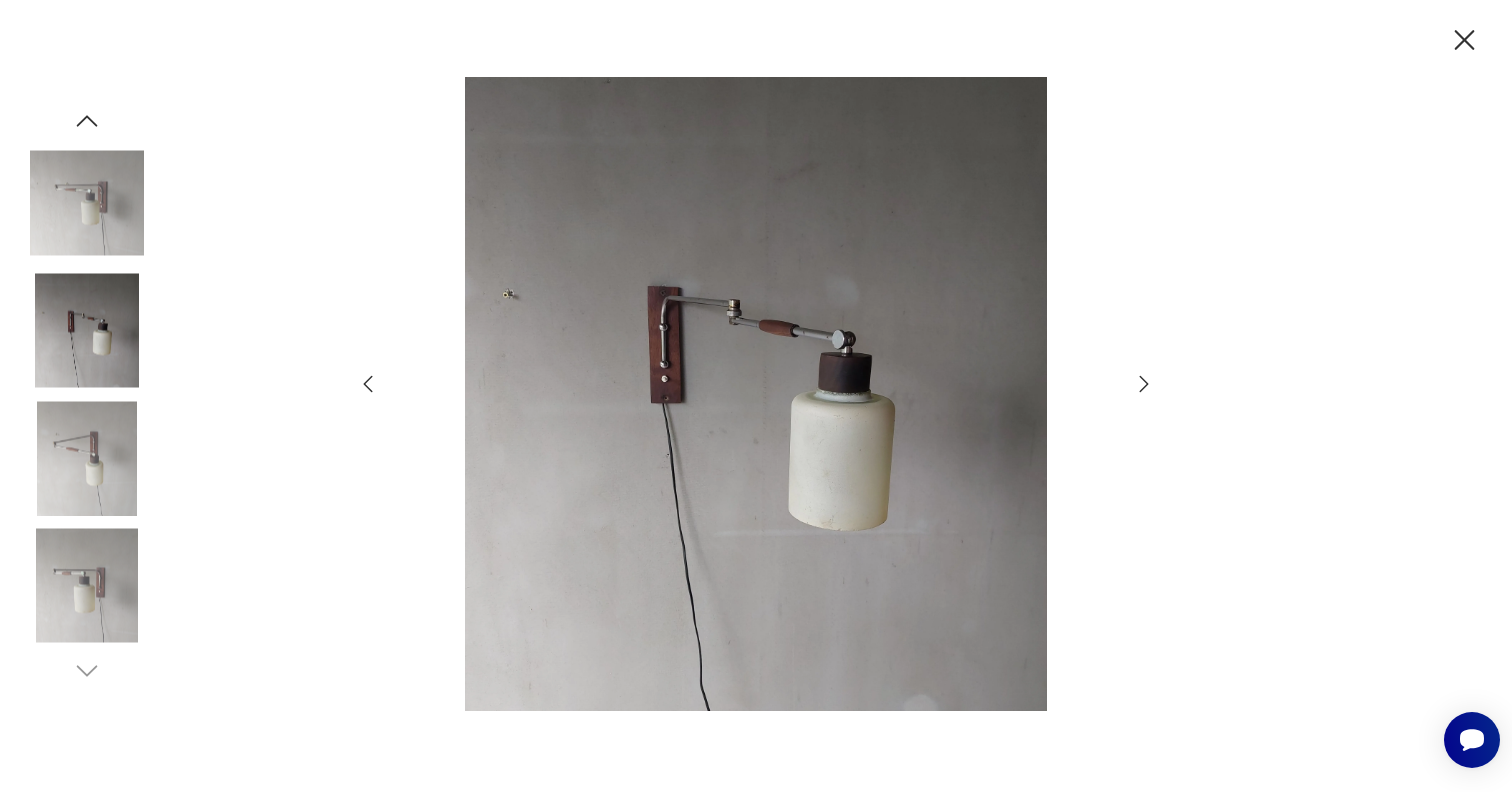 click 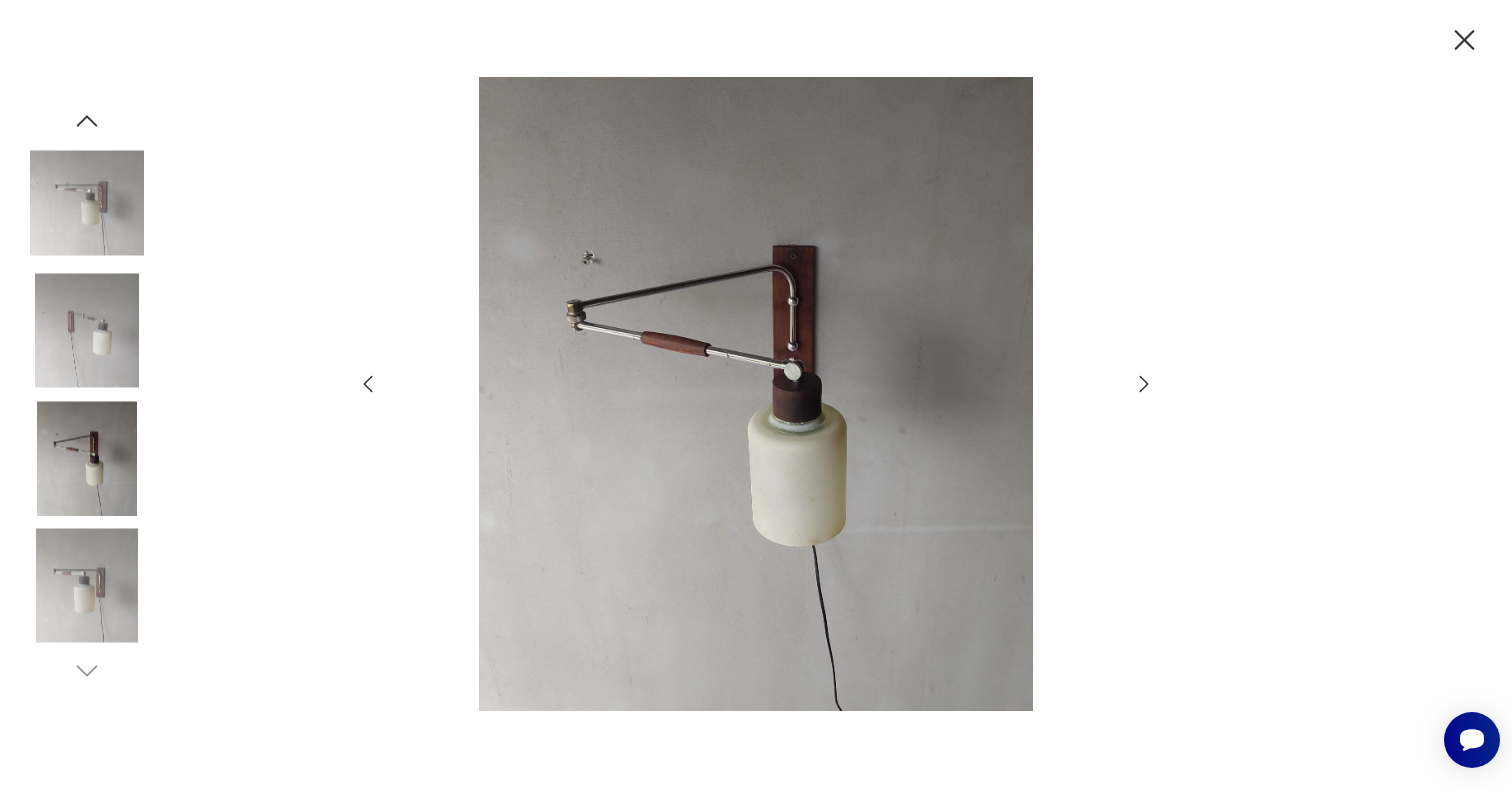 click 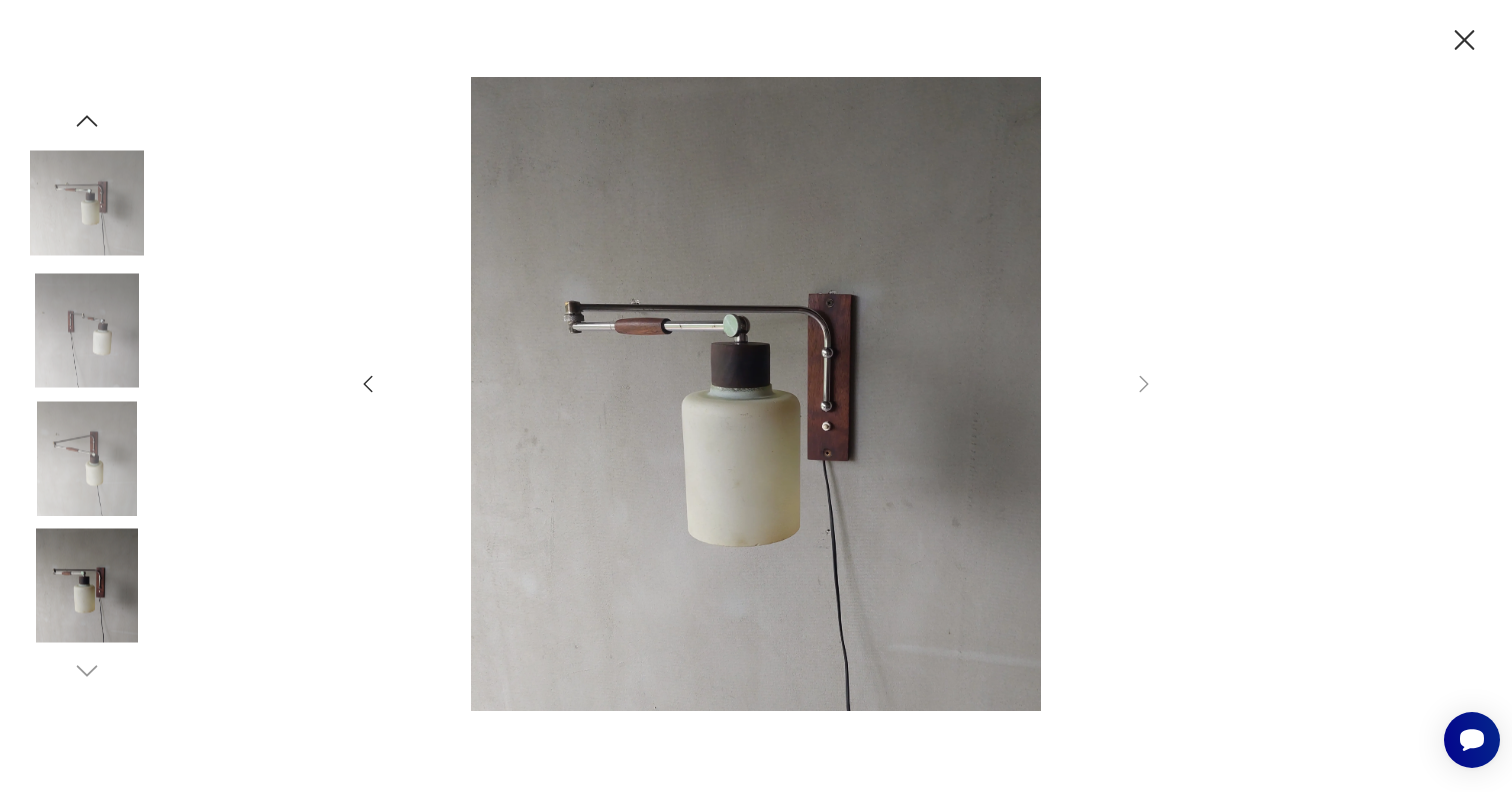click at bounding box center (87, 203) 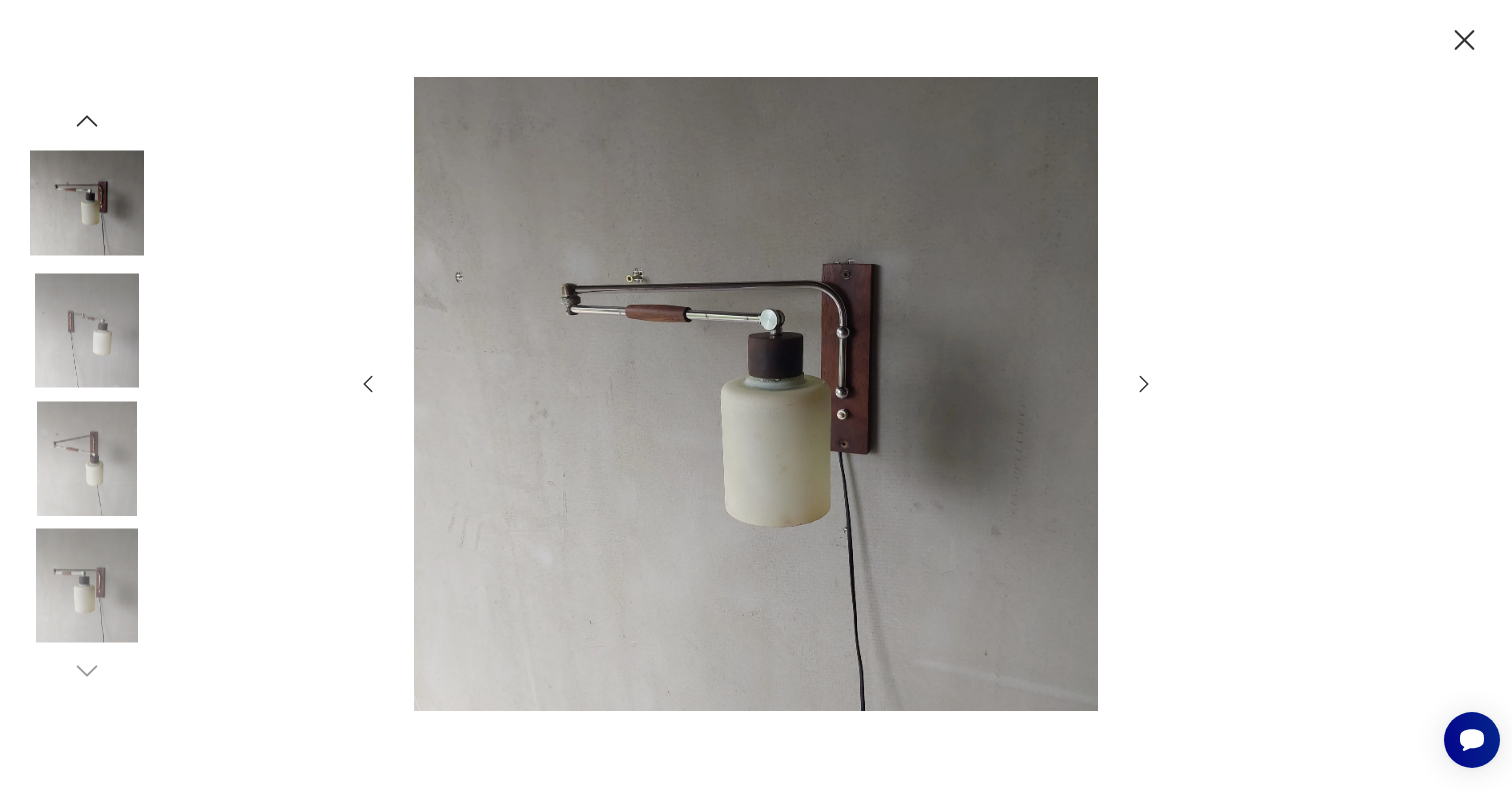 click at bounding box center [87, 331] 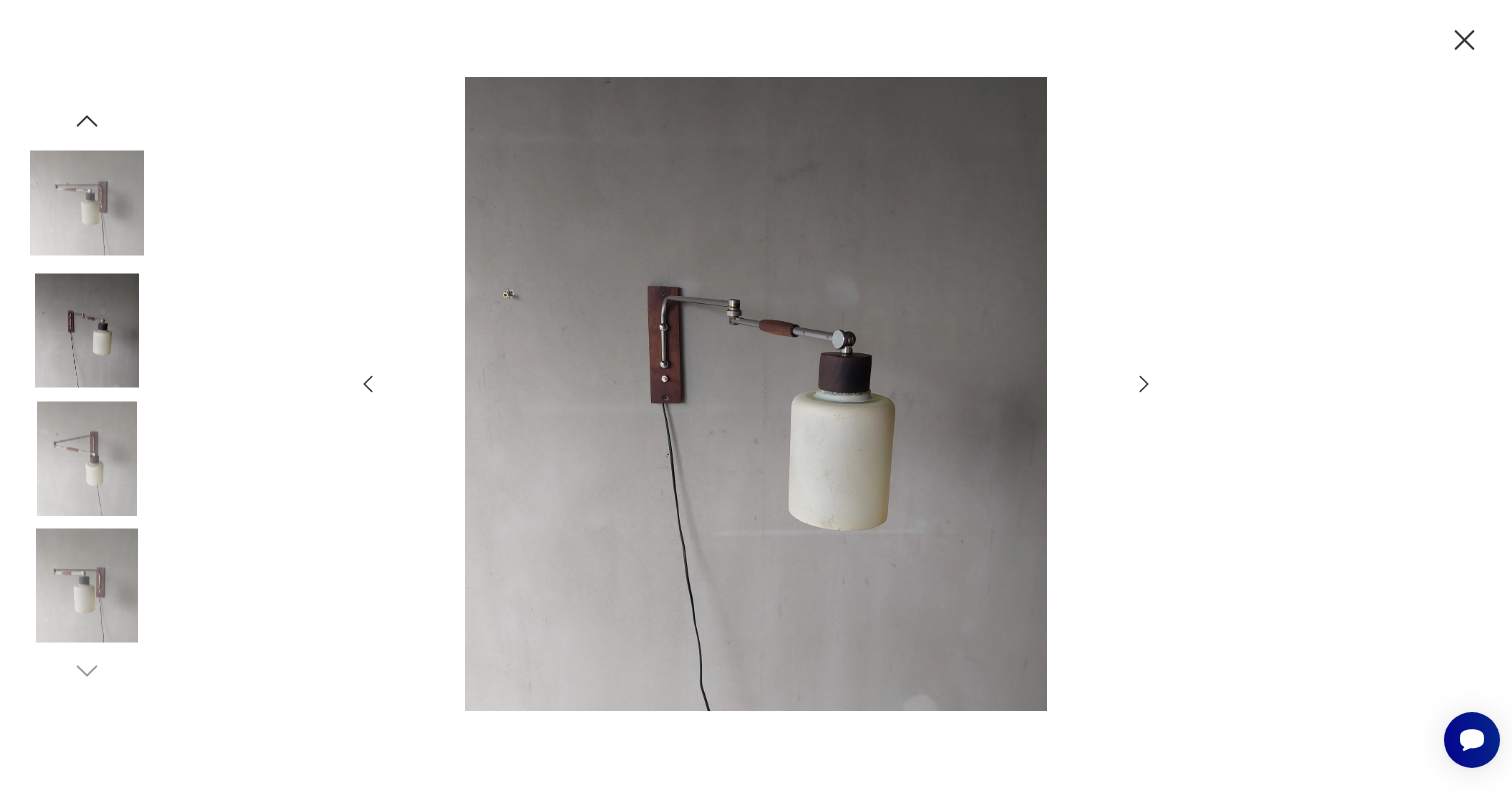 click at bounding box center [87, 458] 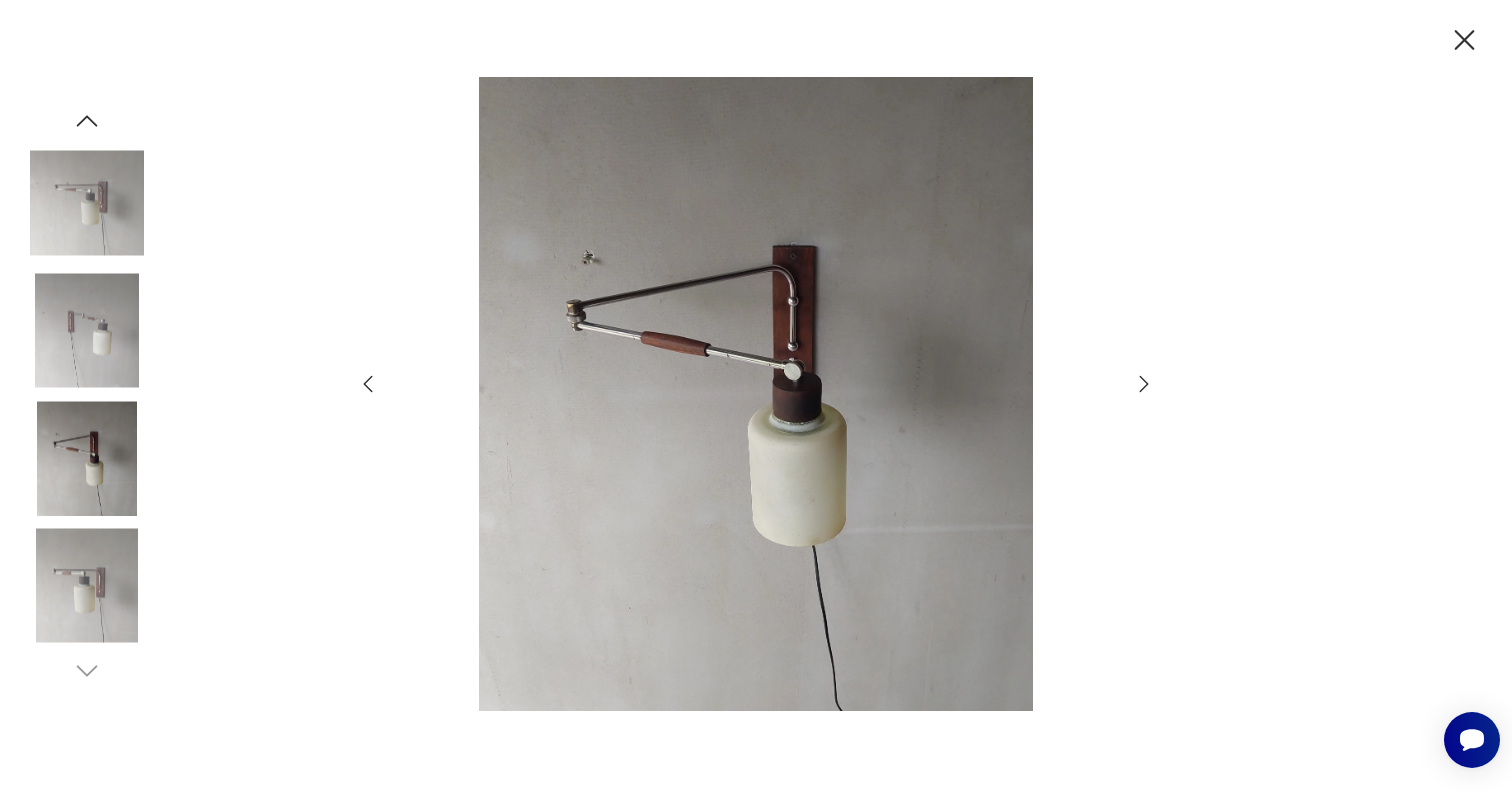 click at bounding box center [87, 586] 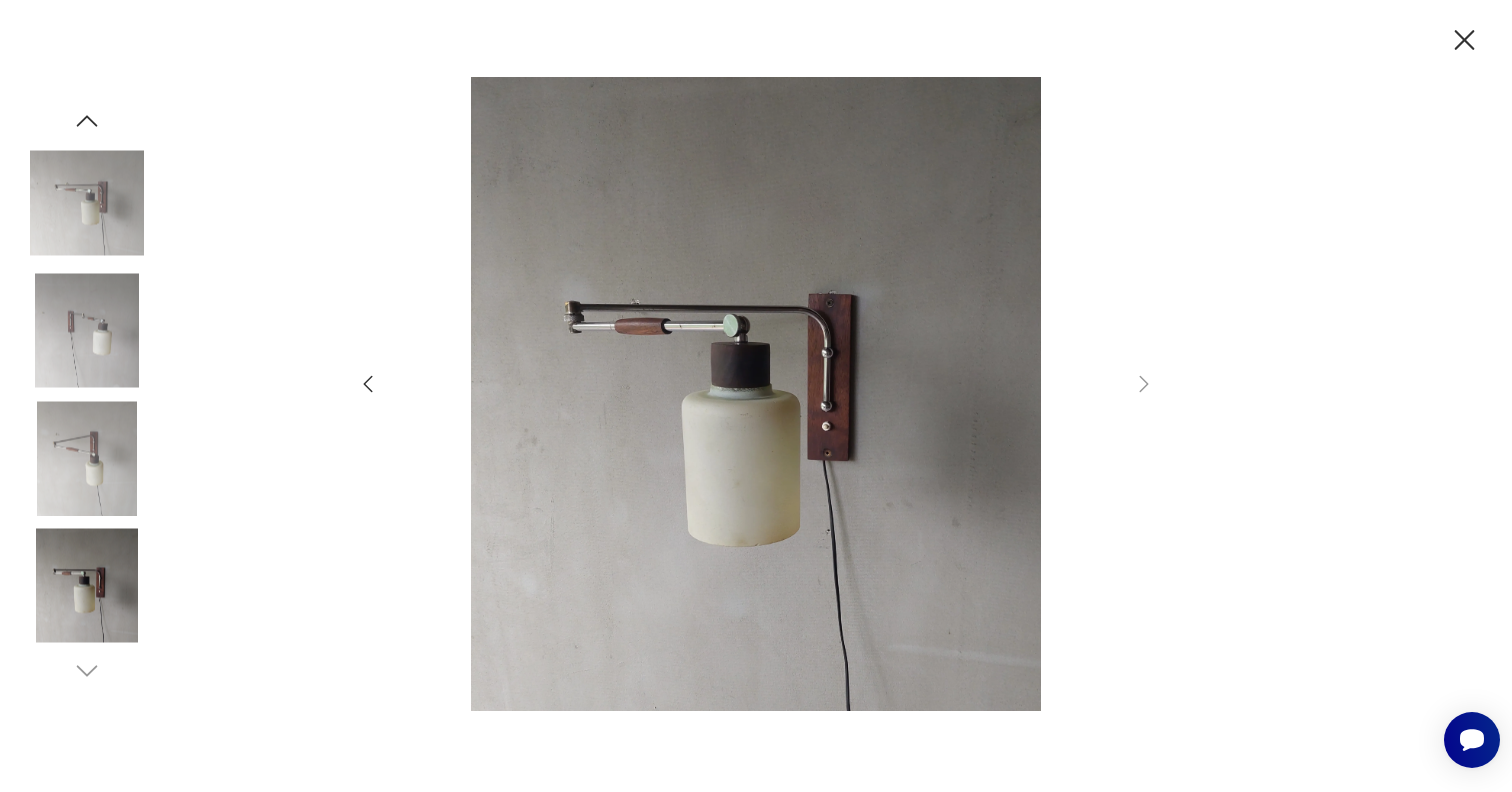 click at bounding box center (87, 586) 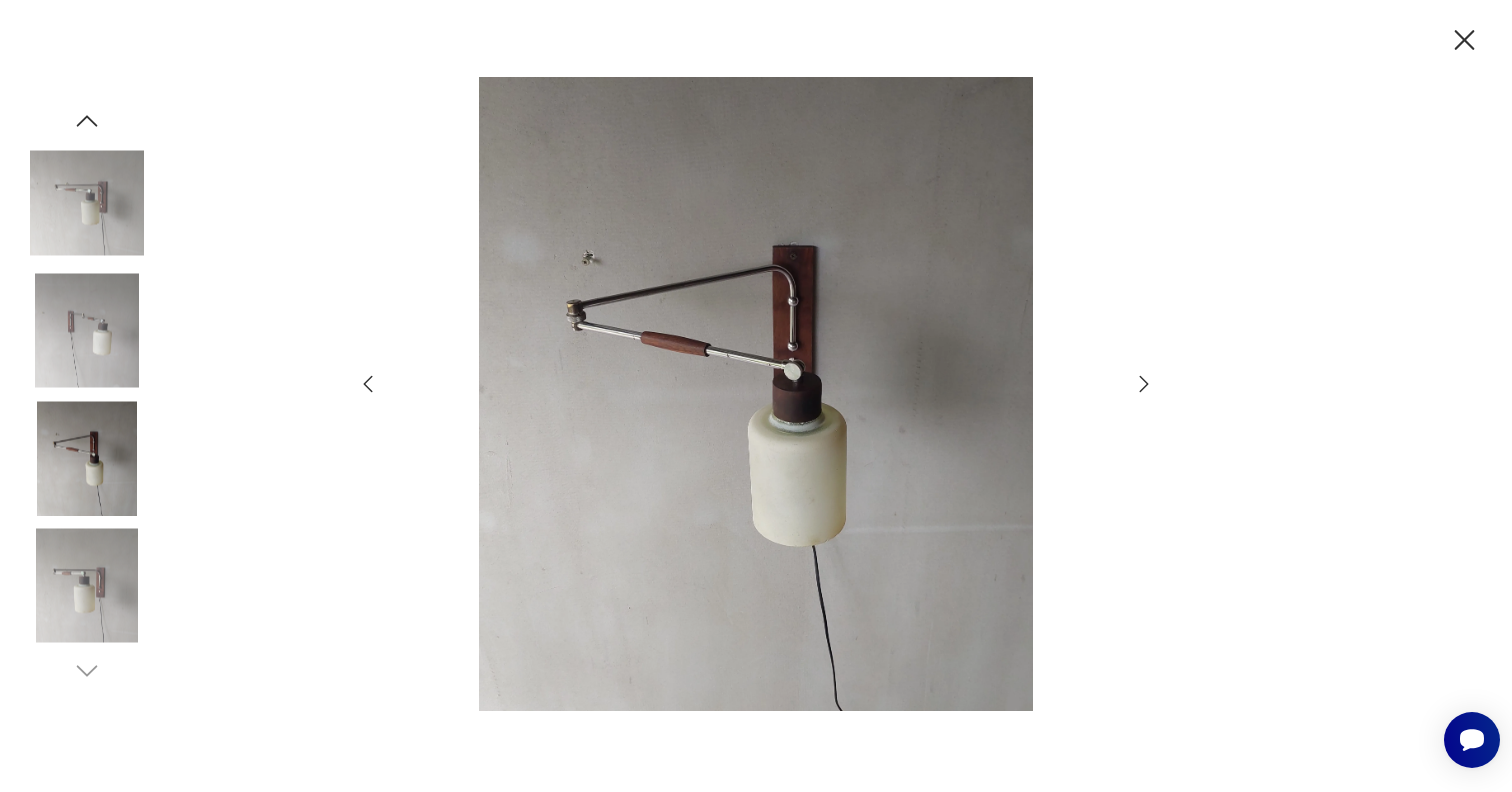 click at bounding box center (87, 331) 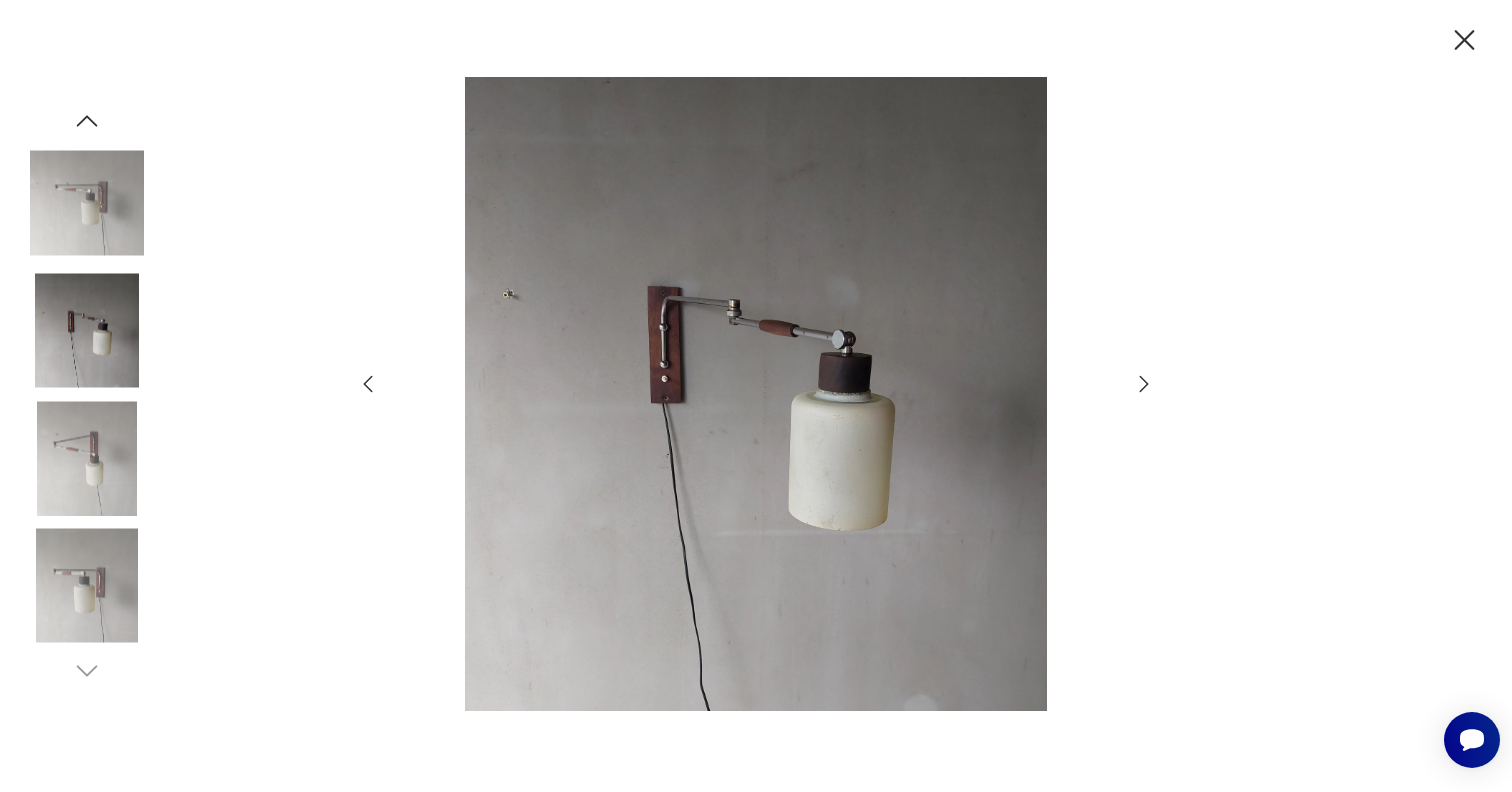 click at bounding box center (87, 203) 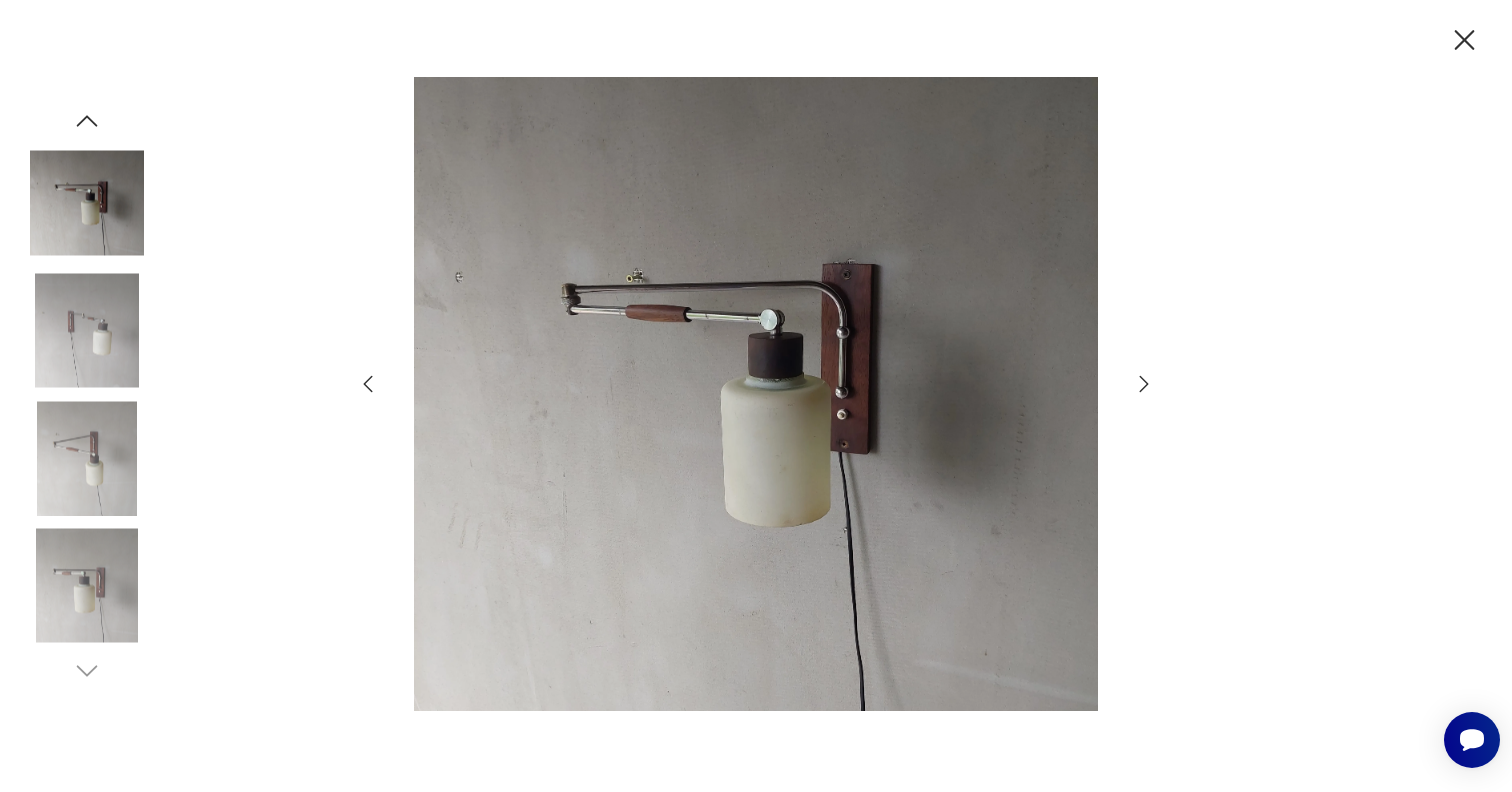click at bounding box center [756, 394] 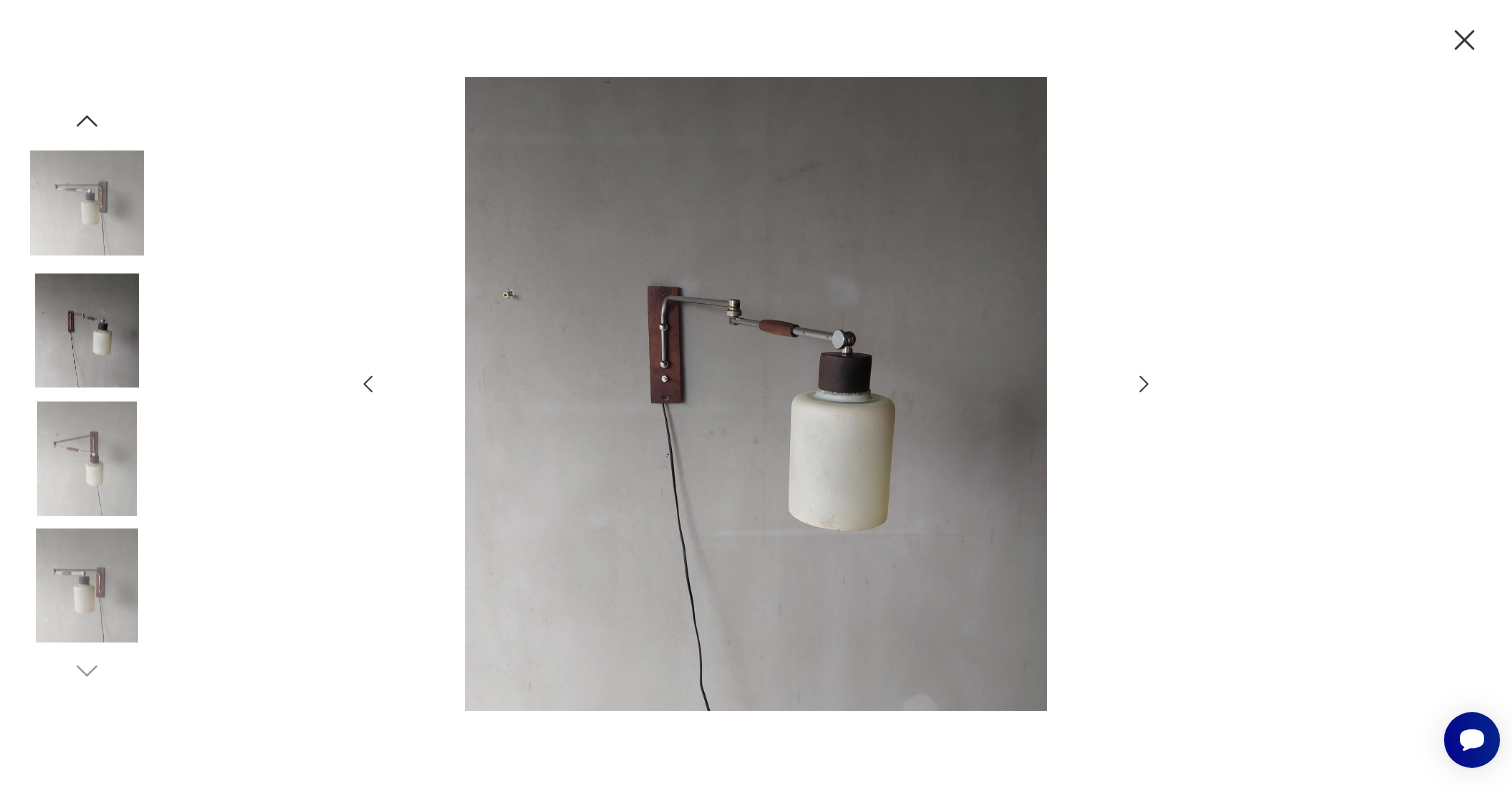 click 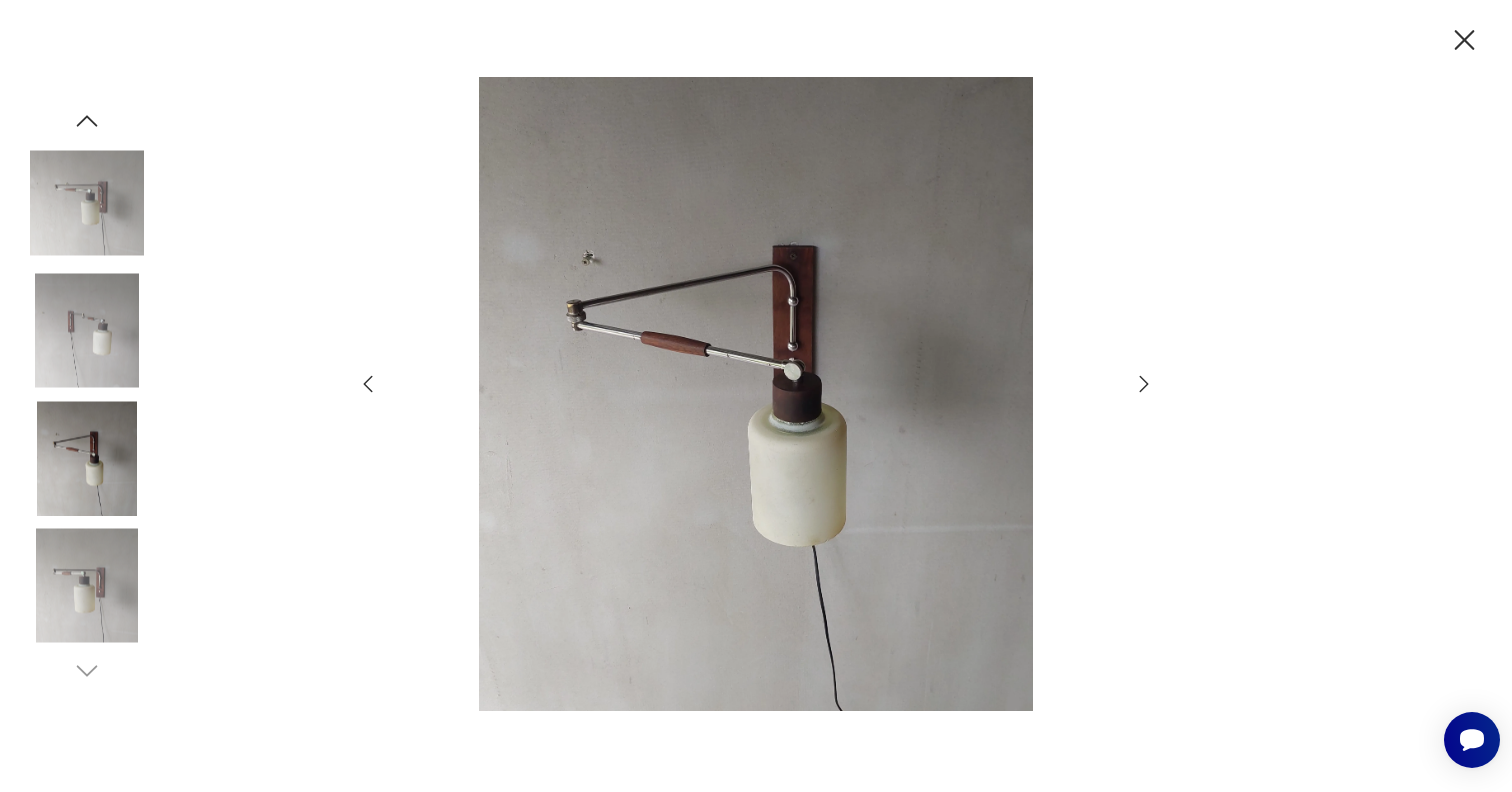 click 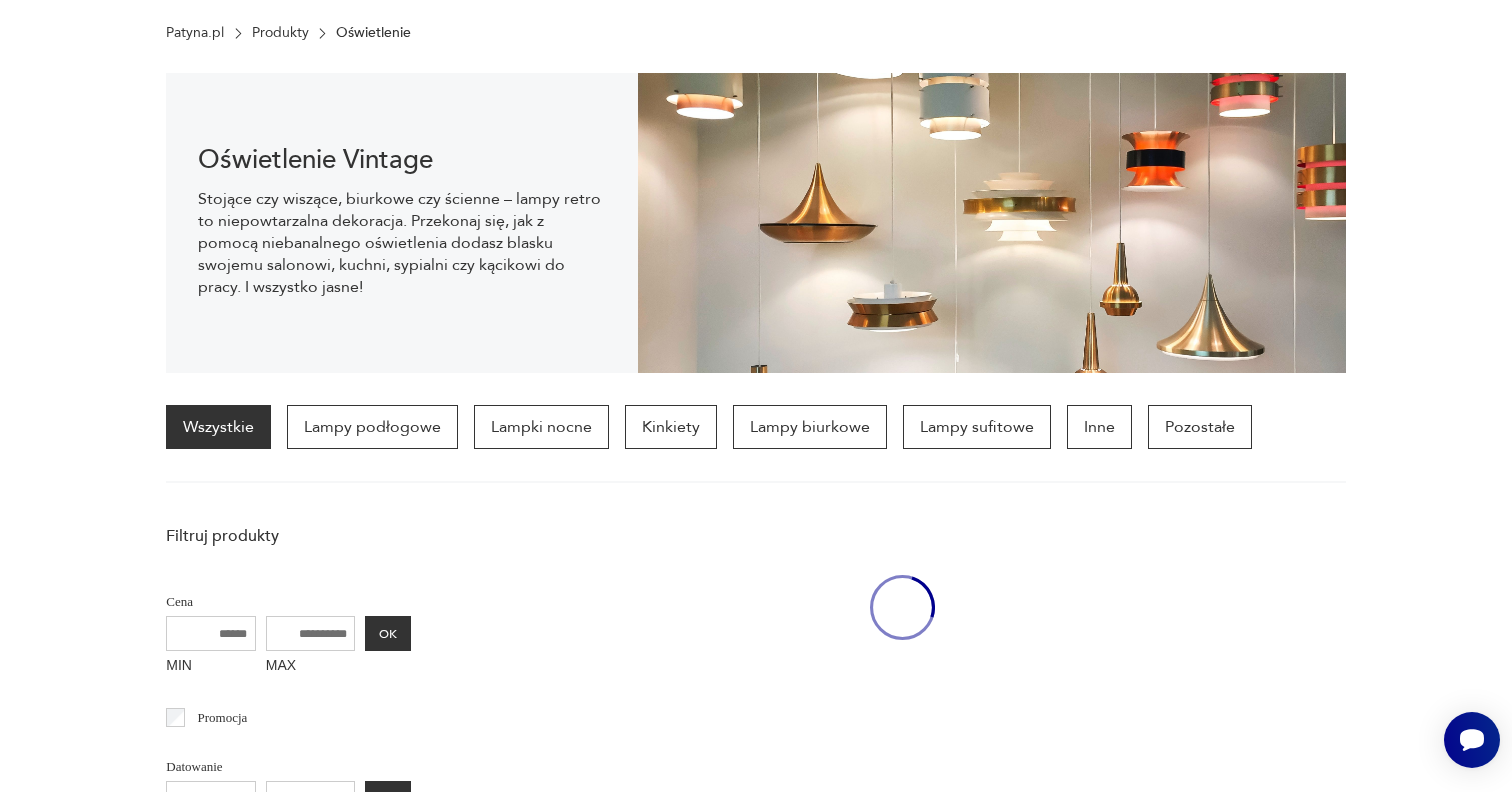 scroll, scrollTop: 1658, scrollLeft: 0, axis: vertical 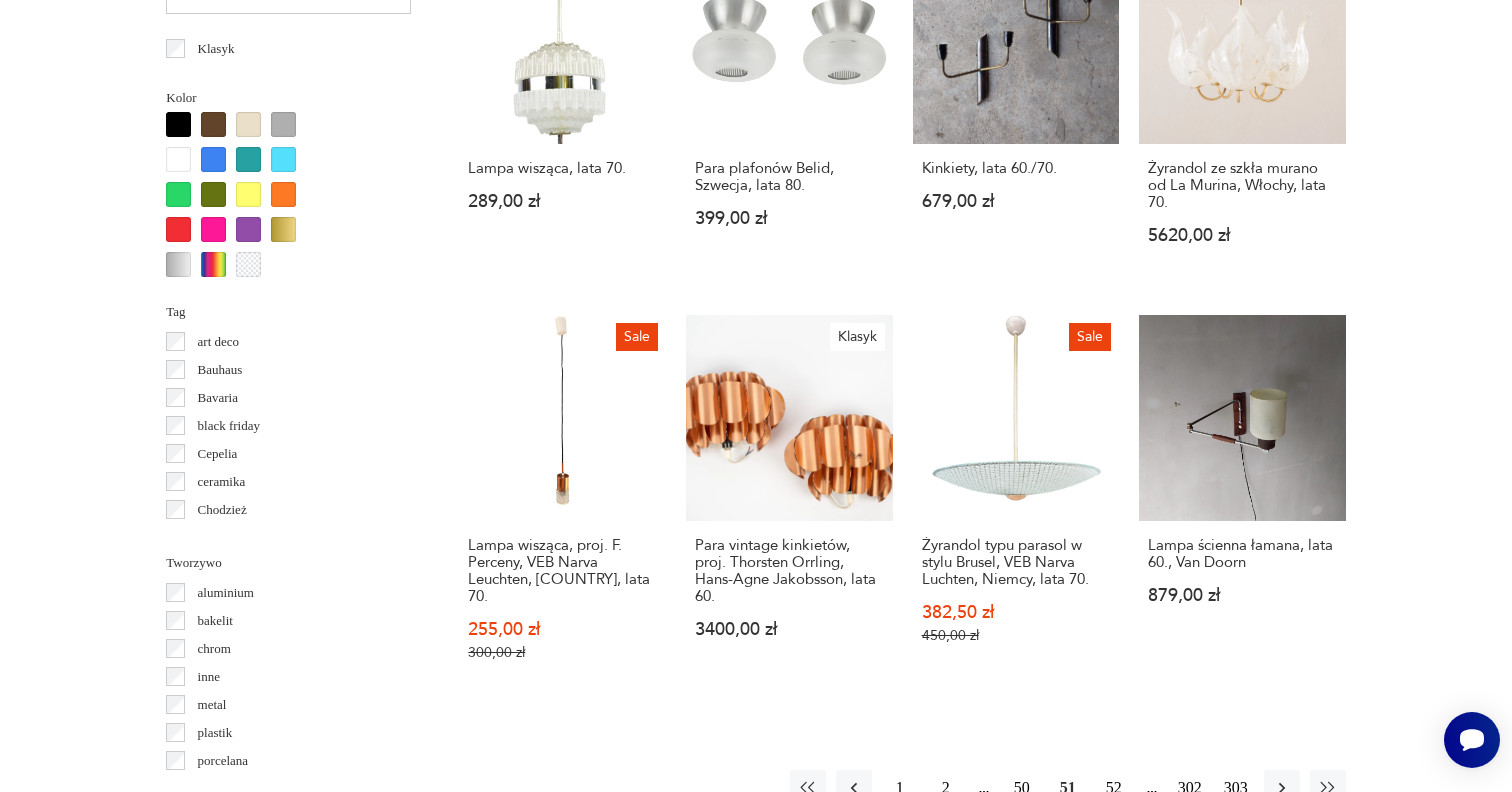 click on "52" at bounding box center (1114, 788) 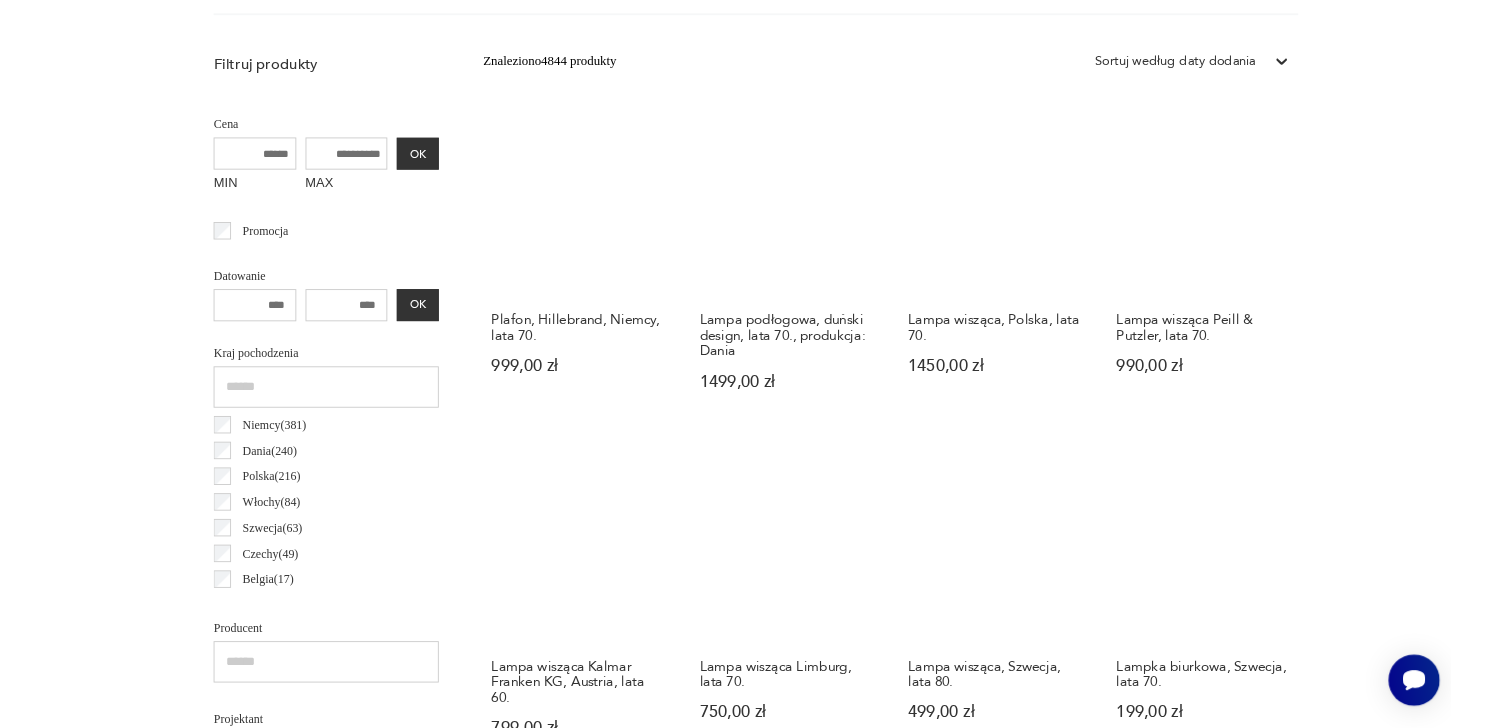 scroll, scrollTop: 472, scrollLeft: 0, axis: vertical 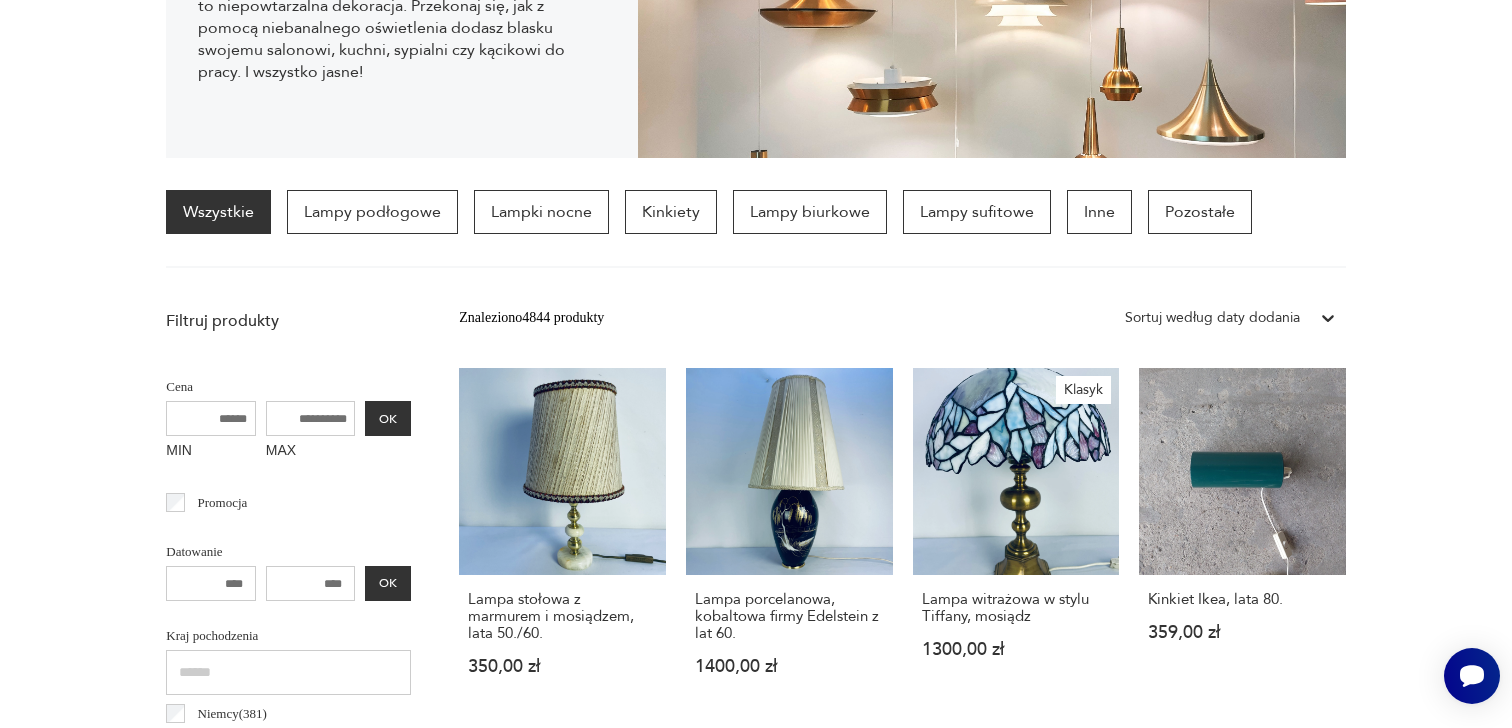 click on "Cenimy prywatność użytkowników Używamy plików cookie, aby poprawić jakość przeglądania, wyświetlać reklamy lub treści dostosowane do indywidualnych potrzeb użytkowników oraz analizować ruch na stronie. Kliknięcie przycisku „Akceptuj wszystkie” oznacza zgodę na wykorzystywanie przez nas plików cookie. Ustawienia    Akceptuję wszystkie Dostosuj preferencje dotyczące zgody   Używamy plików cookie, aby pomóc użytkownikom w sprawnej nawigacji i wykonywaniu określonych funkcji. Szczegółowe informacje na temat wszystkich plików cookie odpowiadających poszczególnym kategoriom zgody znajdują się poniżej. Pliki cookie sklasyfikowane jako „niezbędne” są przechowywane w przeglądarce użytkownika, ponieważ są niezbędne do włączenia podstawowych funkcji witryny....  Pokaż więcej Niezbędne Zawsze aktywne Plik cookie connect.sid Czas trwania 10 godzin Opis This cookie is used for authentication and for secure log-in. It registers the log-in information.  Plik cookie Opis" at bounding box center (756, 1115) 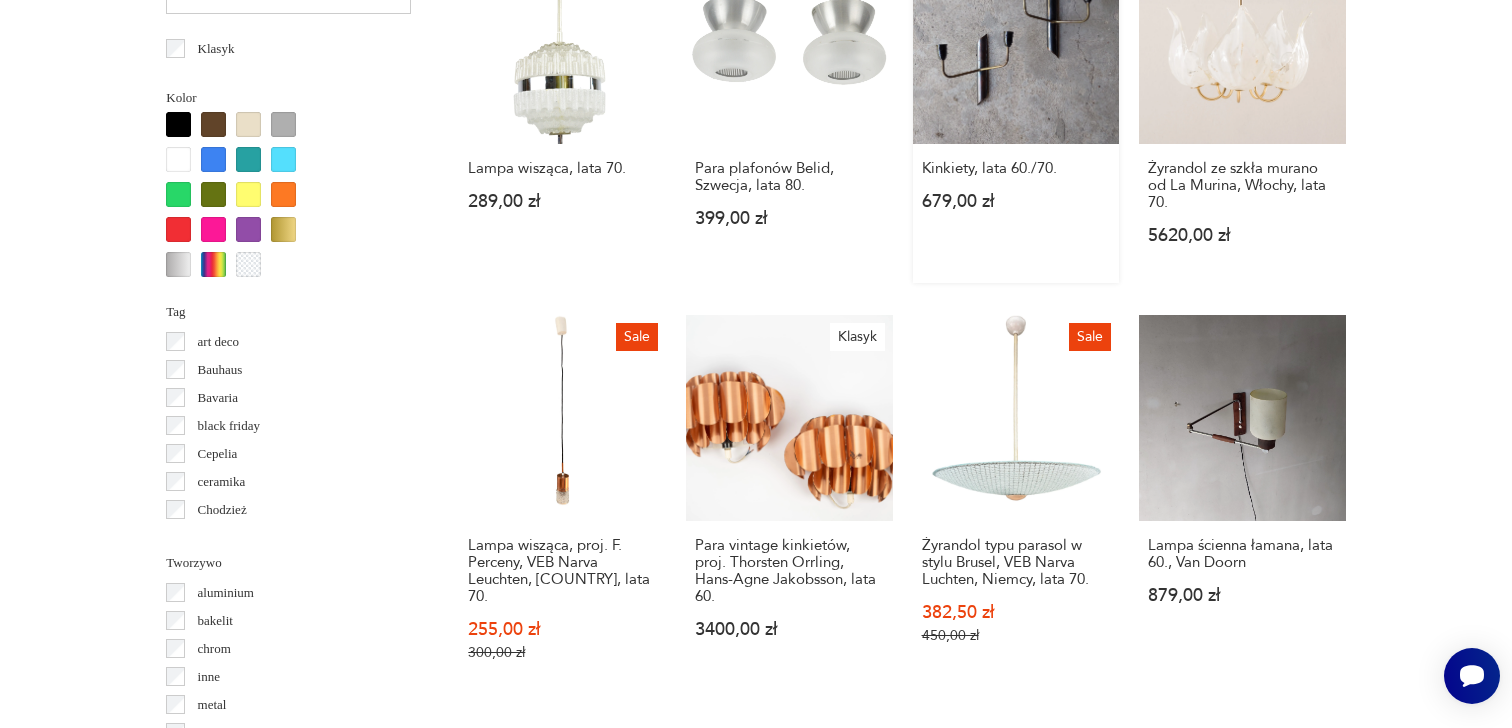 click on "Kinkiety, lata 60./70. 679,00 zł" at bounding box center (1016, 110) 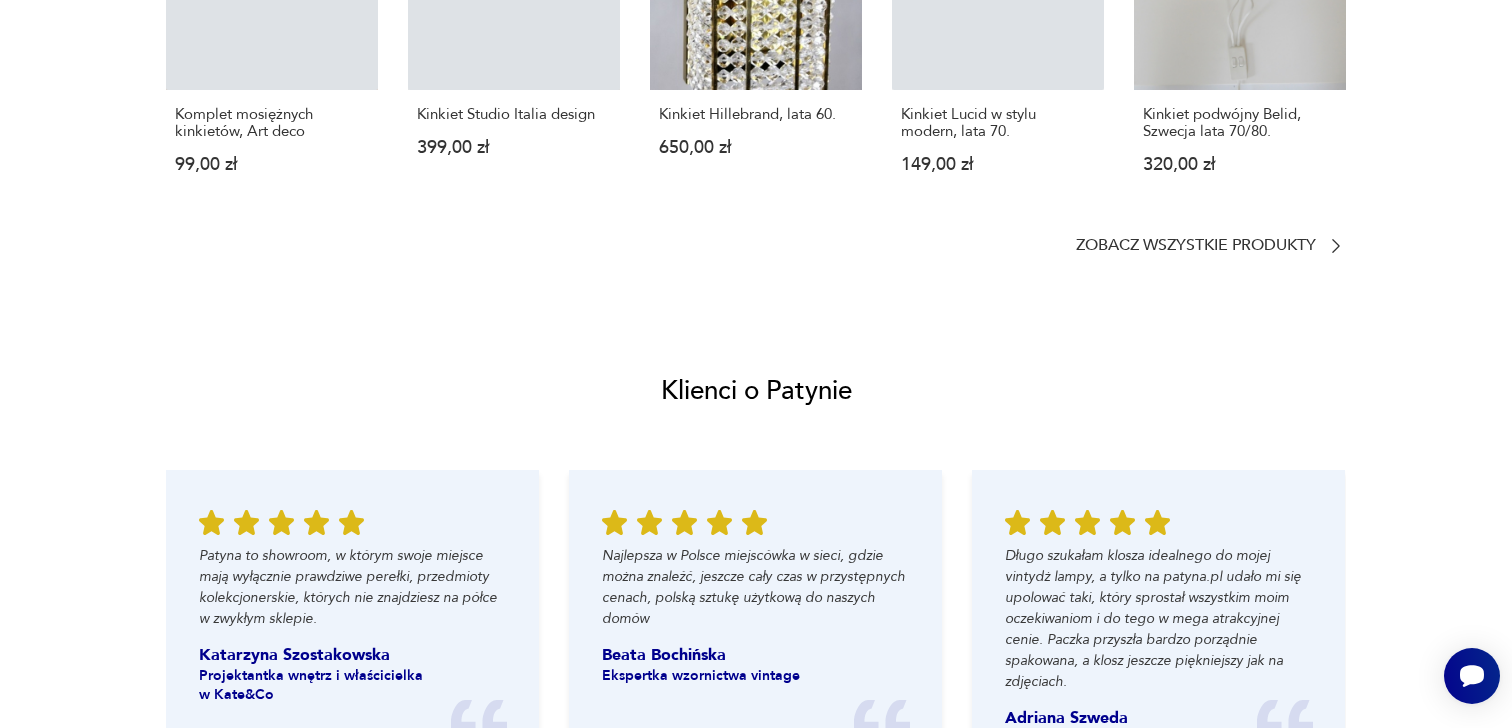 scroll, scrollTop: 0, scrollLeft: 0, axis: both 